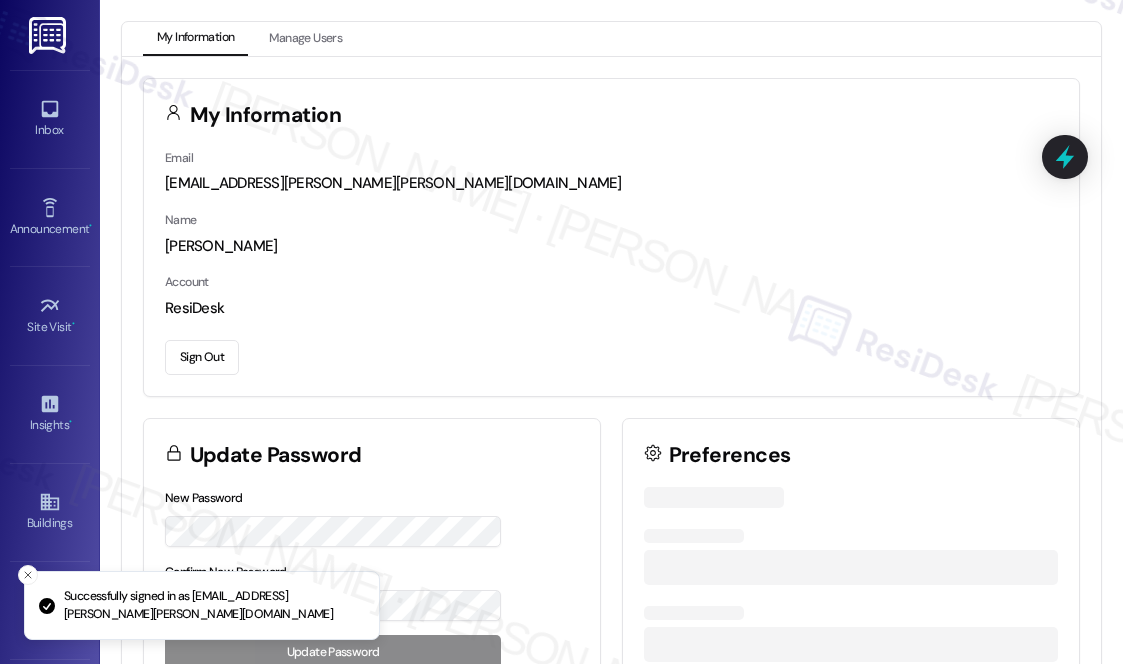 scroll, scrollTop: 0, scrollLeft: 0, axis: both 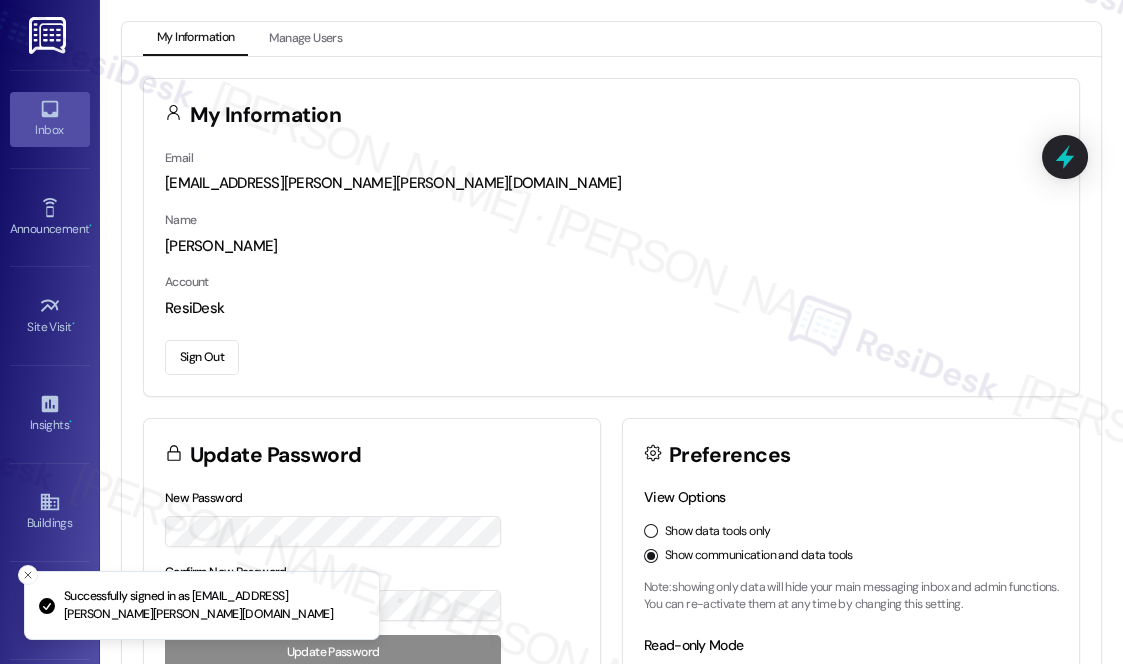 click on "Inbox" at bounding box center [50, 119] 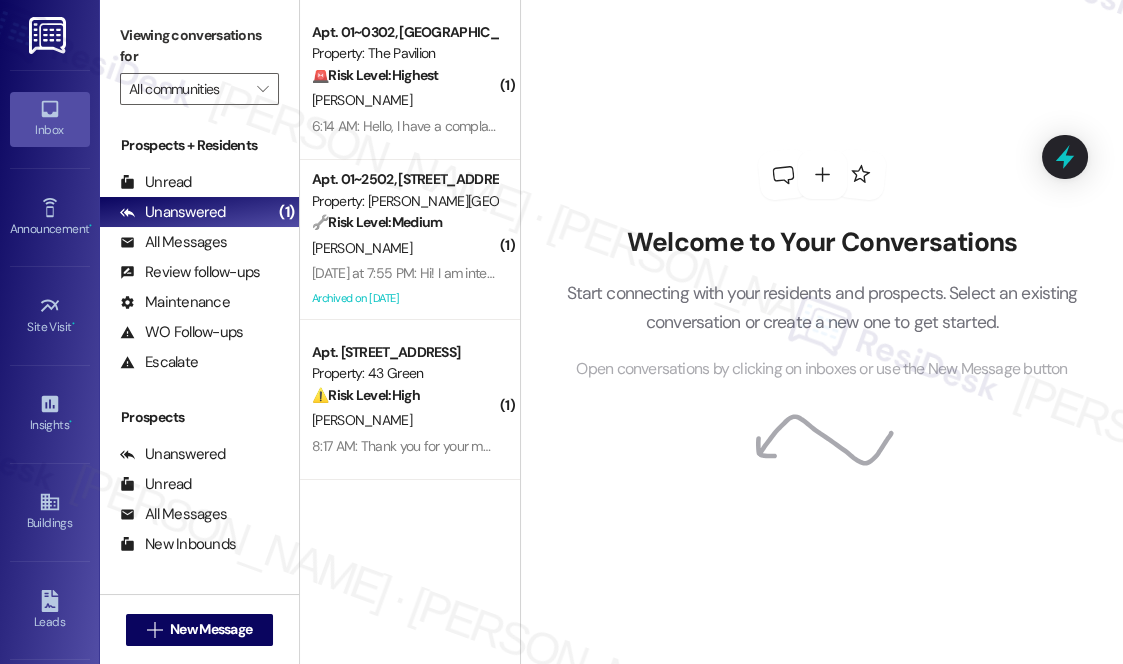 click on "Welcome to Your Conversations Start connecting with your residents and prospects. Select an existing conversation or create a new one to get started. Open conversations by clicking on inboxes or use the New Message button" at bounding box center [822, 265] 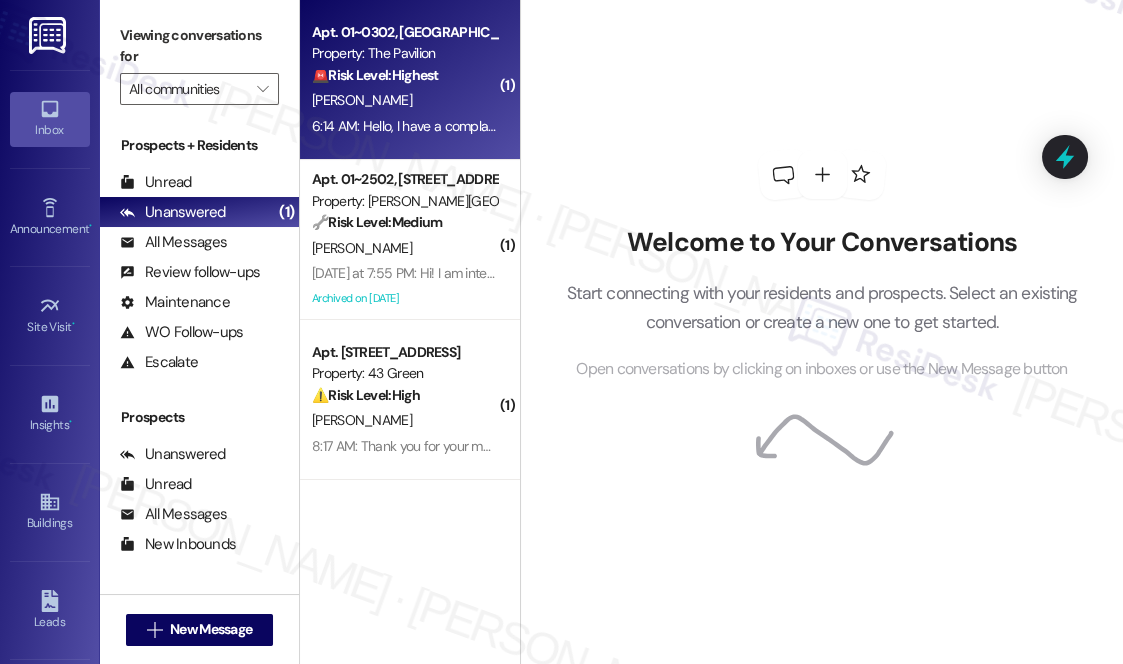 click on "[PERSON_NAME]" at bounding box center [404, 100] 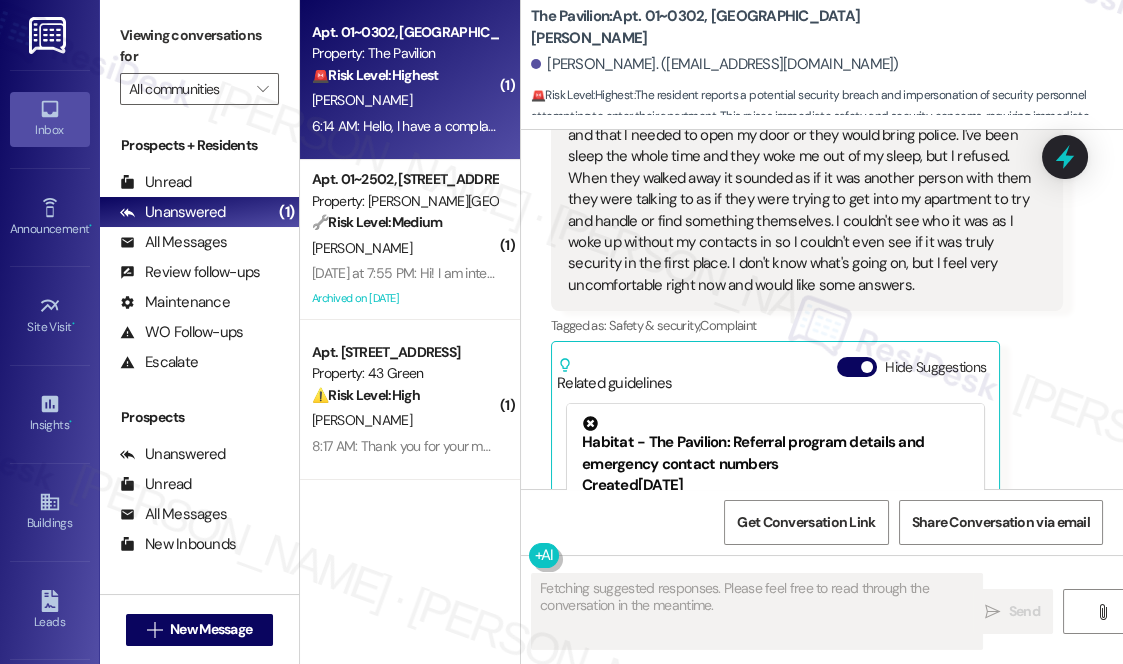 scroll, scrollTop: 8356, scrollLeft: 0, axis: vertical 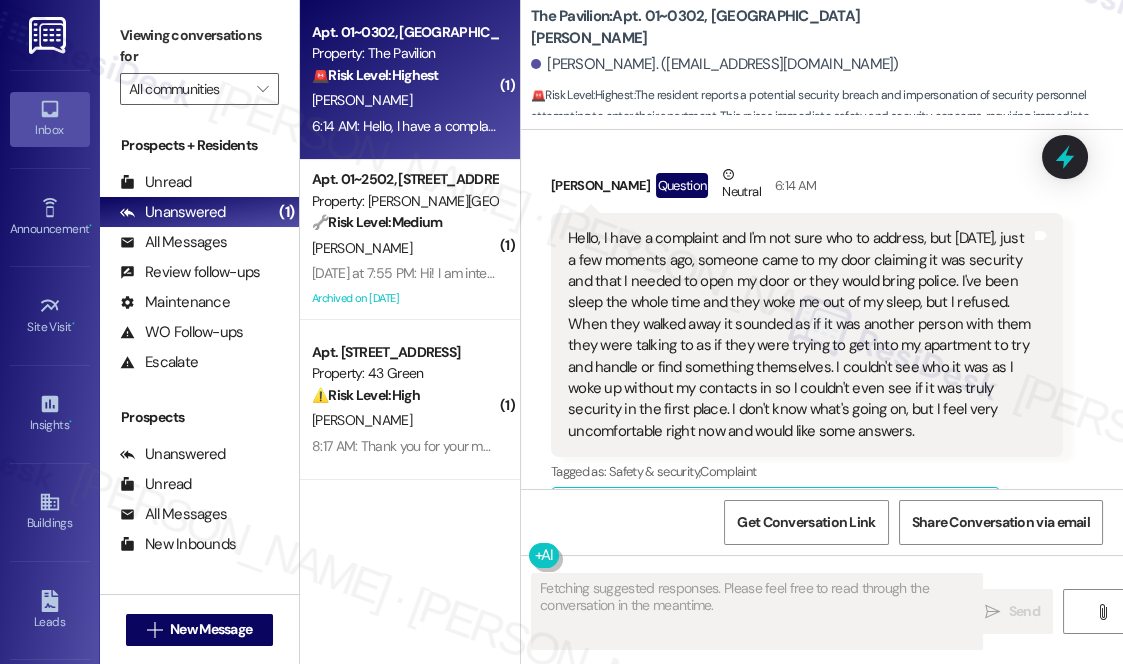 click on "Hello, I have a complaint and I'm not sure who to address, but [DATE], just a few moments ago, someone came to my door claiming it was security and that I needed to open my door or they would bring police. I've been sleep the whole time and they woke me out of my sleep, but I refused. When they walked away it sounded as if it was another person with them they were talking to as if they were trying to get into my apartment to try and handle or find something themselves. I couldn't see who it was as I woke up without my contacts in so I couldn't even see if it was truly security in the first place. I don't know what's going on, but I feel very uncomfortable right now and would like some answers." at bounding box center (799, 335) 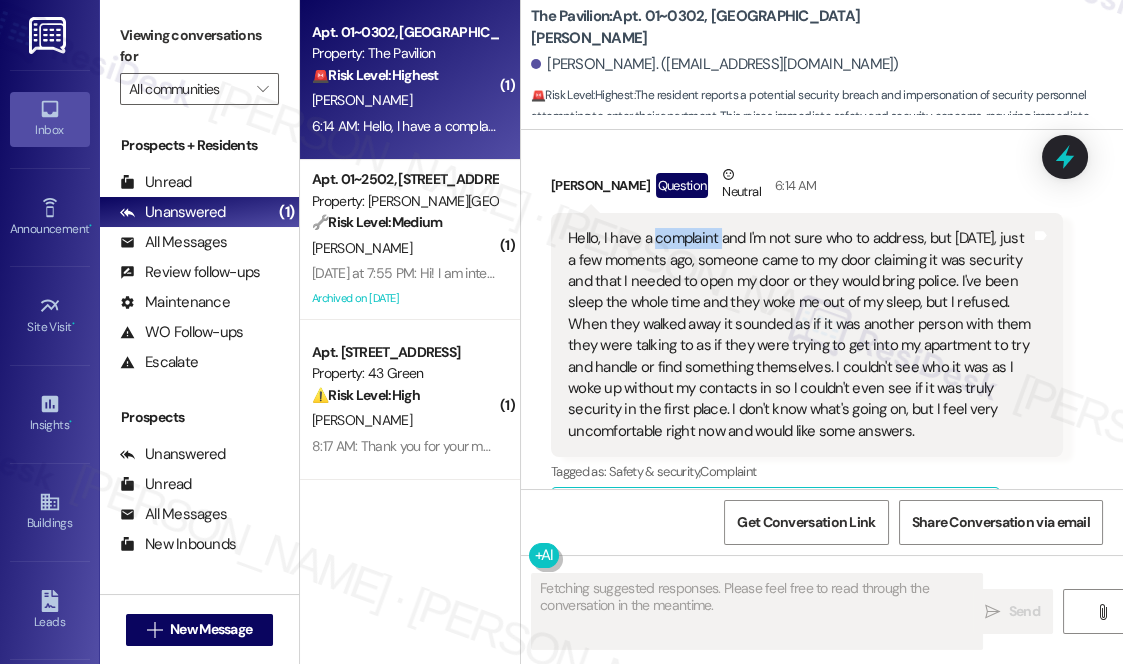 click on "Hello, I have a complaint and I'm not sure who to address, but [DATE], just a few moments ago, someone came to my door claiming it was security and that I needed to open my door or they would bring police. I've been sleep the whole time and they woke me out of my sleep, but I refused. When they walked away it sounded as if it was another person with them they were talking to as if they were trying to get into my apartment to try and handle or find something themselves. I couldn't see who it was as I woke up without my contacts in so I couldn't even see if it was truly security in the first place. I don't know what's going on, but I feel very uncomfortable right now and would like some answers." at bounding box center (799, 335) 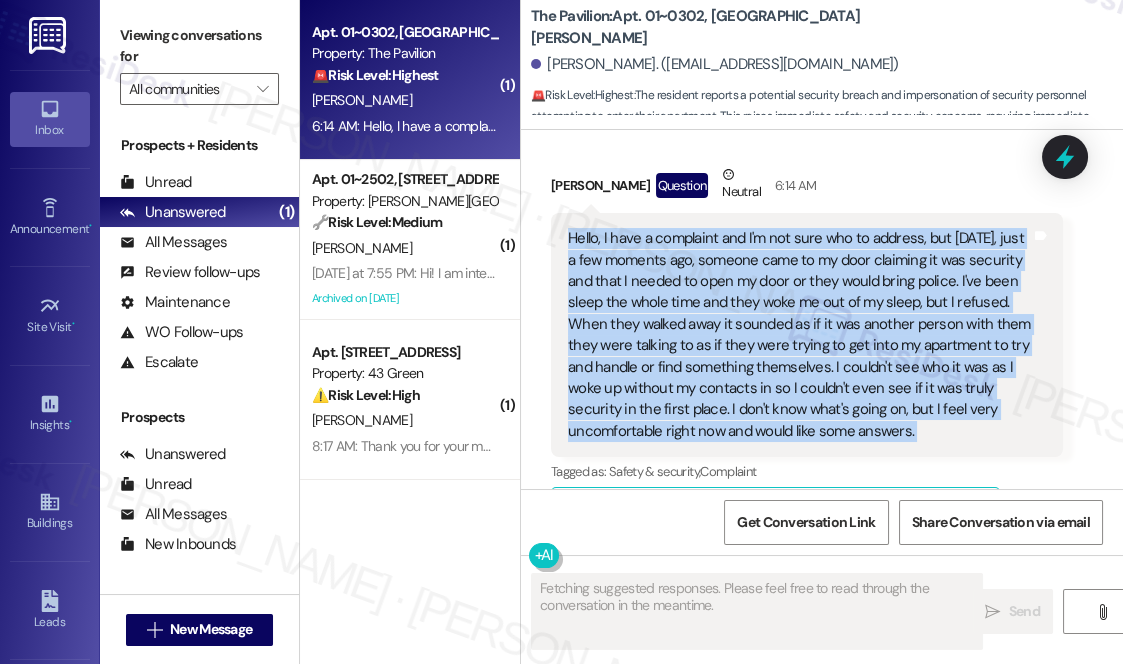 click on "Hello, I have a complaint and I'm not sure who to address, but [DATE], just a few moments ago, someone came to my door claiming it was security and that I needed to open my door or they would bring police. I've been sleep the whole time and they woke me out of my sleep, but I refused. When they walked away it sounded as if it was another person with them they were talking to as if they were trying to get into my apartment to try and handle or find something themselves. I couldn't see who it was as I woke up without my contacts in so I couldn't even see if it was truly security in the first place. I don't know what's going on, but I feel very uncomfortable right now and would like some answers." at bounding box center [799, 335] 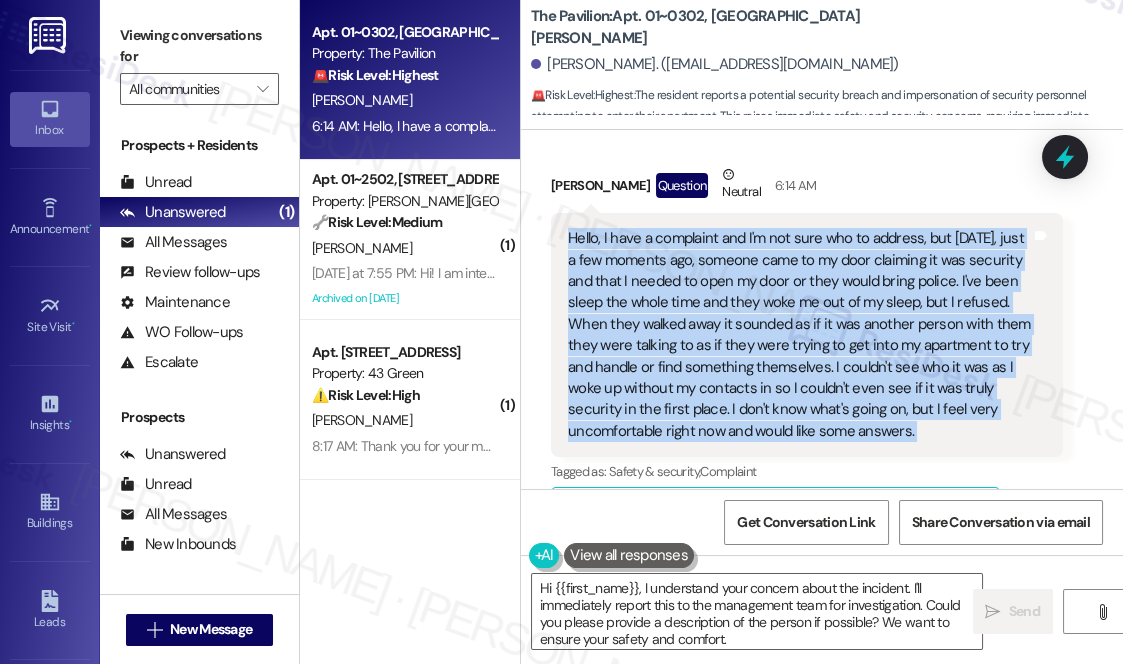 click on "Hello, I have a complaint and I'm not sure who to address, but [DATE], just a few moments ago, someone came to my door claiming it was security and that I needed to open my door or they would bring police. I've been sleep the whole time and they woke me out of my sleep, but I refused. When they walked away it sounded as if it was another person with them they were talking to as if they were trying to get into my apartment to try and handle or find something themselves. I couldn't see who it was as I woke up without my contacts in so I couldn't even see if it was truly security in the first place. I don't know what's going on, but I feel very uncomfortable right now and would like some answers." at bounding box center (799, 335) 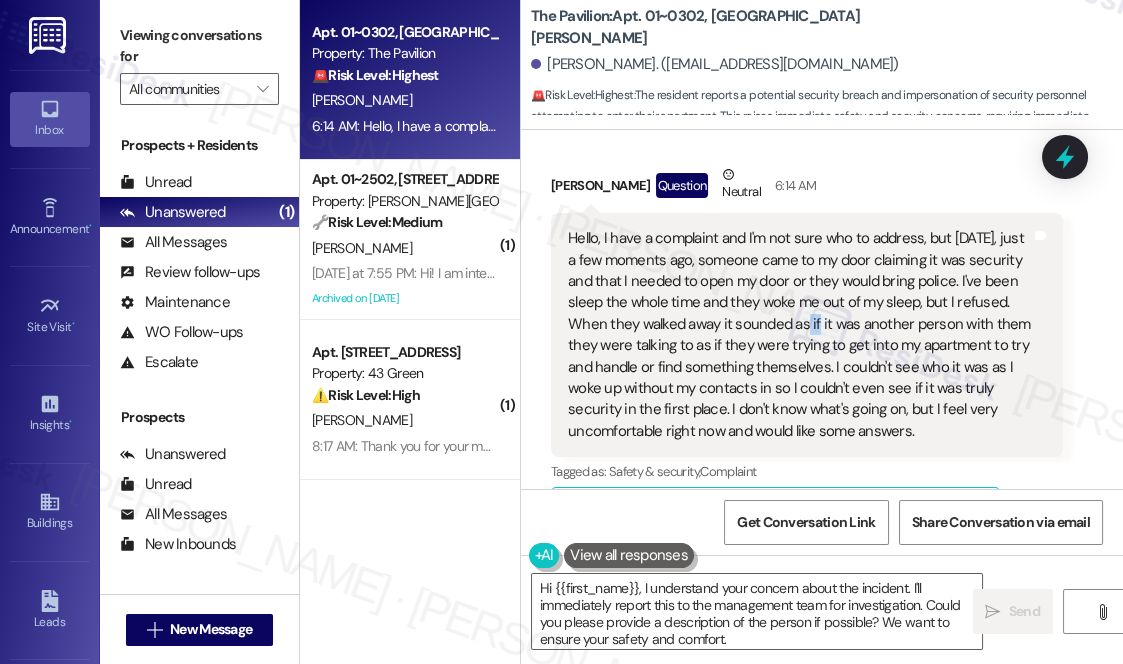 click on "Hello, I have a complaint and I'm not sure who to address, but [DATE], just a few moments ago, someone came to my door claiming it was security and that I needed to open my door or they would bring police. I've been sleep the whole time and they woke me out of my sleep, but I refused. When they walked away it sounded as if it was another person with them they were talking to as if they were trying to get into my apartment to try and handle or find something themselves. I couldn't see who it was as I woke up without my contacts in so I couldn't even see if it was truly security in the first place. I don't know what's going on, but I feel very uncomfortable right now and would like some answers." at bounding box center [799, 335] 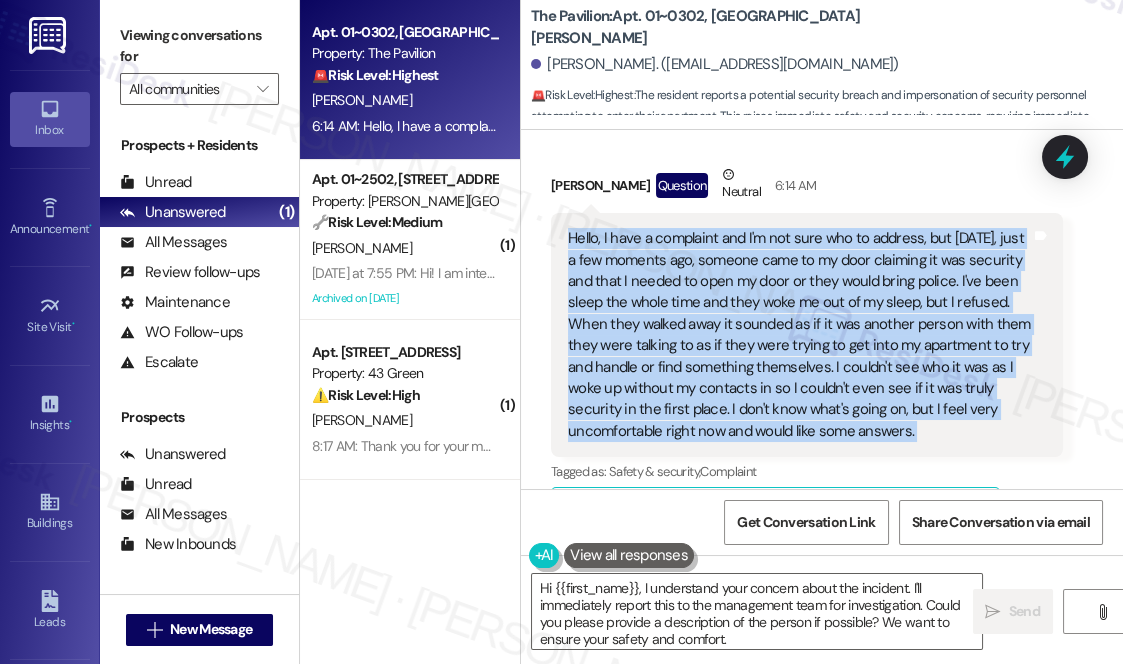 click on "Hello, I have a complaint and I'm not sure who to address, but [DATE], just a few moments ago, someone came to my door claiming it was security and that I needed to open my door or they would bring police. I've been sleep the whole time and they woke me out of my sleep, but I refused. When they walked away it sounded as if it was another person with them they were talking to as if they were trying to get into my apartment to try and handle or find something themselves. I couldn't see who it was as I woke up without my contacts in so I couldn't even see if it was truly security in the first place. I don't know what's going on, but I feel very uncomfortable right now and would like some answers." at bounding box center (799, 335) 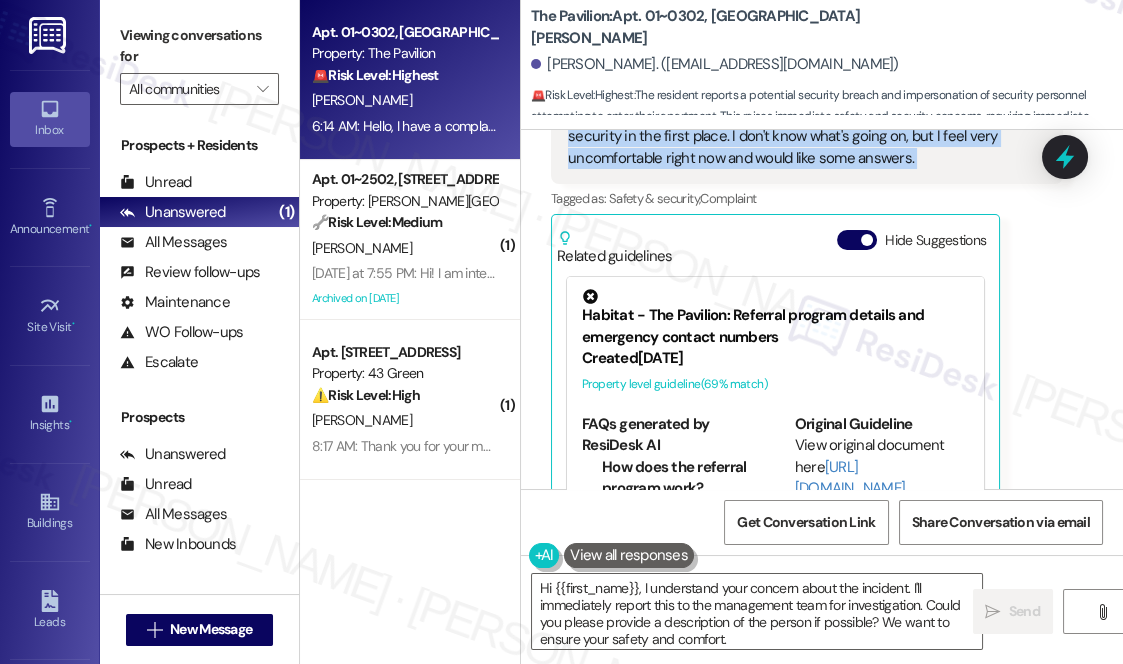 scroll, scrollTop: 8629, scrollLeft: 0, axis: vertical 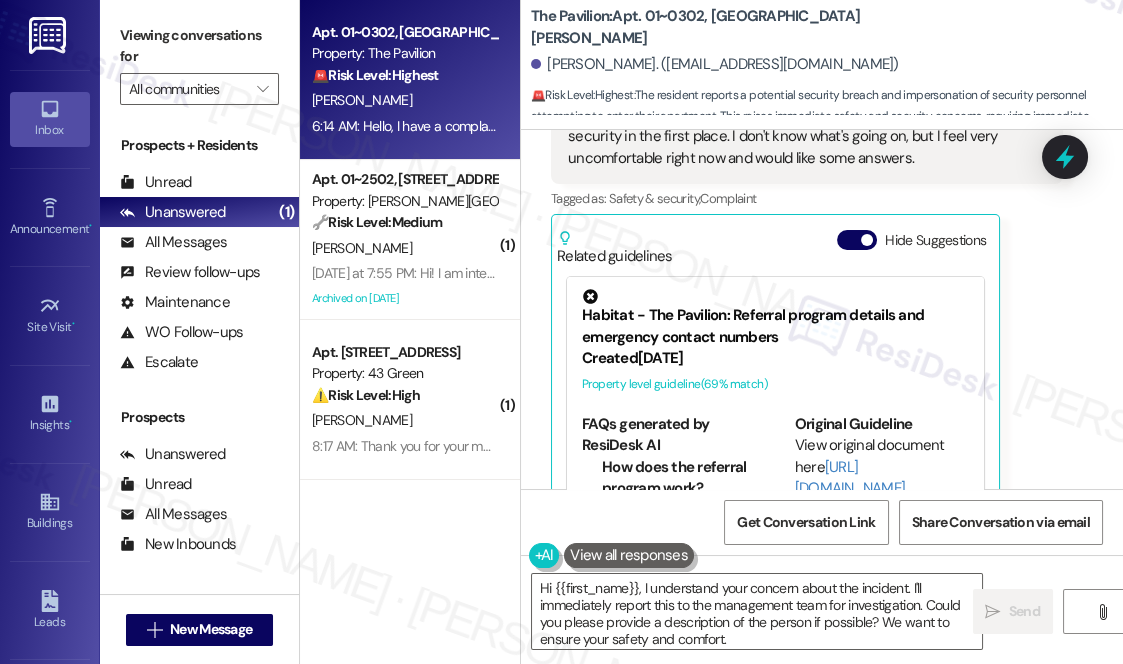 click on "Habitat - The Pavilion: Referral program details and emergency contact numbers" at bounding box center (775, 318) 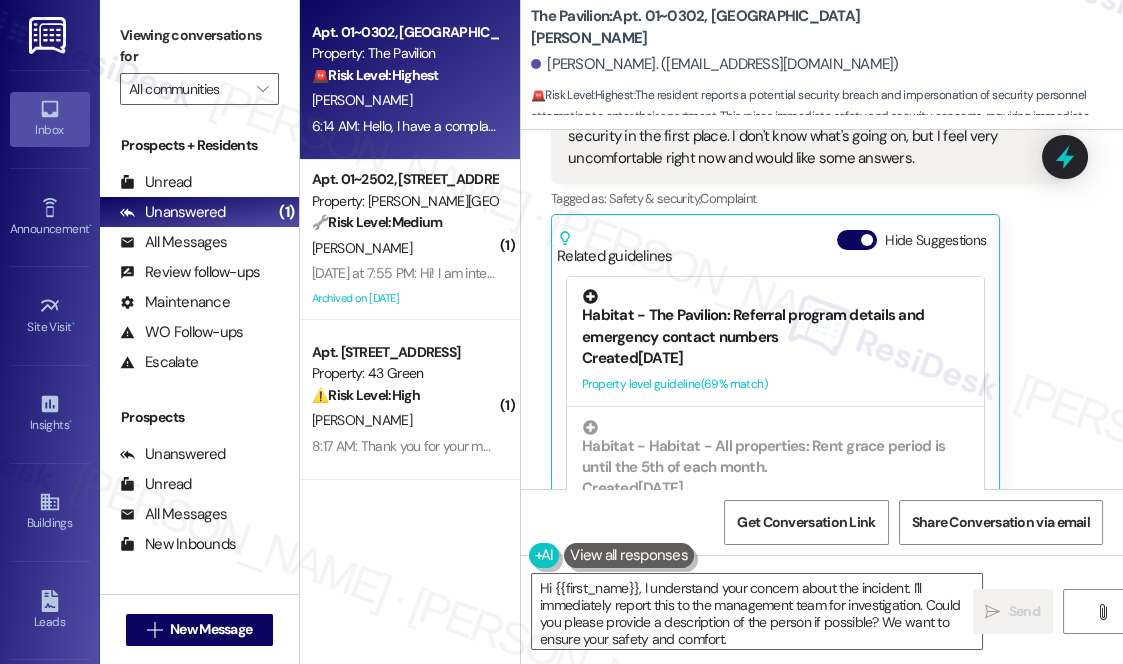 click on "Habitat - The Pavilion: Referral program details and emergency contact numbers" at bounding box center (775, 318) 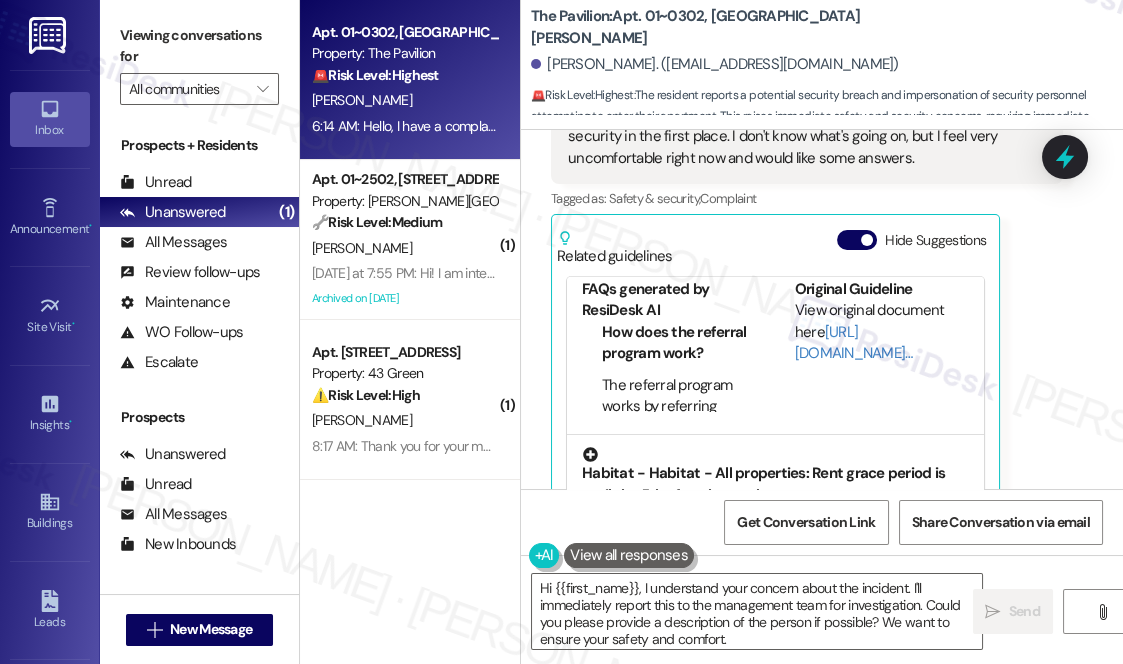 scroll, scrollTop: 176, scrollLeft: 0, axis: vertical 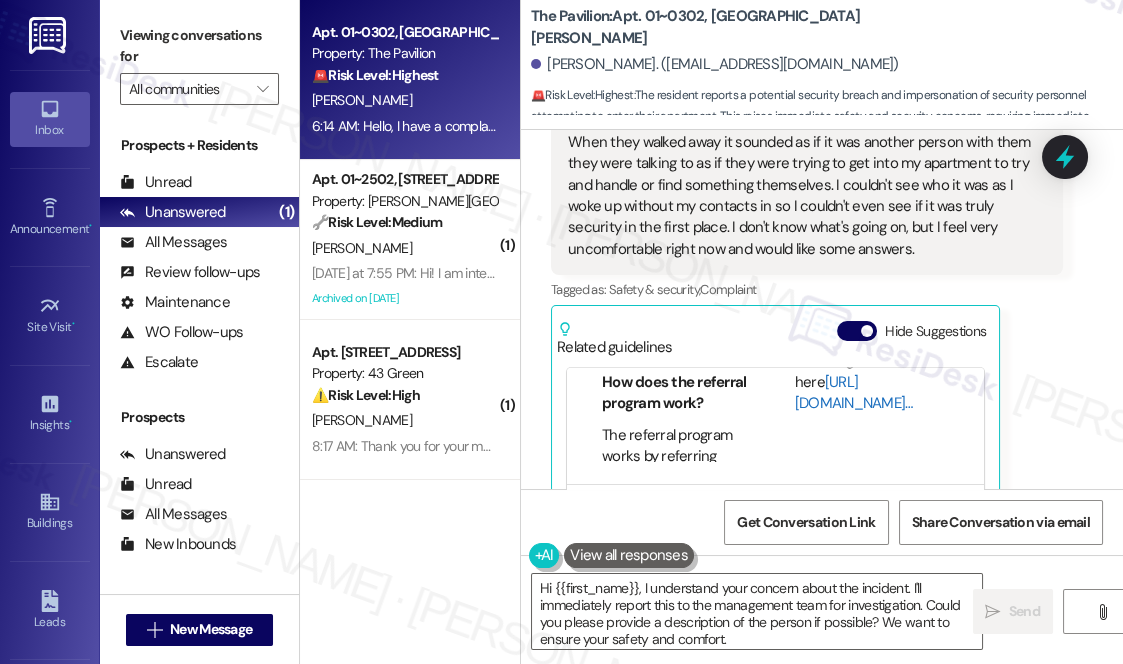 click on "[URL][DOMAIN_NAME]…" at bounding box center (854, 392) 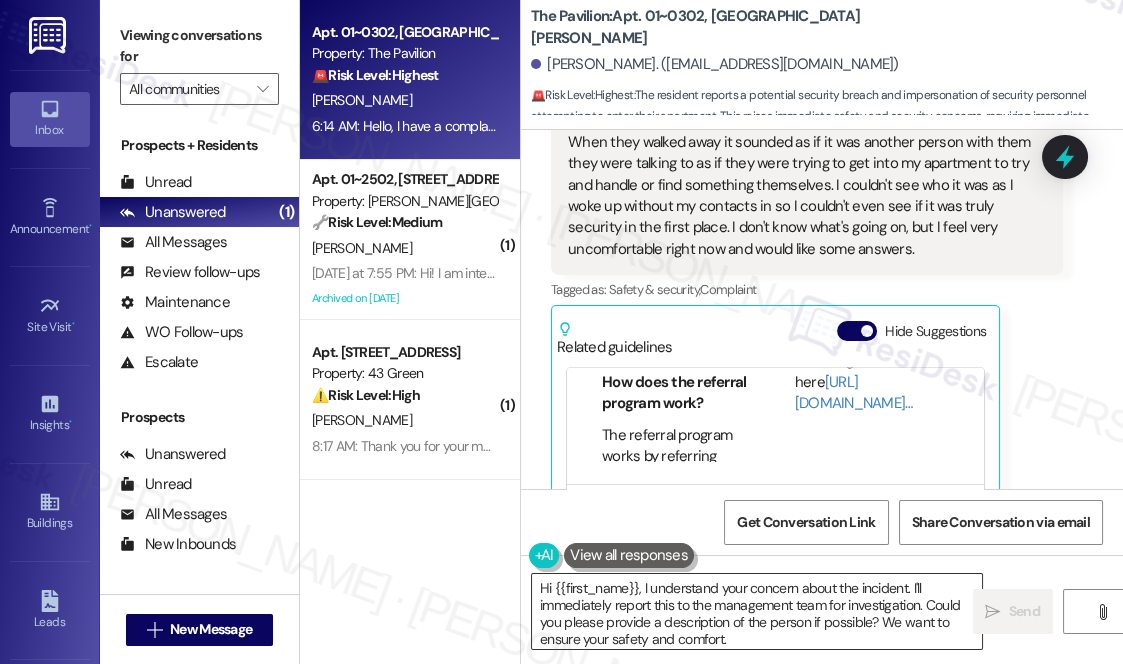 click on "Hi {{first_name}}, I understand your concern about the incident. I'll immediately report this to the management team for investigation. Could you please provide a description of the person if possible? We want to ensure your safety and comfort." at bounding box center (757, 611) 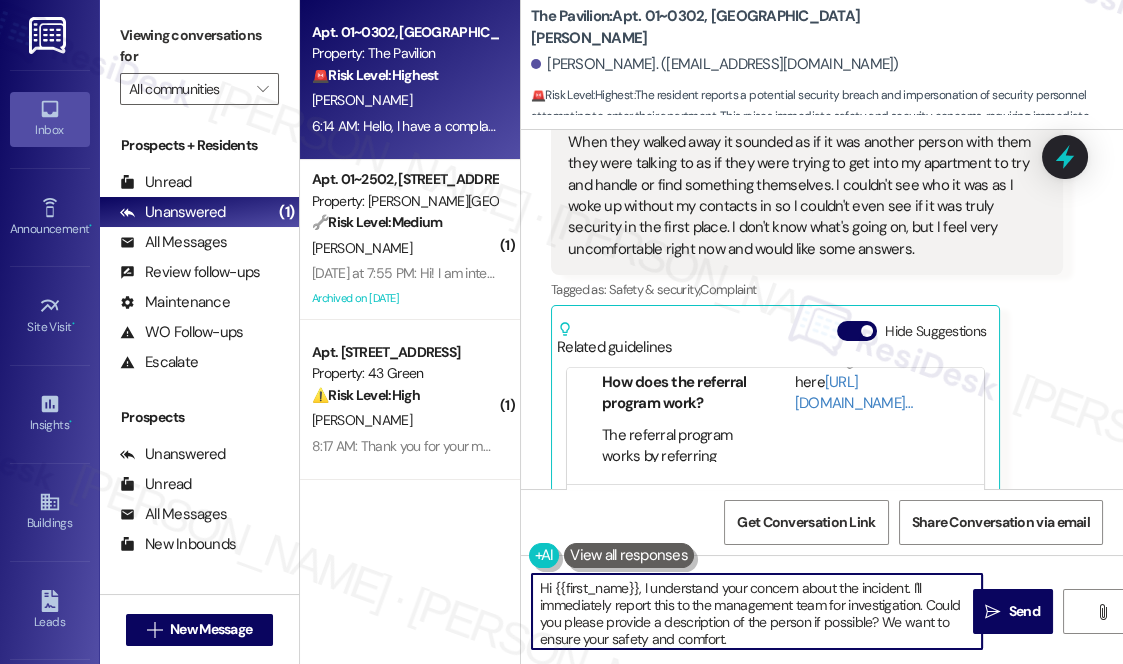 click on "Hi {{first_name}}, I understand your concern about the incident. I'll immediately report this to the management team for investigation. Could you please provide a description of the person if possible? We want to ensure your safety and comfort." at bounding box center [757, 611] 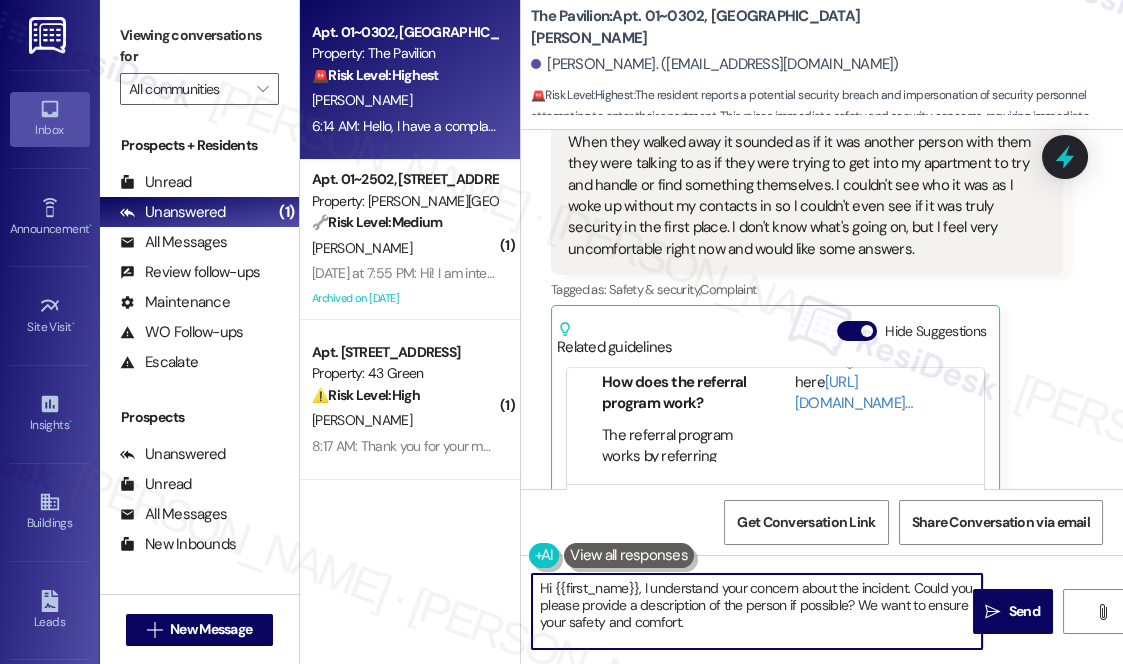 click on "Hi {{first_name}}, I understand your concern about the incident. Could you please provide a description of the person if possible? We want to ensure your safety and comfort." at bounding box center (757, 611) 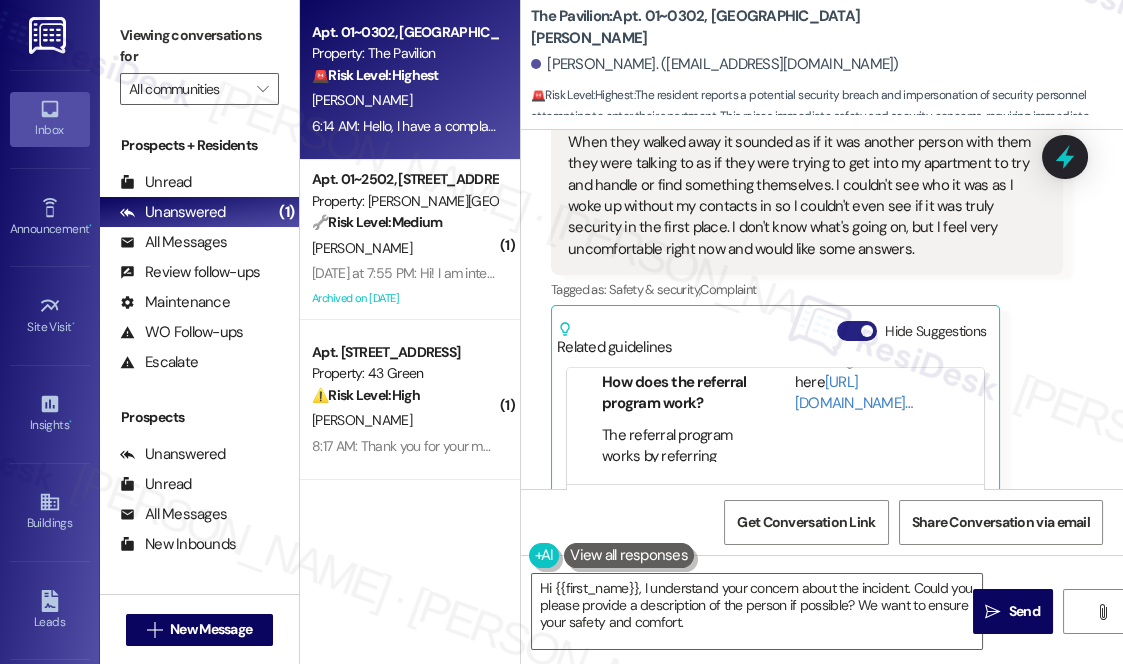 click on "Hide Suggestions" at bounding box center [857, 331] 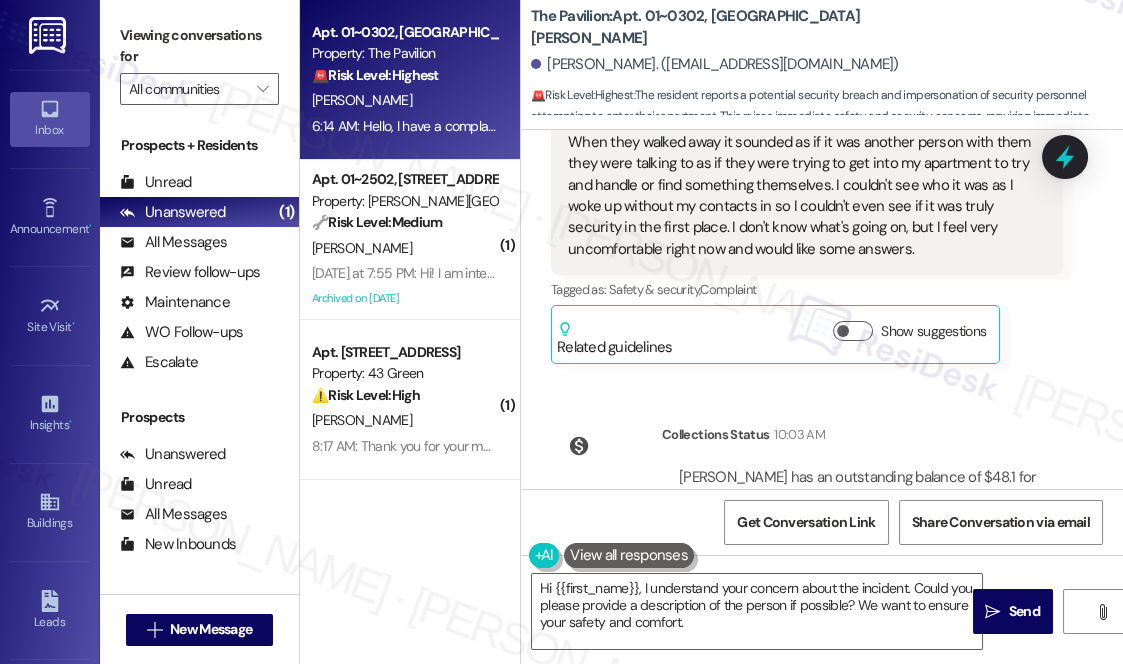 scroll, scrollTop: 8447, scrollLeft: 0, axis: vertical 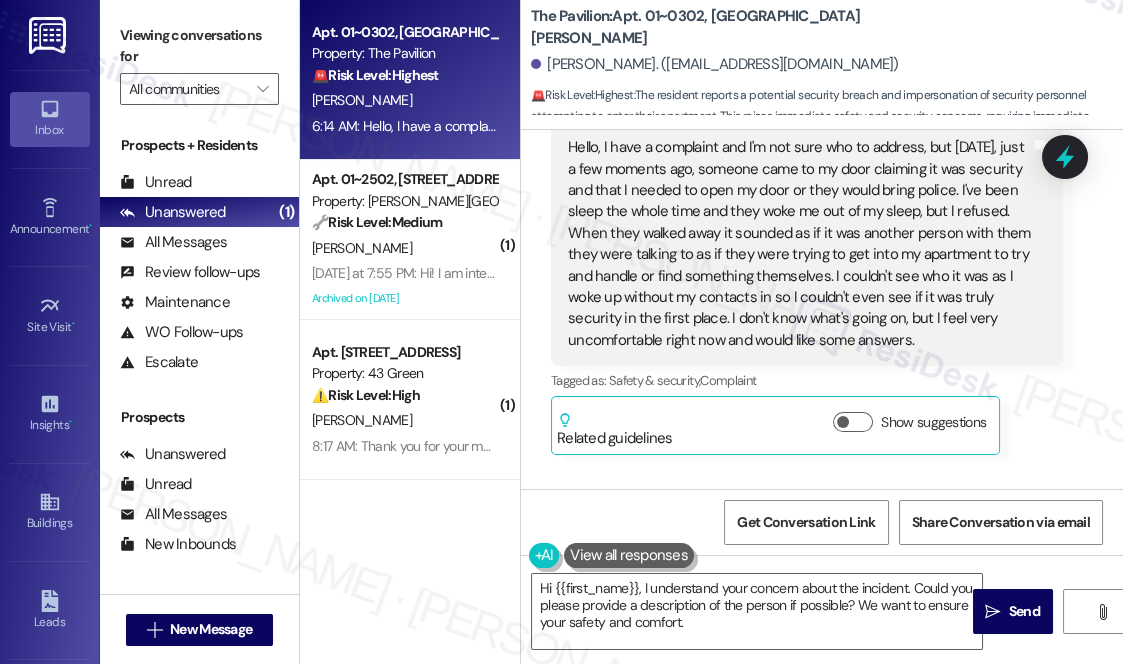 click on "Hello, I have a complaint and I'm not sure who to address, but [DATE], just a few moments ago, someone came to my door claiming it was security and that I needed to open my door or they would bring police. I've been sleep the whole time and they woke me out of my sleep, but I refused. When they walked away it sounded as if it was another person with them they were talking to as if they were trying to get into my apartment to try and handle or find something themselves. I couldn't see who it was as I woke up without my contacts in so I couldn't even see if it was truly security in the first place. I don't know what's going on, but I feel very uncomfortable right now and would like some answers." at bounding box center [799, 244] 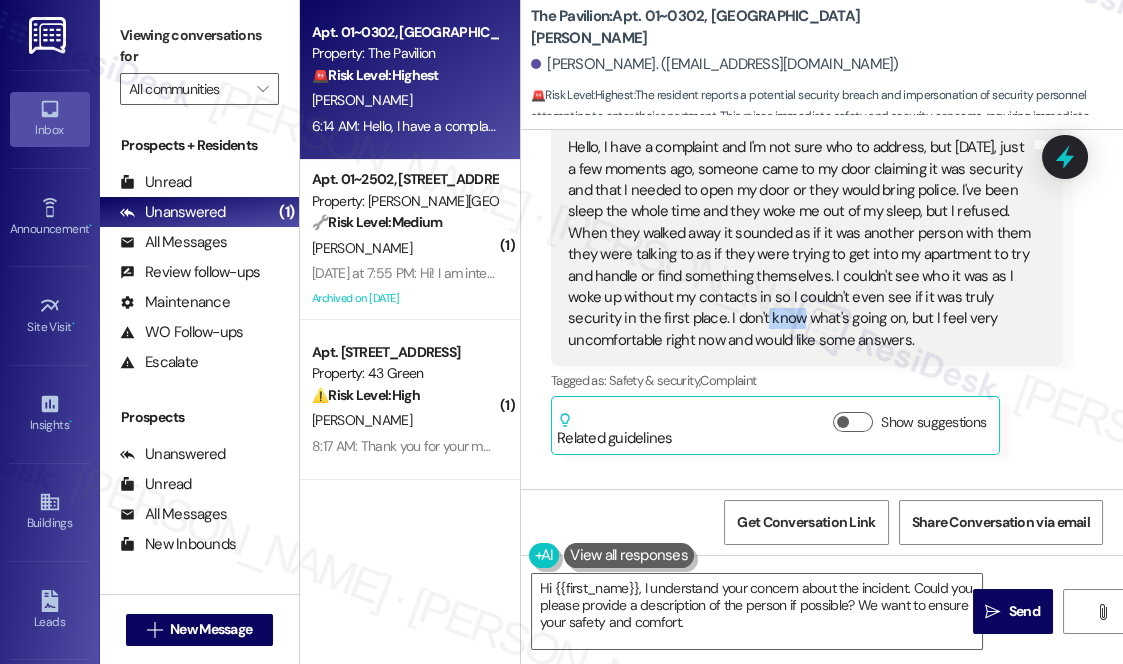 click on "Hello, I have a complaint and I'm not sure who to address, but [DATE], just a few moments ago, someone came to my door claiming it was security and that I needed to open my door or they would bring police. I've been sleep the whole time and they woke me out of my sleep, but I refused. When they walked away it sounded as if it was another person with them they were talking to as if they were trying to get into my apartment to try and handle or find something themselves. I couldn't see who it was as I woke up without my contacts in so I couldn't even see if it was truly security in the first place. I don't know what's going on, but I feel very uncomfortable right now and would like some answers." at bounding box center [799, 244] 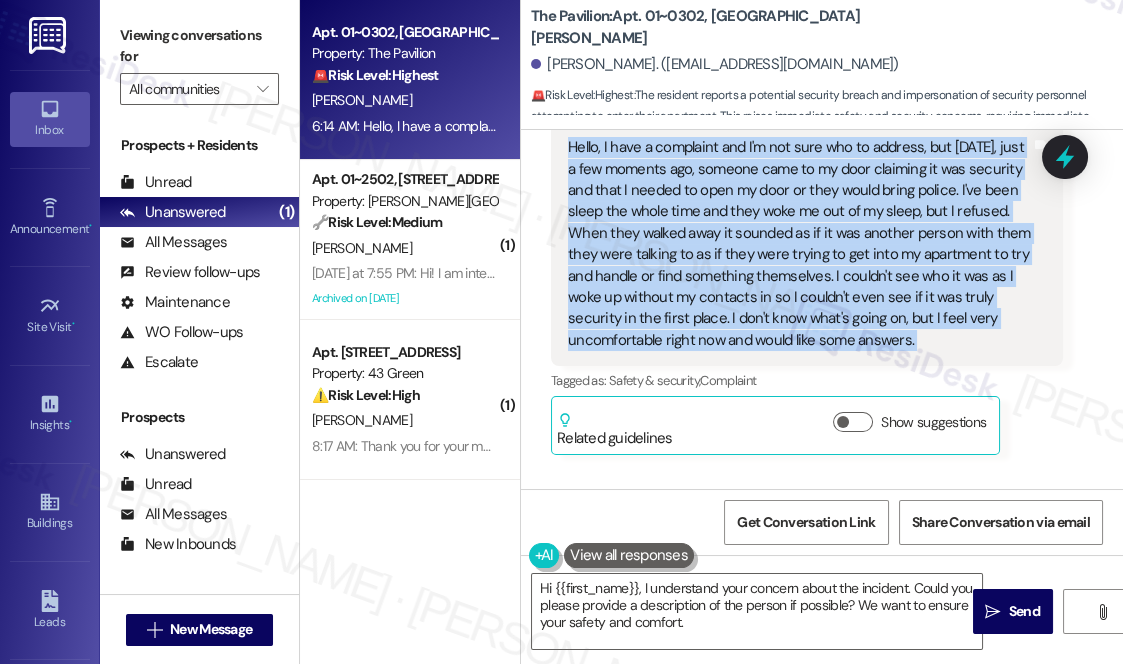 click on "Hello, I have a complaint and I'm not sure who to address, but [DATE], just a few moments ago, someone came to my door claiming it was security and that I needed to open my door or they would bring police. I've been sleep the whole time and they woke me out of my sleep, but I refused. When they walked away it sounded as if it was another person with them they were talking to as if they were trying to get into my apartment to try and handle or find something themselves. I couldn't see who it was as I woke up without my contacts in so I couldn't even see if it was truly security in the first place. I don't know what's going on, but I feel very uncomfortable right now and would like some answers." at bounding box center [799, 244] 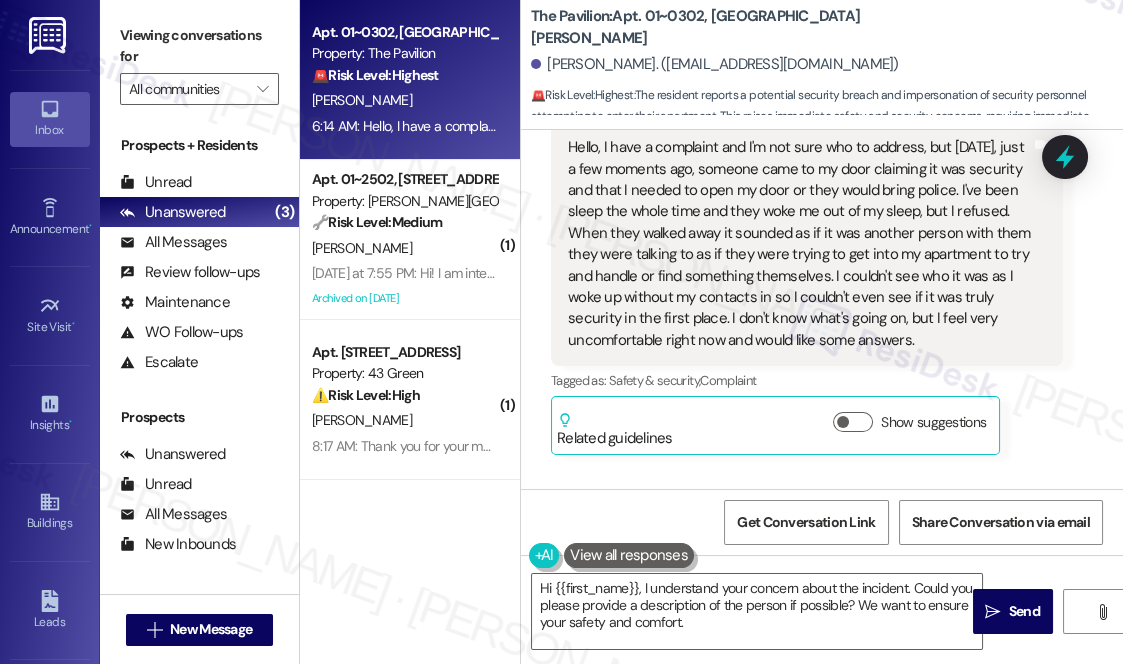 click on "[PERSON_NAME]. ([EMAIL_ADDRESS][DOMAIN_NAME])" at bounding box center [827, 65] 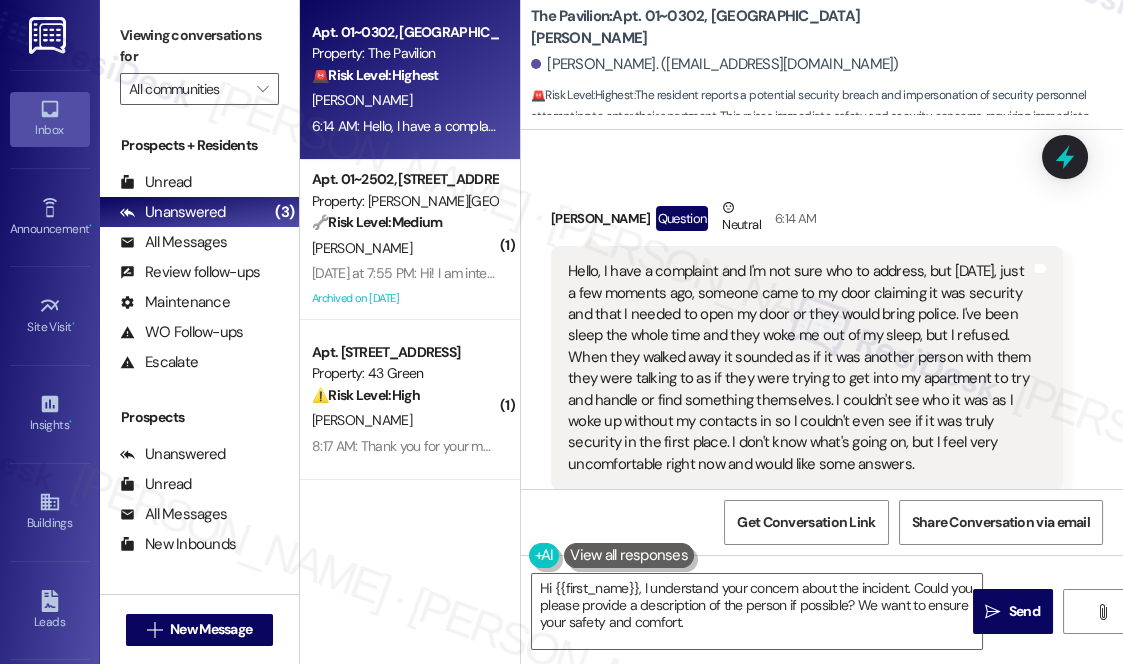 scroll, scrollTop: 8296, scrollLeft: 0, axis: vertical 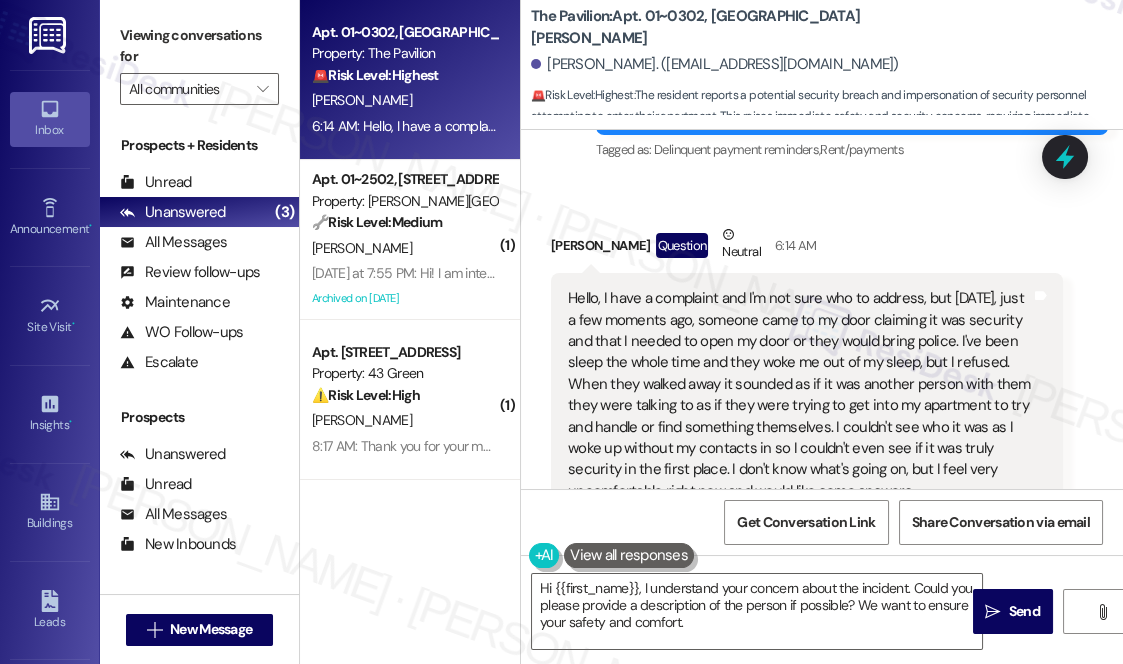 click on "Hello, I have a complaint and I'm not sure who to address, but [DATE], just a few moments ago, someone came to my door claiming it was security and that I needed to open my door or they would bring police. I've been sleep the whole time and they woke me out of my sleep, but I refused. When they walked away it sounded as if it was another person with them they were talking to as if they were trying to get into my apartment to try and handle or find something themselves. I couldn't see who it was as I woke up without my contacts in so I couldn't even see if it was truly security in the first place. I don't know what's going on, but I feel very uncomfortable right now and would like some answers." at bounding box center (799, 395) 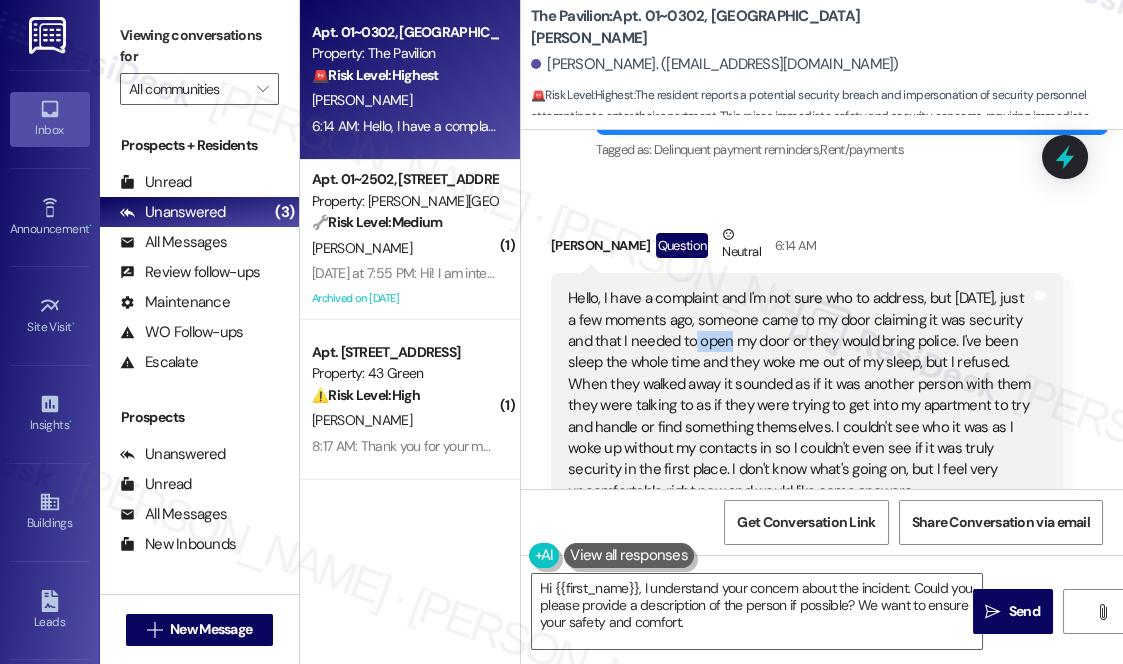 click on "Hello, I have a complaint and I'm not sure who to address, but [DATE], just a few moments ago, someone came to my door claiming it was security and that I needed to open my door or they would bring police. I've been sleep the whole time and they woke me out of my sleep, but I refused. When they walked away it sounded as if it was another person with them they were talking to as if they were trying to get into my apartment to try and handle or find something themselves. I couldn't see who it was as I woke up without my contacts in so I couldn't even see if it was truly security in the first place. I don't know what's going on, but I feel very uncomfortable right now and would like some answers." at bounding box center [799, 395] 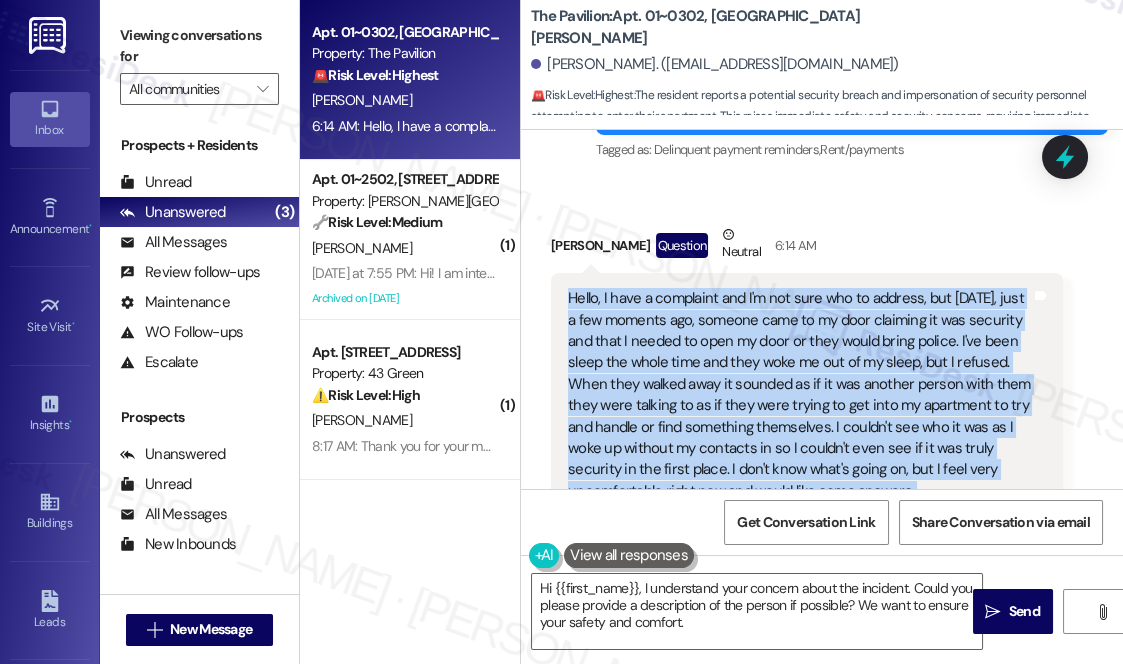 click on "Hello, I have a complaint and I'm not sure who to address, but [DATE], just a few moments ago, someone came to my door claiming it was security and that I needed to open my door or they would bring police. I've been sleep the whole time and they woke me out of my sleep, but I refused. When they walked away it sounded as if it was another person with them they were talking to as if they were trying to get into my apartment to try and handle or find something themselves. I couldn't see who it was as I woke up without my contacts in so I couldn't even see if it was truly security in the first place. I don't know what's going on, but I feel very uncomfortable right now and would like some answers." at bounding box center [799, 395] 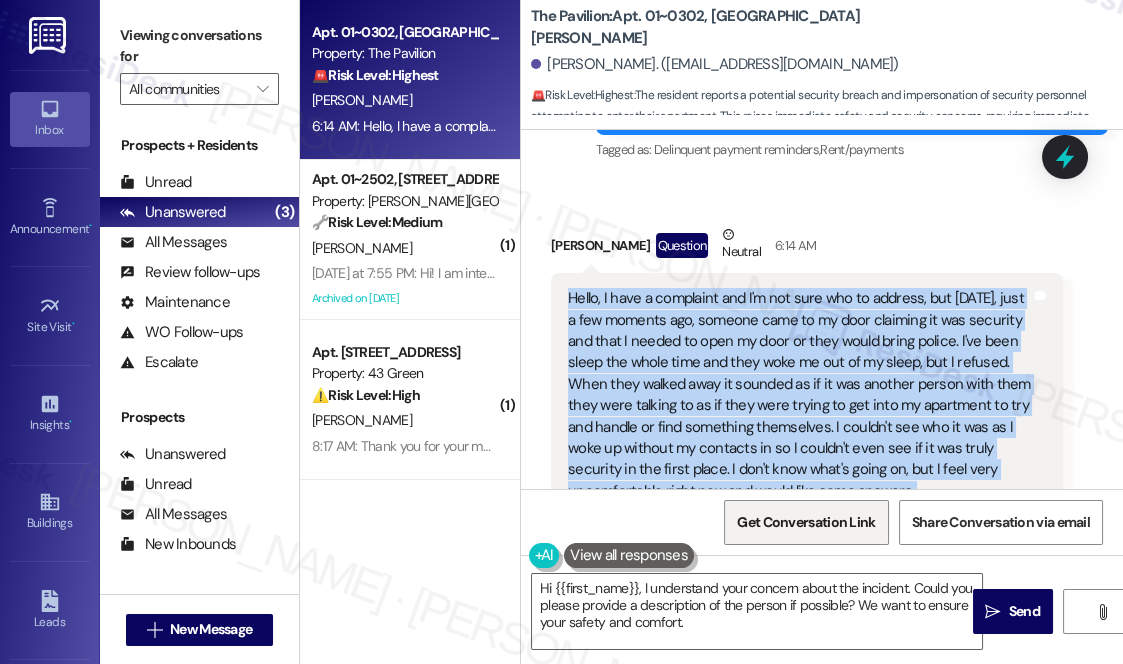 drag, startPoint x: 976, startPoint y: 439, endPoint x: 858, endPoint y: 527, distance: 147.20055 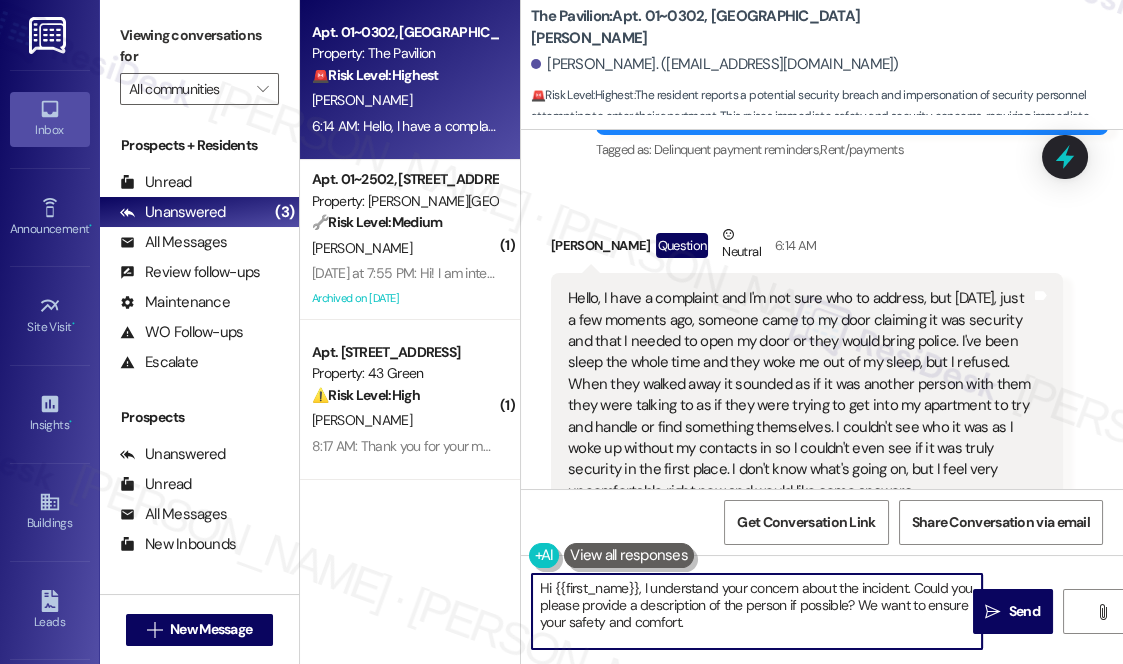 click on "Hi {{first_name}}, I understand your concern about the incident. Could you please provide a description of the person if possible? We want to ensure your safety and comfort." at bounding box center [757, 611] 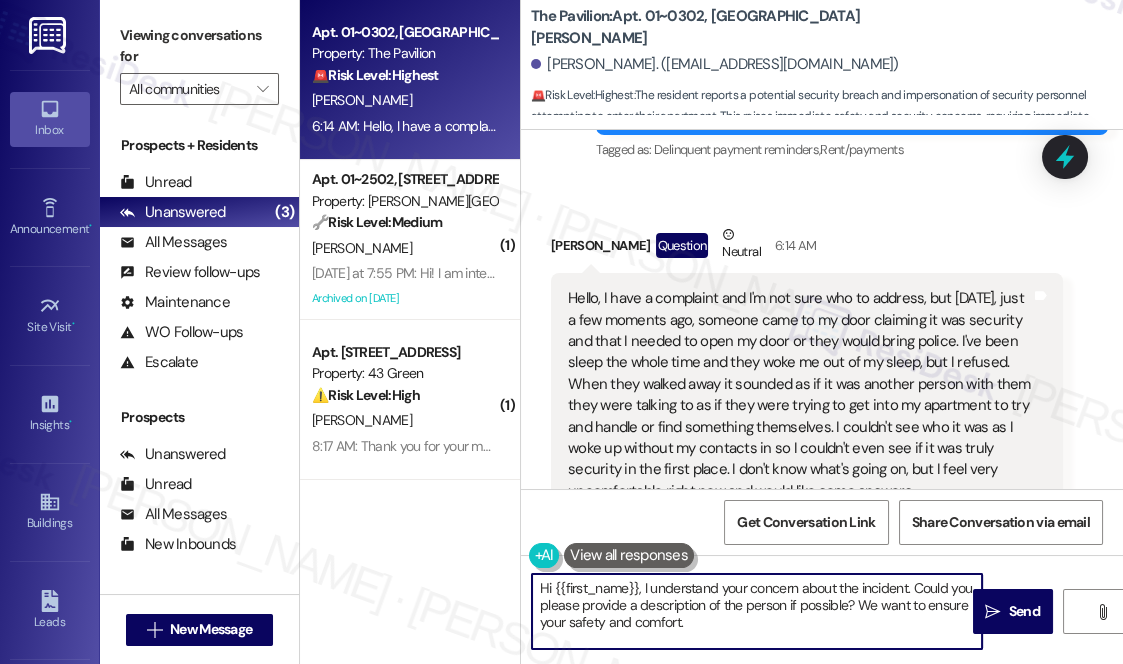 drag, startPoint x: 699, startPoint y: 619, endPoint x: 642, endPoint y: 589, distance: 64.412735 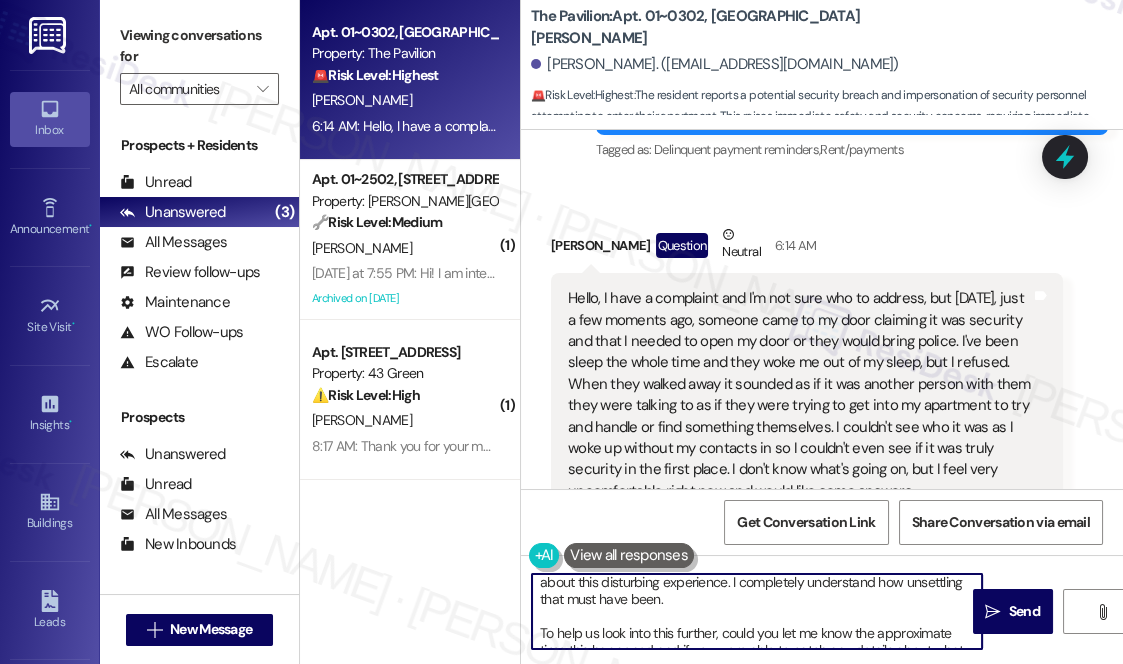 scroll, scrollTop: 0, scrollLeft: 0, axis: both 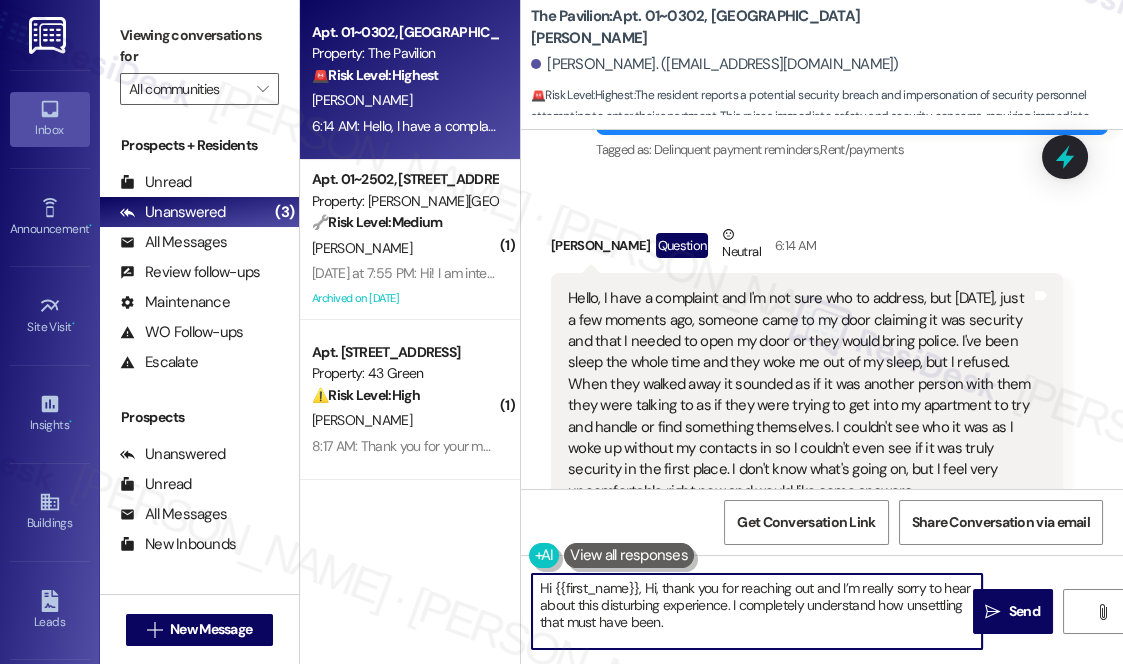 click on "Hi {{first_name}}, Hi, thank you for reaching out and I’m really sorry to hear about this disturbing experience. I completely understand how unsettling that must have been.
To help us look into this further, could you let me know the approximate time this happened and if you were able to catch any details about what the person looked like, what they were wearing, or what exactly they said? Also, was there any knock on the door or ID shown?" at bounding box center (757, 611) 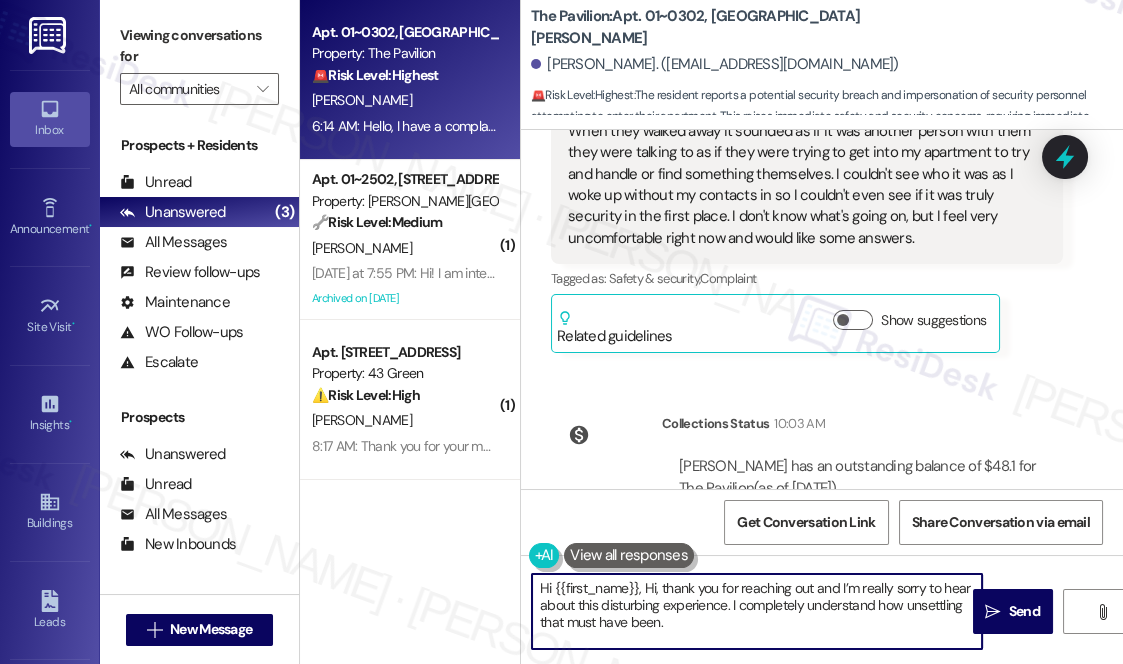 scroll, scrollTop: 8569, scrollLeft: 0, axis: vertical 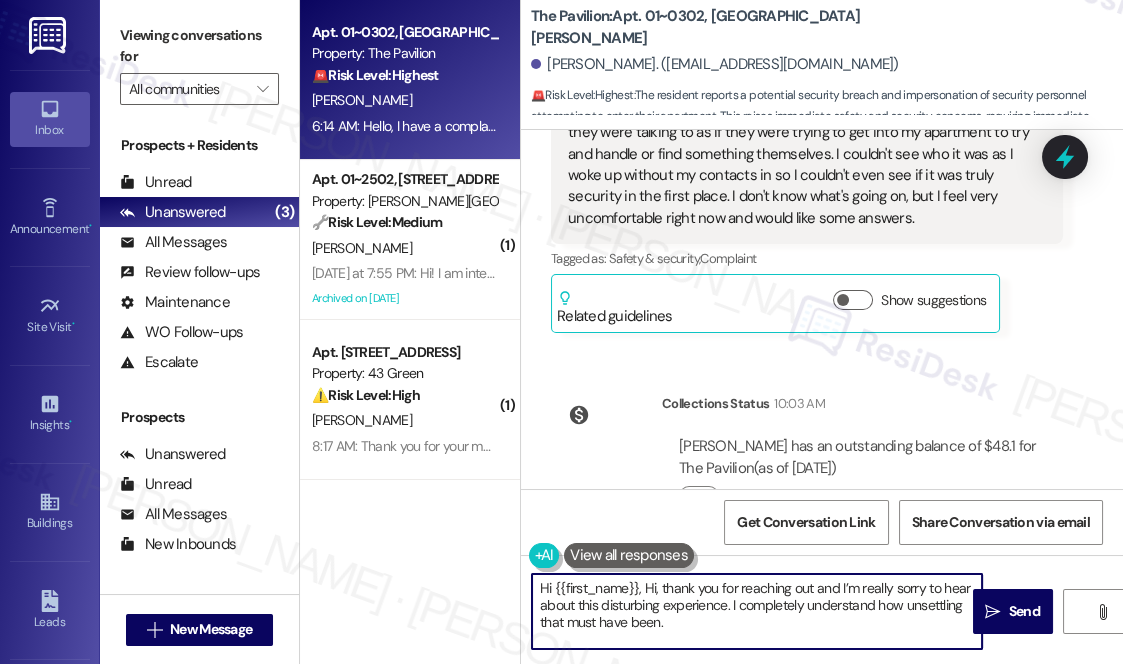 click on "Hi {{first_name}}, Hi, thank you for reaching out and I’m really sorry to hear about this disturbing experience. I completely understand how unsettling that must have been.
To help us look into this further, could you let me know the approximate time this happened and if you were able to catch any details about what the person looked like, what they were wearing, or what exactly they said? Also, was there any knock on the door or ID shown?" at bounding box center (757, 611) 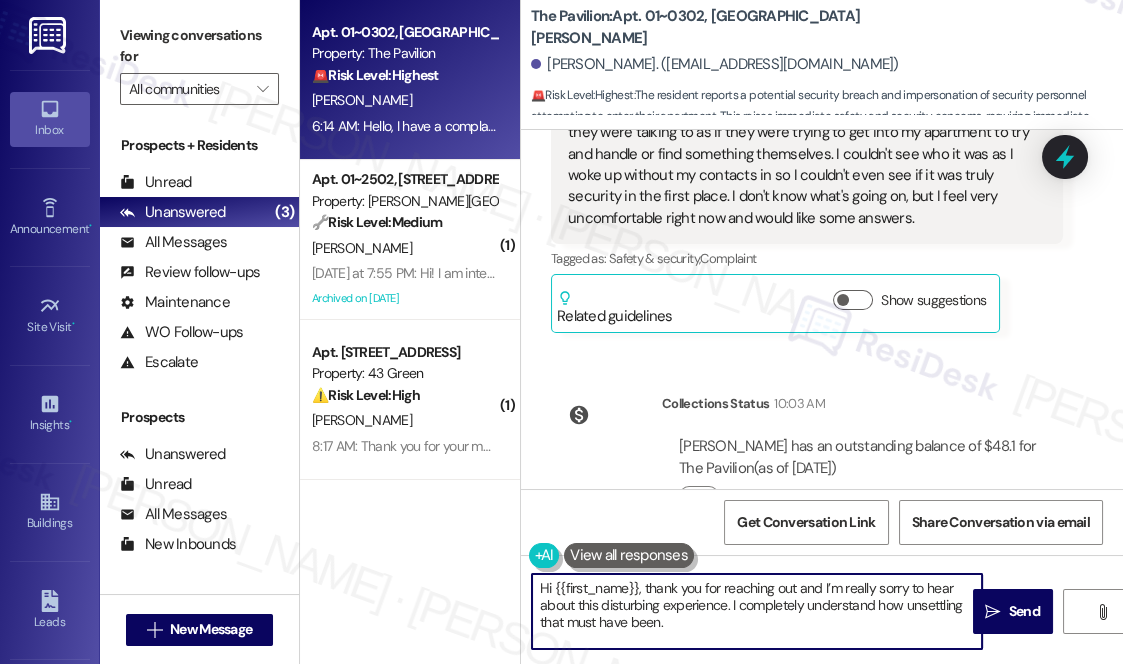 drag, startPoint x: 823, startPoint y: 587, endPoint x: 649, endPoint y: 593, distance: 174.10342 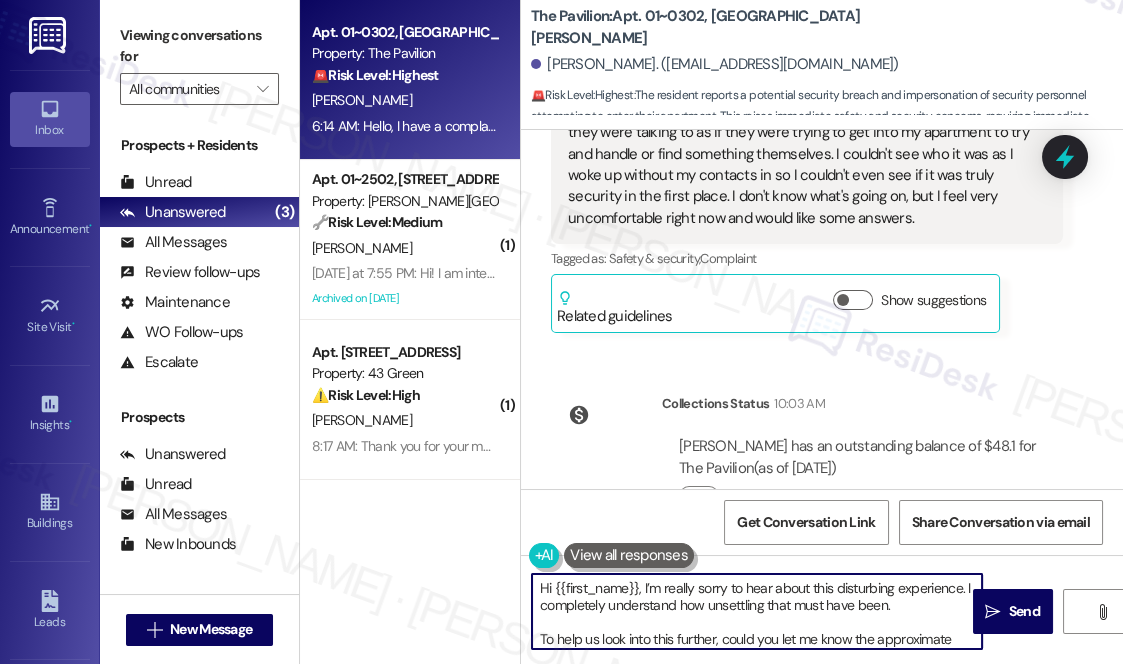 click on "Hi {{first_name}}, I’m really sorry to hear about this disturbing experience. I completely understand how unsettling that must have been.
To help us look into this further, could you let me know the approximate time this happened and if you were able to catch any details about what the person looked like, what they were wearing, or what exactly they said? Also, was there any knock on the door or ID shown?" at bounding box center [757, 611] 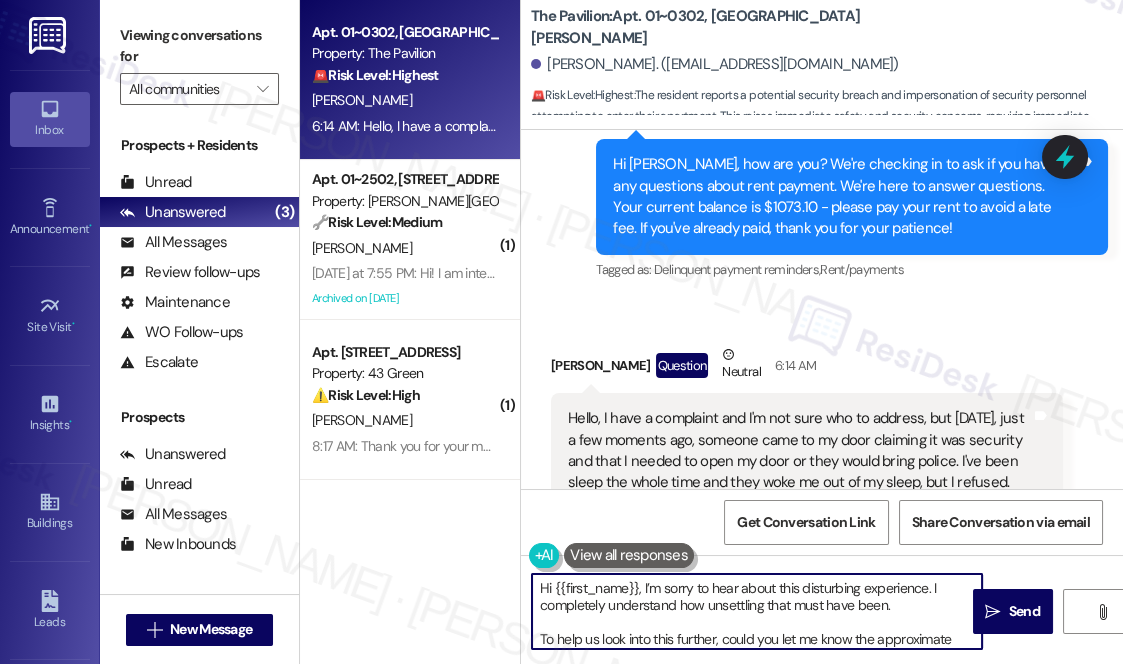 scroll, scrollTop: 8205, scrollLeft: 0, axis: vertical 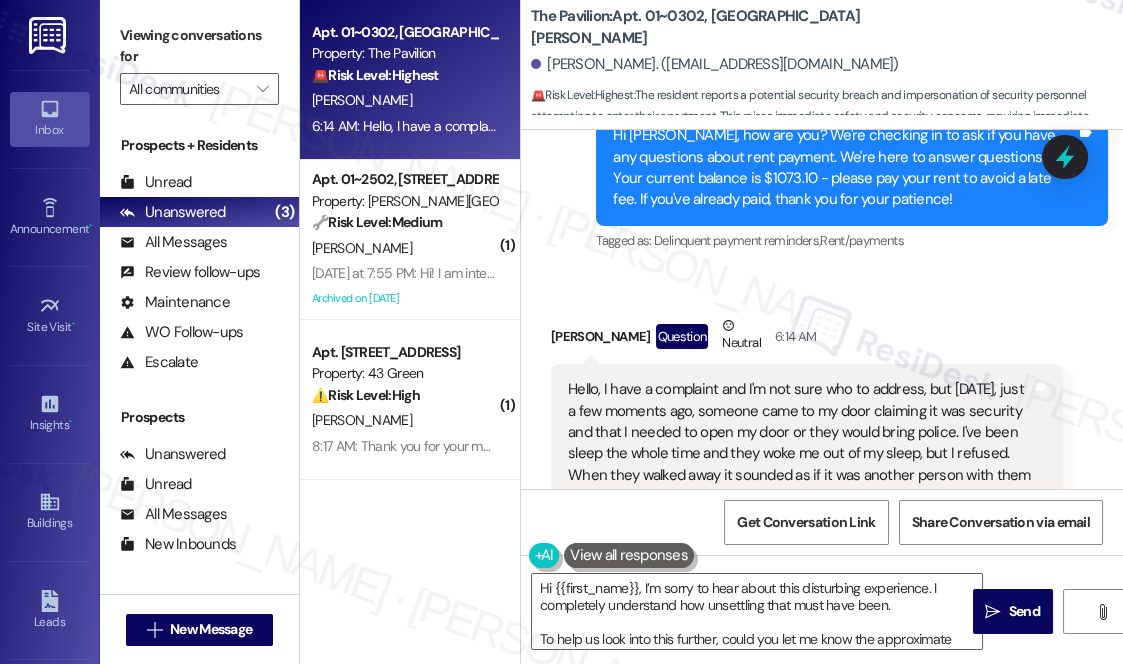 click on "Hello, I have a complaint and I'm not sure who to address, but [DATE], just a few moments ago, someone came to my door claiming it was security and that I needed to open my door or they would bring police. I've been sleep the whole time and they woke me out of my sleep, but I refused. When they walked away it sounded as if it was another person with them they were talking to as if they were trying to get into my apartment to try and handle or find something themselves. I couldn't see who it was as I woke up without my contacts in so I couldn't even see if it was truly security in the first place. I don't know what's going on, but I feel very uncomfortable right now and would like some answers." at bounding box center (799, 486) 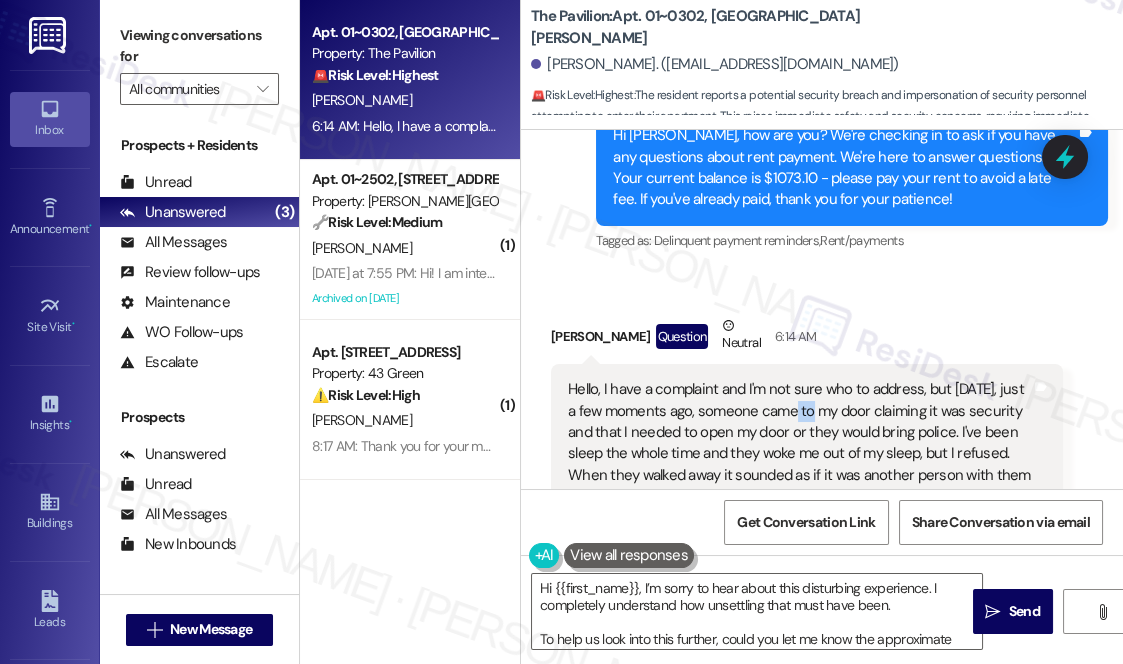 click on "Hello, I have a complaint and I'm not sure who to address, but [DATE], just a few moments ago, someone came to my door claiming it was security and that I needed to open my door or they would bring police. I've been sleep the whole time and they woke me out of my sleep, but I refused. When they walked away it sounded as if it was another person with them they were talking to as if they were trying to get into my apartment to try and handle or find something themselves. I couldn't see who it was as I woke up without my contacts in so I couldn't even see if it was truly security in the first place. I don't know what's going on, but I feel very uncomfortable right now and would like some answers." at bounding box center (799, 486) 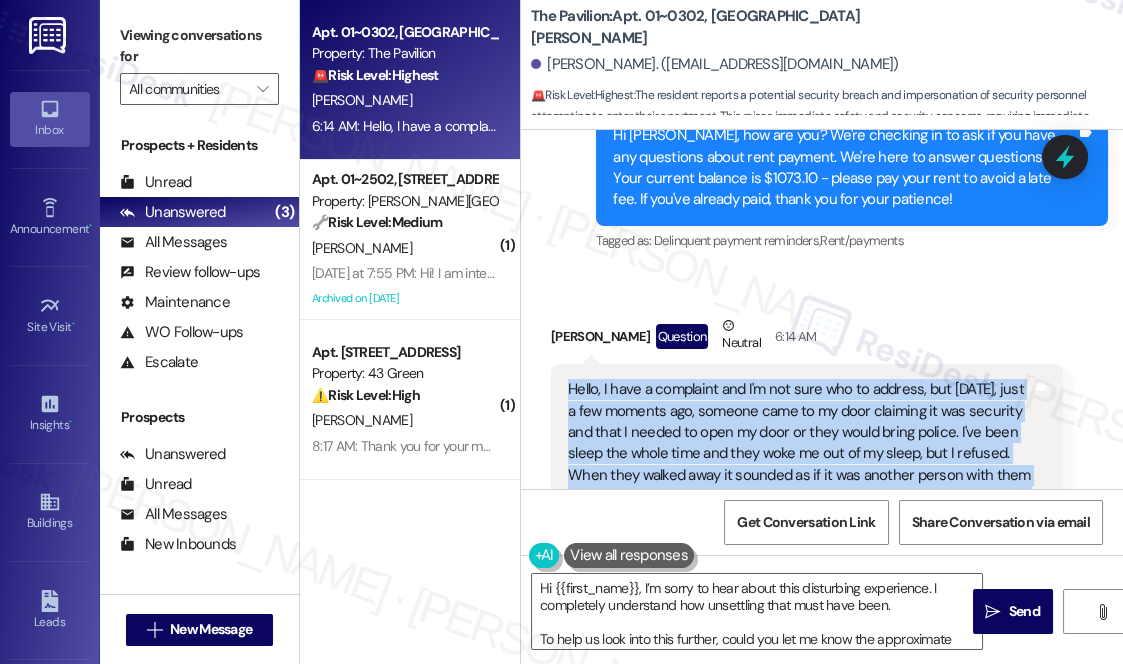 click on "Hello, I have a complaint and I'm not sure who to address, but [DATE], just a few moments ago, someone came to my door claiming it was security and that I needed to open my door or they would bring police. I've been sleep the whole time and they woke me out of my sleep, but I refused. When they walked away it sounded as if it was another person with them they were talking to as if they were trying to get into my apartment to try and handle or find something themselves. I couldn't see who it was as I woke up without my contacts in so I couldn't even see if it was truly security in the first place. I don't know what's going on, but I feel very uncomfortable right now and would like some answers." at bounding box center (799, 486) 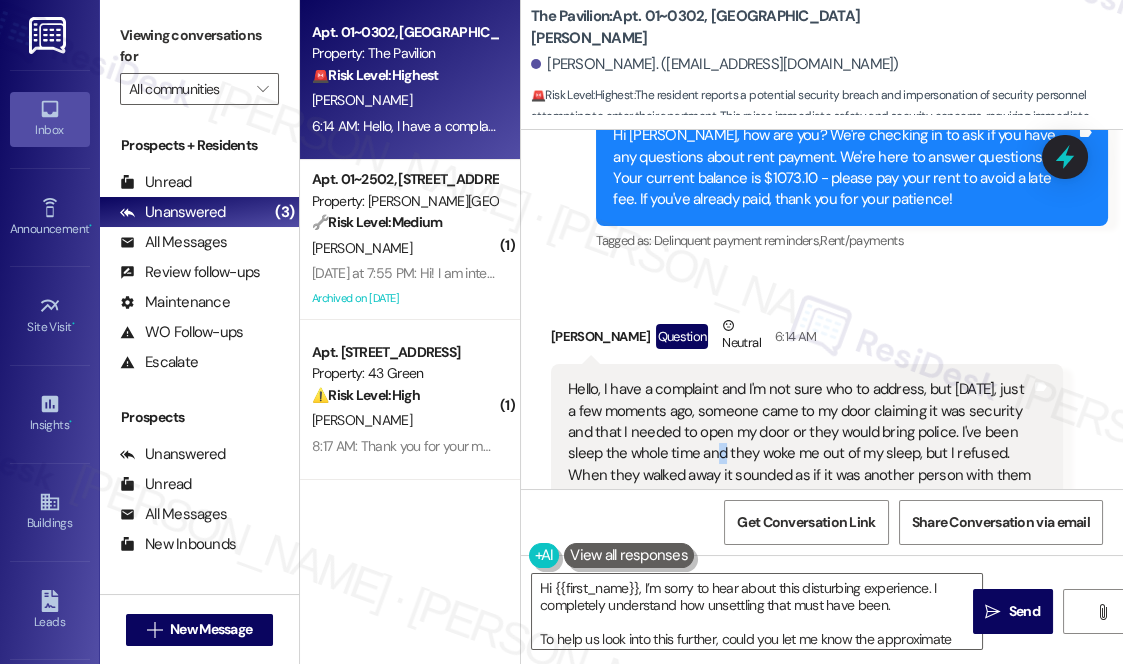 click on "Hello, I have a complaint and I'm not sure who to address, but [DATE], just a few moments ago, someone came to my door claiming it was security and that I needed to open my door or they would bring police. I've been sleep the whole time and they woke me out of my sleep, but I refused. When they walked away it sounded as if it was another person with them they were talking to as if they were trying to get into my apartment to try and handle or find something themselves. I couldn't see who it was as I woke up without my contacts in so I couldn't even see if it was truly security in the first place. I don't know what's going on, but I feel very uncomfortable right now and would like some answers." at bounding box center (799, 486) 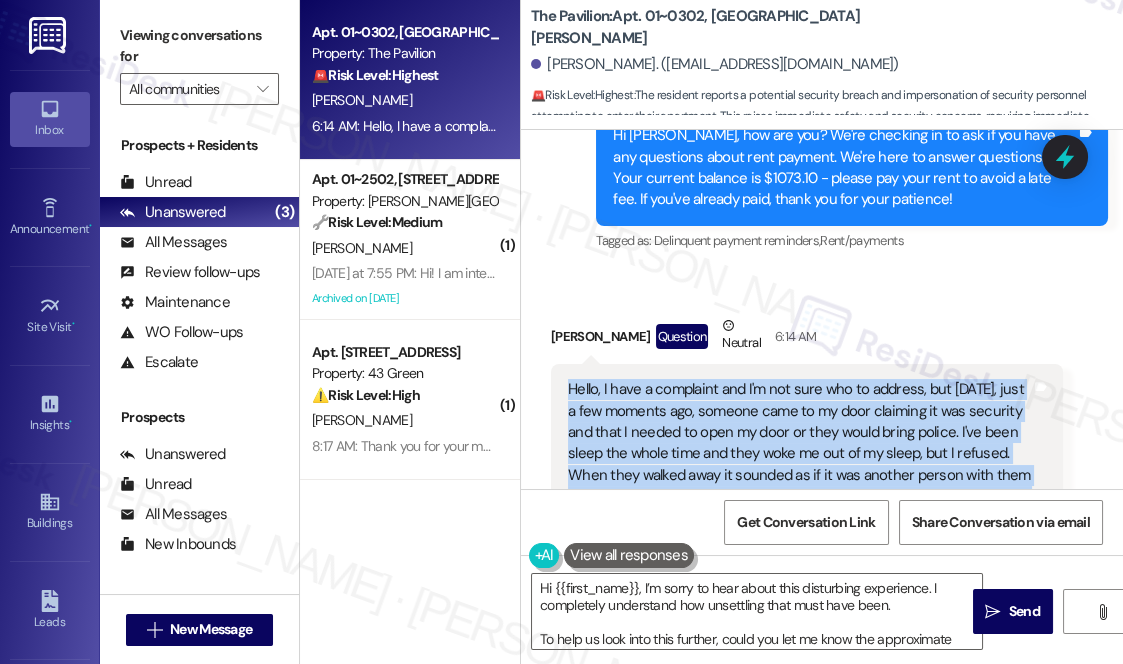 click on "Hello, I have a complaint and I'm not sure who to address, but [DATE], just a few moments ago, someone came to my door claiming it was security and that I needed to open my door or they would bring police. I've been sleep the whole time and they woke me out of my sleep, but I refused. When they walked away it sounded as if it was another person with them they were talking to as if they were trying to get into my apartment to try and handle or find something themselves. I couldn't see who it was as I woke up without my contacts in so I couldn't even see if it was truly security in the first place. I don't know what's going on, but I feel very uncomfortable right now and would like some answers." at bounding box center [799, 486] 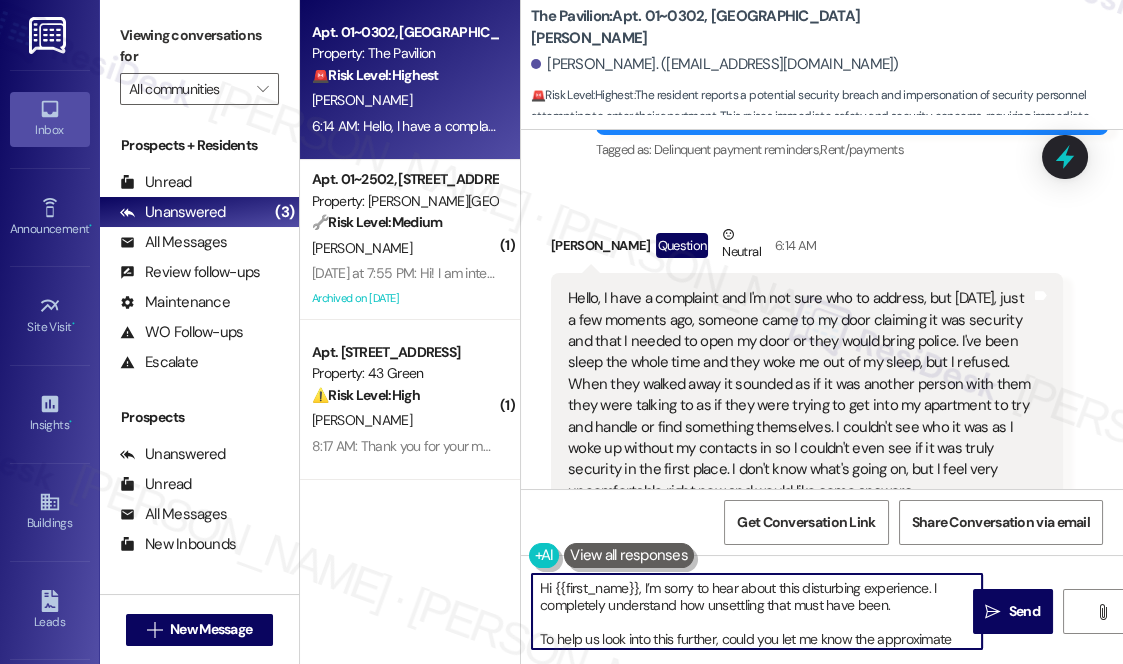 click on "Hi {{first_name}}, I’m sorry to hear about this disturbing experience. I completely understand how unsettling that must have been.
To help us look into this further, could you let me know the approximate time this happened and if you were able to catch any details about what the person looked like, what they were wearing, or what exactly they said? Also, was there any knock on the door or ID shown?" at bounding box center [757, 611] 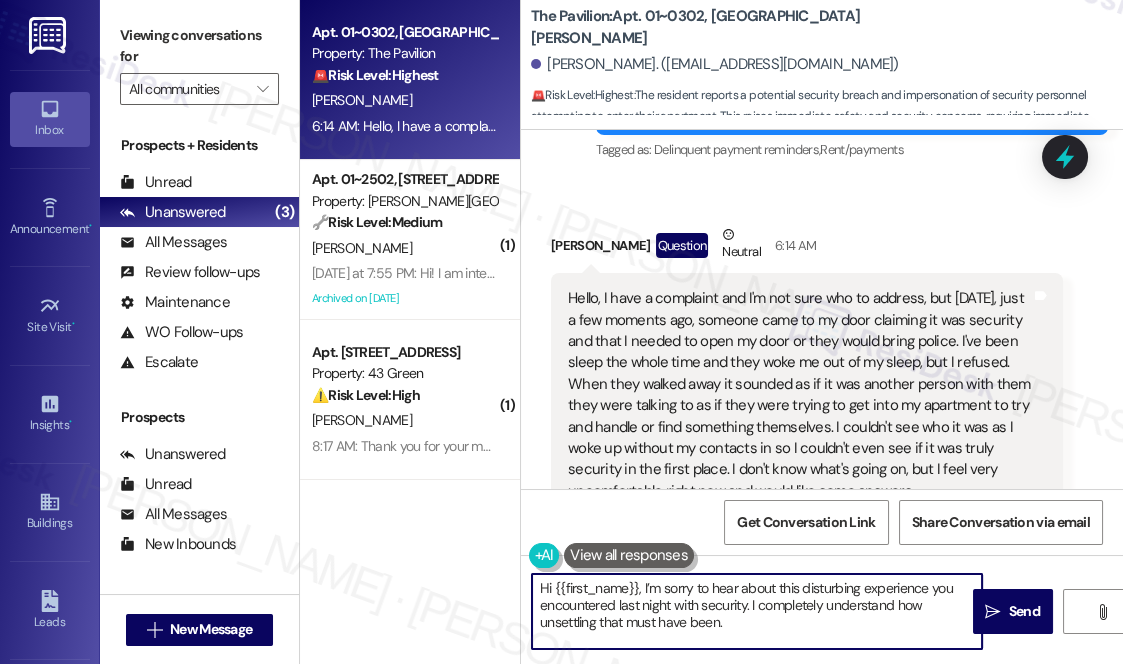 drag, startPoint x: 754, startPoint y: 600, endPoint x: 768, endPoint y: 614, distance: 19.79899 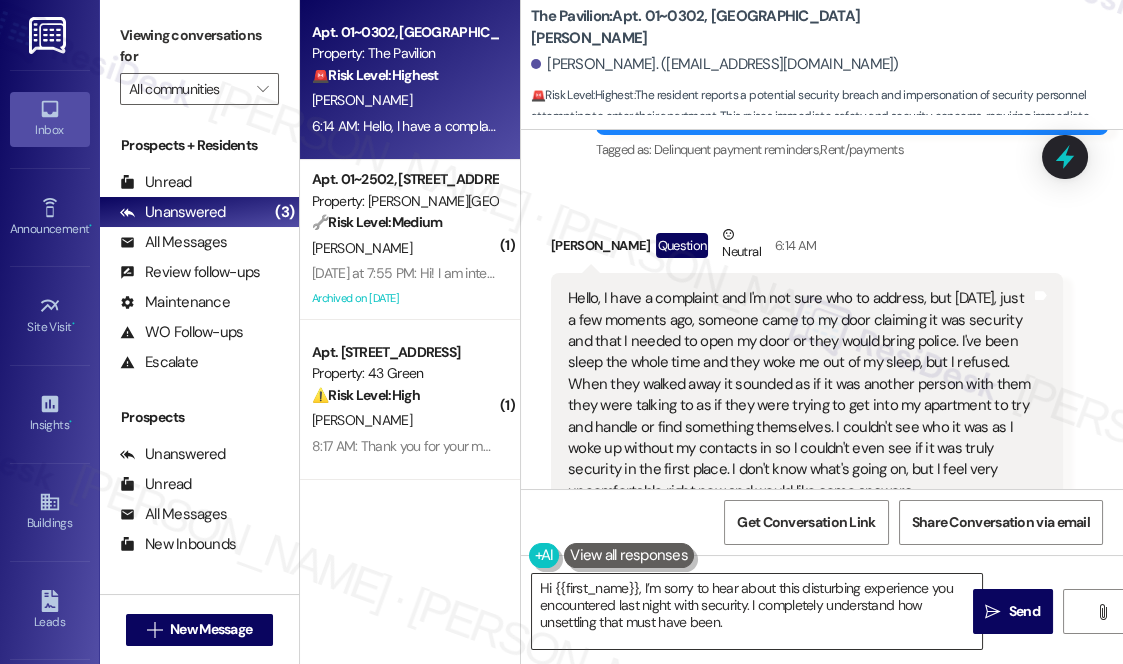 click on "Hi {{first_name}}, I’m sorry to hear about this disturbing experience you encountered last night with security. I completely understand how unsettling that must have been.
To help us look into this further, could you let me know the approximate time this happened and if you were able to catch any details about what the person looked like, what they were wearing, or what exactly they said? Also, was there any knock on the door or ID shown?" at bounding box center (757, 611) 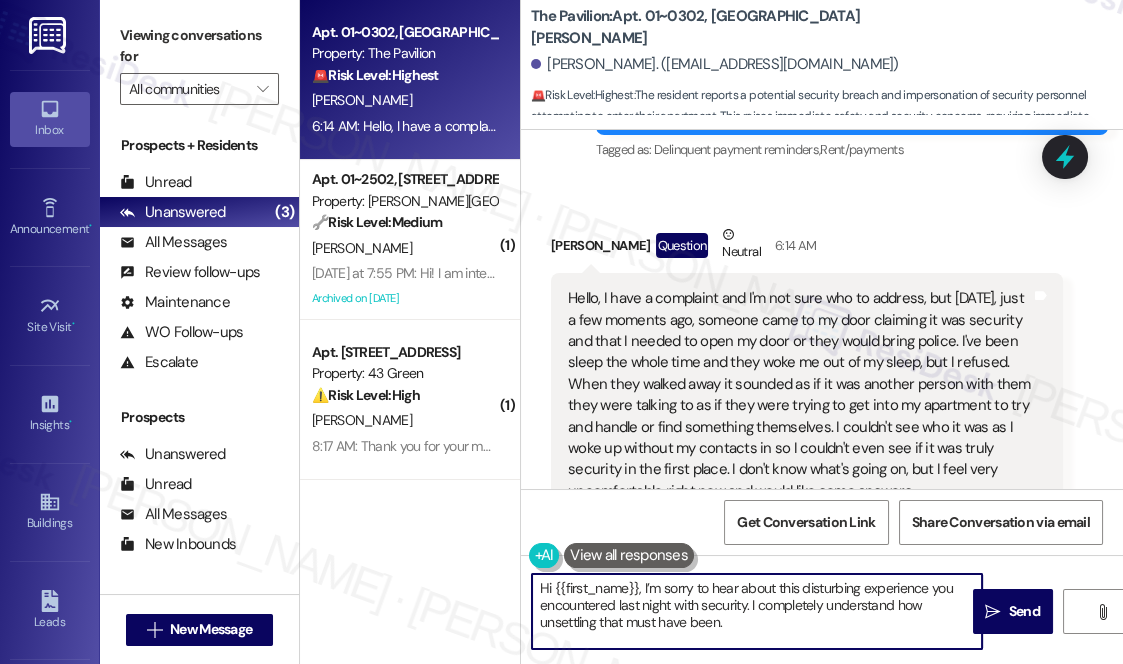 drag, startPoint x: 748, startPoint y: 624, endPoint x: 752, endPoint y: 613, distance: 11.7046995 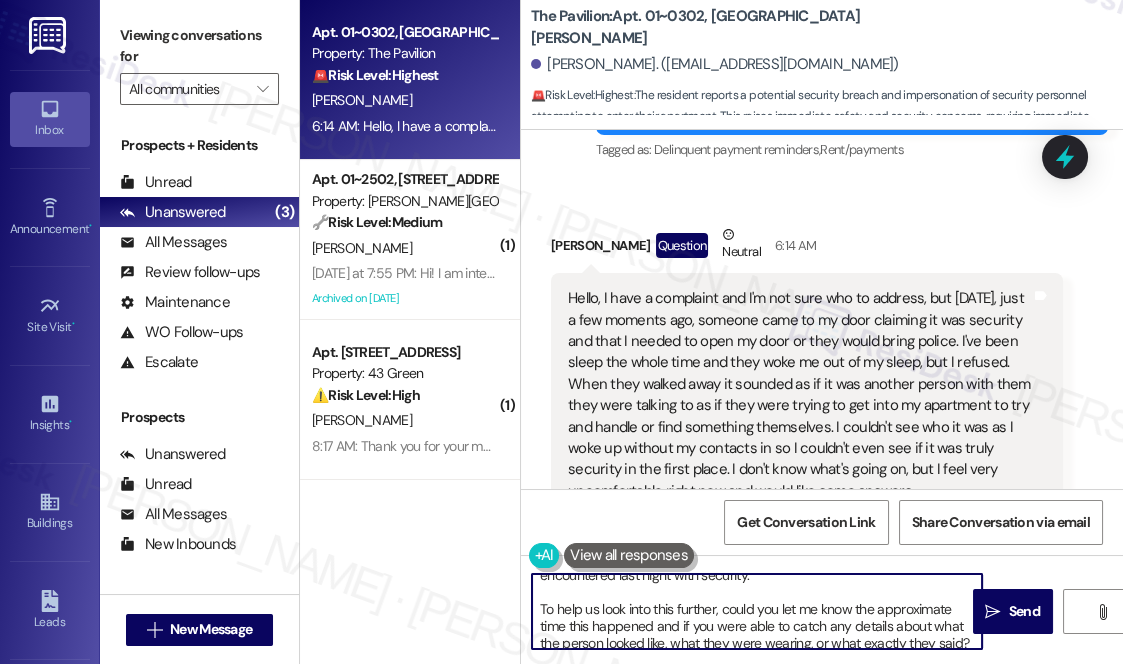 scroll, scrollTop: 56, scrollLeft: 0, axis: vertical 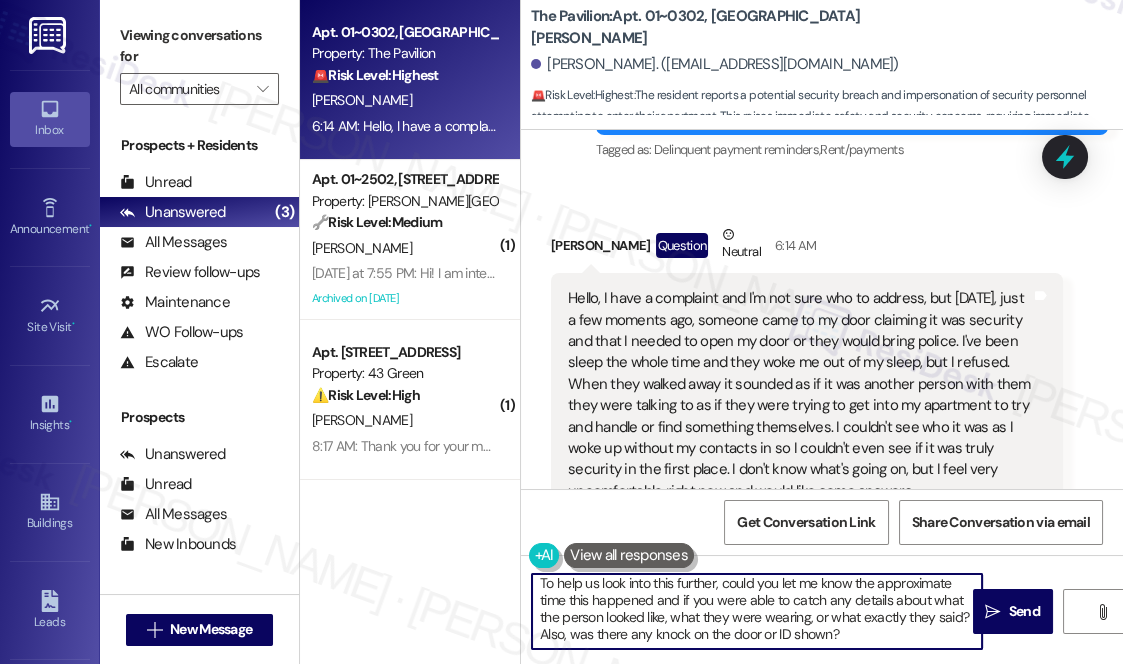 click on "Hi {{first_name}}, I’m sorry to hear about this disturbing experience you encountered last night with security.
To help us look into this further, could you let me know the approximate time this happened and if you were able to catch any details about what the person looked like, what they were wearing, or what exactly they said? Also, was there any knock on the door or ID shown?" at bounding box center [757, 611] 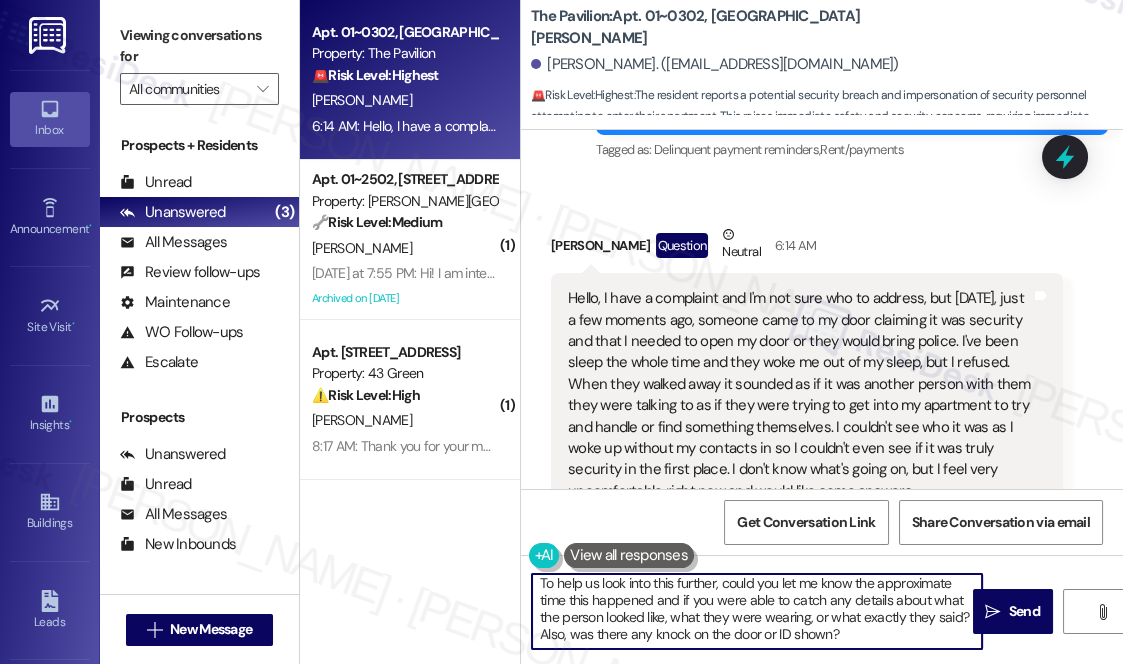scroll, scrollTop: 45, scrollLeft: 0, axis: vertical 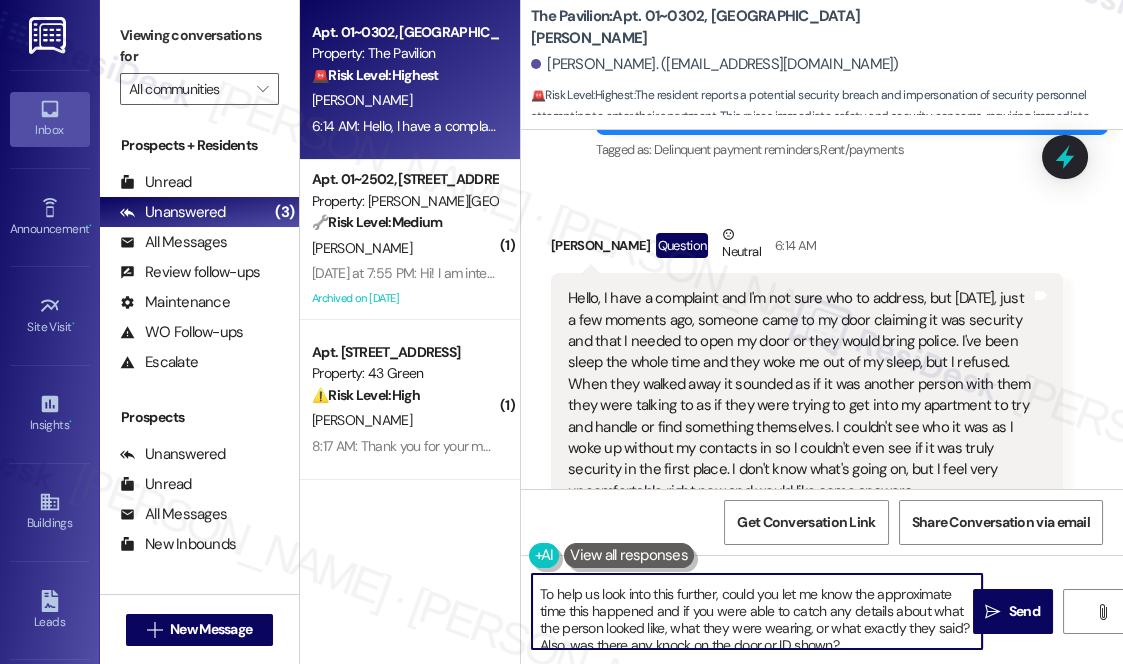 drag, startPoint x: 775, startPoint y: 583, endPoint x: 528, endPoint y: 598, distance: 247.45505 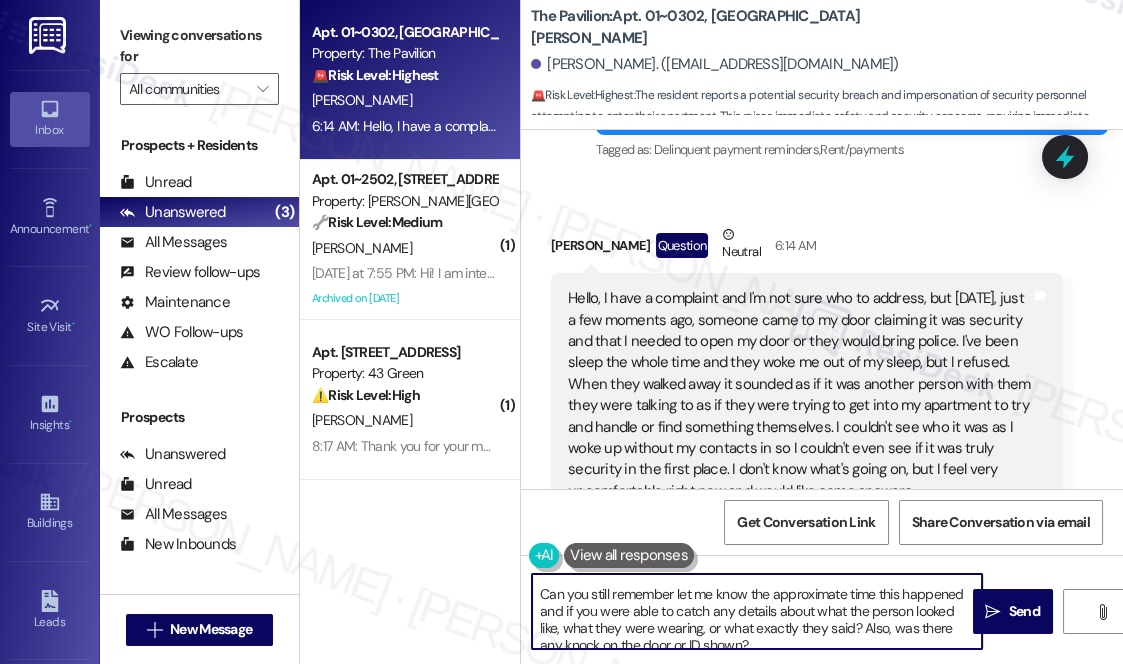 drag, startPoint x: 752, startPoint y: 591, endPoint x: 677, endPoint y: 598, distance: 75.32596 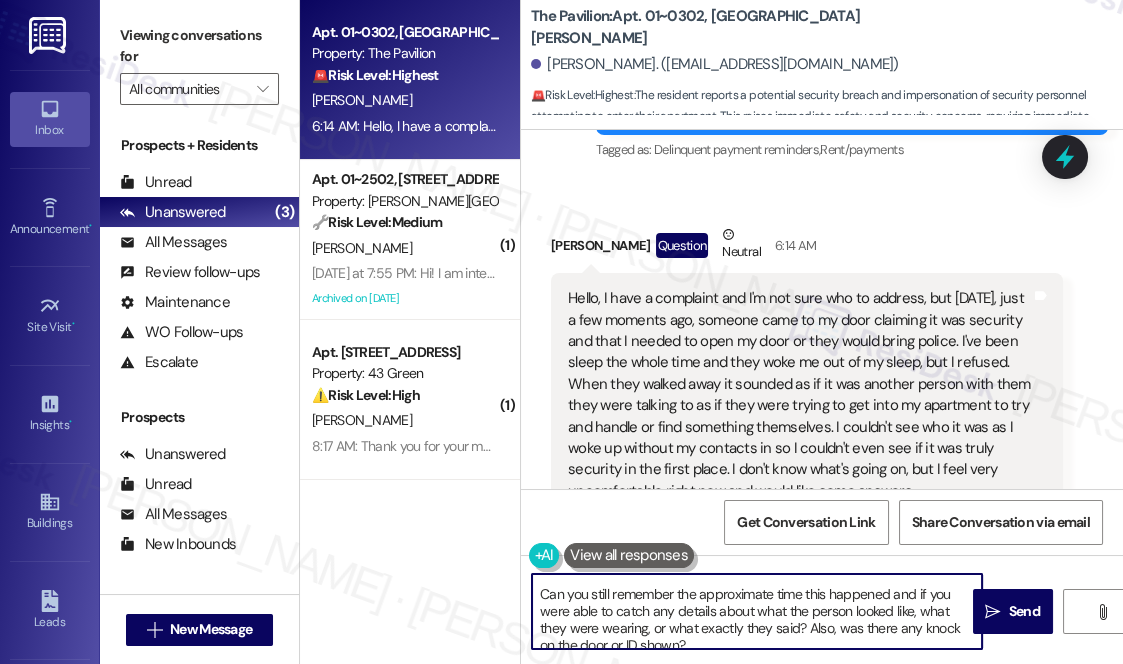 click on "Hello, I have a complaint and I'm not sure who to address, but [DATE], just a few moments ago, someone came to my door claiming it was security and that I needed to open my door or they would bring police. I've been sleep the whole time and they woke me out of my sleep, but I refused. When they walked away it sounded as if it was another person with them they were talking to as if they were trying to get into my apartment to try and handle or find something themselves. I couldn't see who it was as I woke up without my contacts in so I couldn't even see if it was truly security in the first place. I don't know what's going on, but I feel very uncomfortable right now and would like some answers." at bounding box center [799, 395] 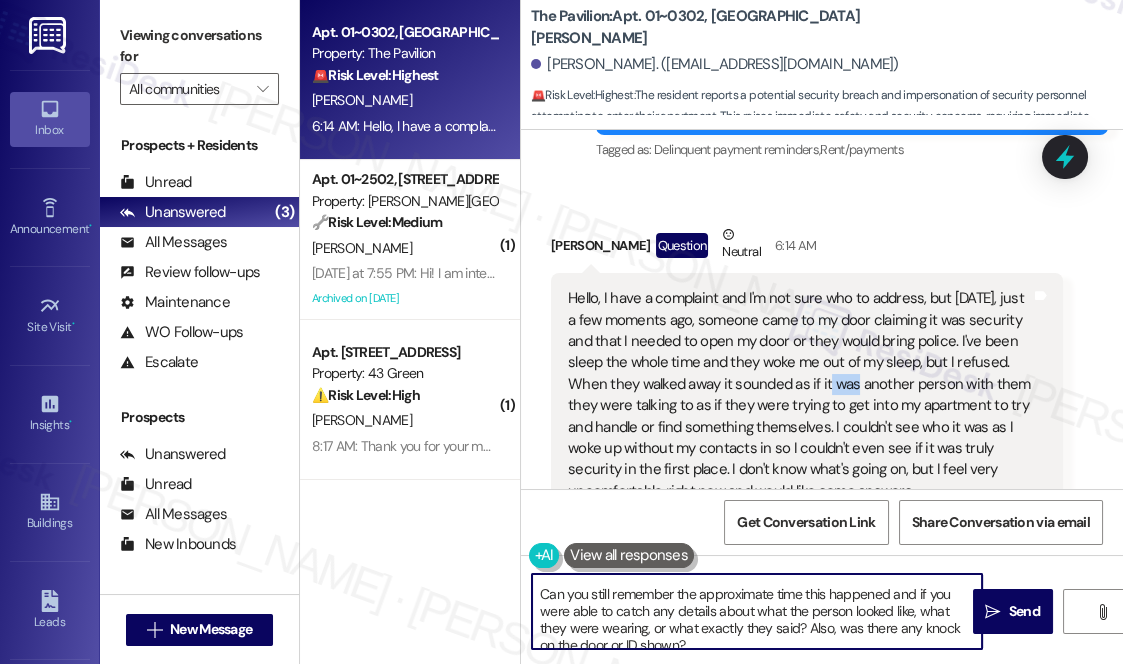 click on "Hello, I have a complaint and I'm not sure who to address, but [DATE], just a few moments ago, someone came to my door claiming it was security and that I needed to open my door or they would bring police. I've been sleep the whole time and they woke me out of my sleep, but I refused. When they walked away it sounded as if it was another person with them they were talking to as if they were trying to get into my apartment to try and handle or find something themselves. I couldn't see who it was as I woke up without my contacts in so I couldn't even see if it was truly security in the first place. I don't know what's going on, but I feel very uncomfortable right now and would like some answers." at bounding box center [799, 395] 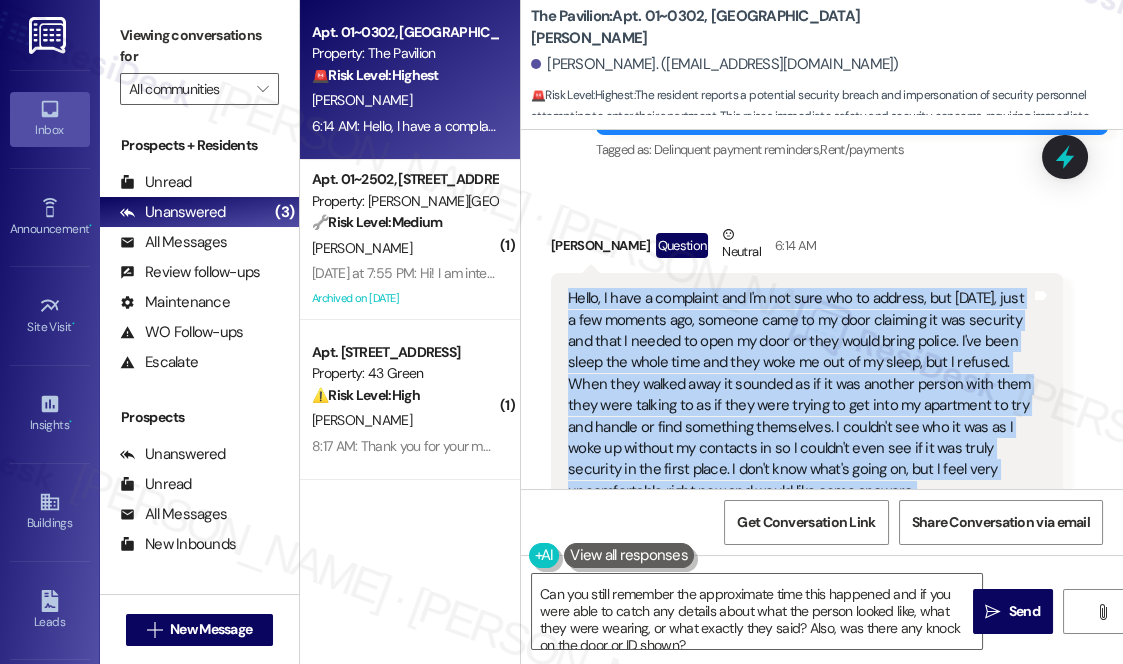 click on "Hello, I have a complaint and I'm not sure who to address, but [DATE], just a few moments ago, someone came to my door claiming it was security and that I needed to open my door or they would bring police. I've been sleep the whole time and they woke me out of my sleep, but I refused. When they walked away it sounded as if it was another person with them they were talking to as if they were trying to get into my apartment to try and handle or find something themselves. I couldn't see who it was as I woke up without my contacts in so I couldn't even see if it was truly security in the first place. I don't know what's going on, but I feel very uncomfortable right now and would like some answers." at bounding box center [799, 395] 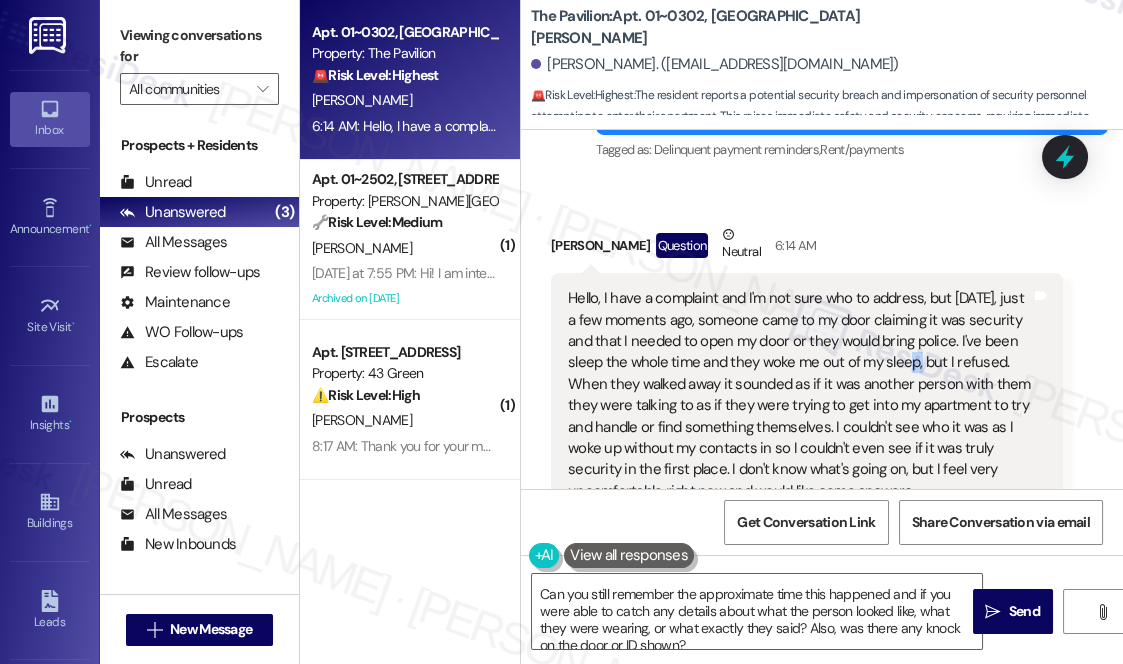 click on "Hello, I have a complaint and I'm not sure who to address, but [DATE], just a few moments ago, someone came to my door claiming it was security and that I needed to open my door or they would bring police. I've been sleep the whole time and they woke me out of my sleep, but I refused. When they walked away it sounded as if it was another person with them they were talking to as if they were trying to get into my apartment to try and handle or find something themselves. I couldn't see who it was as I woke up without my contacts in so I couldn't even see if it was truly security in the first place. I don't know what's going on, but I feel very uncomfortable right now and would like some answers." at bounding box center (799, 395) 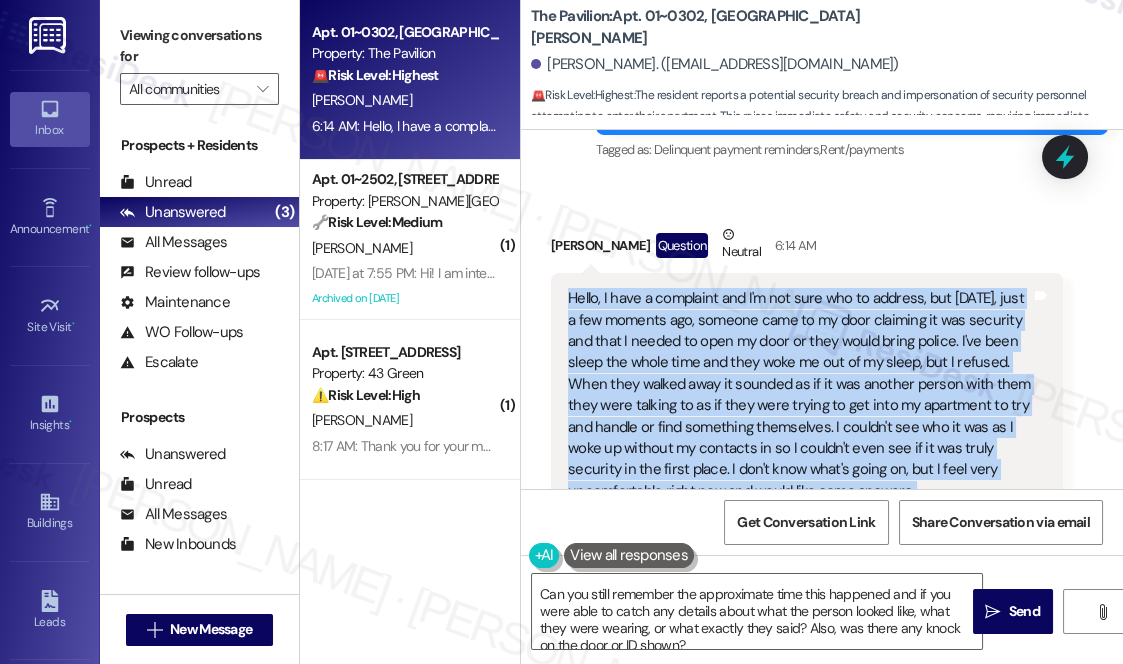 click on "Hello, I have a complaint and I'm not sure who to address, but [DATE], just a few moments ago, someone came to my door claiming it was security and that I needed to open my door or they would bring police. I've been sleep the whole time and they woke me out of my sleep, but I refused. When they walked away it sounded as if it was another person with them they were talking to as if they were trying to get into my apartment to try and handle or find something themselves. I couldn't see who it was as I woke up without my contacts in so I couldn't even see if it was truly security in the first place. I don't know what's going on, but I feel very uncomfortable right now and would like some answers." at bounding box center (799, 395) 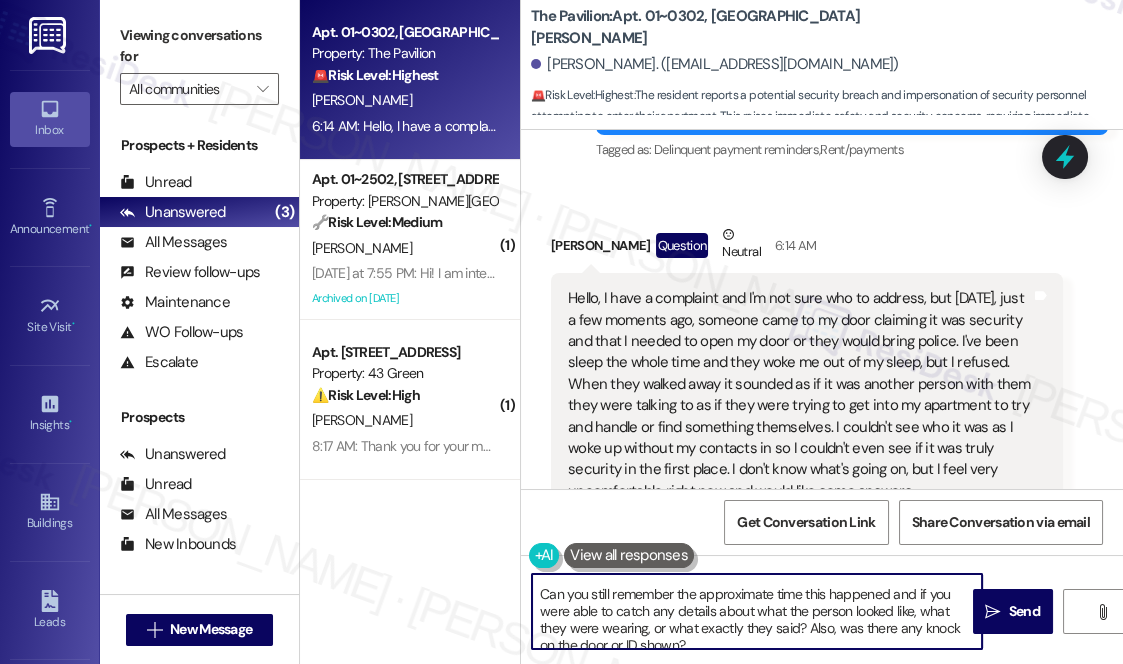 drag, startPoint x: 644, startPoint y: 630, endPoint x: 791, endPoint y: 627, distance: 147.03061 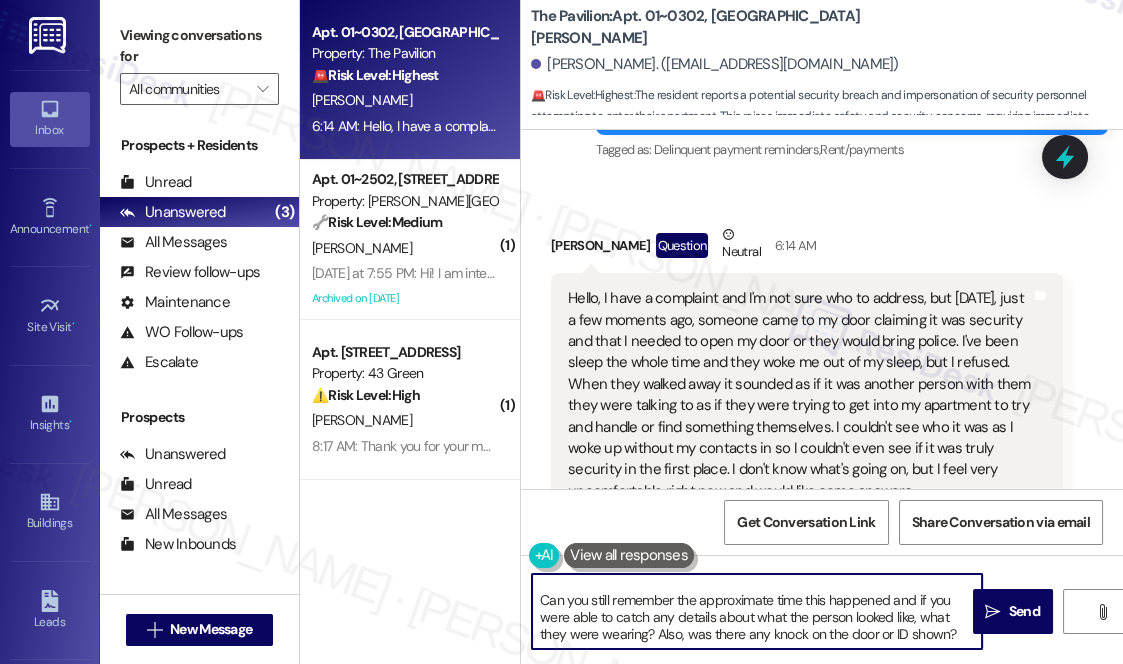 scroll, scrollTop: 39, scrollLeft: 0, axis: vertical 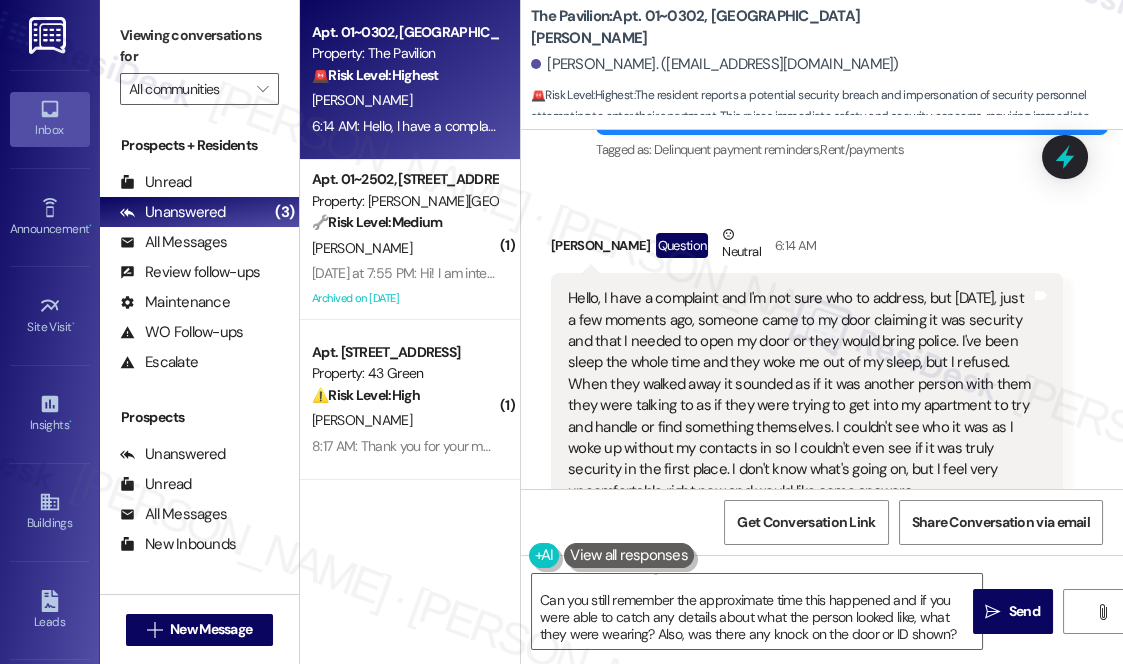 click on "Hello, I have a complaint and I'm not sure who to address, but [DATE], just a few moments ago, someone came to my door claiming it was security and that I needed to open my door or they would bring police. I've been sleep the whole time and they woke me out of my sleep, but I refused. When they walked away it sounded as if it was another person with them they were talking to as if they were trying to get into my apartment to try and handle or find something themselves. I couldn't see who it was as I woke up without my contacts in so I couldn't even see if it was truly security in the first place. I don't know what's going on, but I feel very uncomfortable right now and would like some answers." at bounding box center [799, 395] 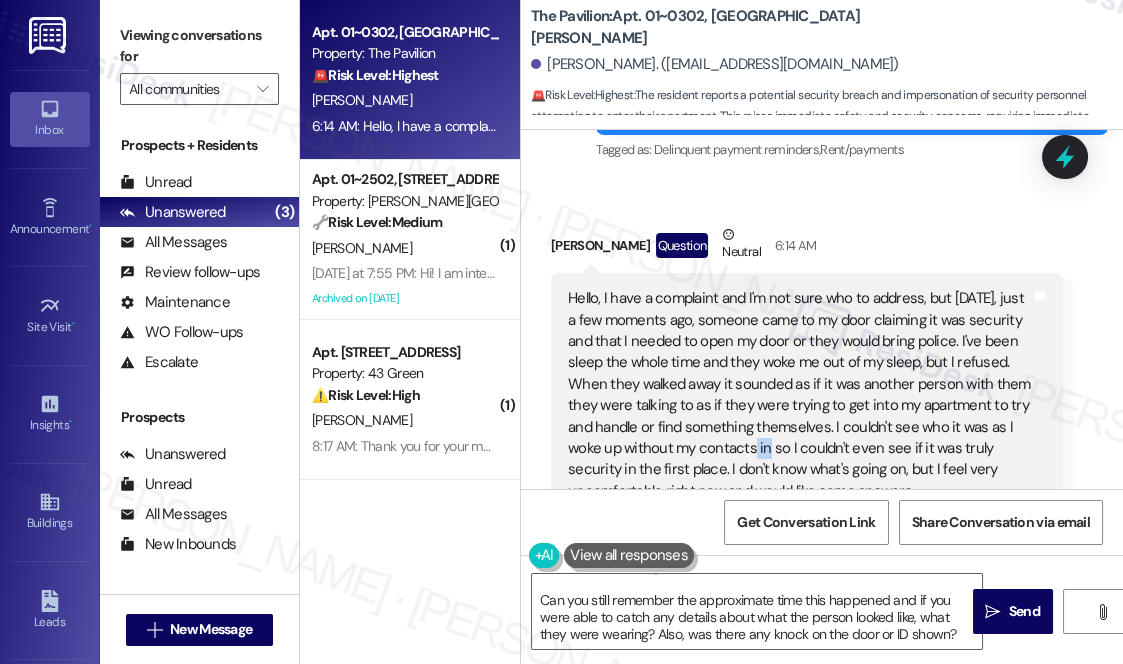 click on "Hello, I have a complaint and I'm not sure who to address, but [DATE], just a few moments ago, someone came to my door claiming it was security and that I needed to open my door or they would bring police. I've been sleep the whole time and they woke me out of my sleep, but I refused. When they walked away it sounded as if it was another person with them they were talking to as if they were trying to get into my apartment to try and handle or find something themselves. I couldn't see who it was as I woke up without my contacts in so I couldn't even see if it was truly security in the first place. I don't know what's going on, but I feel very uncomfortable right now and would like some answers." at bounding box center (799, 395) 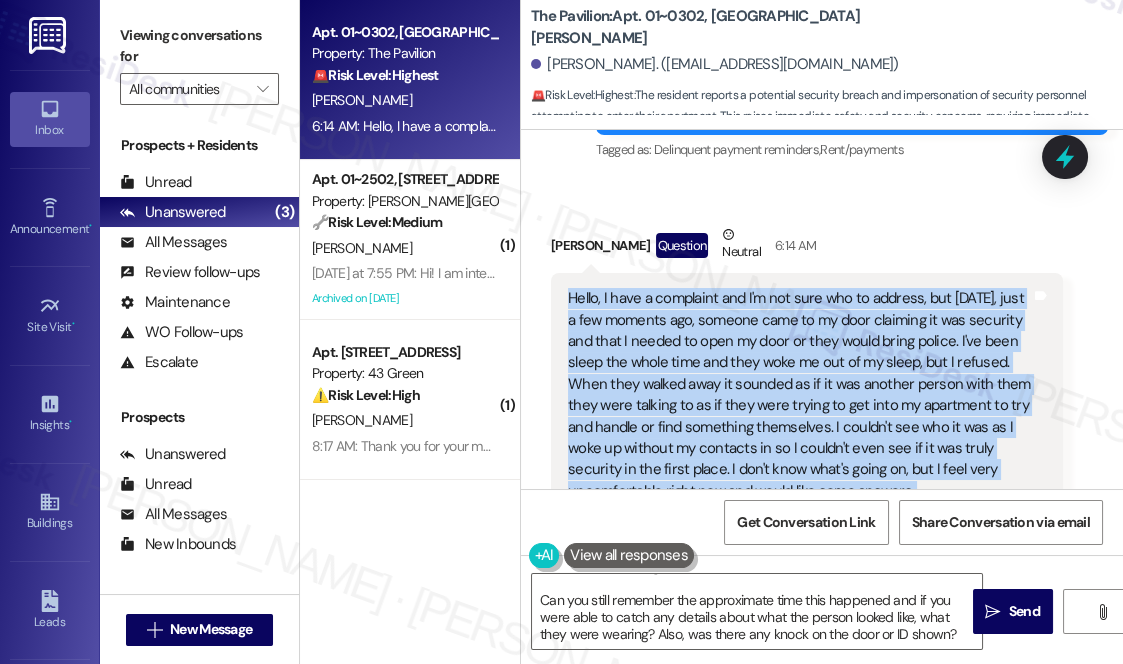 click on "Hello, I have a complaint and I'm not sure who to address, but [DATE], just a few moments ago, someone came to my door claiming it was security and that I needed to open my door or they would bring police. I've been sleep the whole time and they woke me out of my sleep, but I refused. When they walked away it sounded as if it was another person with them they were talking to as if they were trying to get into my apartment to try and handle or find something themselves. I couldn't see who it was as I woke up without my contacts in so I couldn't even see if it was truly security in the first place. I don't know what's going on, but I feel very uncomfortable right now and would like some answers." at bounding box center [799, 395] 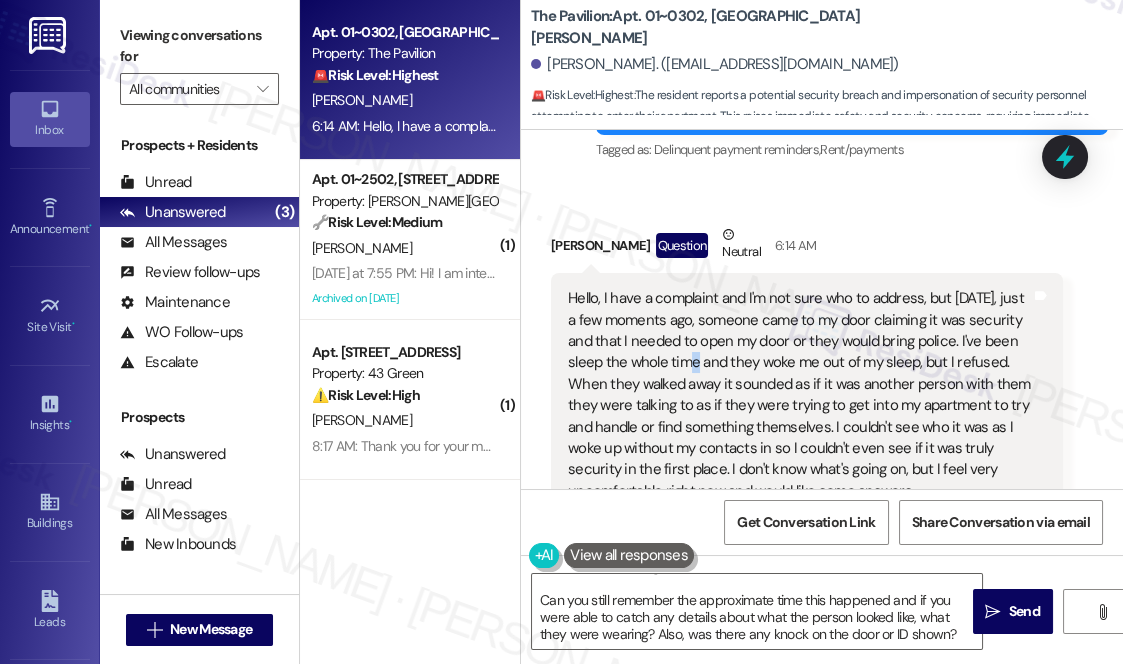 click on "Hello, I have a complaint and I'm not sure who to address, but [DATE], just a few moments ago, someone came to my door claiming it was security and that I needed to open my door or they would bring police. I've been sleep the whole time and they woke me out of my sleep, but I refused. When they walked away it sounded as if it was another person with them they were talking to as if they were trying to get into my apartment to try and handle or find something themselves. I couldn't see who it was as I woke up without my contacts in so I couldn't even see if it was truly security in the first place. I don't know what's going on, but I feel very uncomfortable right now and would like some answers." at bounding box center [799, 395] 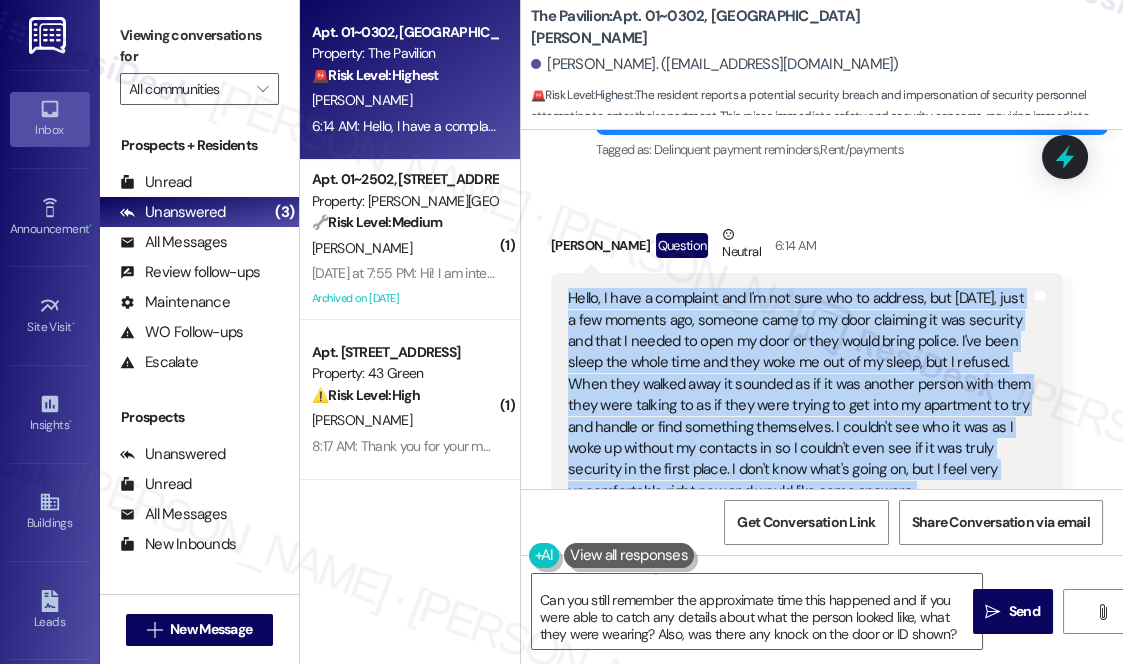 click on "Hello, I have a complaint and I'm not sure who to address, but [DATE], just a few moments ago, someone came to my door claiming it was security and that I needed to open my door or they would bring police. I've been sleep the whole time and they woke me out of my sleep, but I refused. When they walked away it sounded as if it was another person with them they were talking to as if they were trying to get into my apartment to try and handle or find something themselves. I couldn't see who it was as I woke up without my contacts in so I couldn't even see if it was truly security in the first place. I don't know what's going on, but I feel very uncomfortable right now and would like some answers." at bounding box center (799, 395) 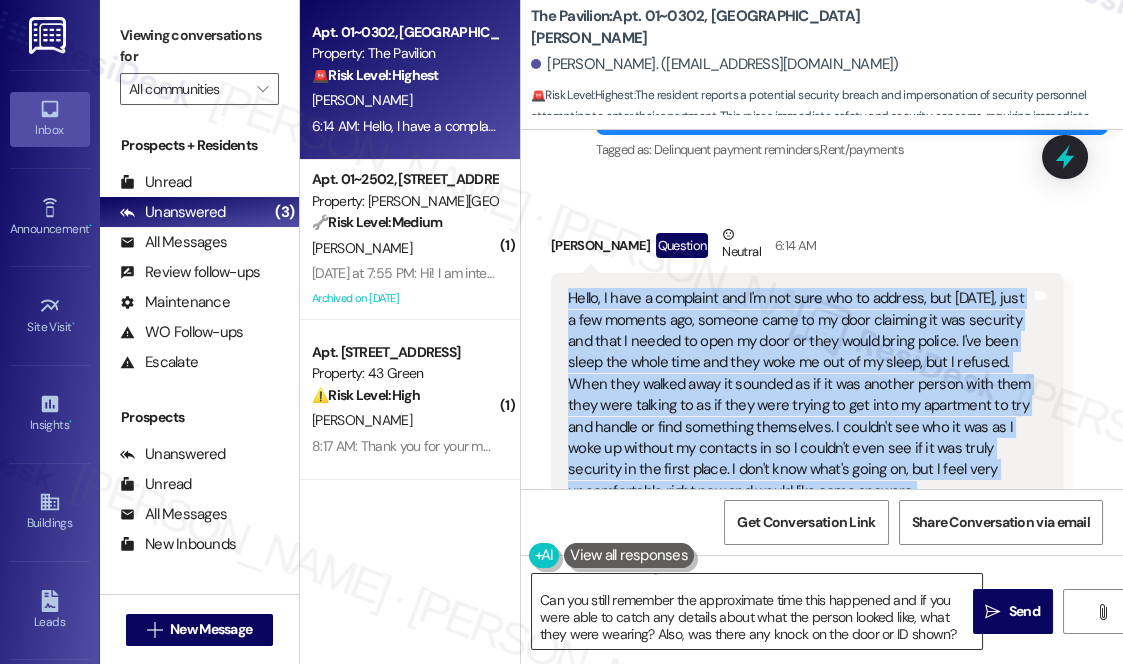 scroll, scrollTop: 0, scrollLeft: 0, axis: both 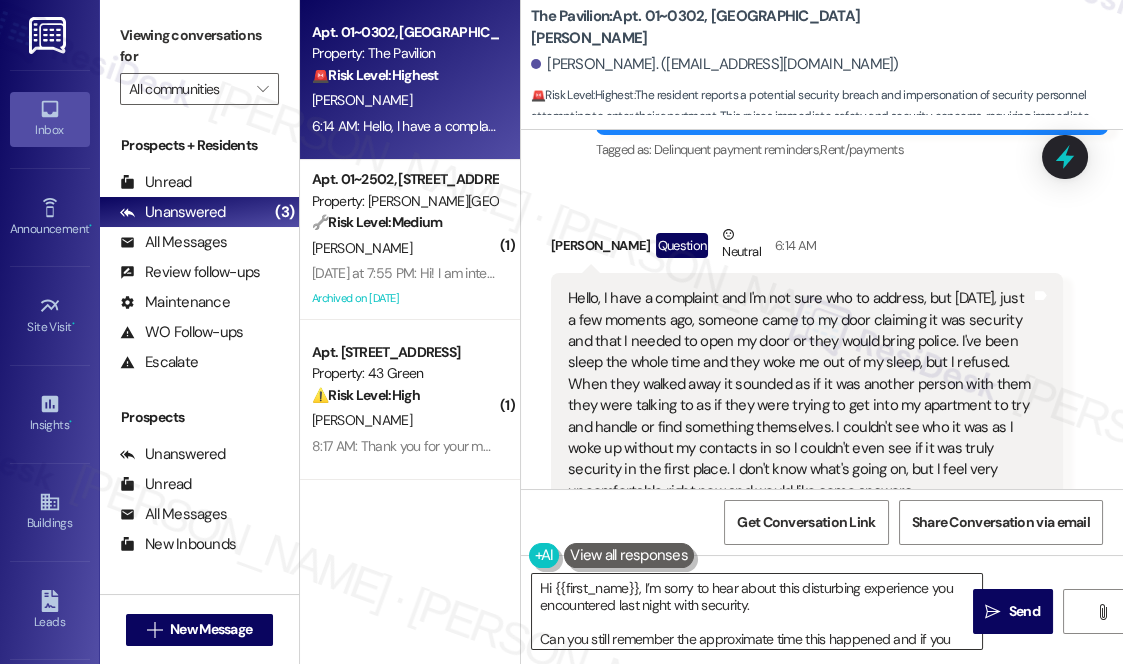 click on "Hi {{first_name}}, I’m sorry to hear about this disturbing experience you encountered last night with security.
Can you still remember the approximate time this happened and if you were able to catch any details about what the person looked like, what they were wearing? Also, was there any knock on the door or ID shown?" at bounding box center (757, 611) 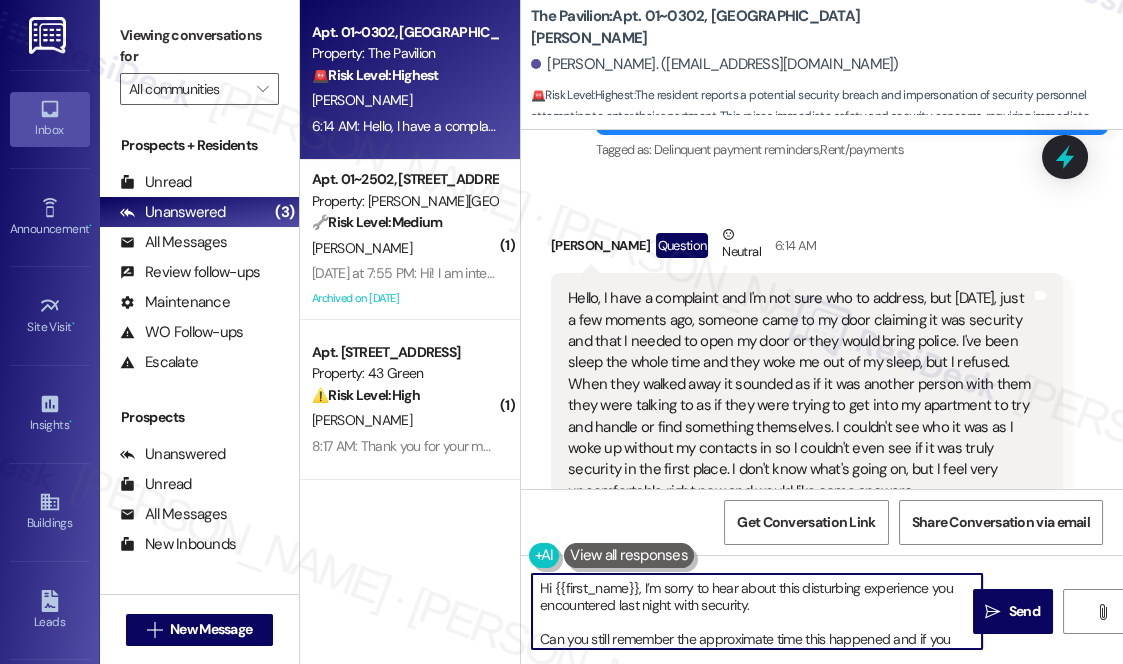 click on "Hi {{first_name}}, I’m sorry to hear about this disturbing experience you encountered last night with security.
Can you still remember the approximate time this happened and if you were able to catch any details about what the person looked like, what they were wearing? Also, was there any knock on the door or ID shown?" at bounding box center [757, 611] 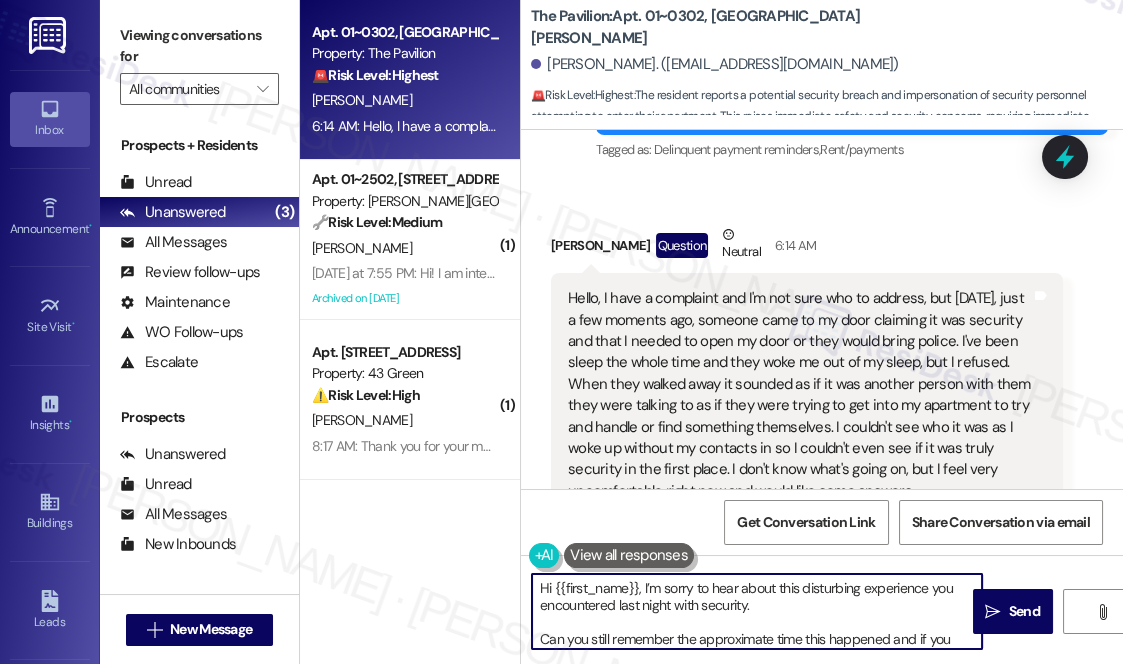 drag, startPoint x: 616, startPoint y: 603, endPoint x: 747, endPoint y: 603, distance: 131 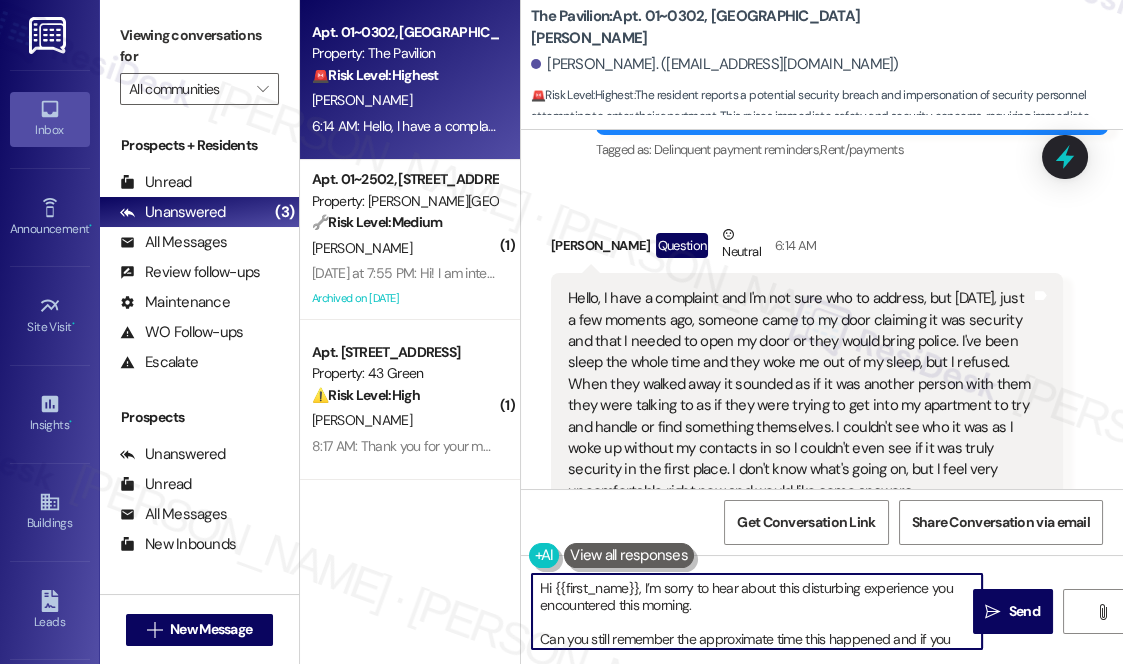 scroll, scrollTop: 39, scrollLeft: 0, axis: vertical 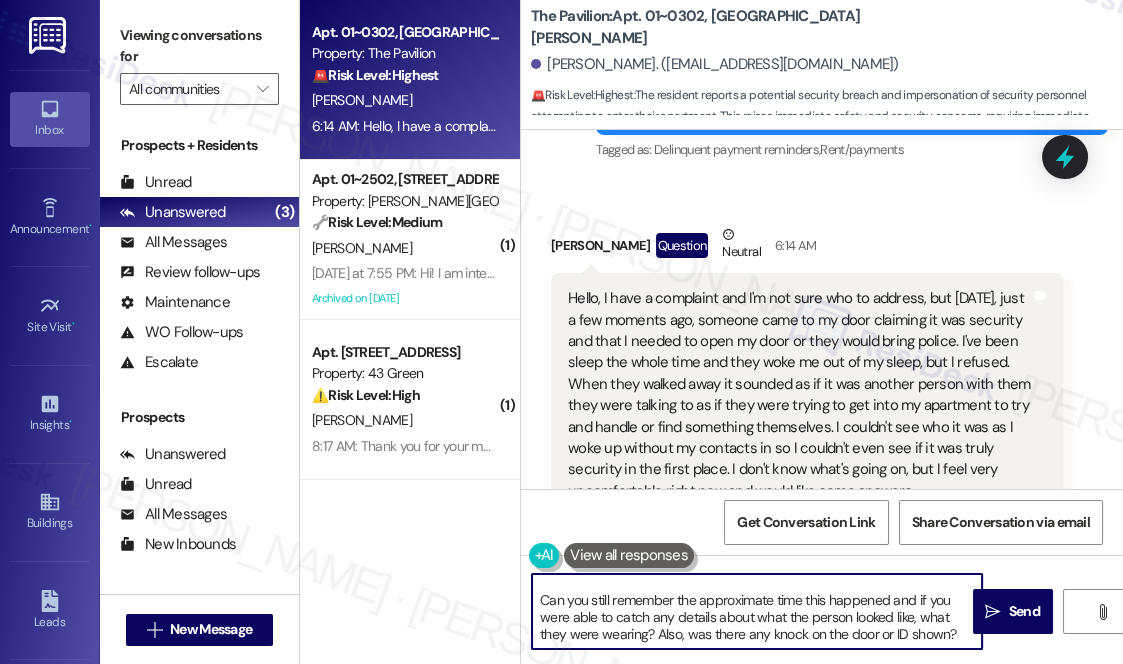 click on "Hi {{first_name}}, I’m sorry to hear about this disturbing experience you encountered this morning.
Can you still remember the approximate time this happened and if you were able to catch any details about what the person looked like, what they were wearing? Also, was there any knock on the door or ID shown?" at bounding box center (757, 611) 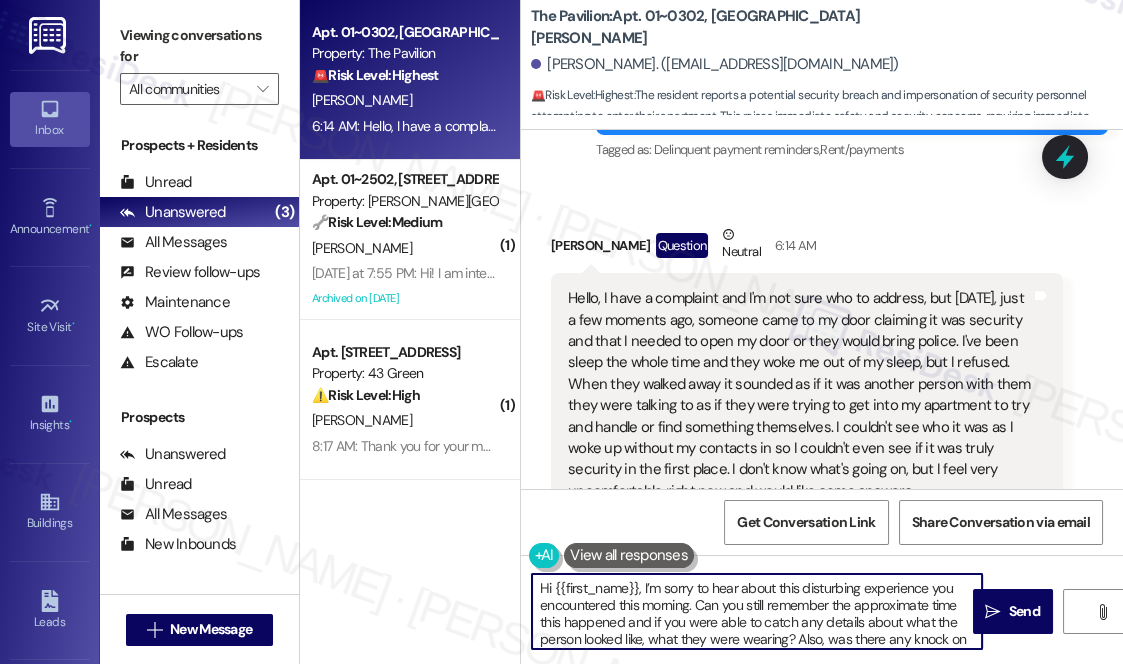 type on "Hi {{first_name}}, I’m sorry to hear about this disturbing experience you encountered this morning. Can you still remember the approximate time this happened and if you were able to catch any details about what the person looked like, what they were wearing? Also, was there any knock on the door or ID shown?" 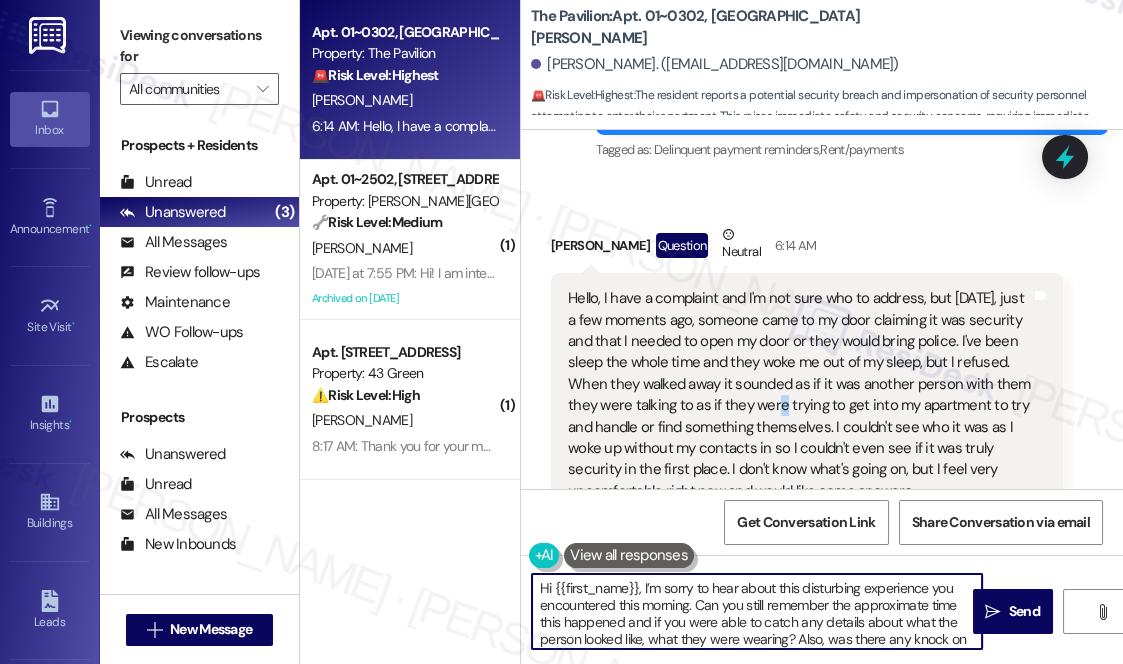 click on "Hello, I have a complaint and I'm not sure who to address, but [DATE], just a few moments ago, someone came to my door claiming it was security and that I needed to open my door or they would bring police. I've been sleep the whole time and they woke me out of my sleep, but I refused. When they walked away it sounded as if it was another person with them they were talking to as if they were trying to get into my apartment to try and handle or find something themselves. I couldn't see who it was as I woke up without my contacts in so I couldn't even see if it was truly security in the first place. I don't know what's going on, but I feel very uncomfortable right now and would like some answers." at bounding box center [799, 395] 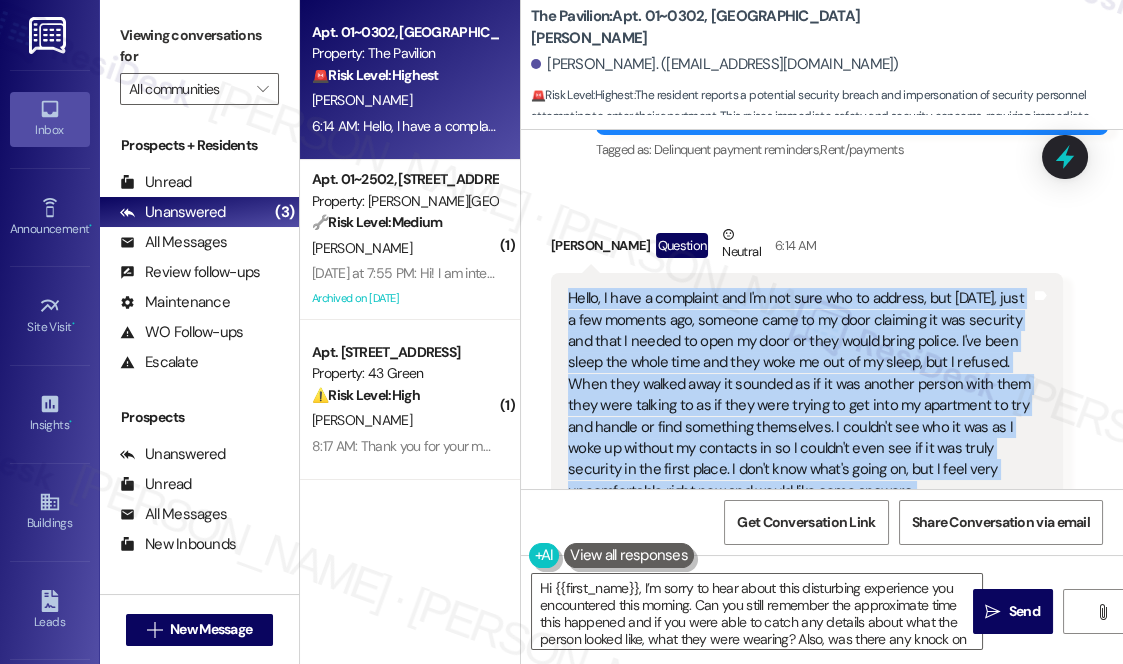 click on "Hello, I have a complaint and I'm not sure who to address, but [DATE], just a few moments ago, someone came to my door claiming it was security and that I needed to open my door or they would bring police. I've been sleep the whole time and they woke me out of my sleep, but I refused. When they walked away it sounded as if it was another person with them they were talking to as if they were trying to get into my apartment to try and handle or find something themselves. I couldn't see who it was as I woke up without my contacts in so I couldn't even see if it was truly security in the first place. I don't know what's going on, but I feel very uncomfortable right now and would like some answers." at bounding box center [799, 395] 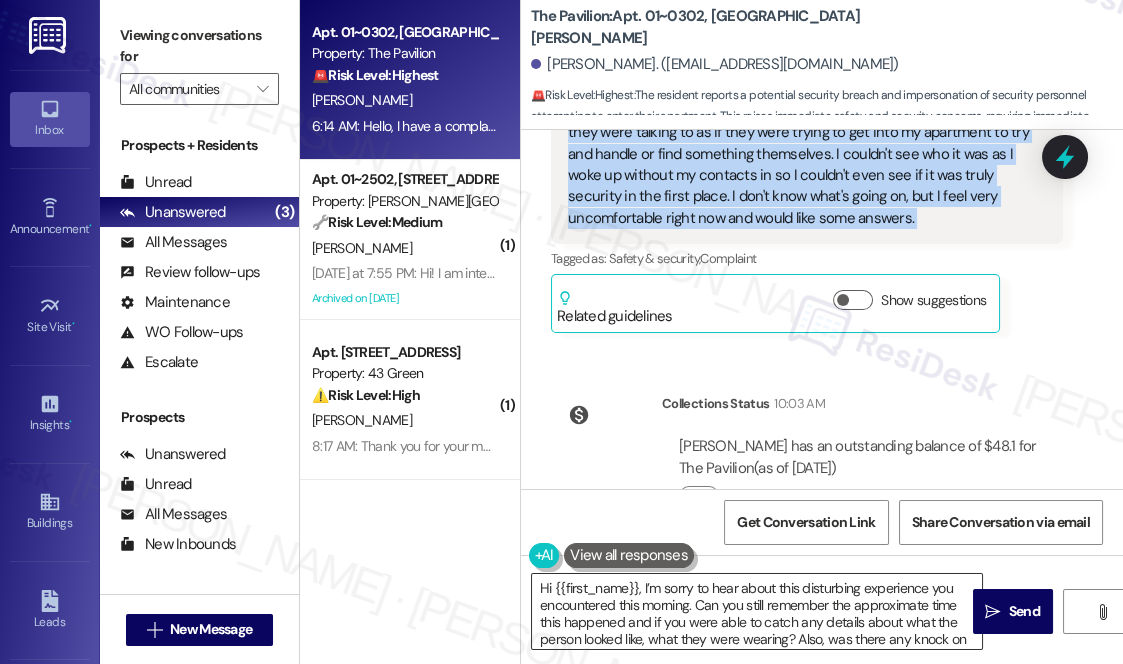 scroll, scrollTop: 21, scrollLeft: 0, axis: vertical 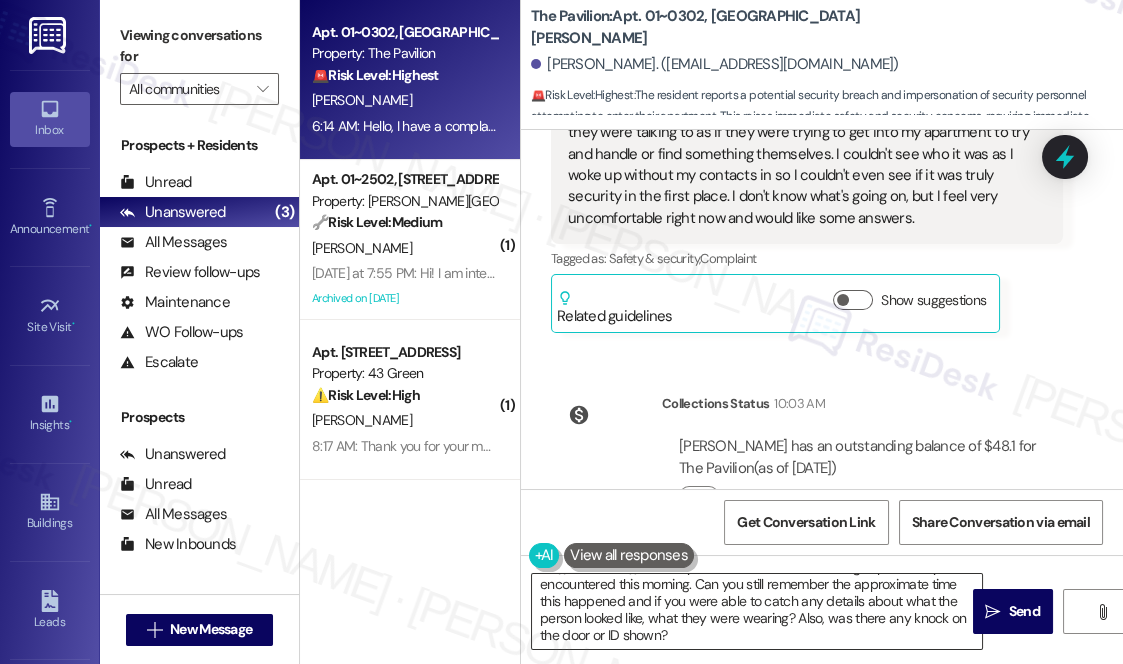 click on "Hi {{first_name}}, I’m sorry to hear about this disturbing experience you encountered this morning. Can you still remember the approximate time this happened and if you were able to catch any details about what the person looked like, what they were wearing? Also, was there any knock on the door or ID shown?" at bounding box center (757, 611) 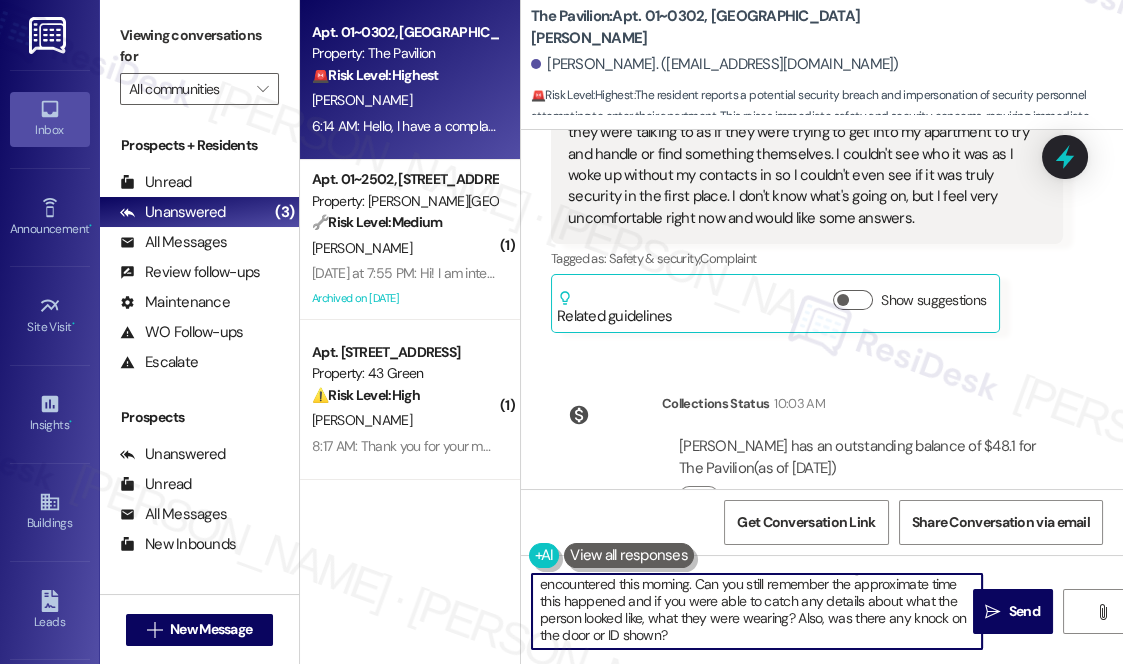 click on "Hi {{first_name}}, I’m sorry to hear about this disturbing experience you encountered this morning. Can you still remember the approximate time this happened and if you were able to catch any details about what the person looked like, what they were wearing? Also, was there any knock on the door or ID shown?" at bounding box center (757, 611) 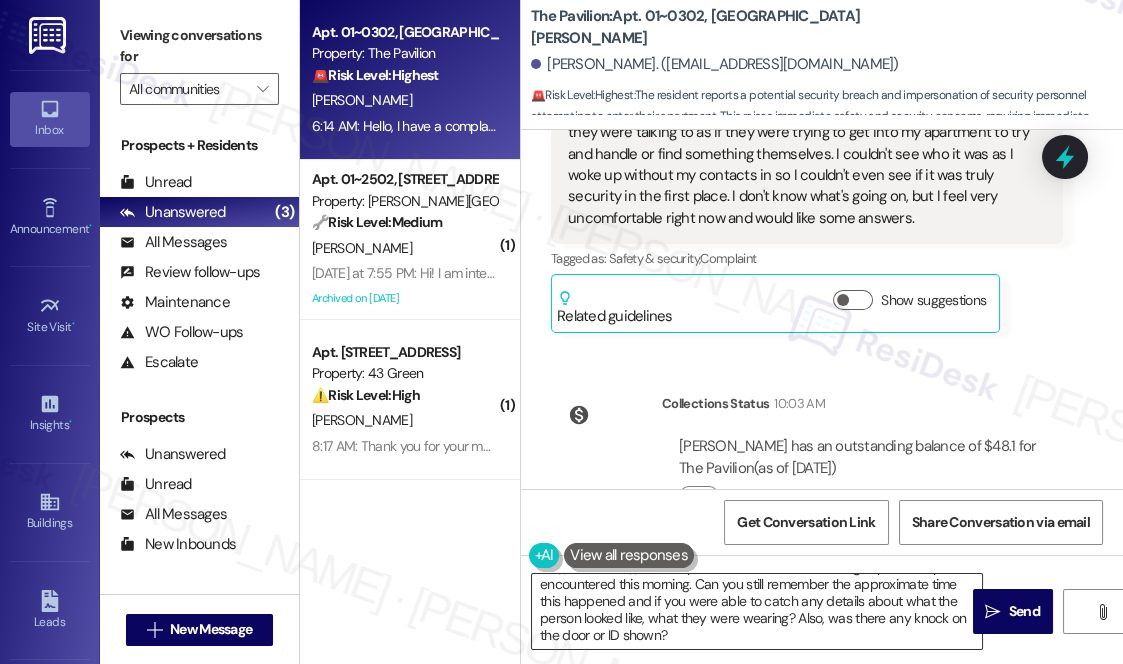 click on "Hi {{first_name}}, I’m sorry to hear about this disturbing experience you encountered this morning. Can you still remember the approximate time this happened and if you were able to catch any details about what the person looked like, what they were wearing? Also, was there any knock on the door or ID shown?" at bounding box center (757, 611) 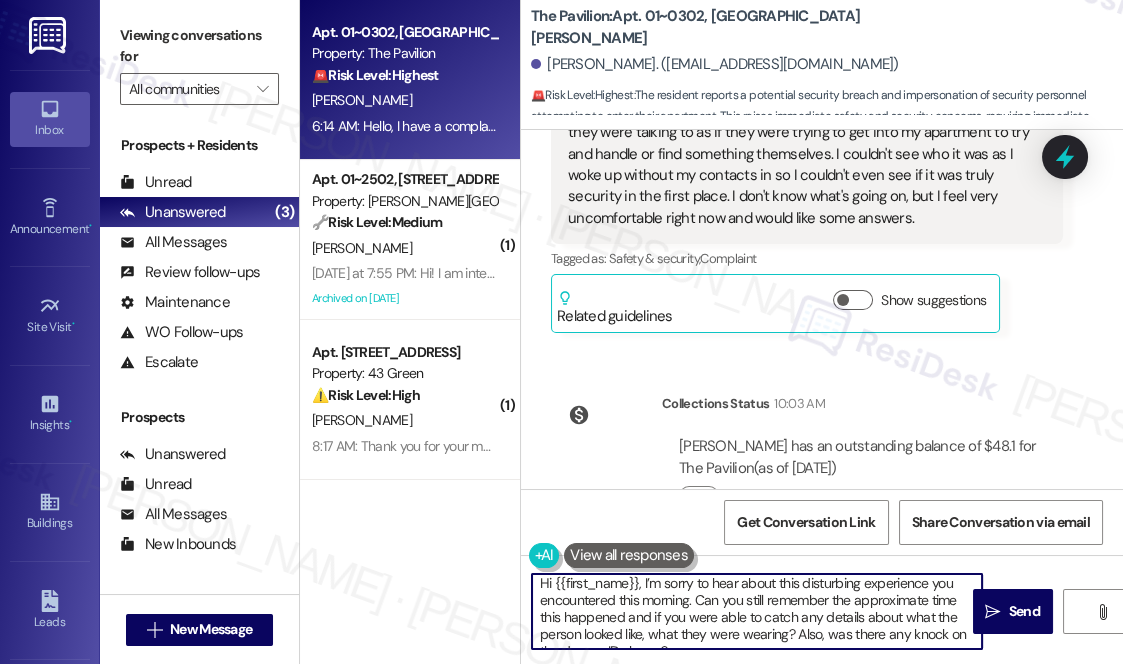 scroll, scrollTop: 0, scrollLeft: 0, axis: both 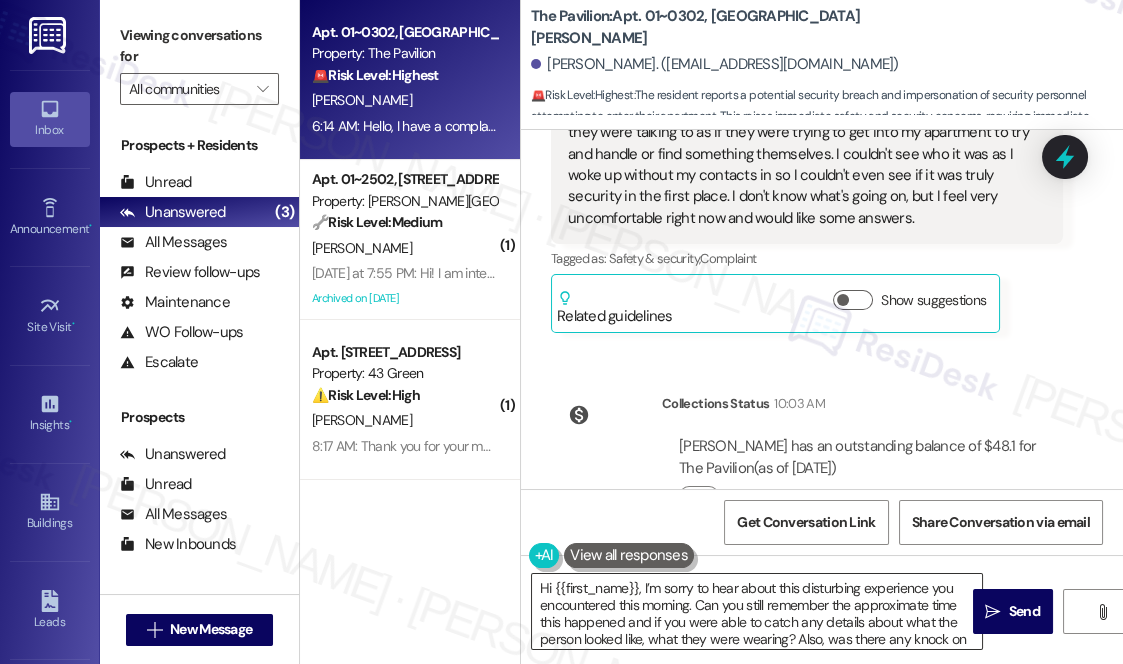 drag, startPoint x: 980, startPoint y: 602, endPoint x: 770, endPoint y: 606, distance: 210.03809 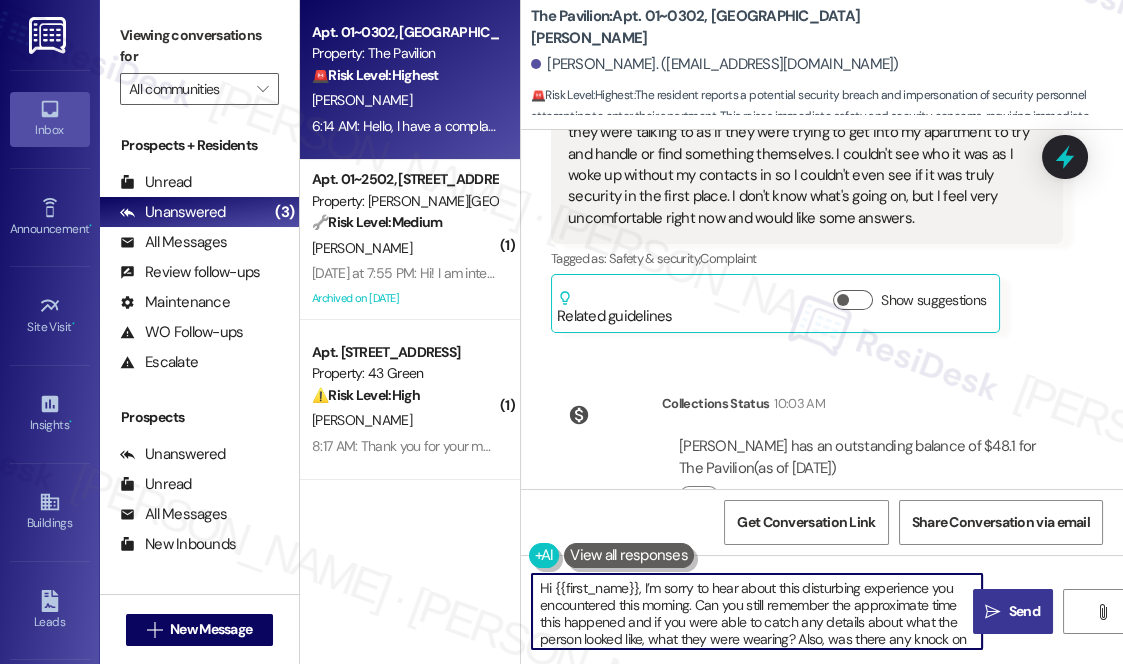 click on " Send" at bounding box center (1012, 611) 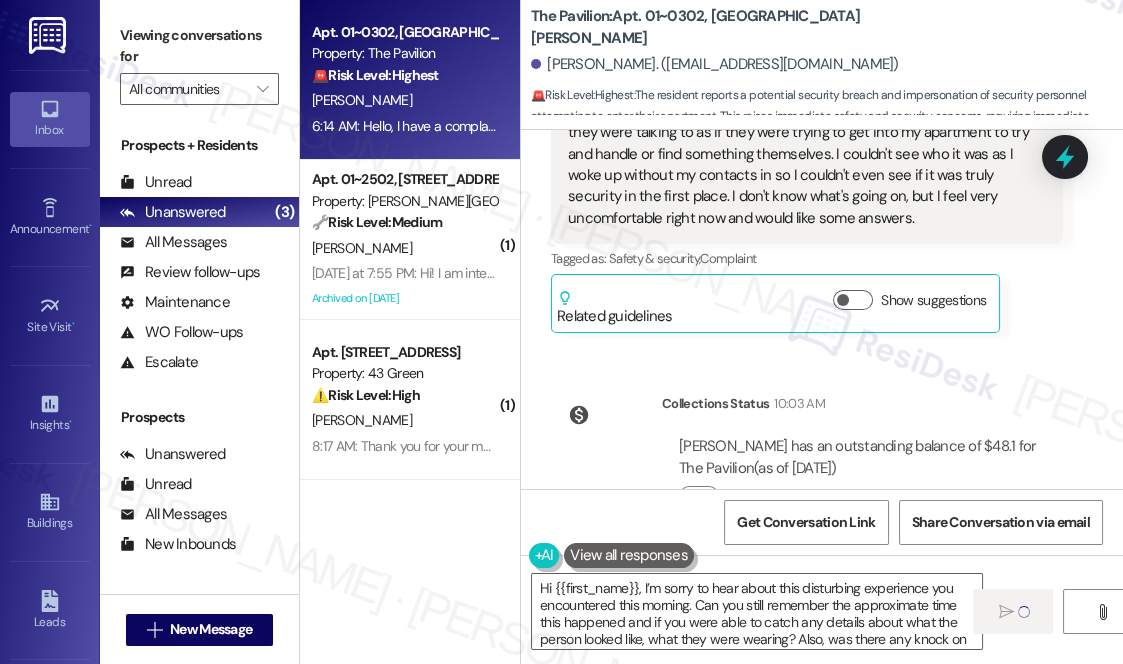 type 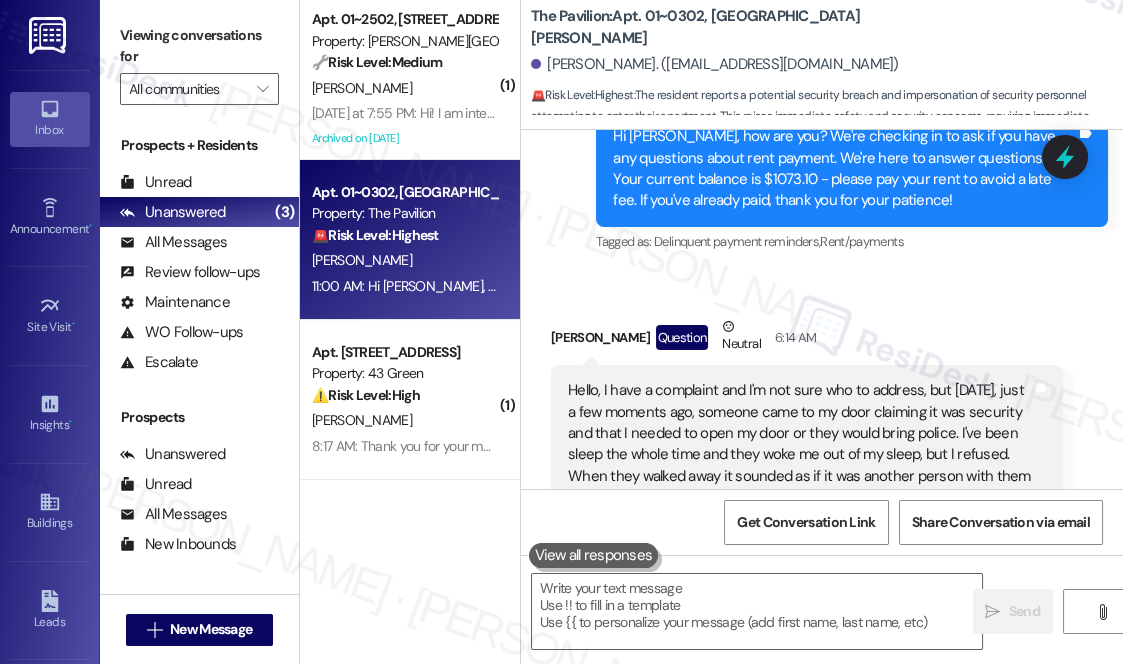 scroll, scrollTop: 8272, scrollLeft: 0, axis: vertical 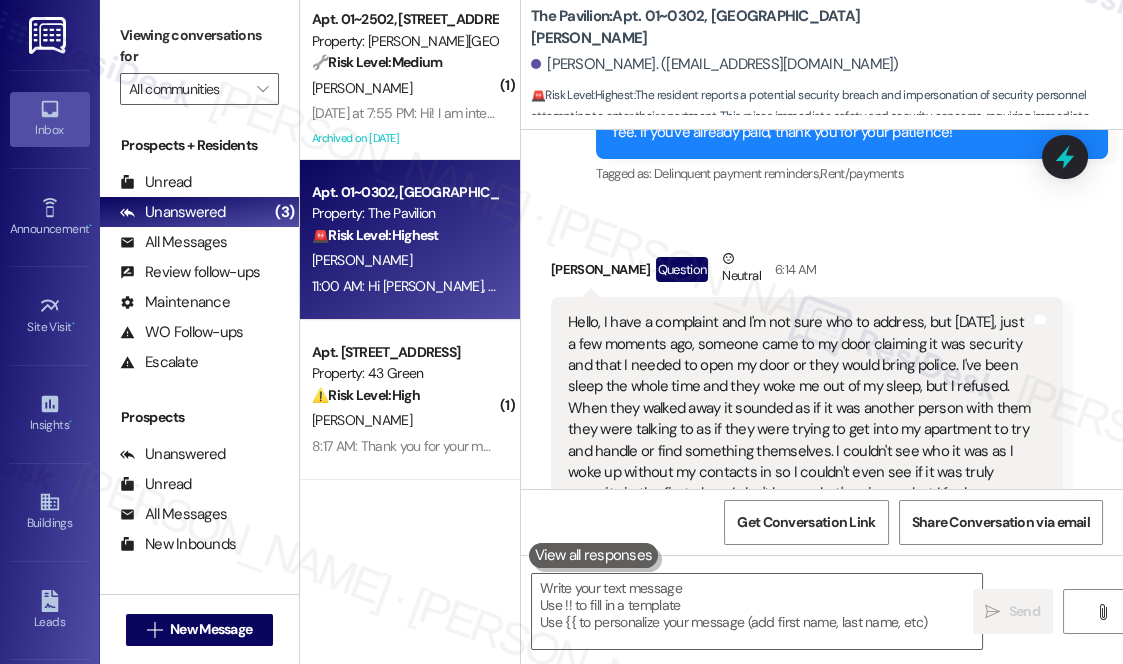 click on "Hello, I have a complaint and I'm not sure who to address, but [DATE], just a few moments ago, someone came to my door claiming it was security and that I needed to open my door or they would bring police. I've been sleep the whole time and they woke me out of my sleep, but I refused. When they walked away it sounded as if it was another person with them they were talking to as if they were trying to get into my apartment to try and handle or find something themselves. I couldn't see who it was as I woke up without my contacts in so I couldn't even see if it was truly security in the first place. I don't know what's going on, but I feel very uncomfortable right now and would like some answers." at bounding box center (799, 419) 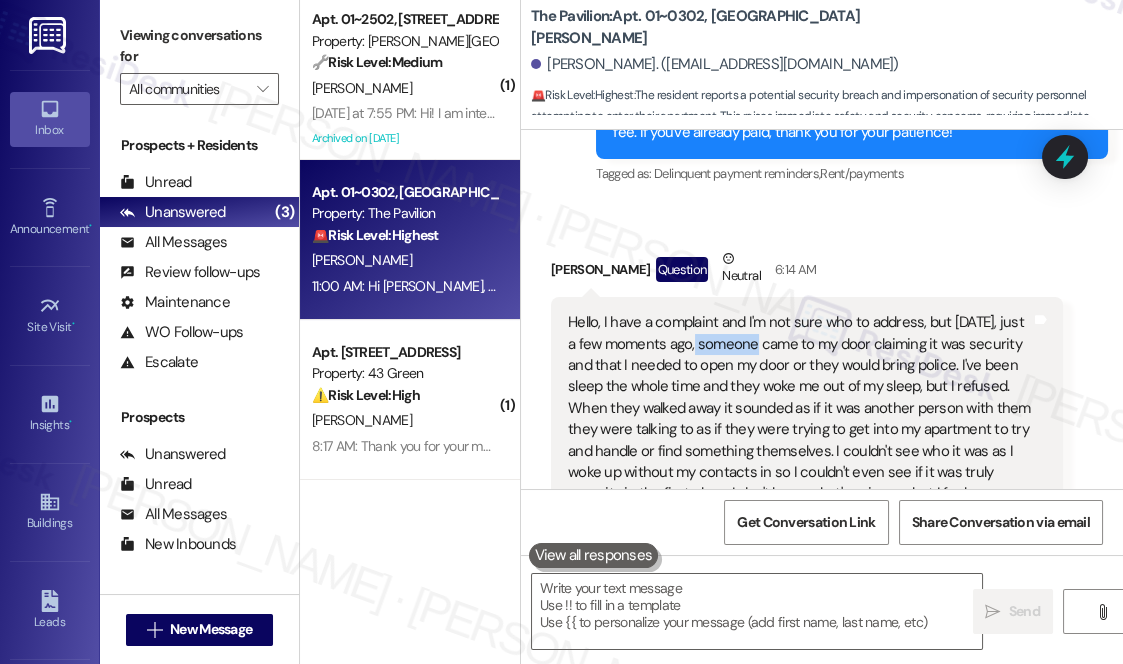 click on "Hello, I have a complaint and I'm not sure who to address, but [DATE], just a few moments ago, someone came to my door claiming it was security and that I needed to open my door or they would bring police. I've been sleep the whole time and they woke me out of my sleep, but I refused. When they walked away it sounded as if it was another person with them they were talking to as if they were trying to get into my apartment to try and handle or find something themselves. I couldn't see who it was as I woke up without my contacts in so I couldn't even see if it was truly security in the first place. I don't know what's going on, but I feel very uncomfortable right now and would like some answers." at bounding box center (799, 419) 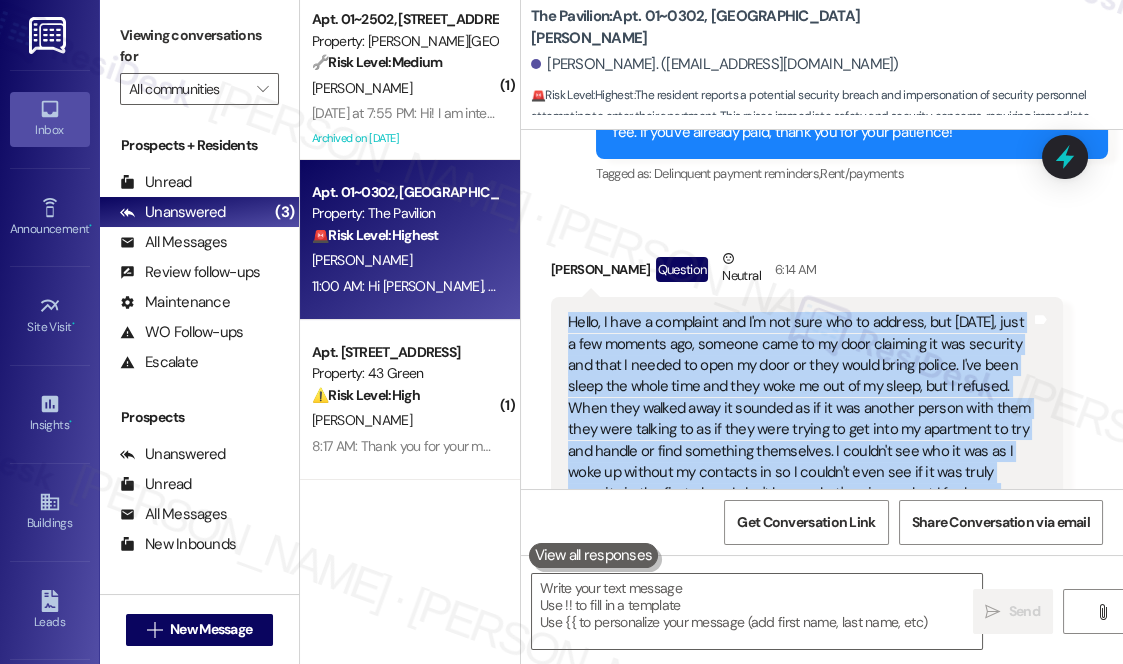 click on "Hello, I have a complaint and I'm not sure who to address, but [DATE], just a few moments ago, someone came to my door claiming it was security and that I needed to open my door or they would bring police. I've been sleep the whole time and they woke me out of my sleep, but I refused. When they walked away it sounded as if it was another person with them they were talking to as if they were trying to get into my apartment to try and handle or find something themselves. I couldn't see who it was as I woke up without my contacts in so I couldn't even see if it was truly security in the first place. I don't know what's going on, but I feel very uncomfortable right now and would like some answers." at bounding box center (799, 419) 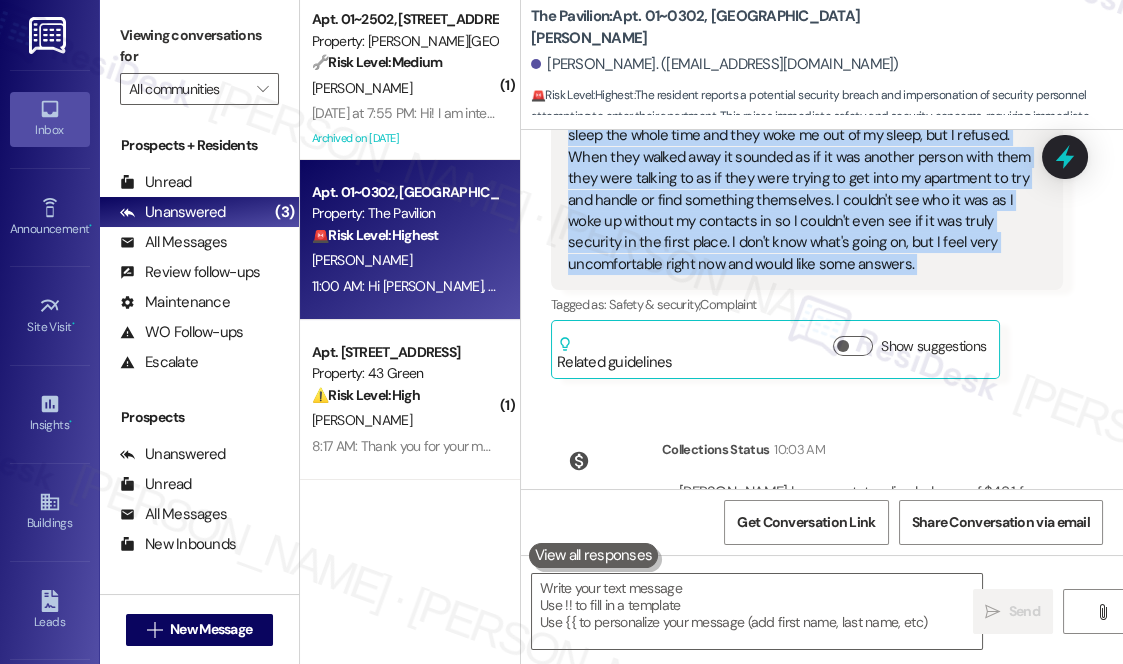 scroll, scrollTop: 8521, scrollLeft: 0, axis: vertical 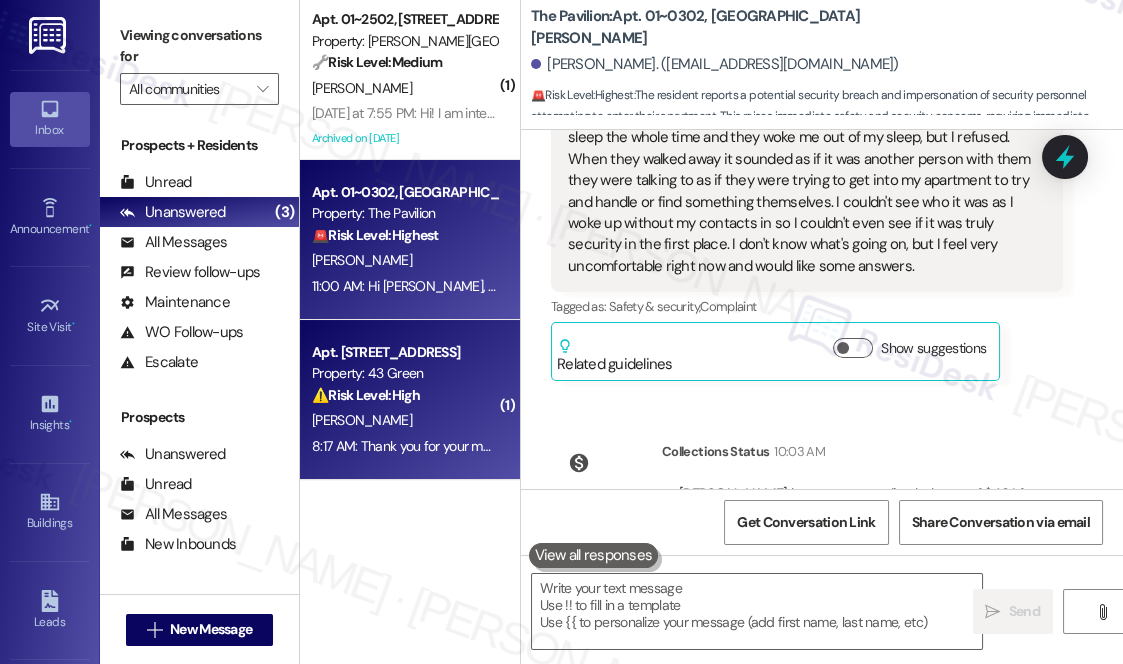 click on "[PERSON_NAME]" at bounding box center [404, 420] 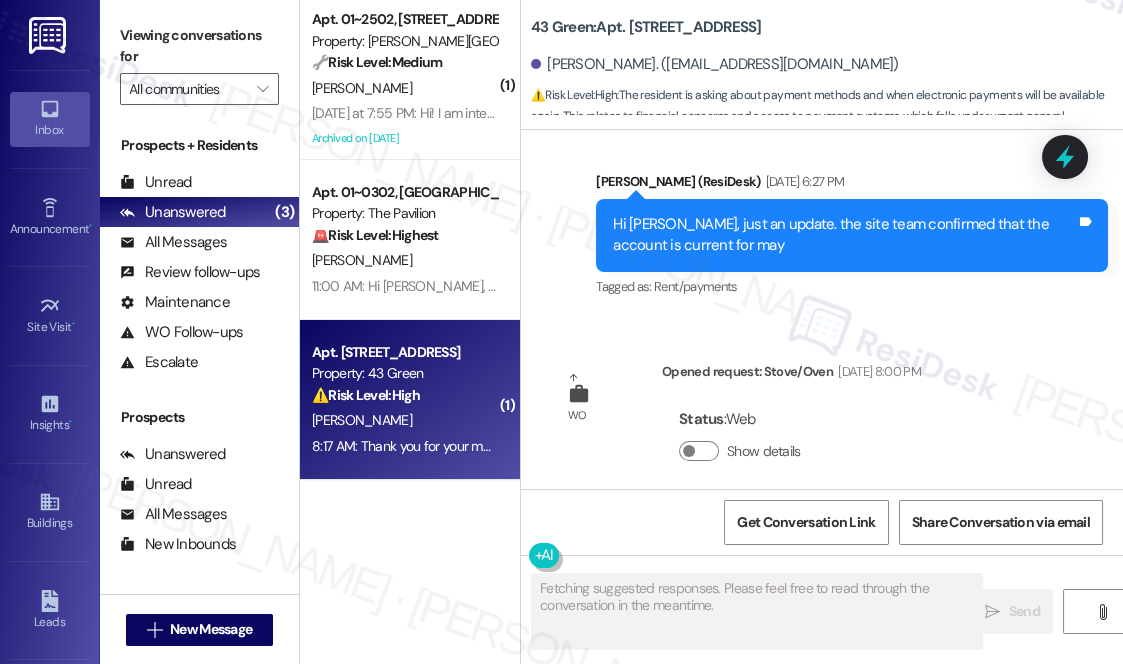 scroll, scrollTop: 4147, scrollLeft: 0, axis: vertical 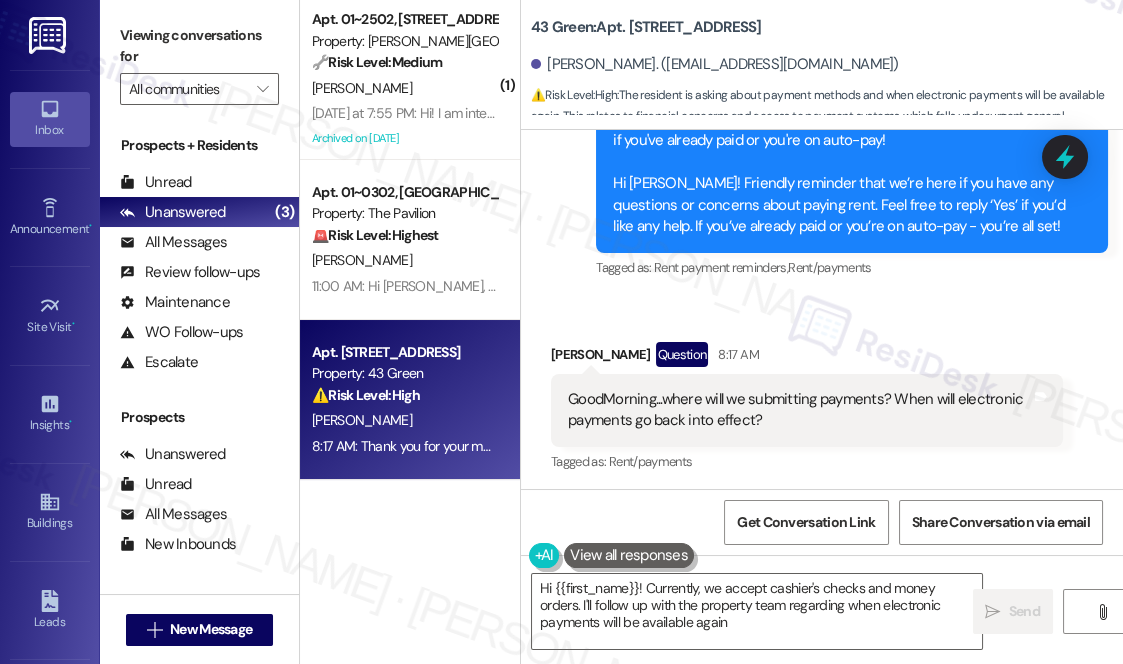 type on "Hi {{first_name}}! Currently, we accept cashier's checks and money orders. I'll follow up with the property team regarding when electronic payments will be available again!" 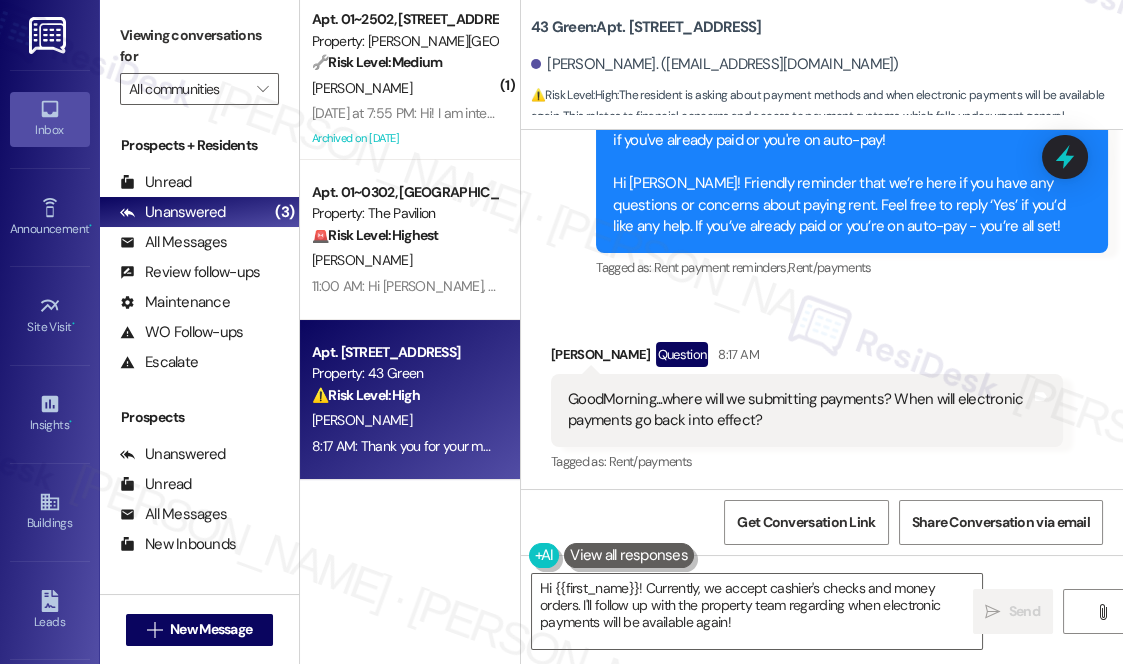 click on "GoodMorning...where will we submitting payments? When will electronic payments go back into effect?" at bounding box center (799, 410) 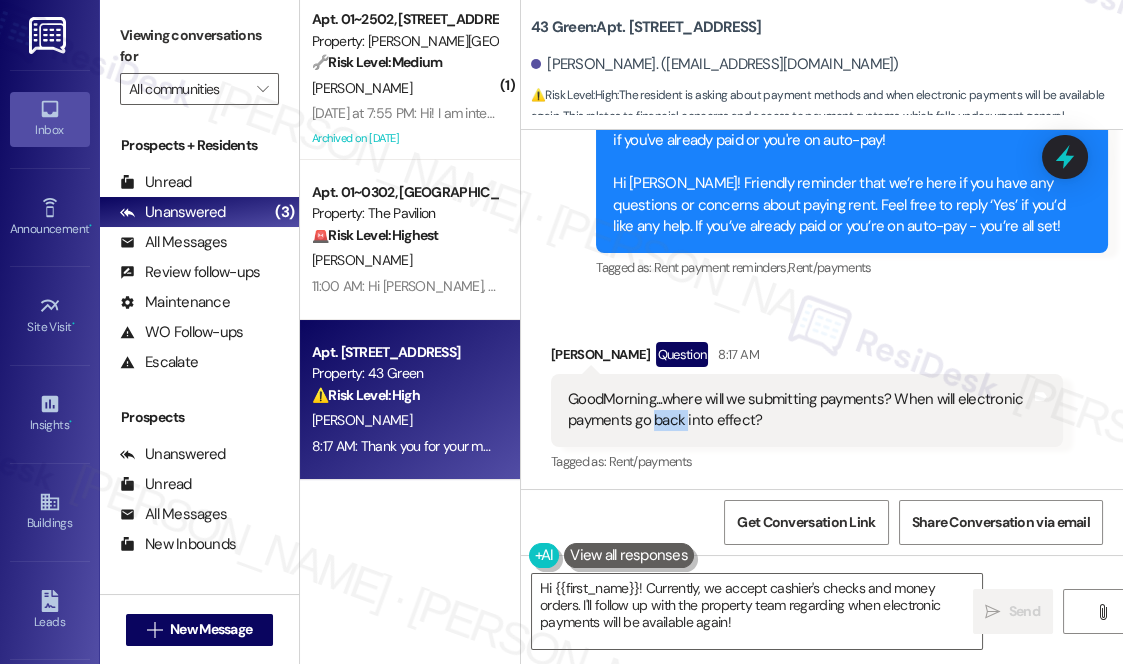 click on "GoodMorning...where will we submitting payments? When will electronic payments go back into effect?" at bounding box center (799, 410) 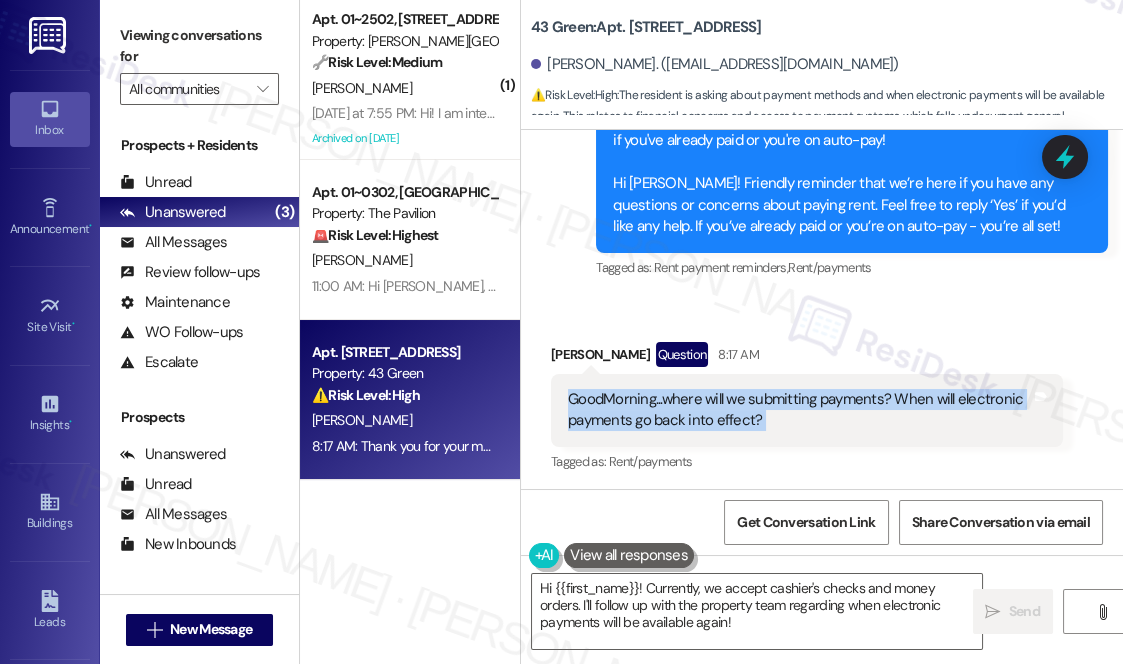 click on "GoodMorning...where will we submitting payments? When will electronic payments go back into effect?" at bounding box center [799, 410] 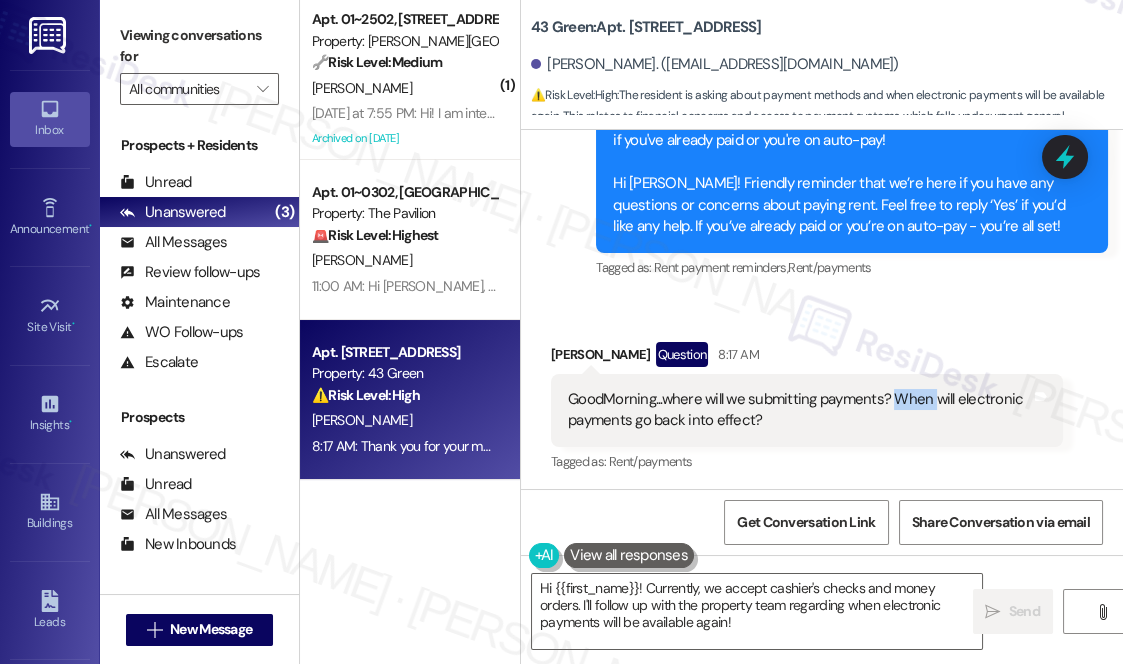 click on "GoodMorning...where will we submitting payments? When will electronic payments go back into effect?" at bounding box center [799, 410] 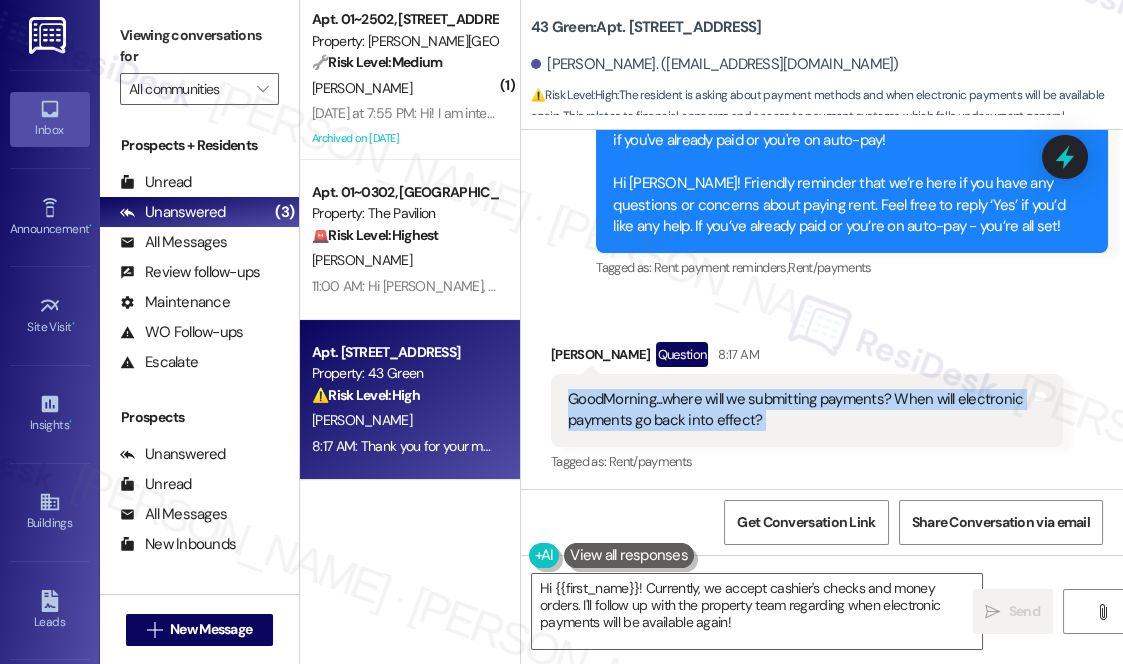 click on "GoodMorning...where will we submitting payments? When will electronic payments go back into effect?" at bounding box center (799, 410) 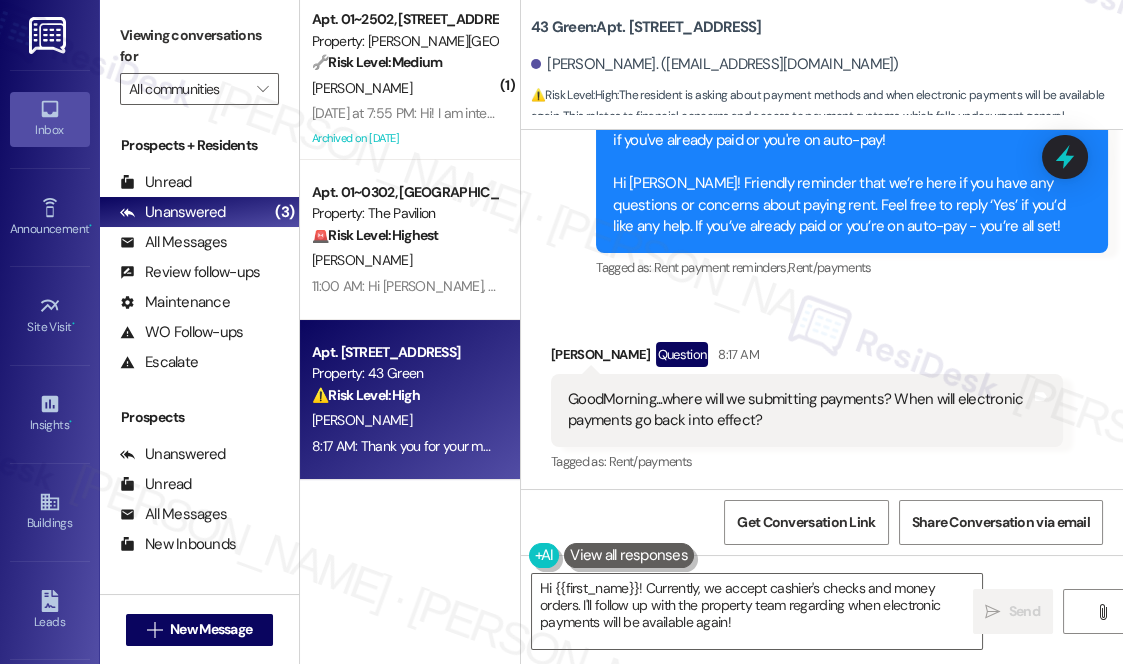 drag, startPoint x: 963, startPoint y: 46, endPoint x: 939, endPoint y: 59, distance: 27.294687 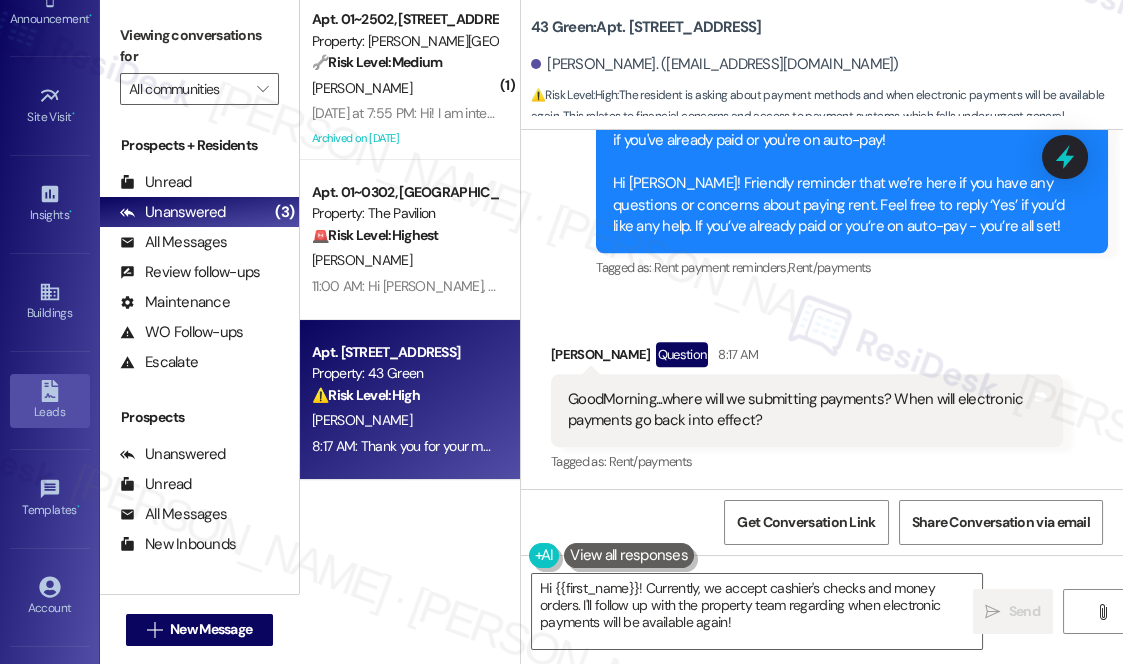 scroll, scrollTop: 282, scrollLeft: 0, axis: vertical 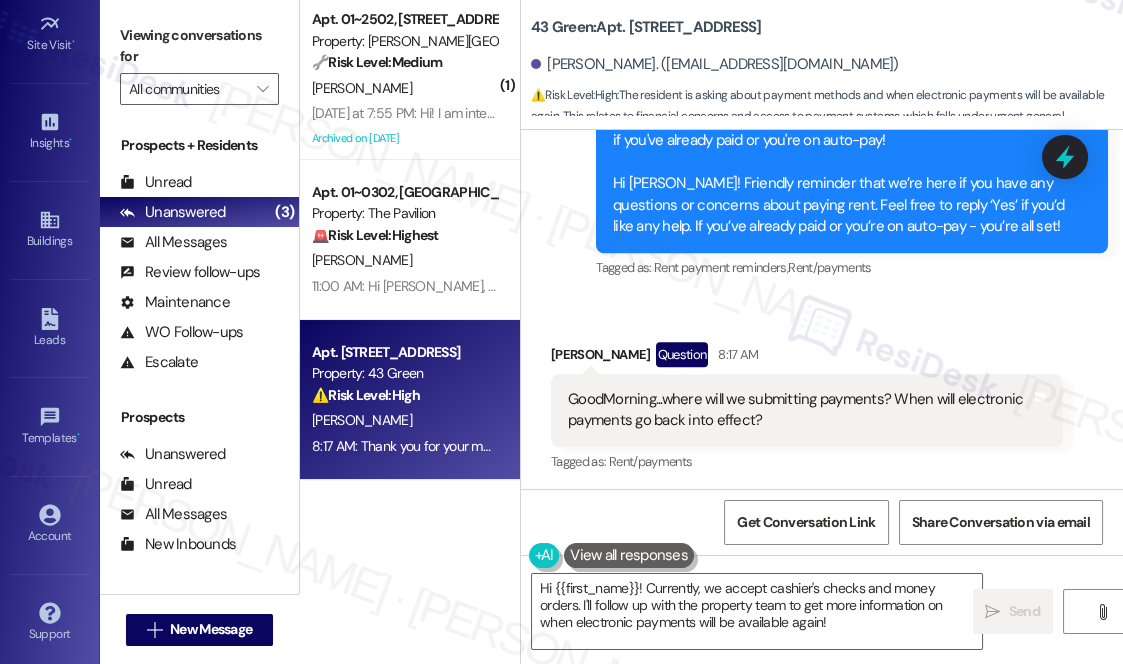drag, startPoint x: 948, startPoint y: 59, endPoint x: 901, endPoint y: 67, distance: 47.67599 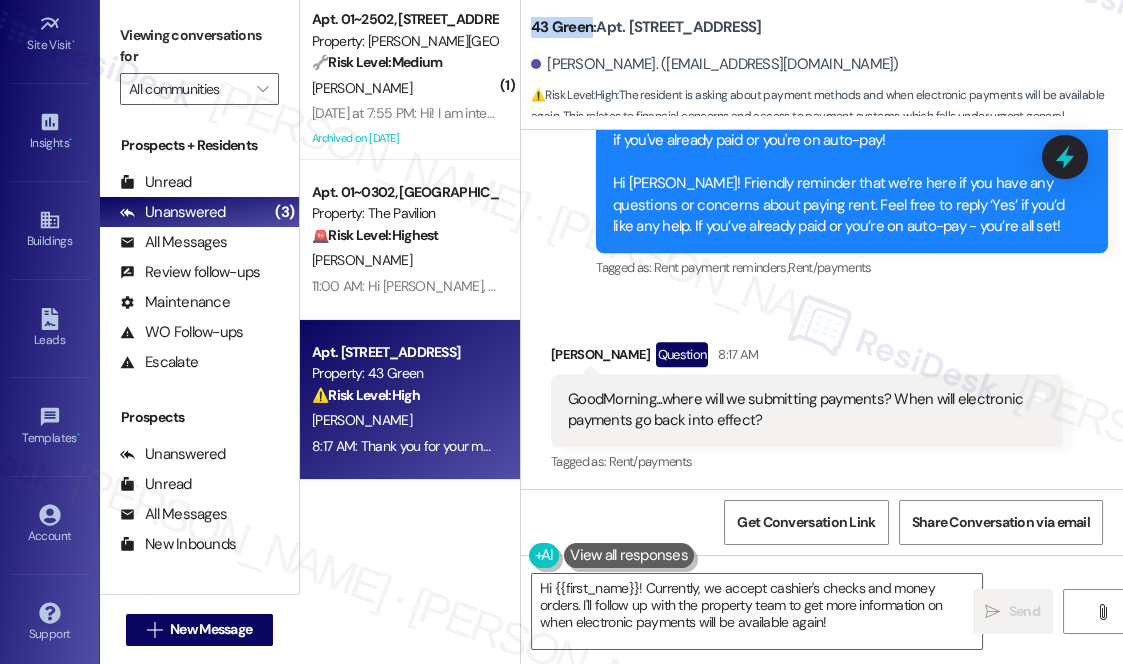drag, startPoint x: 529, startPoint y: 32, endPoint x: 590, endPoint y: 22, distance: 61.81424 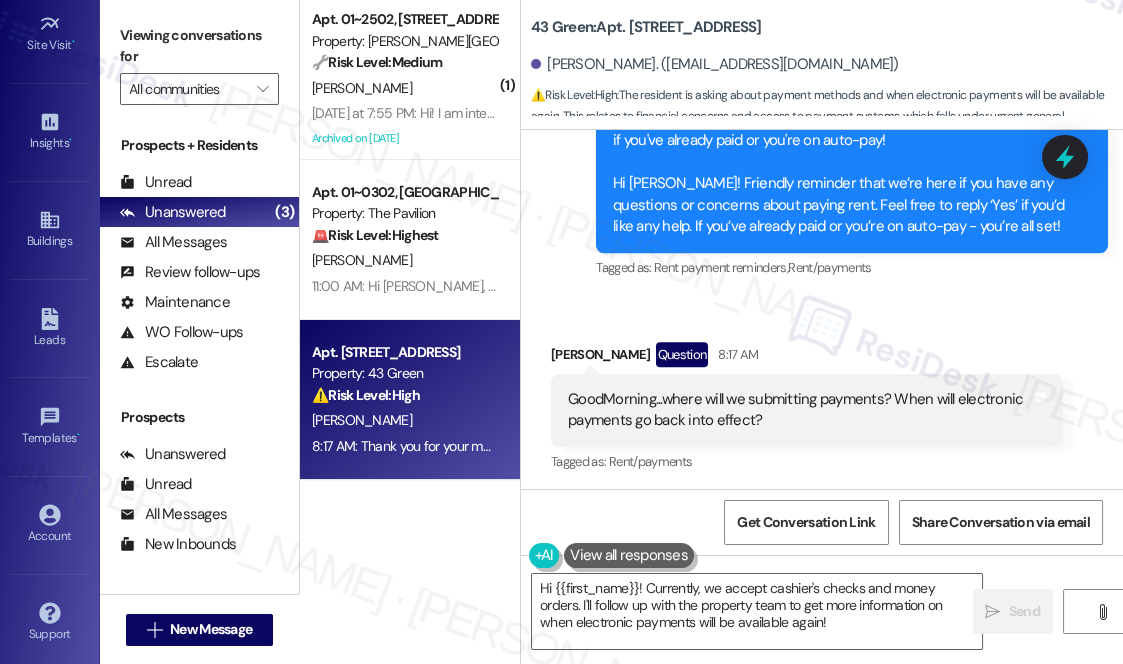 click on "This message is part of our periodic resident outreach. Please disregard if you've already paid or you're on auto-pay!
Hi [PERSON_NAME]! Friendly reminder that we’re here if you have any questions or concerns about paying rent. Feel free to reply ‘Yes’ if you’d like any help. If you’ve already paid or you’re on auto-pay - you’re all set!" at bounding box center (844, 173) 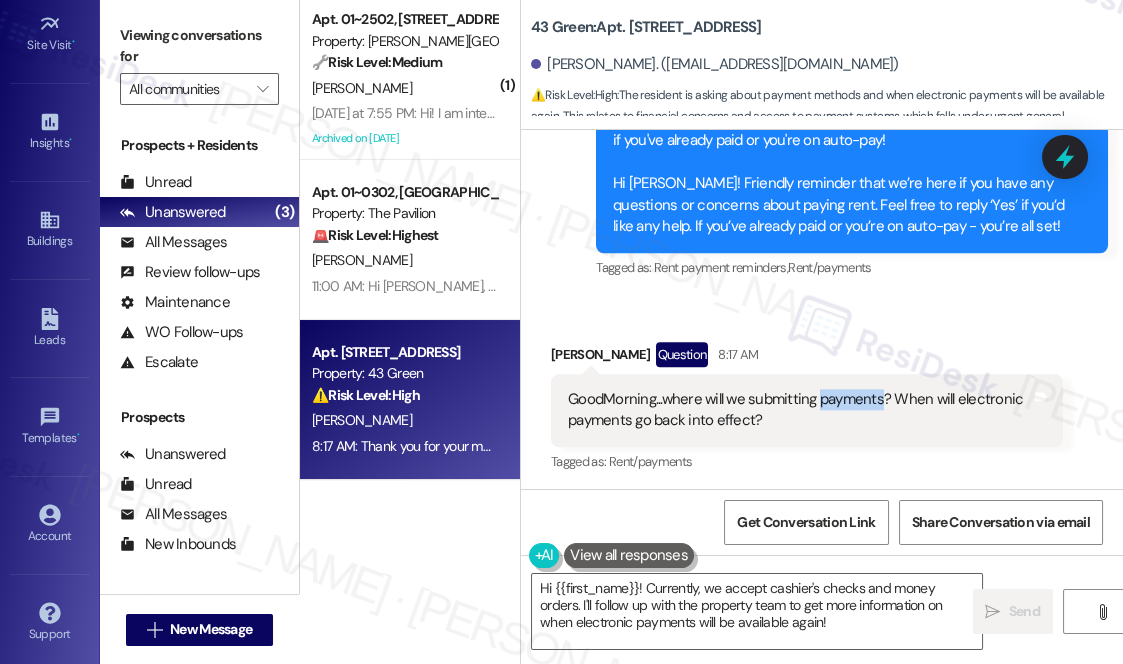 click on "GoodMorning...where will we submitting payments? When will electronic payments go back into effect?" at bounding box center (799, 410) 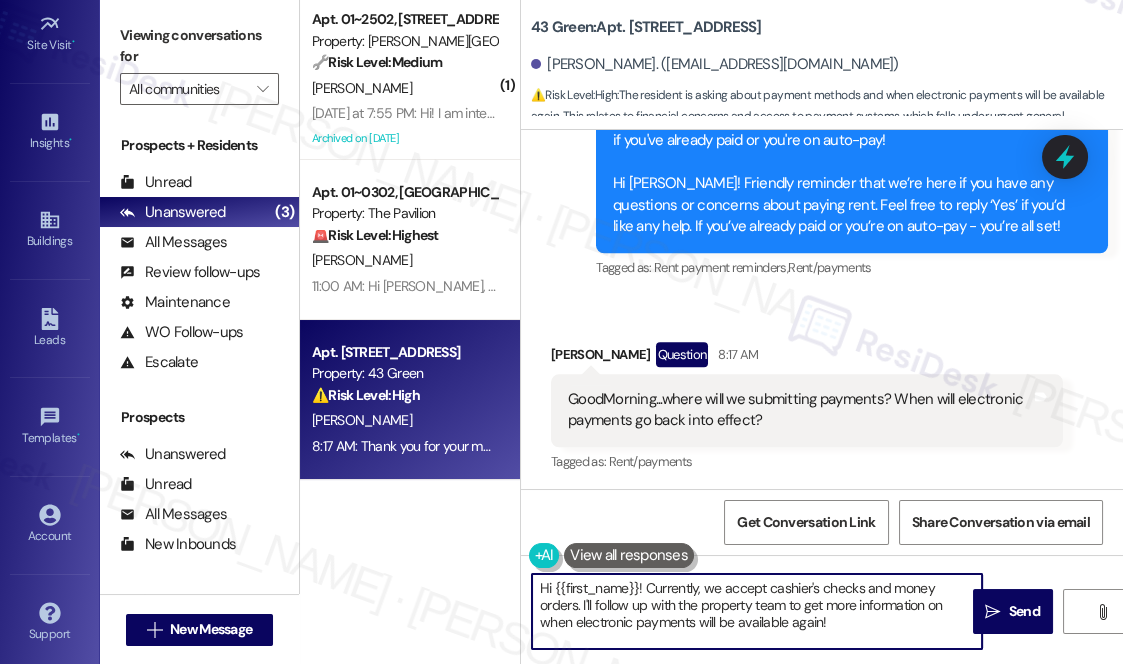 click on "Hi {{first_name}}! Currently, we accept cashier's checks and money orders. I'll follow up with the property team to get more information on when electronic payments will be available again!" at bounding box center [757, 611] 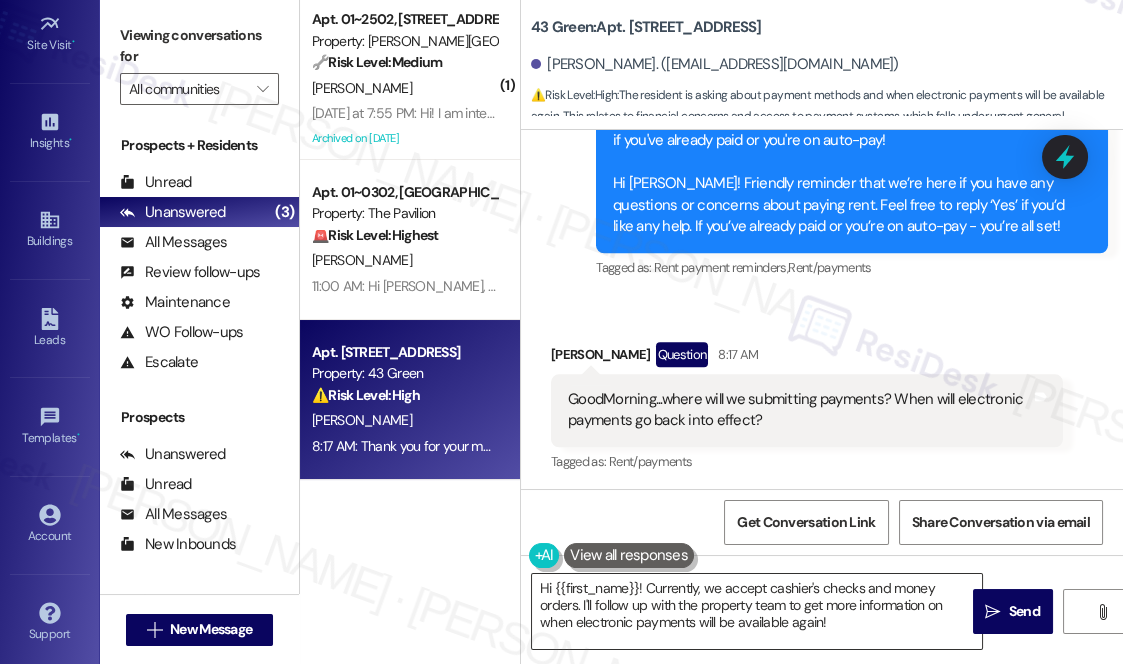 click on "Hi {{first_name}}! Currently, we accept cashier's checks and money orders. I'll follow up with the property team to get more information on when electronic payments will be available again!" at bounding box center [757, 611] 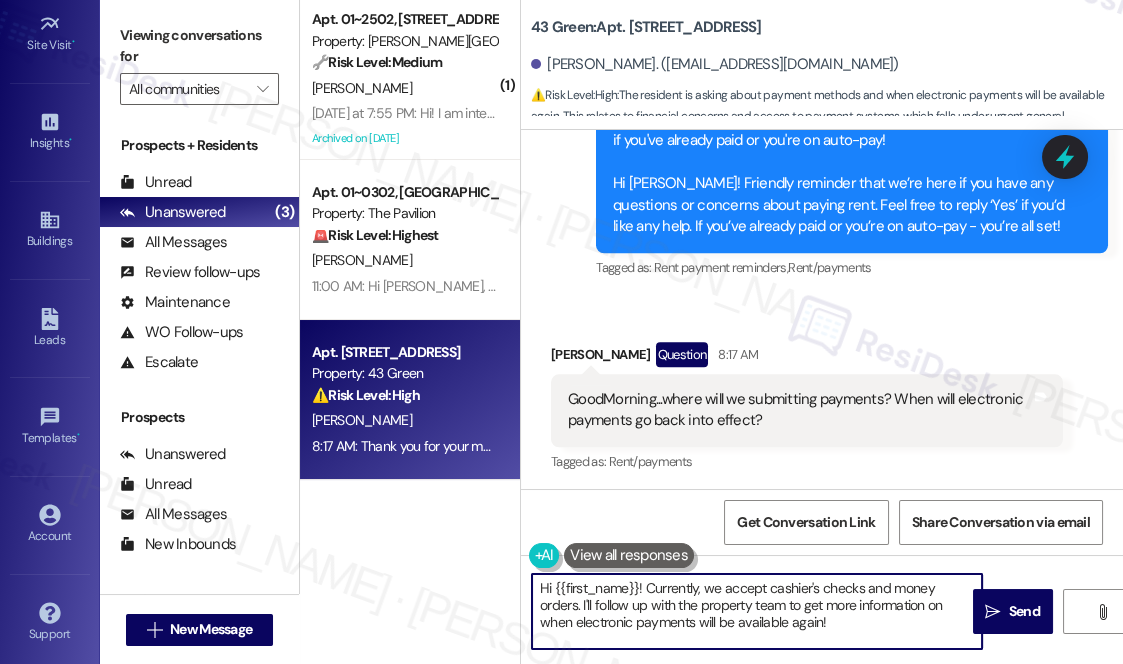 drag, startPoint x: 739, startPoint y: 586, endPoint x: 858, endPoint y: 617, distance: 122.97154 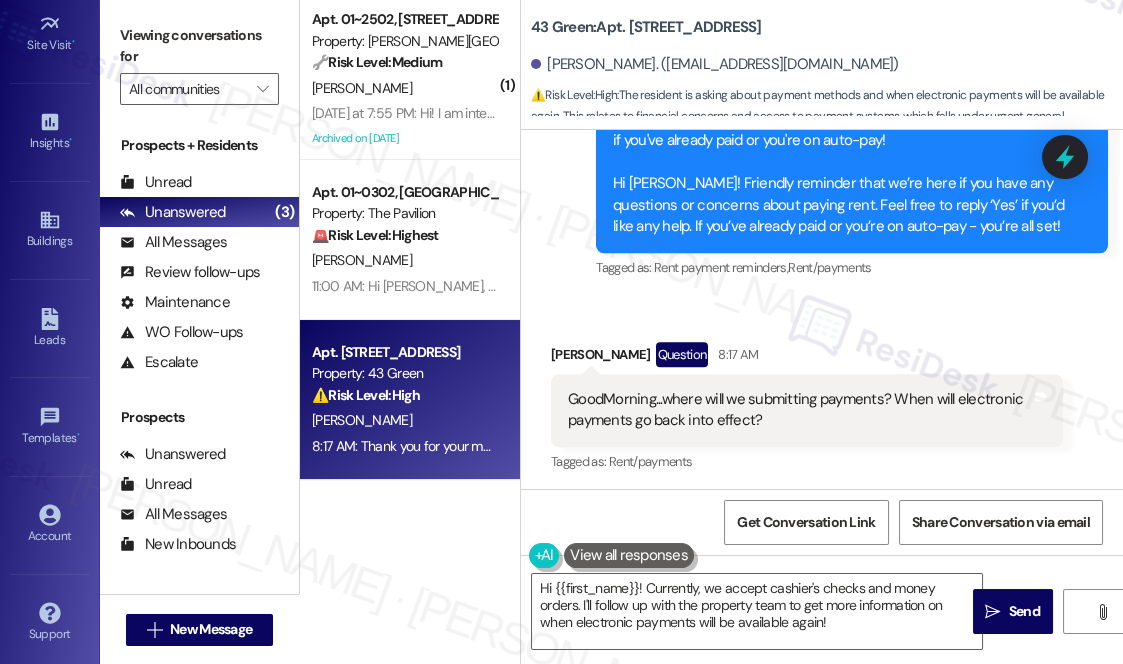 click on "Received via SMS [PERSON_NAME] Question 8:17 AM GoodMorning...where will we submitting payments? When will electronic payments go back into effect?  Tags and notes Tagged as:   Rent/payments Click to highlight conversations about Rent/payments" at bounding box center (822, 394) 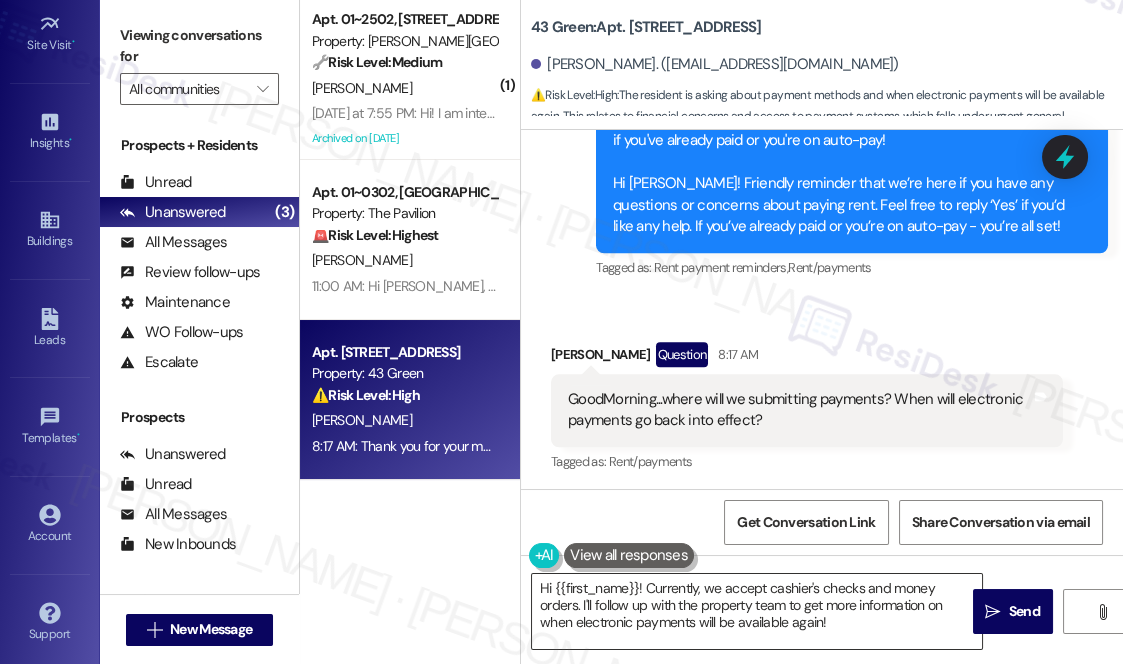 click on "Hi {{first_name}}! Currently, we accept cashier's checks and money orders. I'll follow up with the property team to get more information on when electronic payments will be available again!" at bounding box center [757, 611] 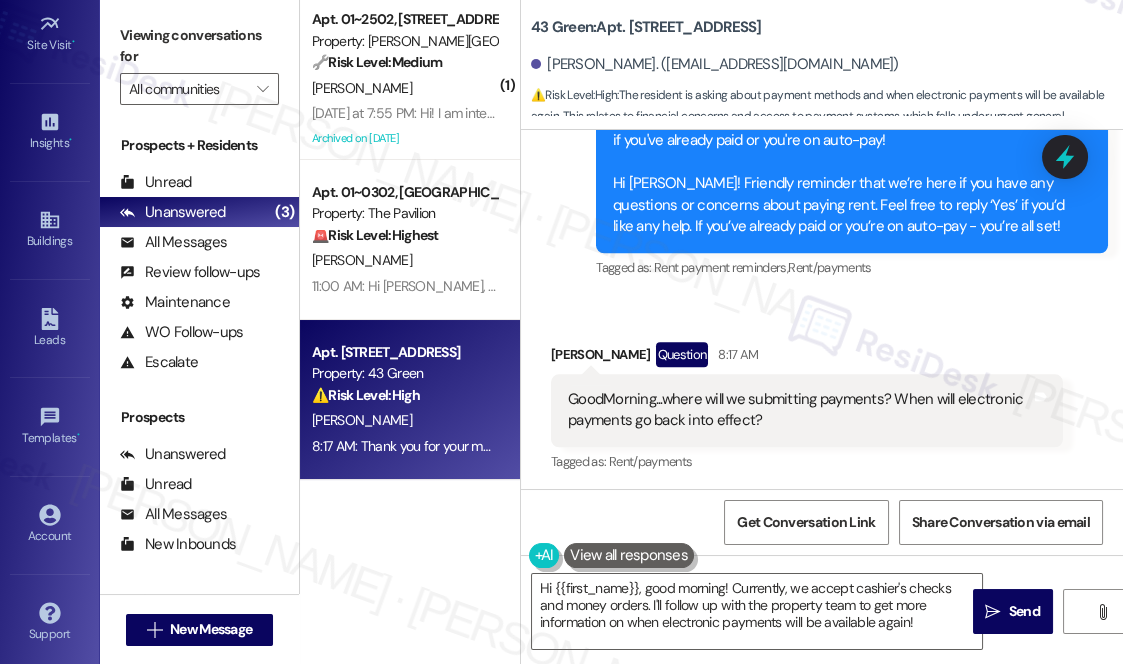 click on "Received via SMS [PERSON_NAME] Question 8:17 AM GoodMorning...where will we submitting payments? When will electronic payments go back into effect?  Tags and notes Tagged as:   Rent/payments Click to highlight conversations about Rent/payments" at bounding box center (822, 394) 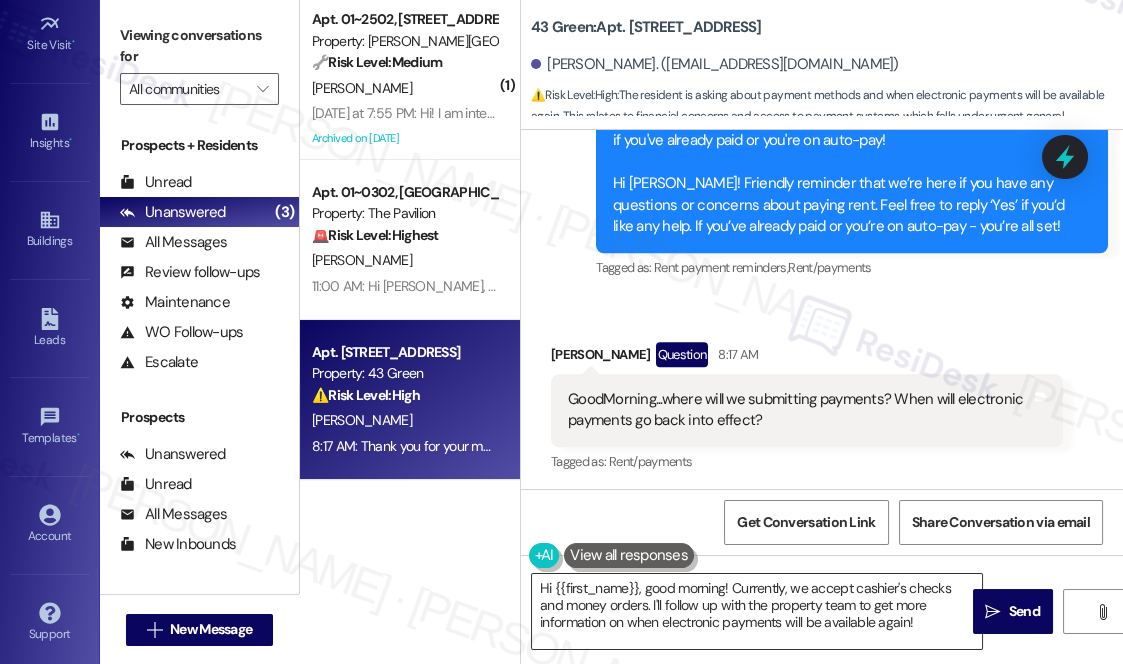 click on "Hi {{first_name}}, good morning! Currently, we accept cashier's checks and money orders. I'll follow up with the property team to get more information on when electronic payments will be available again!" at bounding box center (757, 611) 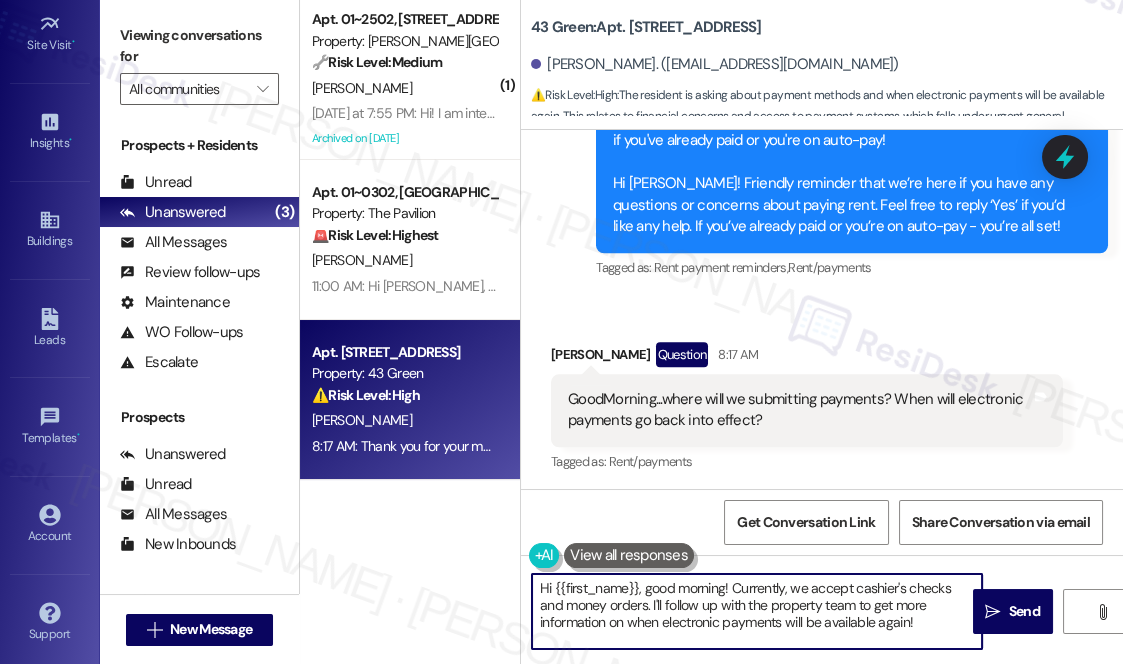 click on "GoodMorning...where will we submitting payments? When will electronic payments go back into effect?" at bounding box center (799, 410) 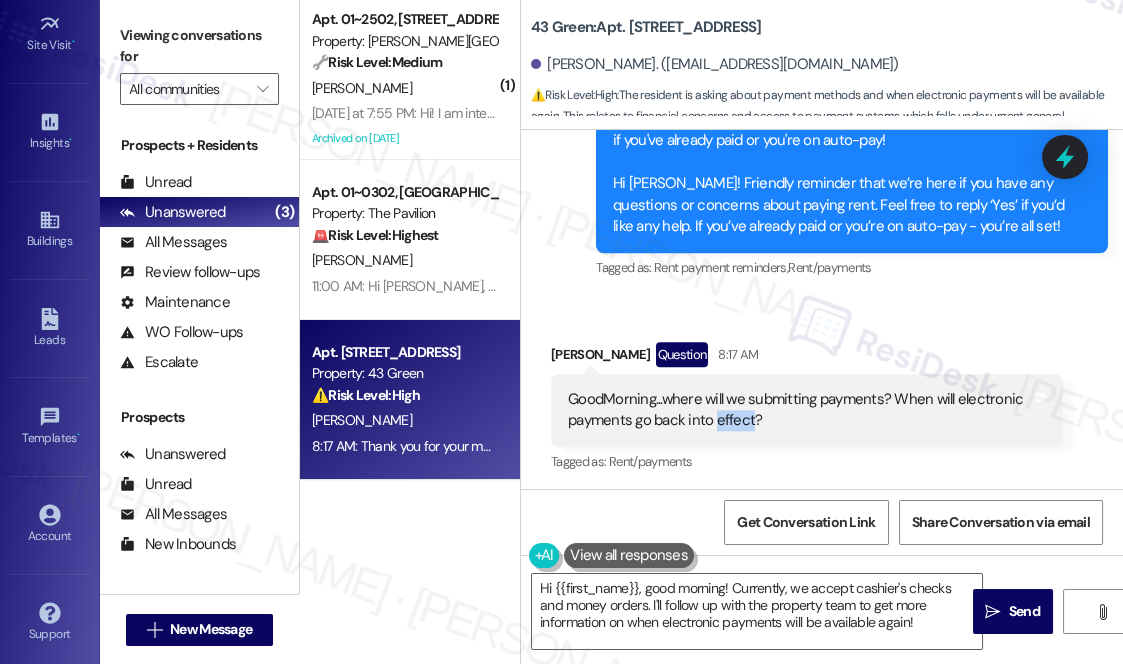click on "GoodMorning...where will we submitting payments? When will electronic payments go back into effect?" at bounding box center (799, 410) 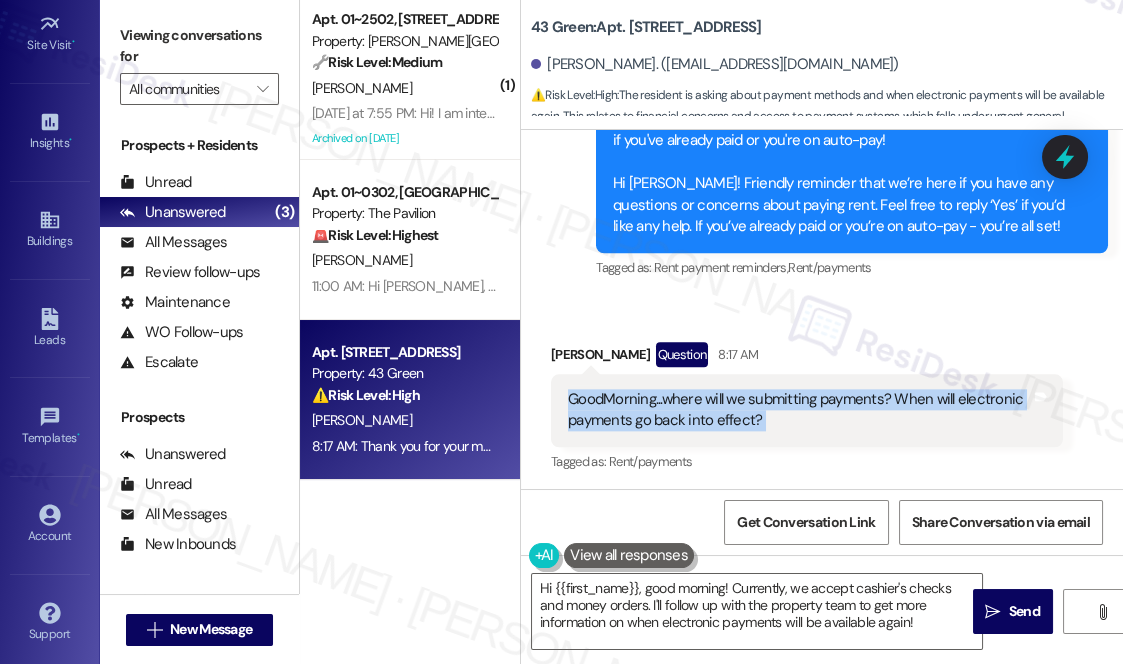 click on "GoodMorning...where will we submitting payments? When will electronic payments go back into effect?" at bounding box center [799, 410] 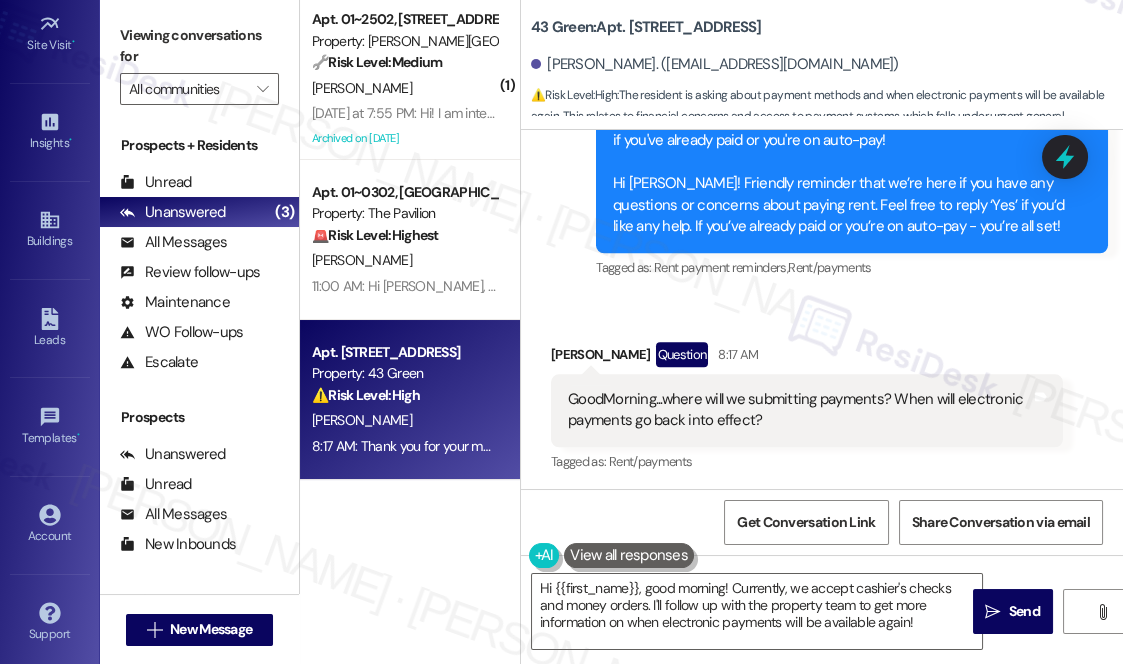 click on "Received via SMS [PERSON_NAME] Question 8:17 AM GoodMorning...where will we submitting payments? When will electronic payments go back into effect?  Tags and notes Tagged as:   Rent/payments Click to highlight conversations about Rent/payments" at bounding box center (822, 394) 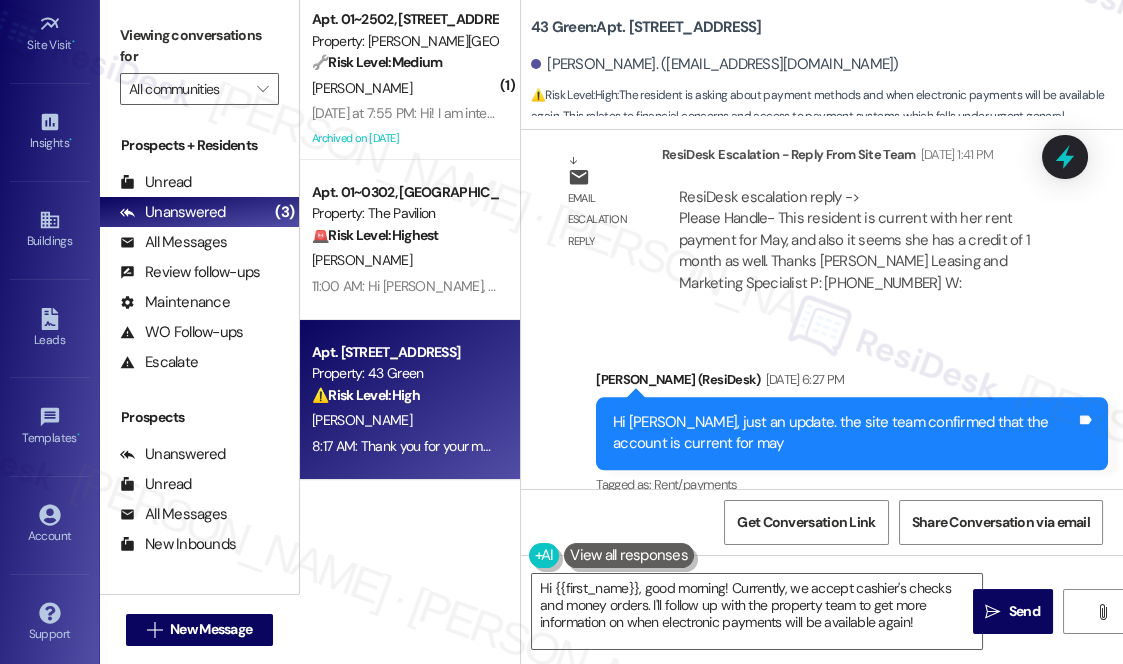 scroll, scrollTop: 3420, scrollLeft: 0, axis: vertical 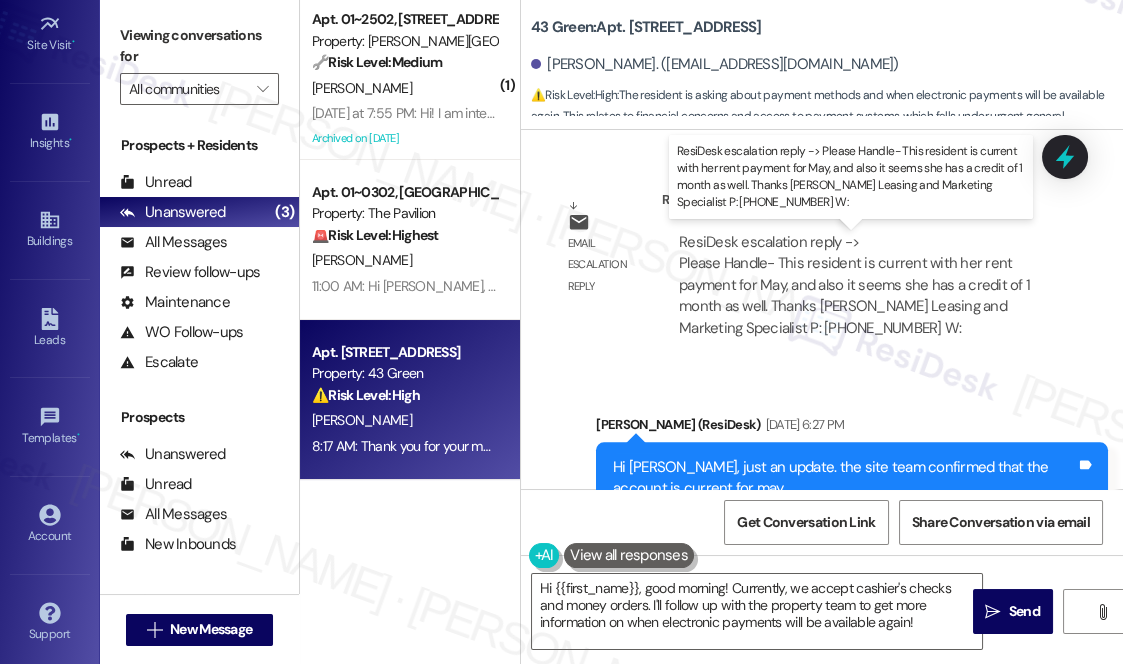 click on "ResiDesk escalation reply ->
Please Handle- This resident is current with her rent payment for May, and also it seems she has a credit of 1 month as well. Thanks [PERSON_NAME] Leasing and Marketing Specialist P: [PHONE_NUMBER] W: ResiDesk escalation reply ->
Please Handle- This resident is current with her rent payment for May, and also it seems she has a credit of 1 month as well. Thanks [PERSON_NAME] Leasing and Marketing Specialist P: [PHONE_NUMBER] W:" at bounding box center (854, 285) 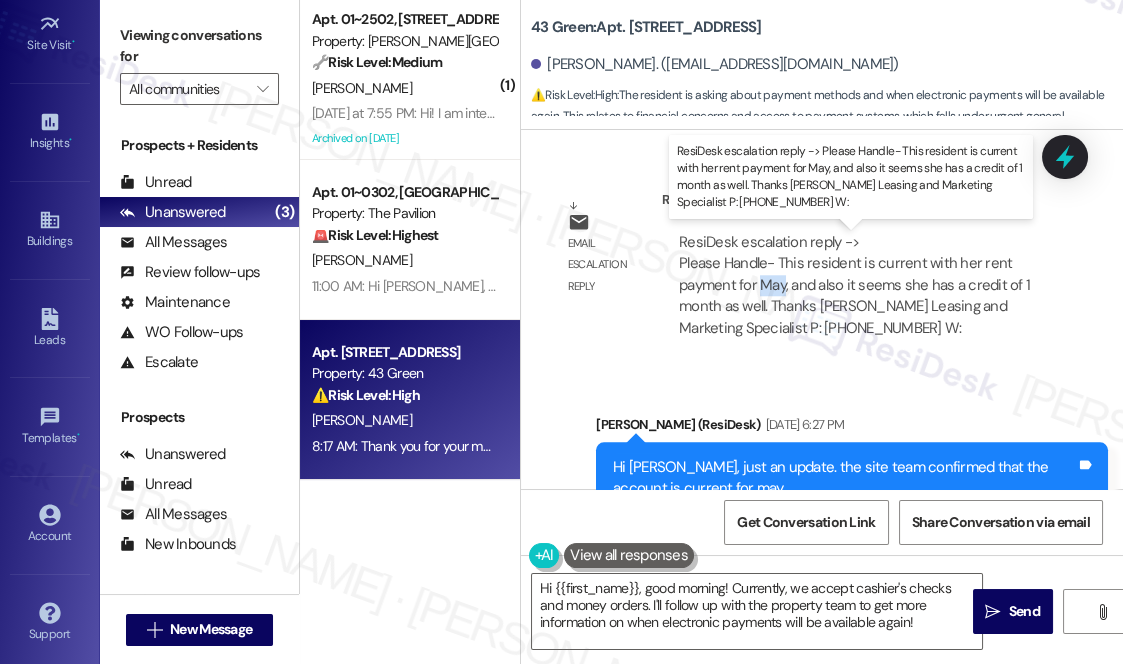 click on "ResiDesk escalation reply ->
Please Handle- This resident is current with her rent payment for May, and also it seems she has a credit of 1 month as well. Thanks [PERSON_NAME] Leasing and Marketing Specialist P: [PHONE_NUMBER] W: ResiDesk escalation reply ->
Please Handle- This resident is current with her rent payment for May, and also it seems she has a credit of 1 month as well. Thanks [PERSON_NAME] Leasing and Marketing Specialist P: [PHONE_NUMBER] W:" at bounding box center (854, 285) 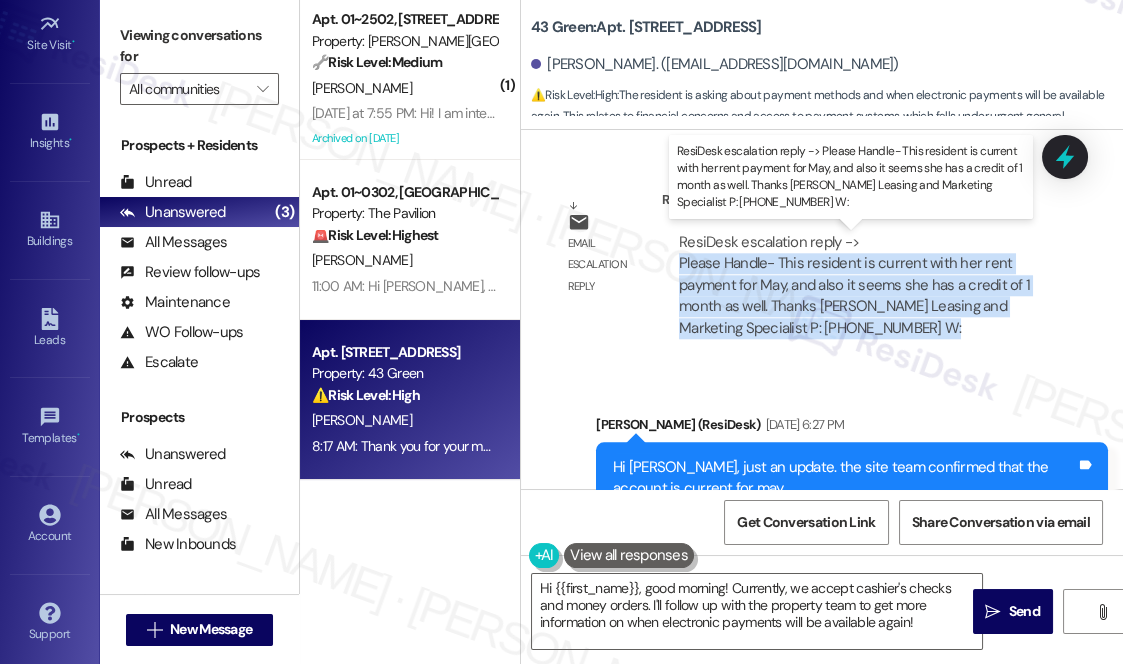 click on "ResiDesk escalation reply ->
Please Handle- This resident is current with her rent payment for May, and also it seems she has a credit of 1 month as well. Thanks [PERSON_NAME] Leasing and Marketing Specialist P: [PHONE_NUMBER] W: ResiDesk escalation reply ->
Please Handle- This resident is current with her rent payment for May, and also it seems she has a credit of 1 month as well. Thanks [PERSON_NAME] Leasing and Marketing Specialist P: [PHONE_NUMBER] W:" at bounding box center [854, 285] 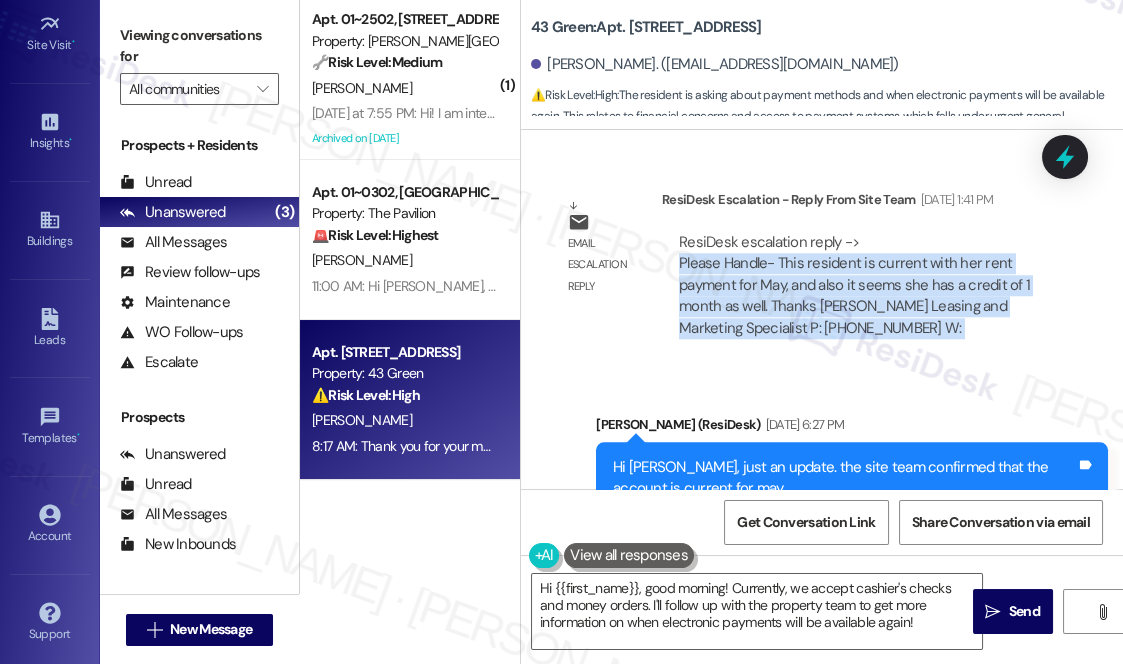 click on "ResiDesk escalation reply ->
Please Handle- This resident is current with her rent payment for May, and also it seems she has a credit of 1 month as well. Thanks [PERSON_NAME] Leasing and Marketing Specialist P: [PHONE_NUMBER] W: ResiDesk escalation reply ->
Please Handle- This resident is current with her rent payment for May, and also it seems she has a credit of 1 month as well. Thanks [PERSON_NAME] Leasing and Marketing Specialist P: [PHONE_NUMBER] W:" at bounding box center [862, 285] 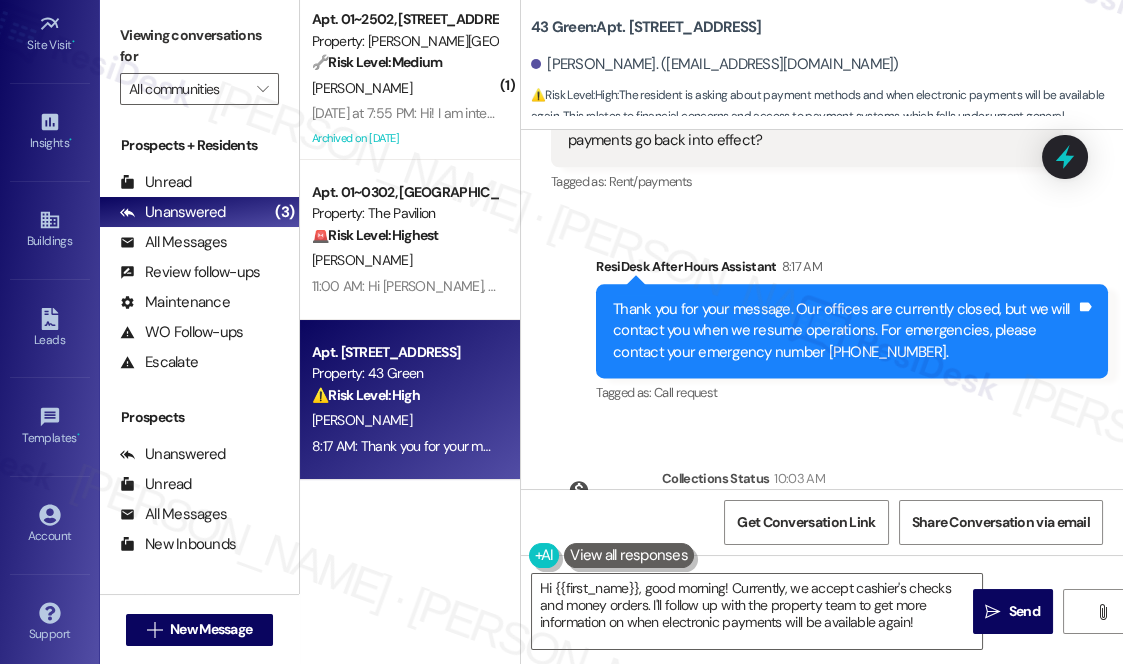 scroll, scrollTop: 4565, scrollLeft: 0, axis: vertical 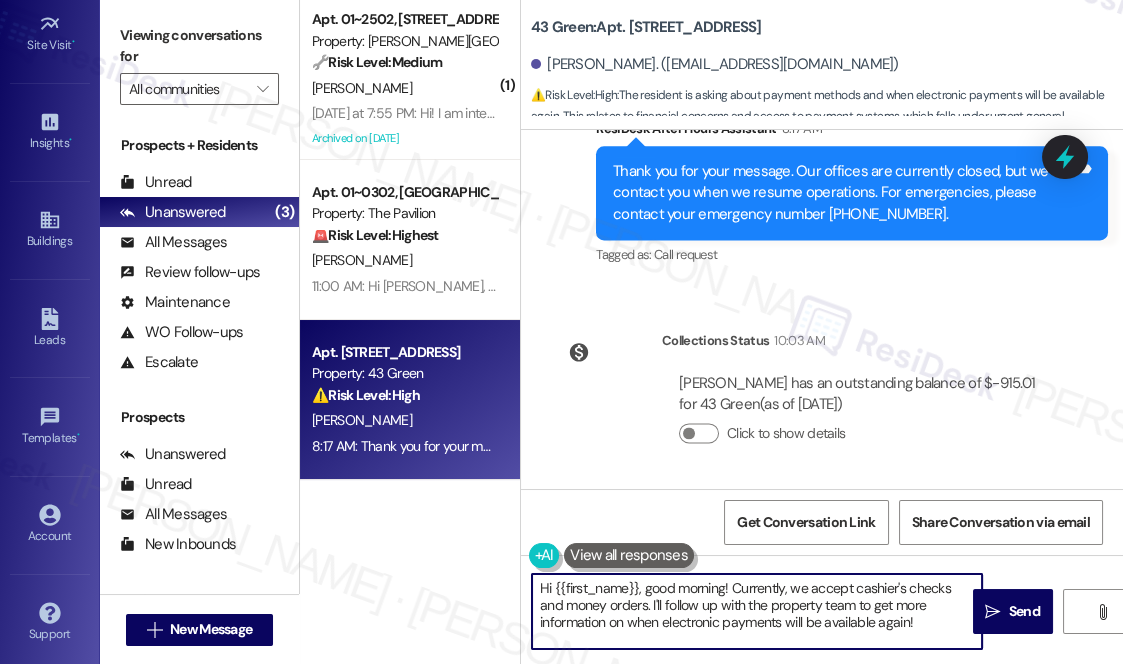 drag, startPoint x: 800, startPoint y: 591, endPoint x: 732, endPoint y: 595, distance: 68.117546 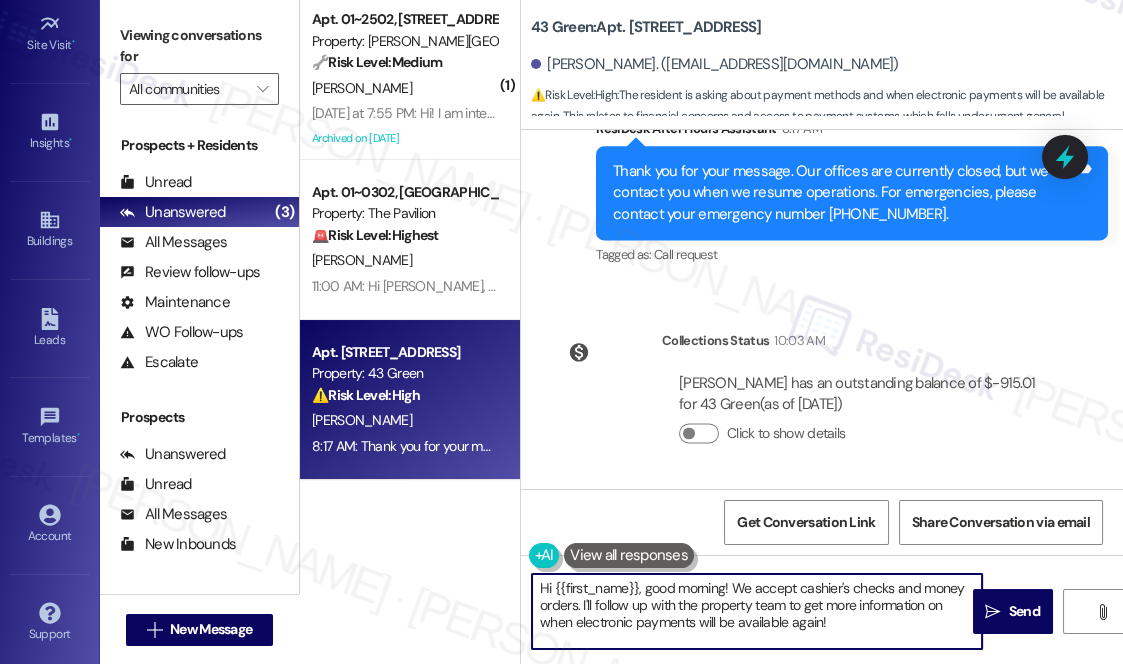 click on "Hi {{first_name}}, good morning! We accept cashier's checks and money orders. I'll follow up with the property team to get more information on when electronic payments will be available again!" at bounding box center (757, 611) 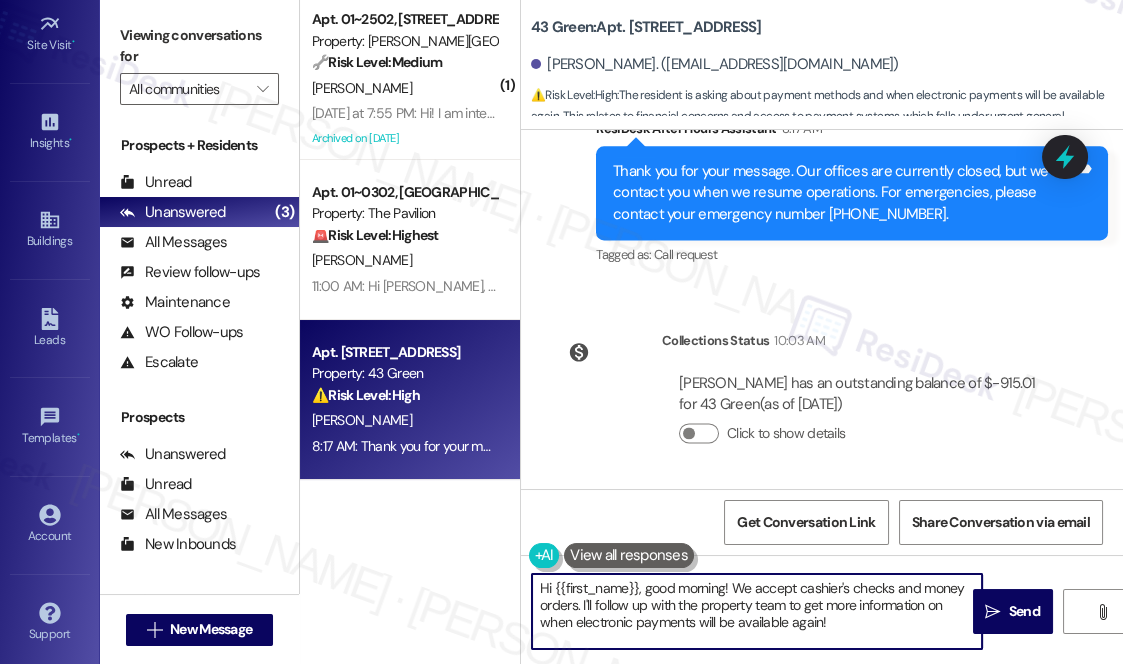 drag, startPoint x: 876, startPoint y: 626, endPoint x: 607, endPoint y: 607, distance: 269.67017 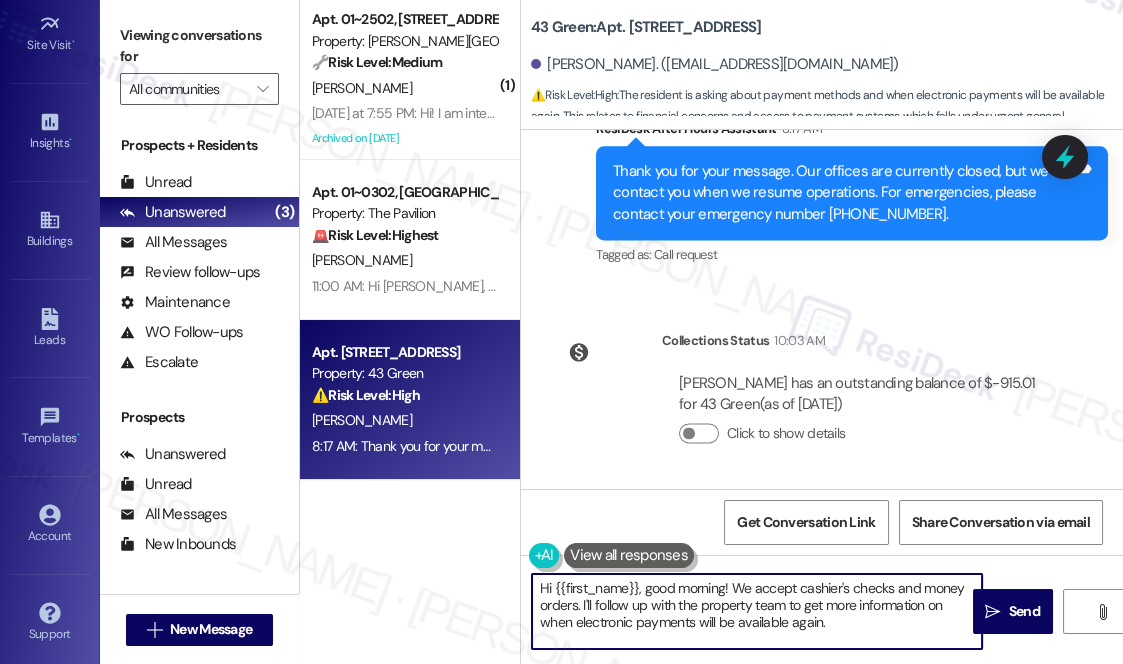 paste on "I'll check with the site team regarding when electronic payments will be active again and get back to you as soon as I have an update." 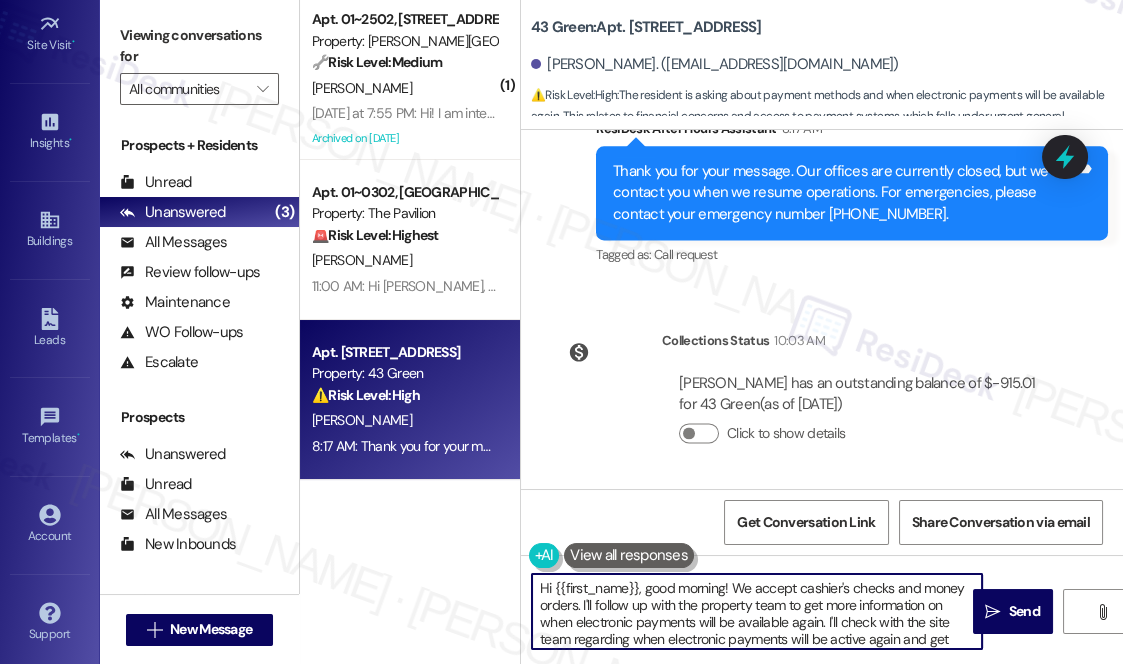 scroll, scrollTop: 16, scrollLeft: 0, axis: vertical 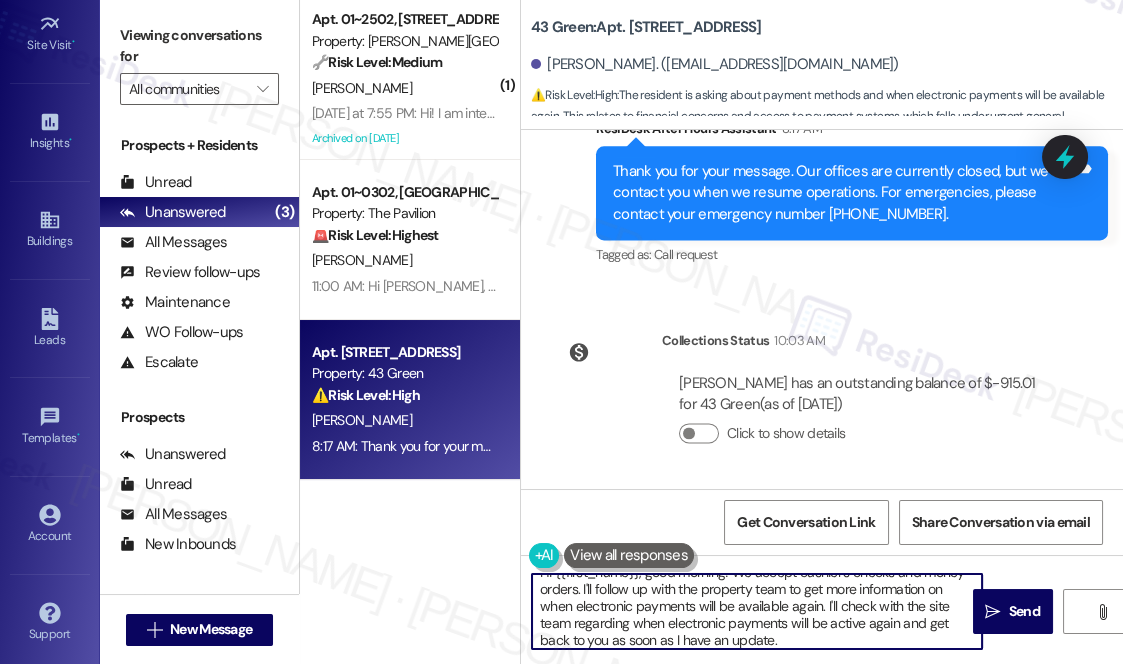 drag, startPoint x: 824, startPoint y: 607, endPoint x: 581, endPoint y: 596, distance: 243.24884 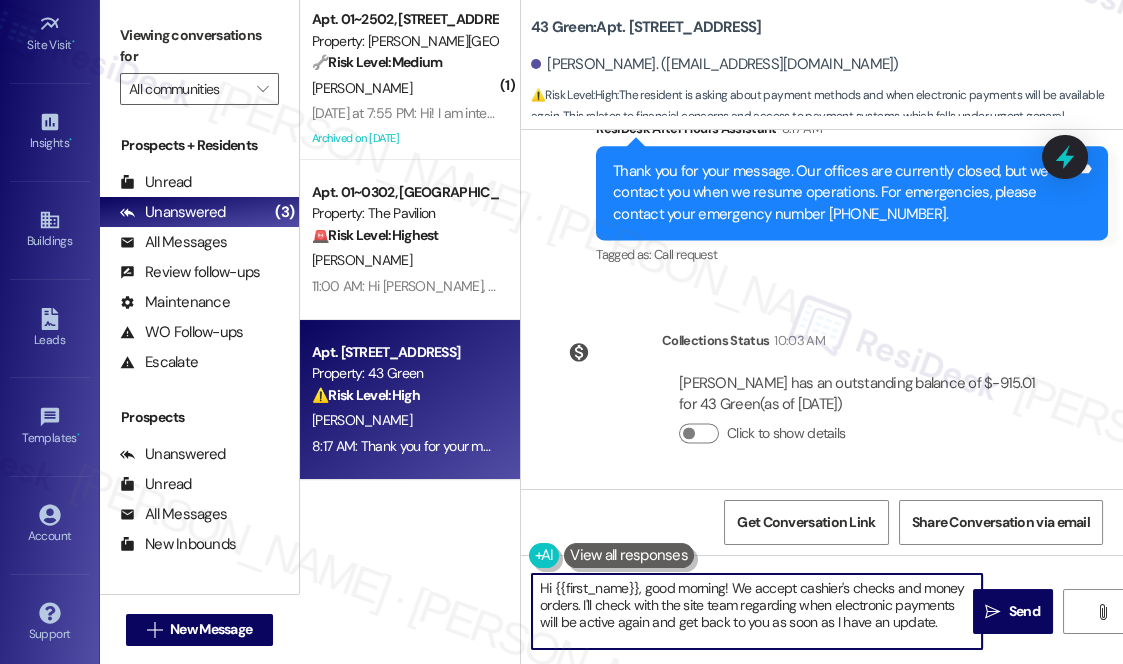 scroll, scrollTop: 0, scrollLeft: 0, axis: both 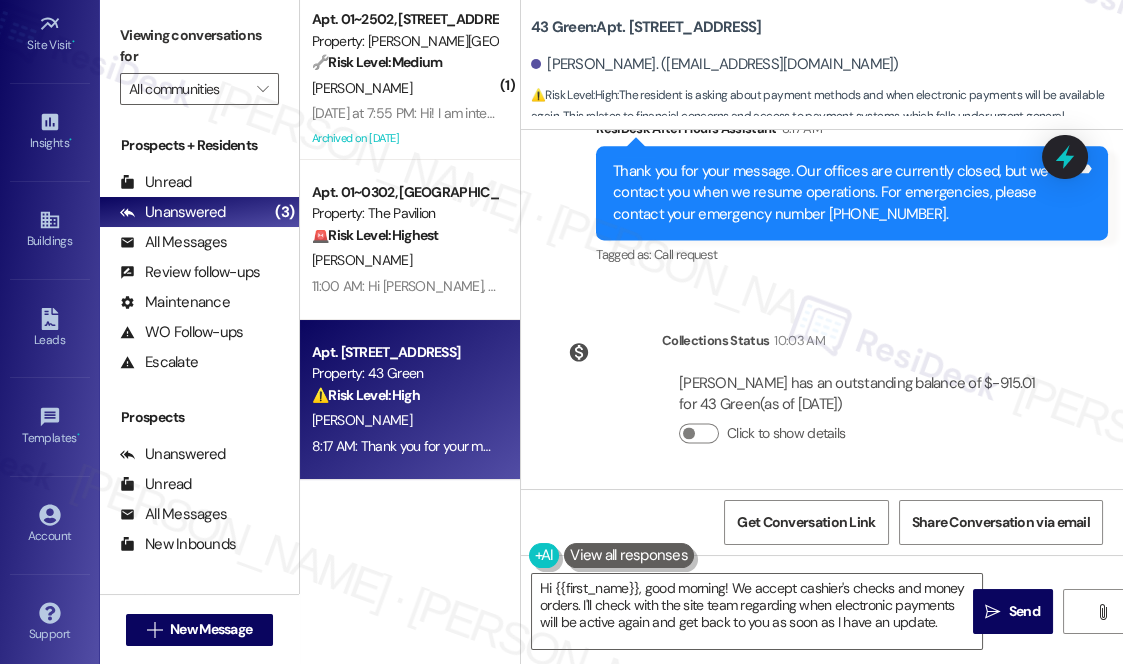 click on "Sent via SMS ResiDesk After Hours Assistant 8:17 AM Thank you for your message. Our offices are currently closed, but we will contact you when we resume operations. For emergencies, please contact your emergency number [PHONE_NUMBER]. Tags and notes Tagged as:   Call request Click to highlight conversations about Call request" at bounding box center [852, 194] 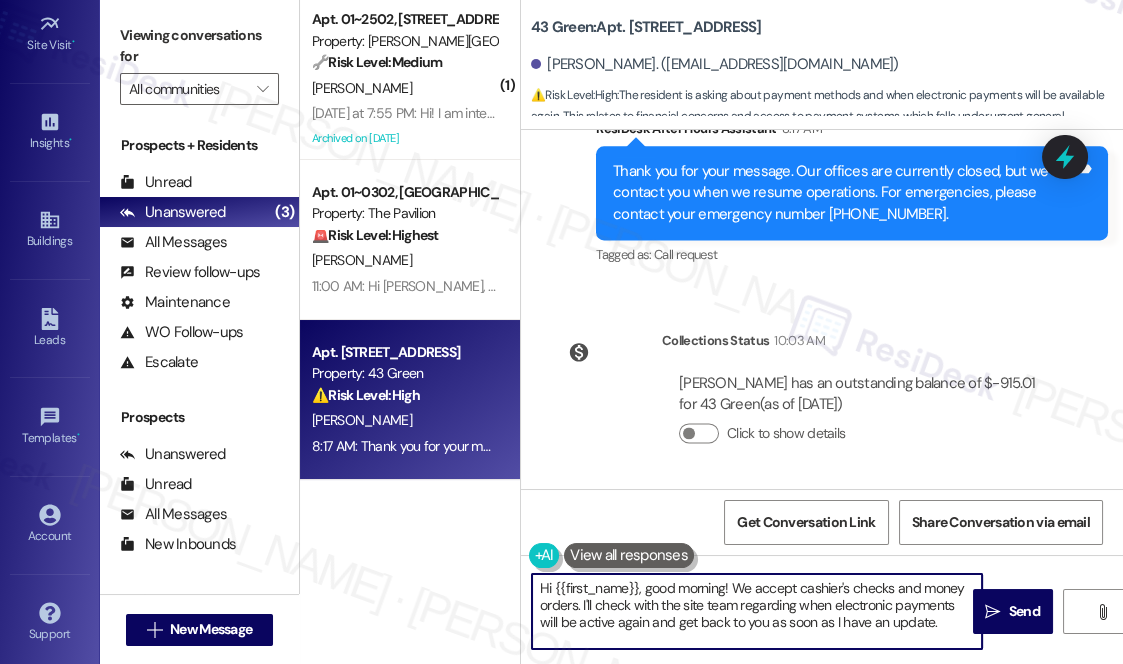click on "Hi {{first_name}}, good morning! We accept cashier's checks and money orders. I'll check with the site team regarding when electronic payments will be active again and get back to you as soon as I have an update." at bounding box center [757, 611] 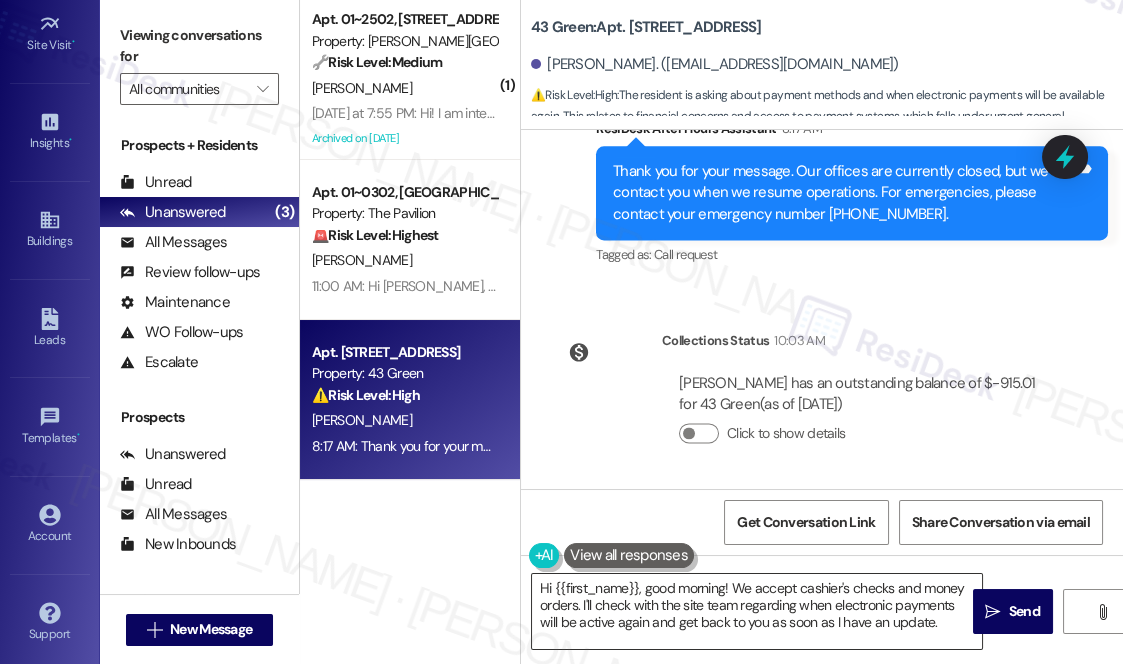 click on "Hi {{first_name}}, good morning! We accept cashier's checks and money orders. I'll check with the site team regarding when electronic payments will be active again and get back to you as soon as I have an update." at bounding box center (757, 611) 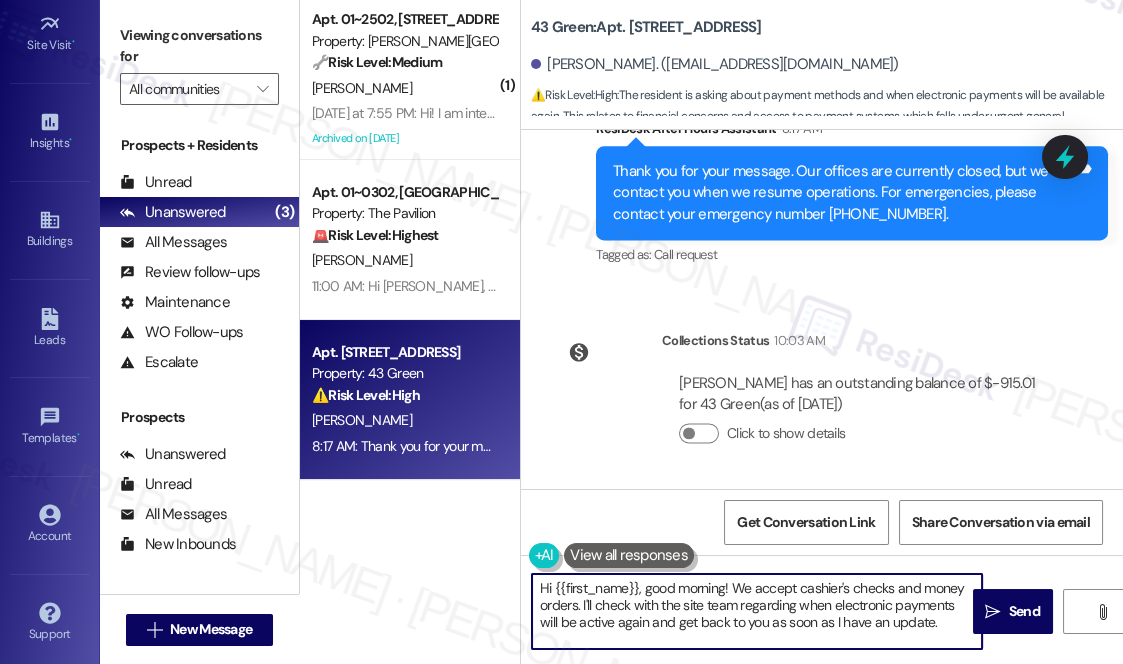 click on "Hi {{first_name}}, good morning! We accept cashier's checks and money orders. I'll check with the site team regarding when electronic payments will be active again and get back to you as soon as I have an update." at bounding box center (757, 611) 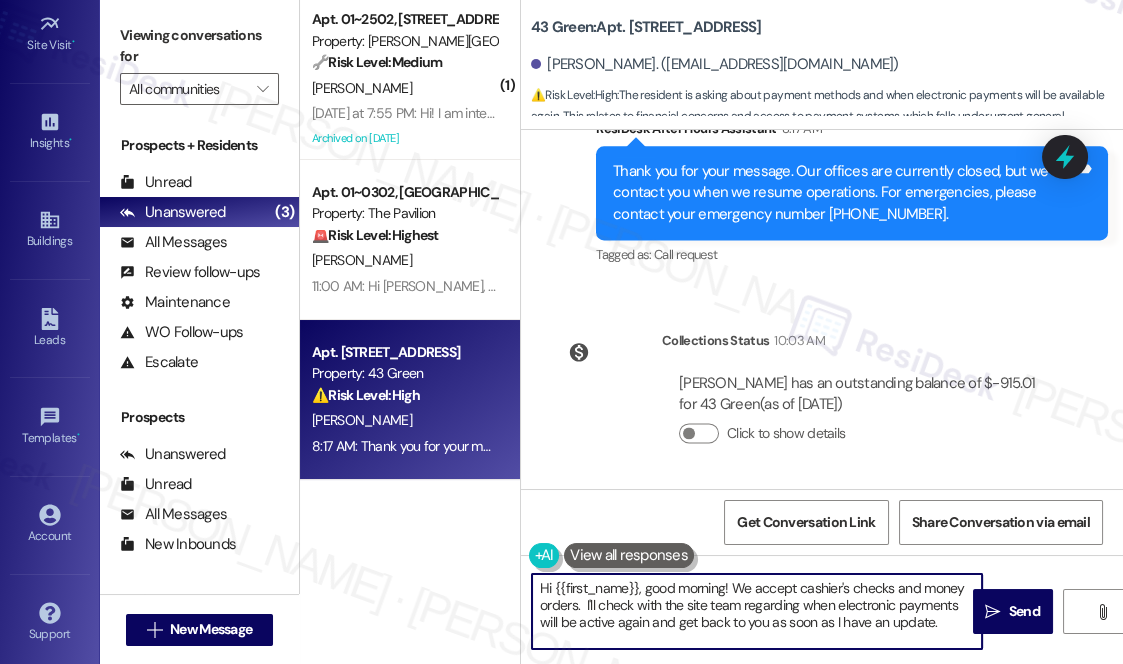 paste on "These can be dropped off at the Management office in either building. If the office is closed, please feel free to slide your payment under the door." 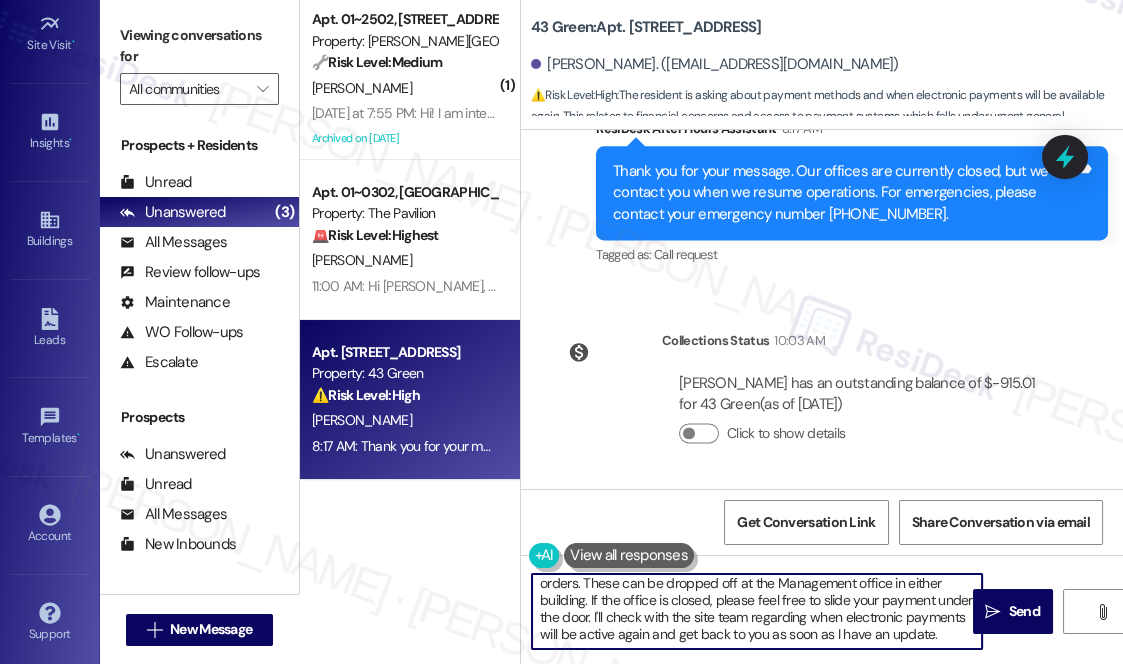scroll, scrollTop: 39, scrollLeft: 0, axis: vertical 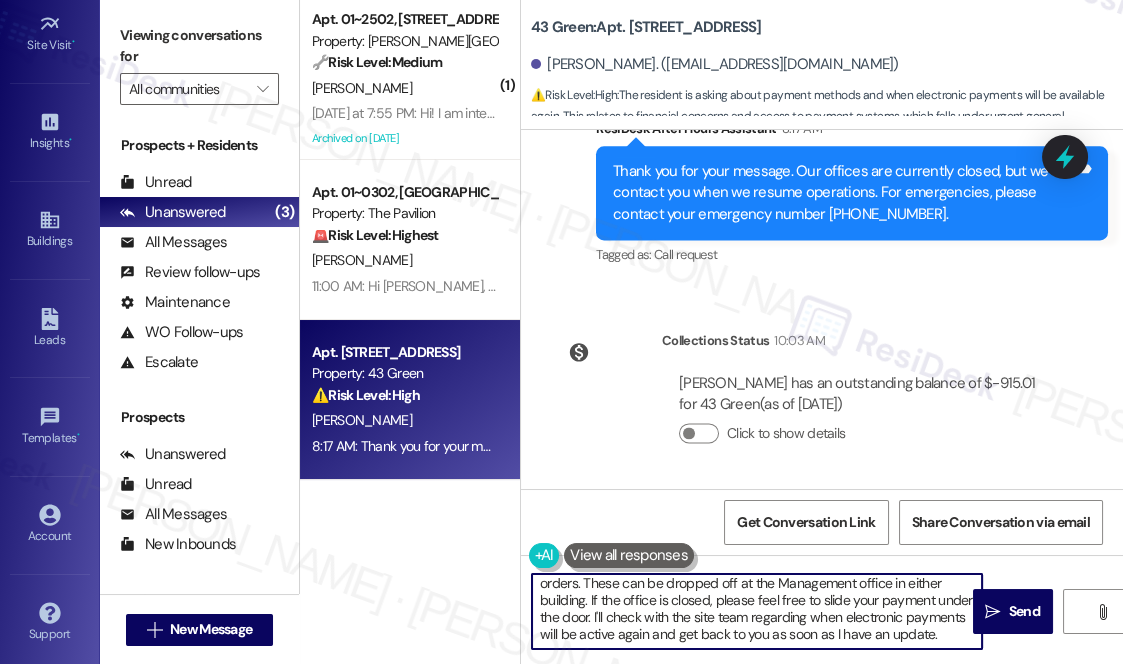 type on "Hi {{first_name}}, good morning! We accept cashier's checks and money orders. These can be dropped off at the Management office in either building. If the office is closed, please feel free to slide your payment under the door. I'll check with the site team regarding when electronic payments will be active again and get back to you as soon as I have an update." 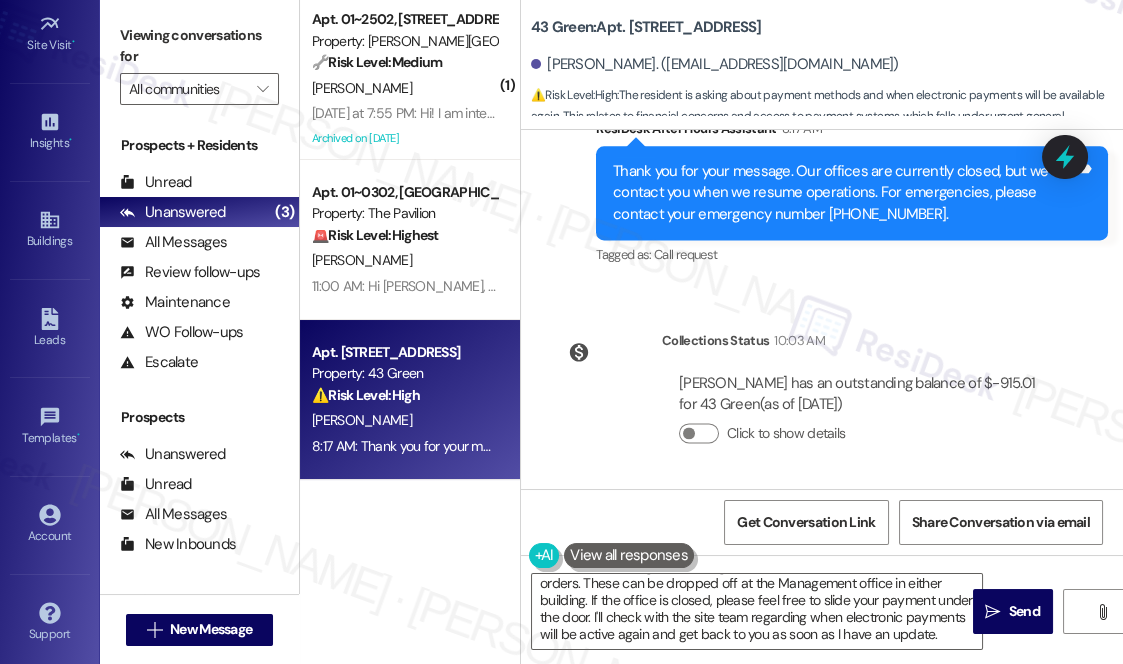 click on "Sent via SMS ResiDesk After Hours Assistant 8:17 AM Thank you for your message. Our offices are currently closed, but we will contact you when we resume operations. For emergencies, please contact your emergency number [PHONE_NUMBER]. Tags and notes Tagged as:   Call request Click to highlight conversations about Call request" at bounding box center [852, 194] 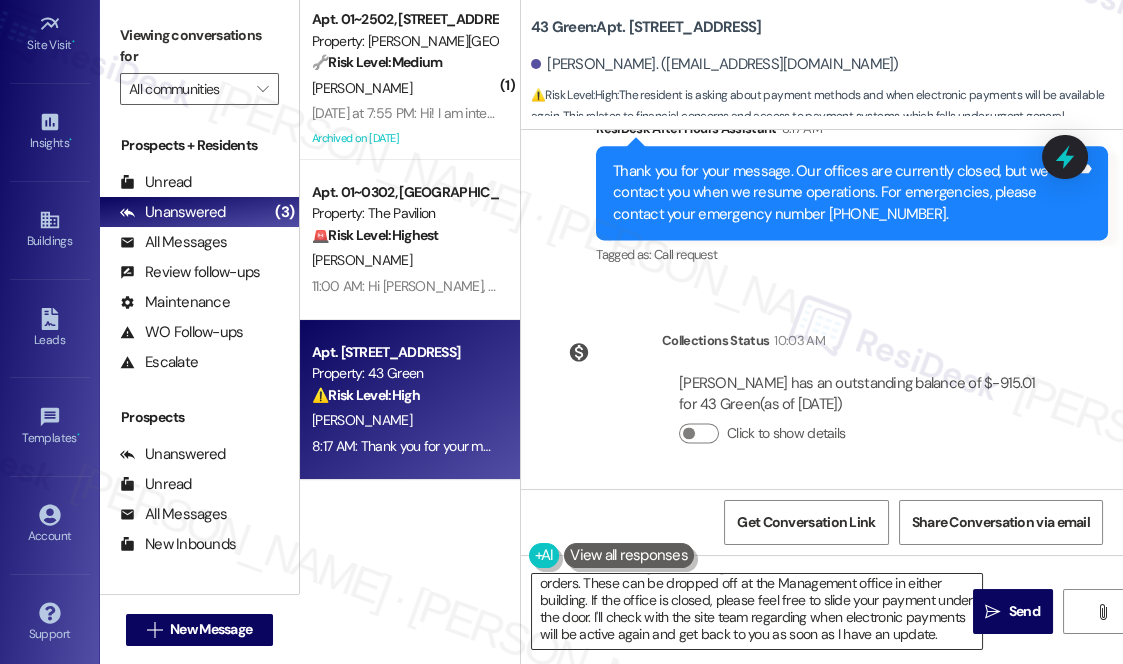click on "Hi {{first_name}}, good morning! We accept cashier's checks and money orders. These can be dropped off at the Management office in either building. If the office is closed, please feel free to slide your payment under the door. I'll check with the site team regarding when electronic payments will be active again and get back to you as soon as I have an update." at bounding box center [757, 611] 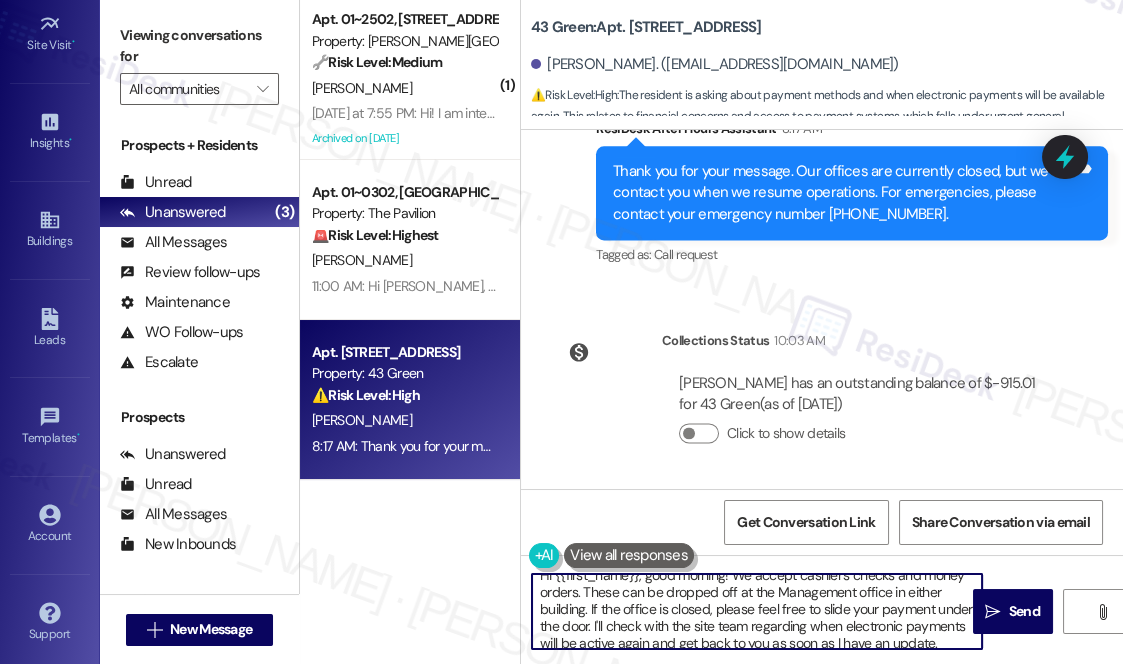 scroll, scrollTop: 0, scrollLeft: 0, axis: both 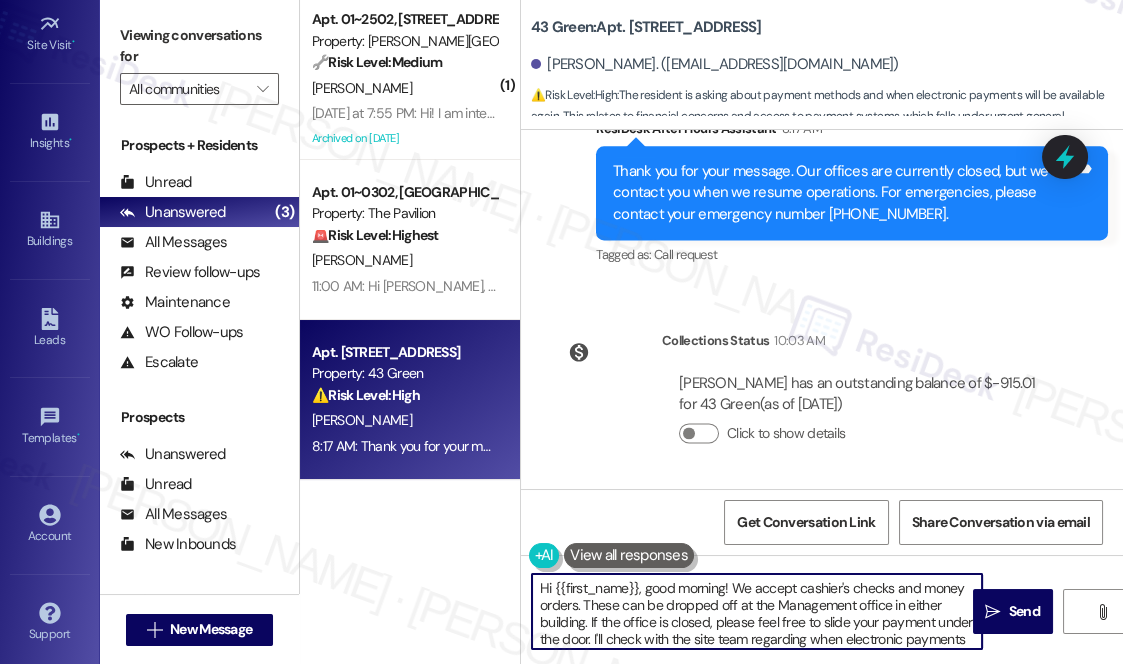 click on "Hi {{first_name}}, good morning! We accept cashier's checks and money orders. These can be dropped off at the Management office in either building. If the office is closed, please feel free to slide your payment under the door. I'll check with the site team regarding when electronic payments will be active again and get back to you as soon as I have an update." at bounding box center (757, 611) 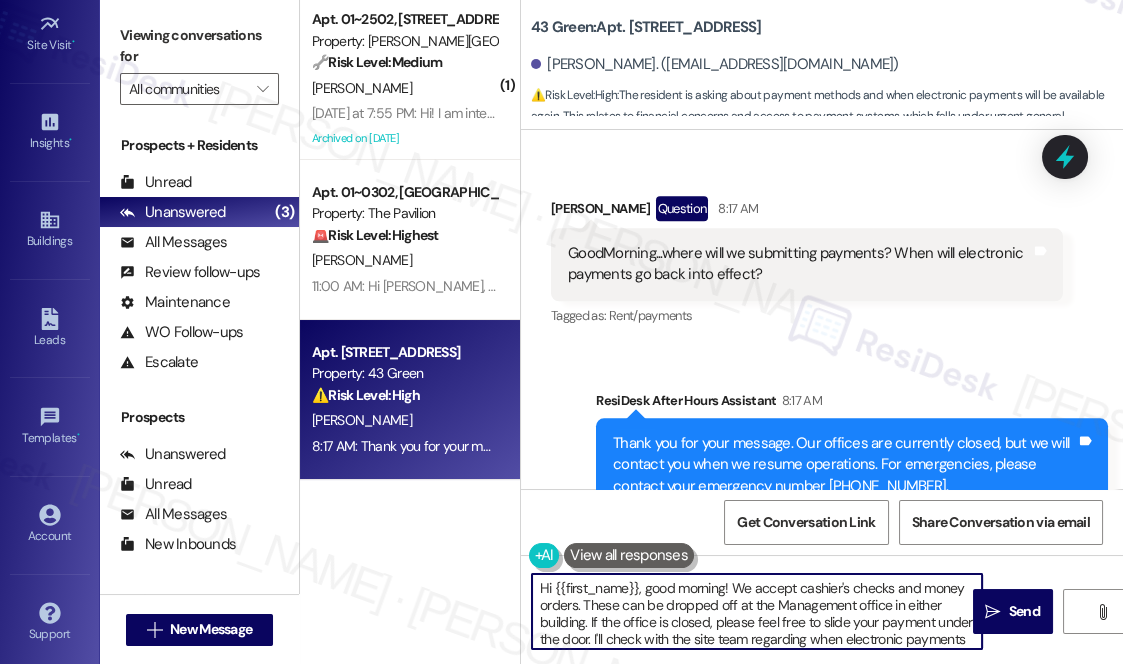 scroll, scrollTop: 4565, scrollLeft: 0, axis: vertical 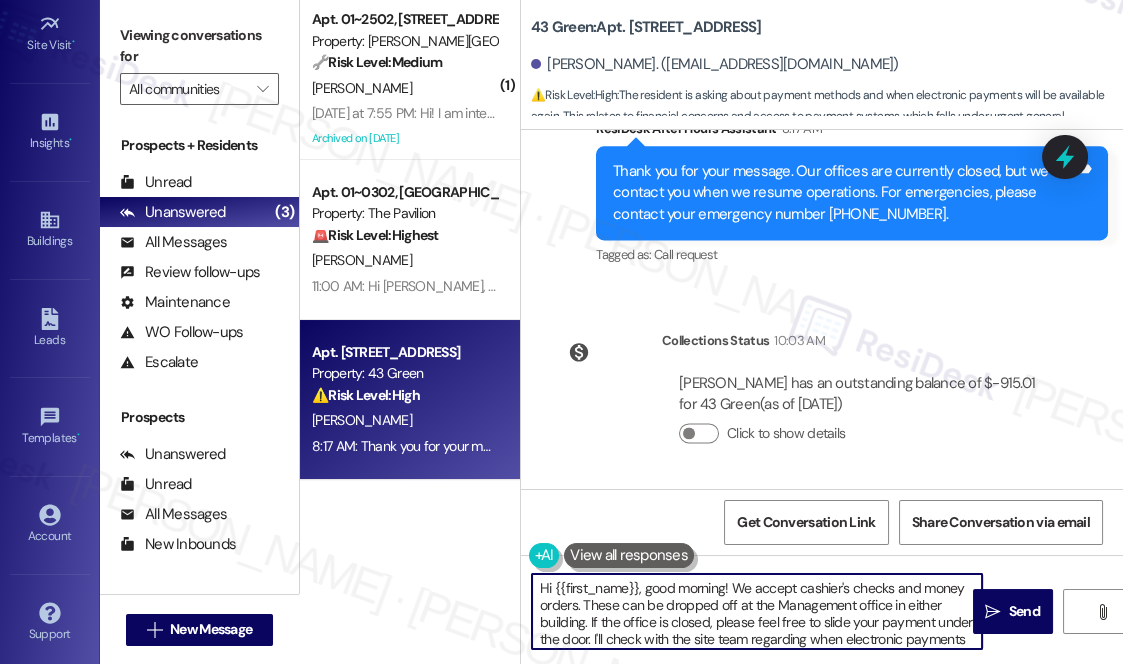 click on "Hi {{first_name}}, good morning! We accept cashier's checks and money orders. These can be dropped off at the Management office in either building. If the office is closed, please feel free to slide your payment under the door. I'll check with the site team regarding when electronic payments will be active again and get back to you as soon as I have an update." at bounding box center (757, 611) 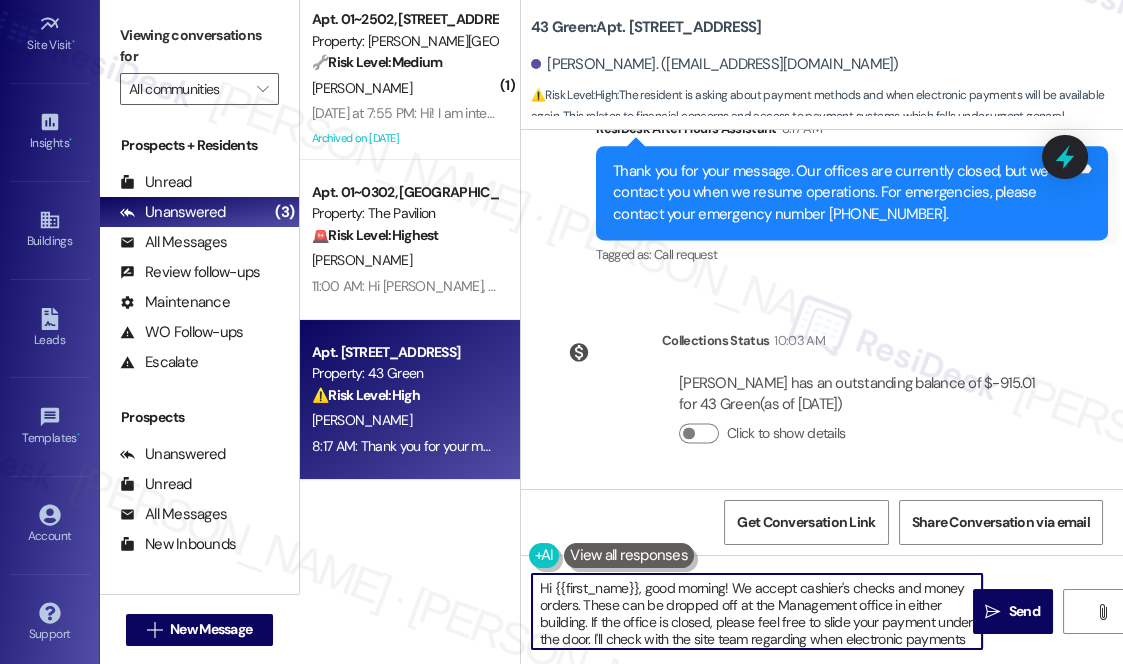 click on "Hi {{first_name}}, good morning! We accept cashier's checks and money orders. These can be dropped off at the Management office in either building. If the office is closed, please feel free to slide your payment under the door. I'll check with the site team regarding when electronic payments will be active again and get back to you as soon as I have an update." at bounding box center (757, 611) 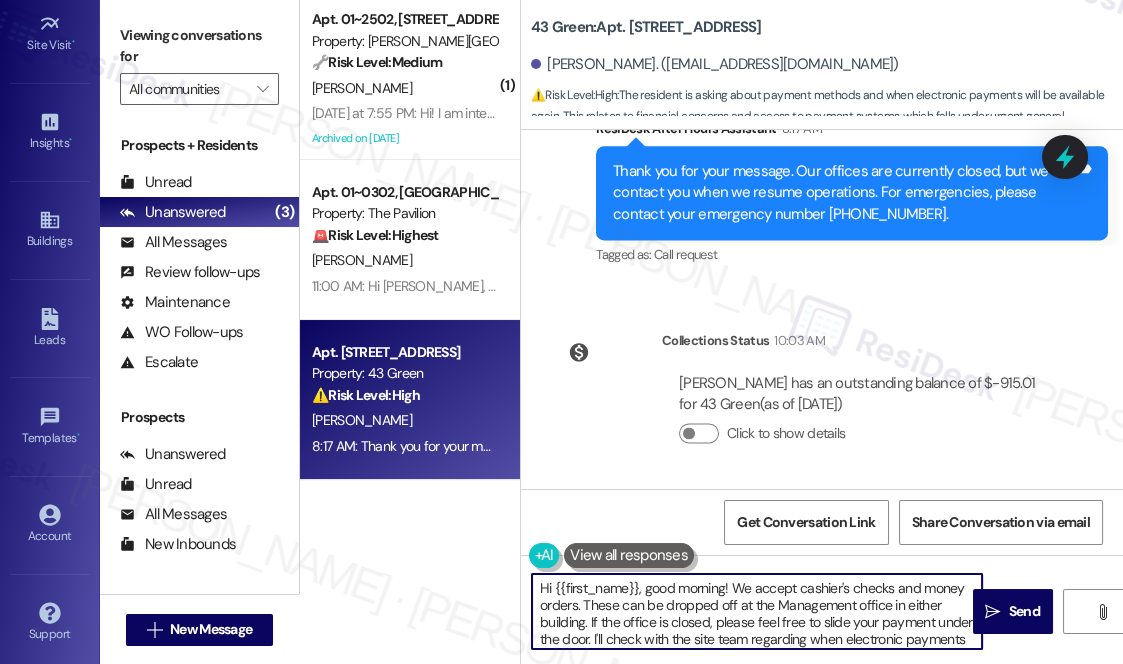 scroll, scrollTop: 39, scrollLeft: 0, axis: vertical 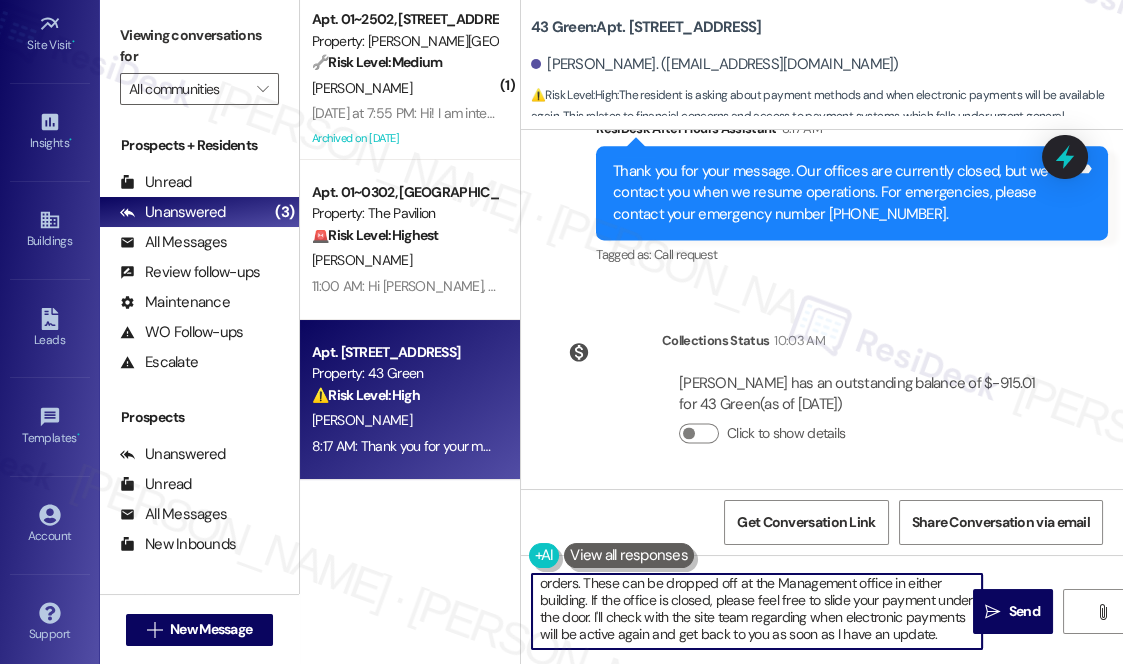 drag, startPoint x: 590, startPoint y: 624, endPoint x: 730, endPoint y: 642, distance: 141.1524 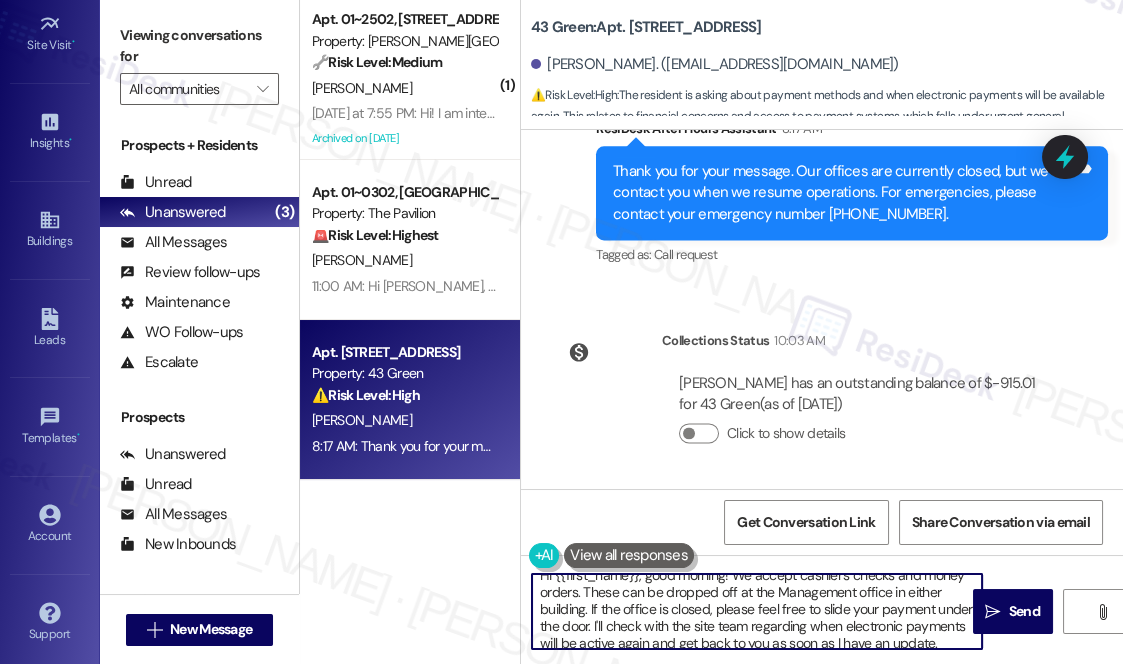 scroll, scrollTop: 0, scrollLeft: 0, axis: both 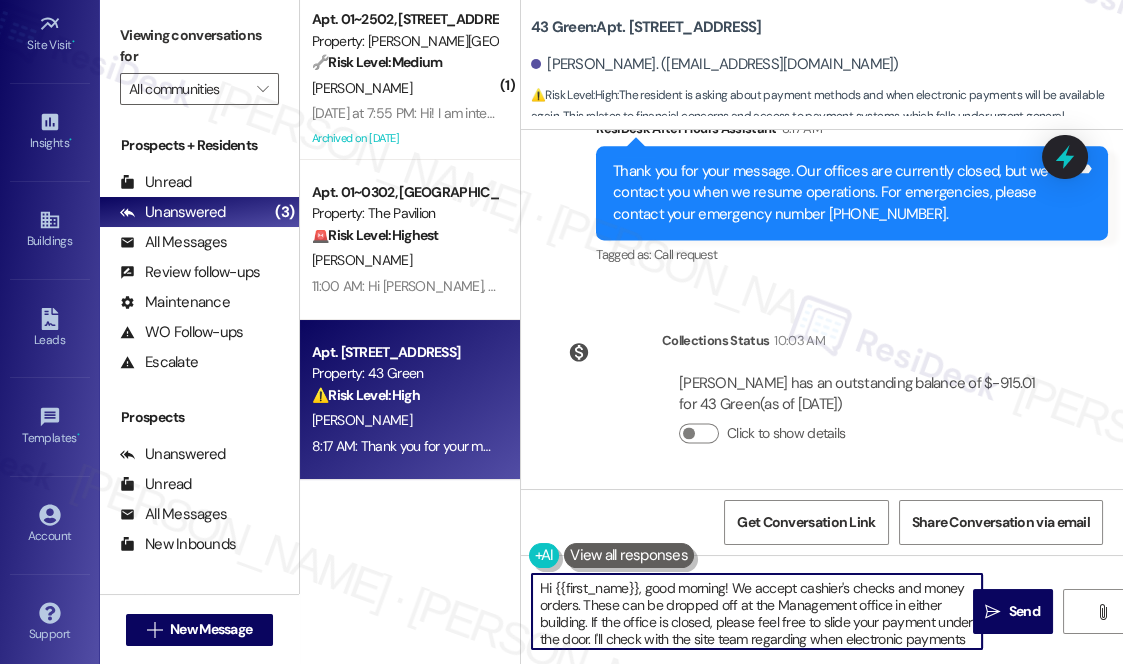 click on "Hi {{first_name}}, good morning! We accept cashier's checks and money orders. These can be dropped off at the Management office in either building. If the office is closed, please feel free to slide your payment under the door. I'll check with the site team regarding when electronic payments will be active again and get back to you as soon as I have an update." at bounding box center [757, 611] 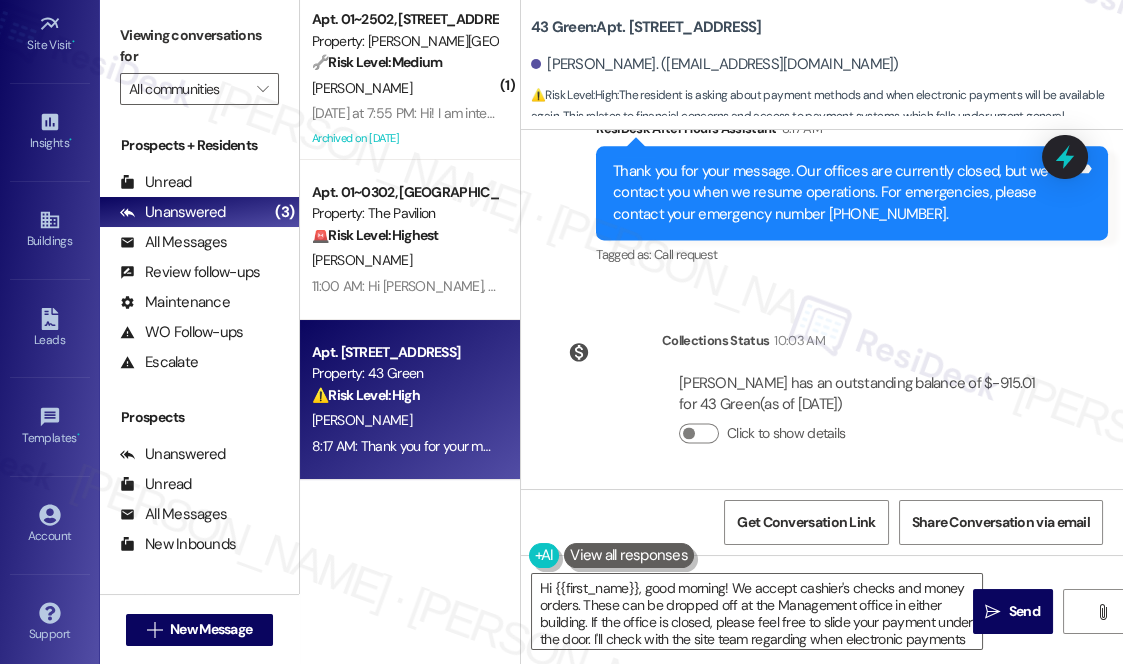 click on "Lease started [DATE] 7:00 PM Survey, sent via SMS Residesk Automated Survey [DATE] 12:47 PM Hi [PERSON_NAME]! We're so glad you chose 43 Green! We would love to improve your move-in experience. If you could improve one thing about our move-in process, what would it be? Send us your ideas! (You can always reply STOP to opt out of future messages) Tags and notes Tagged as:   Move in Click to highlight conversations about Move in Announcement, sent via SMS [PERSON_NAME]   (ResiDesk) [DATE] 10:28 AM Hi [PERSON_NAME]! I'm on the new offsite Resident Support Team for 43 Green. My job is to work with your on-site management team to improve your experience at the property. Text us here at any time for assistance or questions. We will also reach out periodically for feedback. Tags and notes Tagged as:   Praise ,  Click to highlight conversations about Praise Access Click to highlight conversations about Access Survey, sent via SMS Residesk Automated Survey [DATE] 3:01 PM
Tags and notes   ,  Yes" at bounding box center (822, 309) 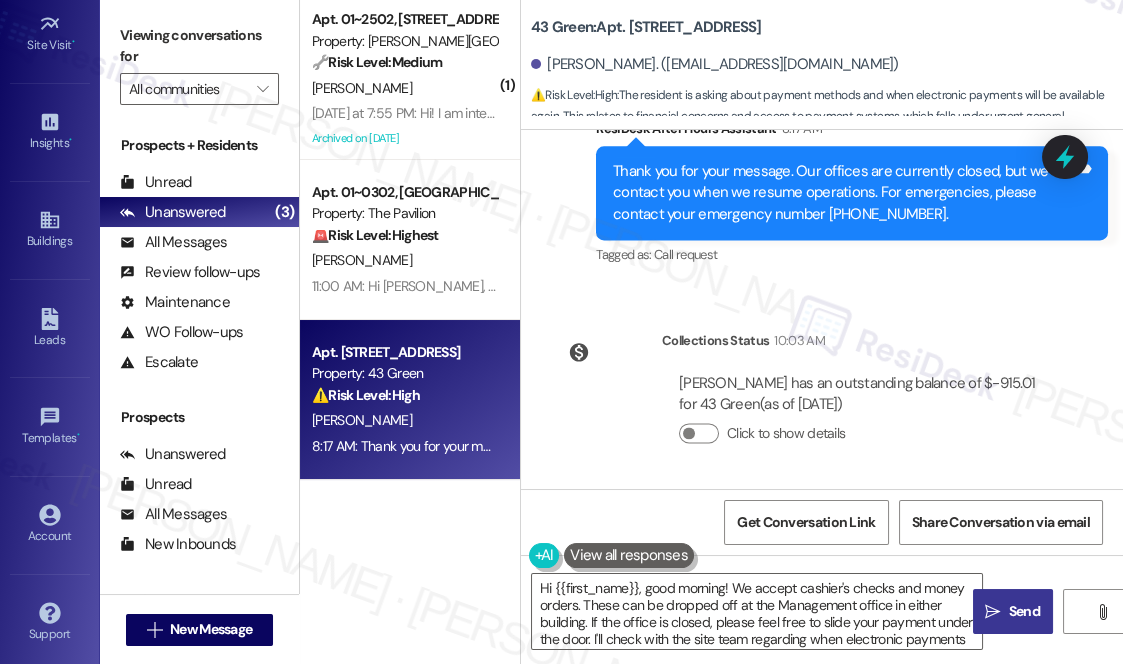 click on "Send" at bounding box center [1024, 611] 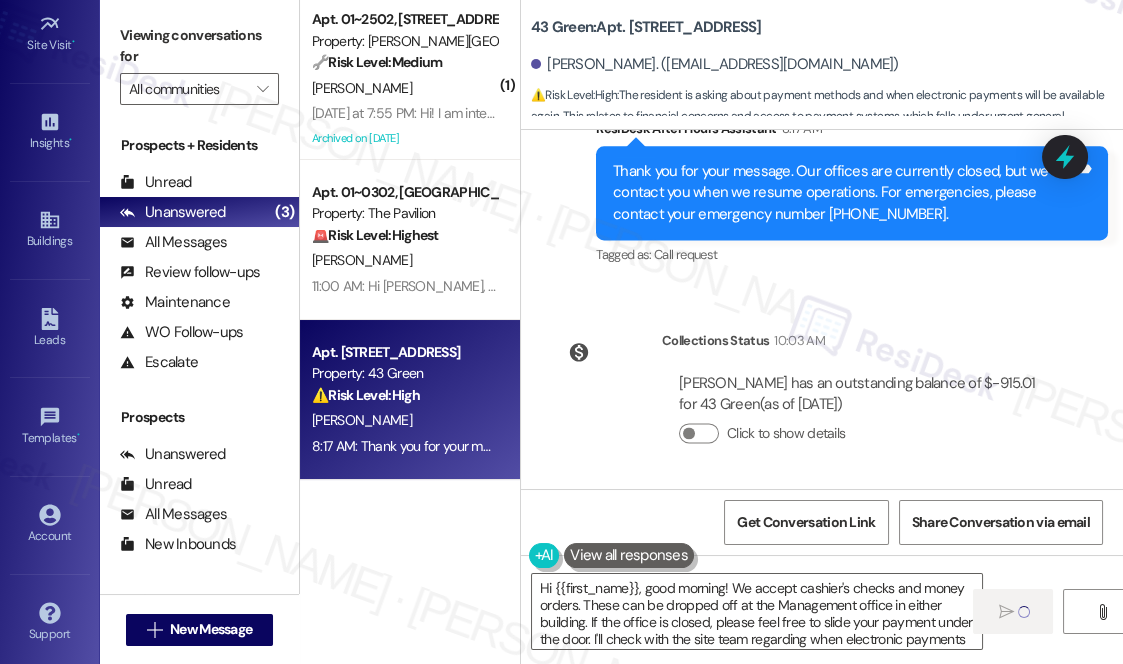type 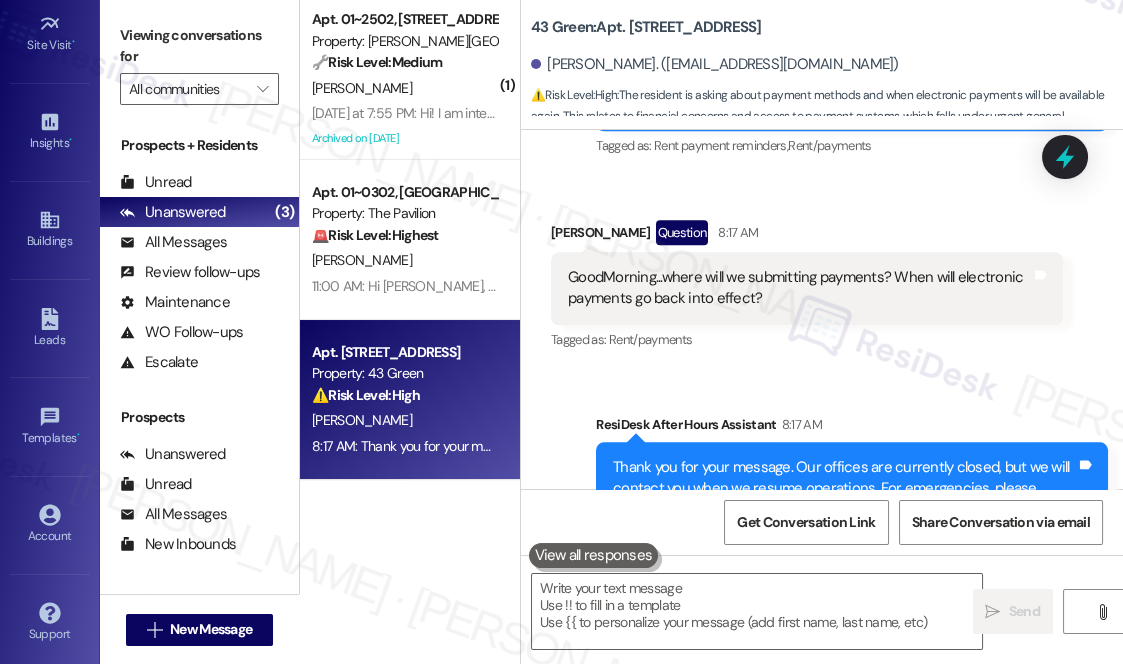 scroll, scrollTop: 4147, scrollLeft: 0, axis: vertical 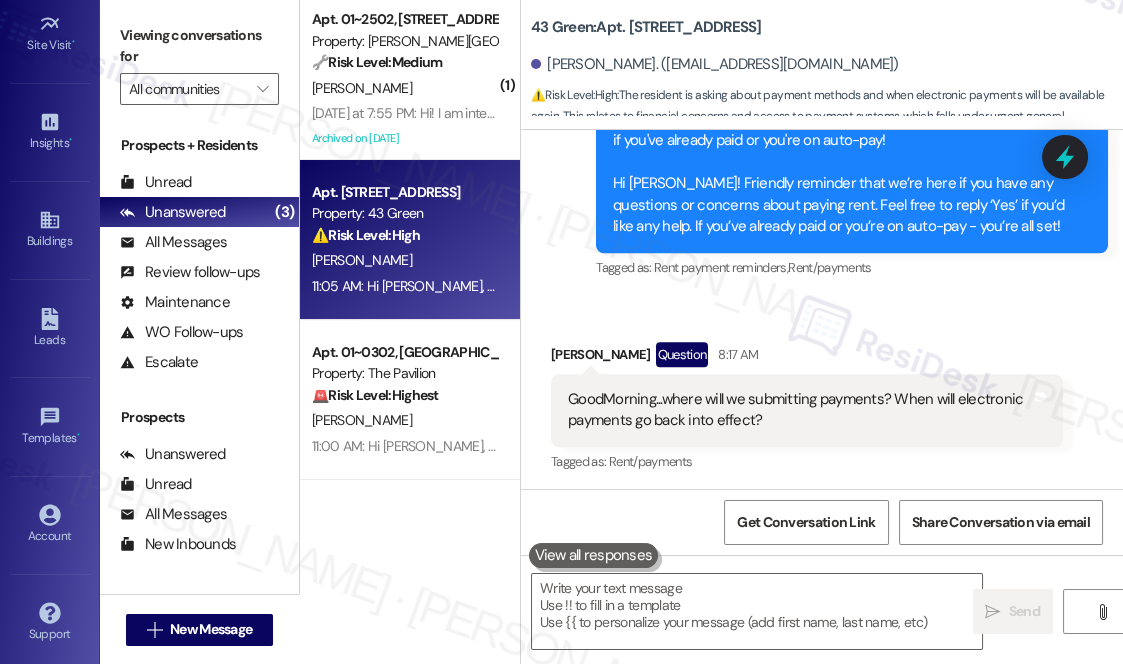 click on "Received via SMS [PERSON_NAME] Question 8:17 AM GoodMorning...where will we submitting payments? When will electronic payments go back into effect?  Tags and notes Tagged as:   Rent/payments Click to highlight conversations about Rent/payments" at bounding box center (822, 394) 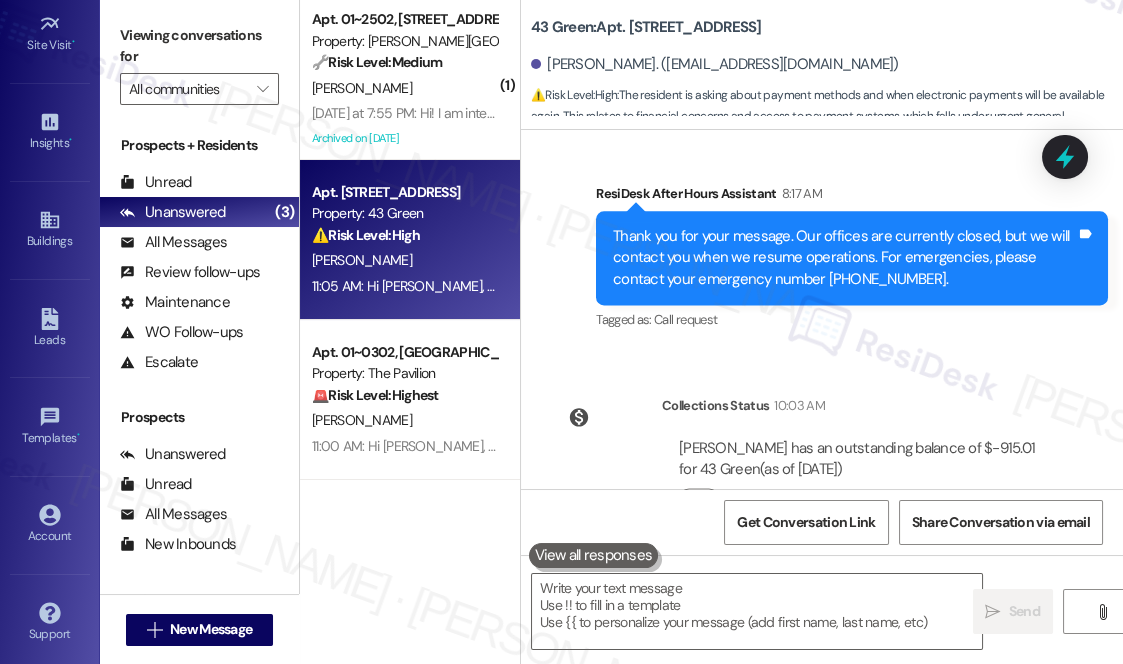 scroll, scrollTop: 4693, scrollLeft: 0, axis: vertical 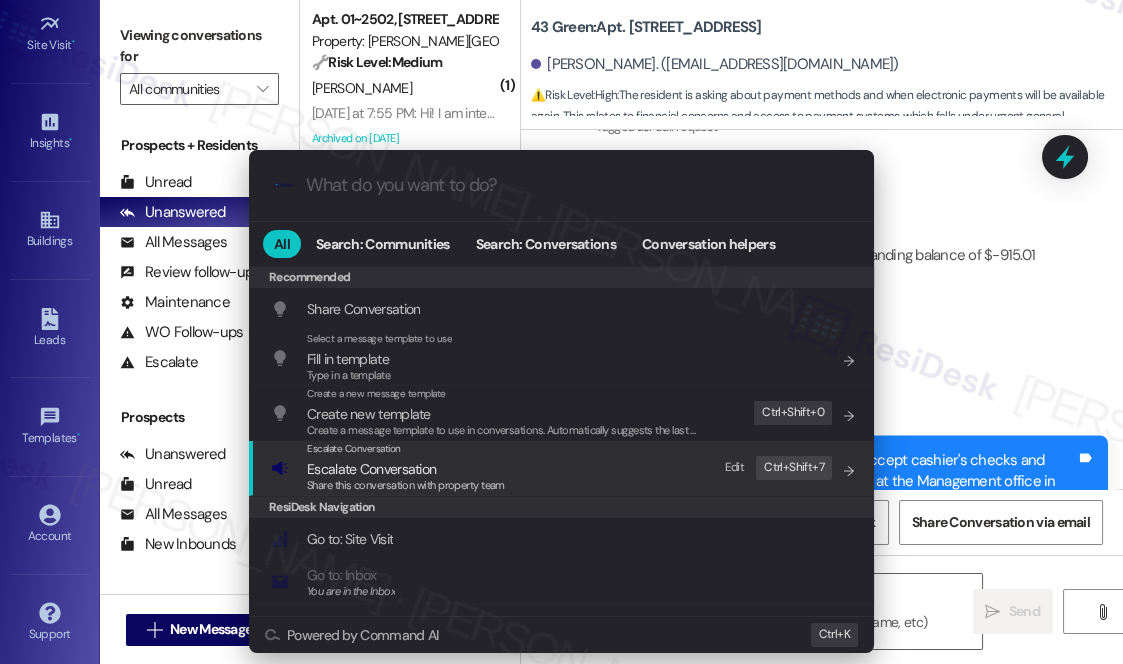click on "Escalate Conversation Escalate Conversation Share this conversation with property team Edit Ctrl+ Shift+ 7" at bounding box center (563, 468) 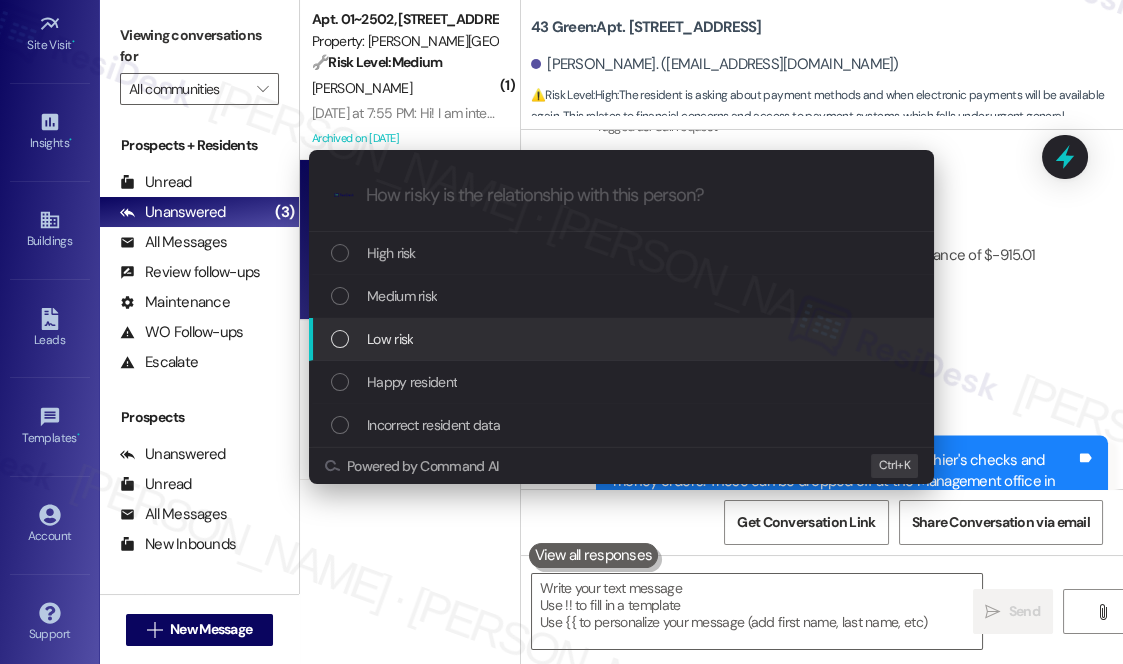 click on "Low risk" at bounding box center (390, 339) 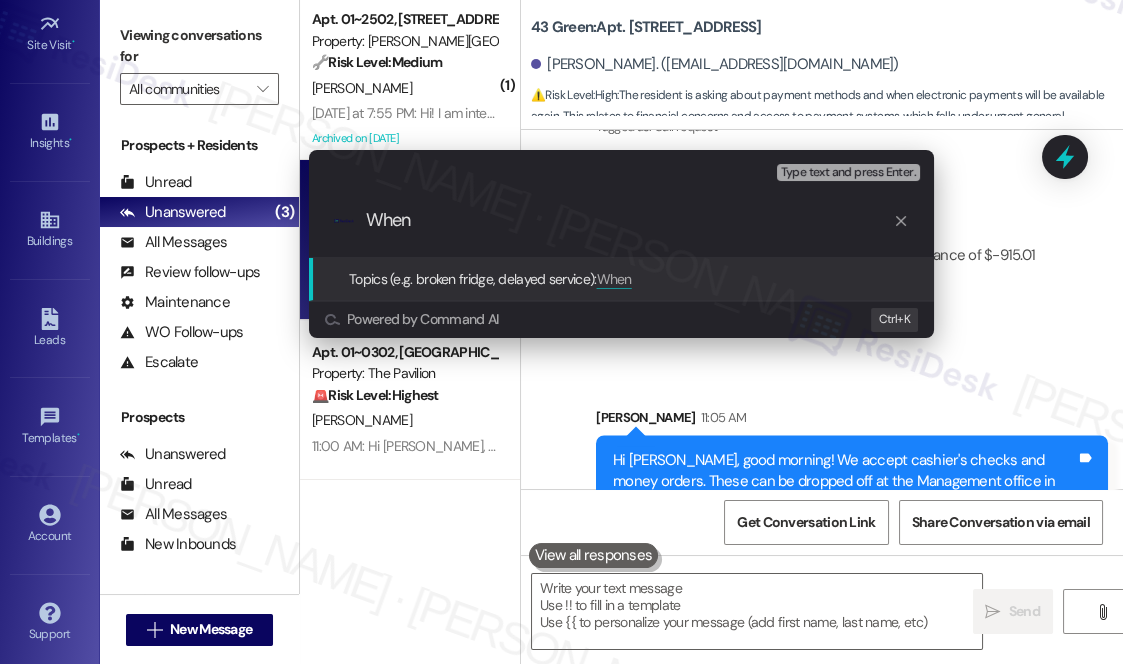 click on "Escalate Conversation Low risk Topics (e.g. broken fridge, delayed service) Any messages to highlight in the email? Type text and press Enter. .cls-1{fill:#0a055f;}.cls-2{fill:#0cc4c4;} resideskLogoBlueOrange When Topics (e.g. broken fridge, delayed service):  When Powered by Command AI Ctrl+ K" at bounding box center (561, 332) 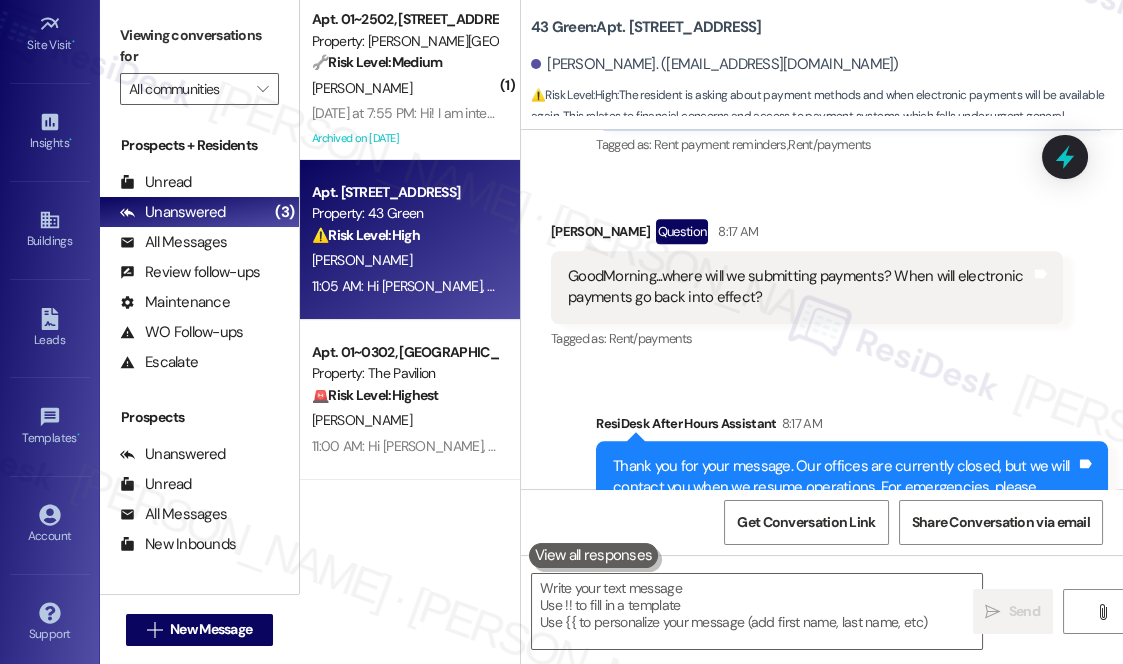 scroll, scrollTop: 4238, scrollLeft: 0, axis: vertical 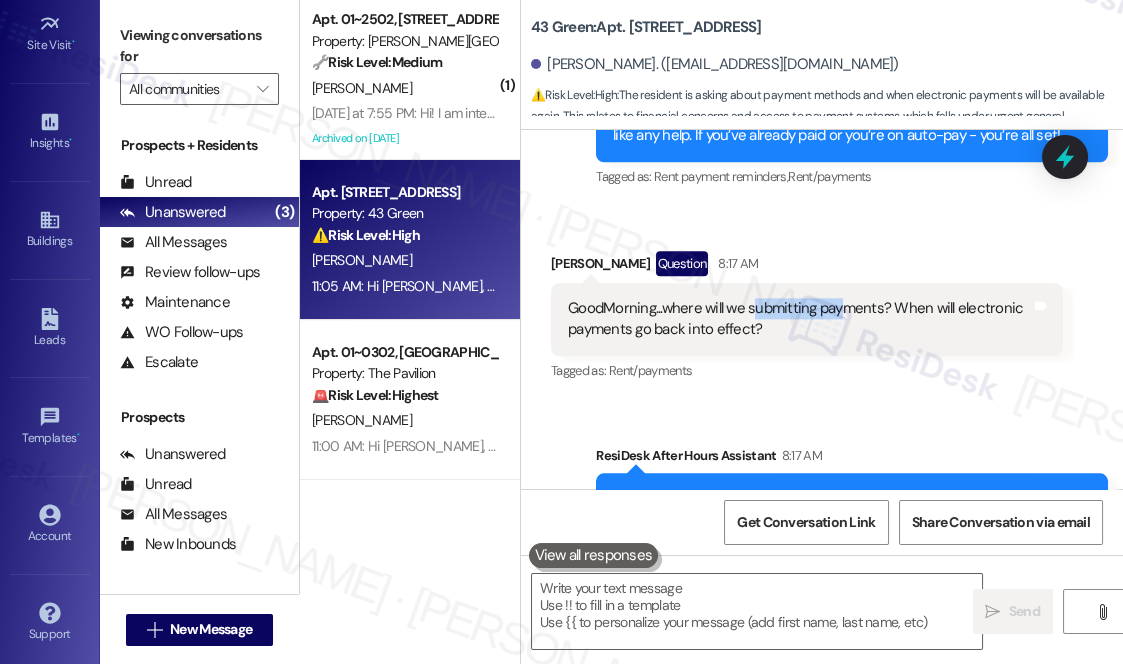 drag, startPoint x: 752, startPoint y: 301, endPoint x: 843, endPoint y: 300, distance: 91.00549 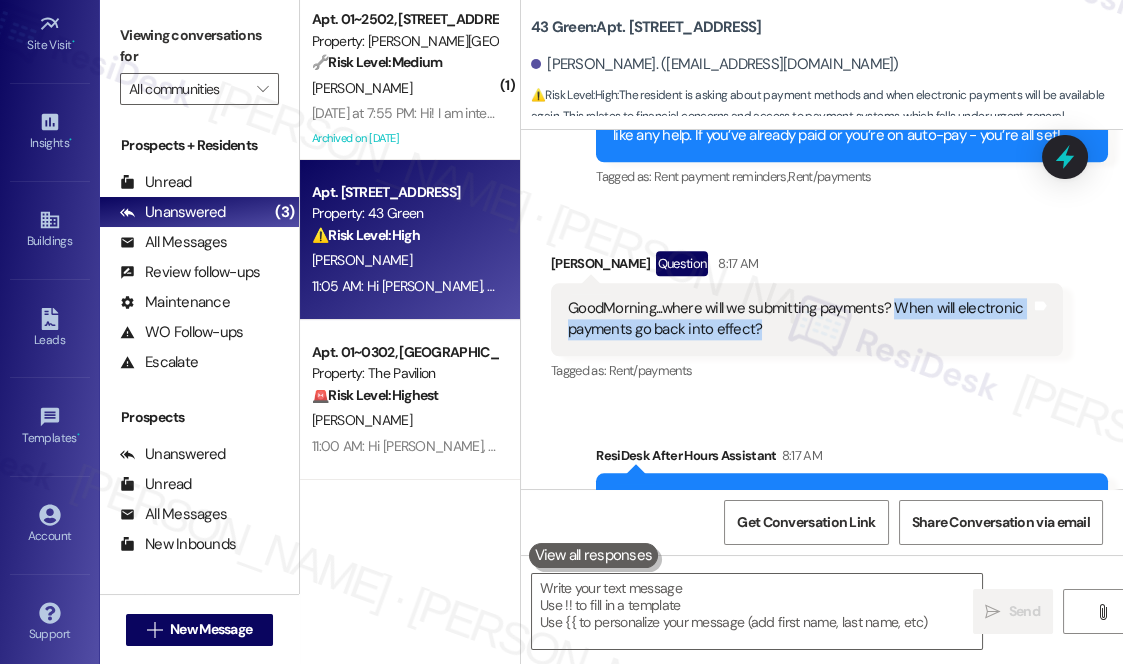 drag, startPoint x: 914, startPoint y: 302, endPoint x: 754, endPoint y: 327, distance: 161.94135 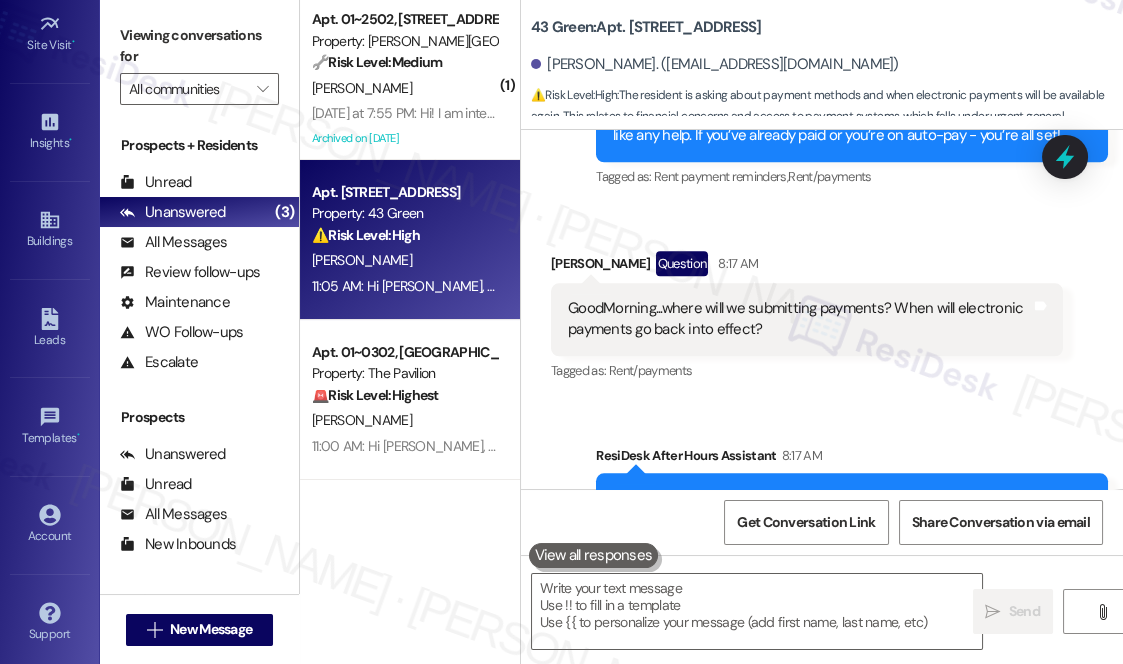 click on "[PERSON_NAME] Question 8:17 AM" at bounding box center [807, 267] 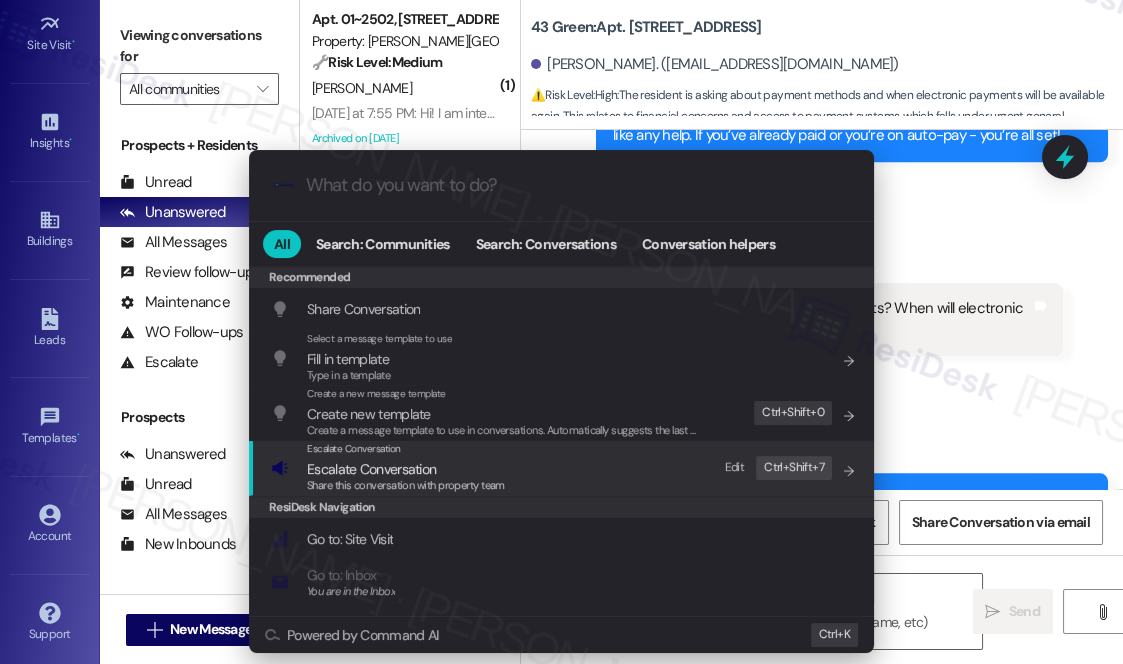 click on "Share this conversation with property team" at bounding box center (406, 485) 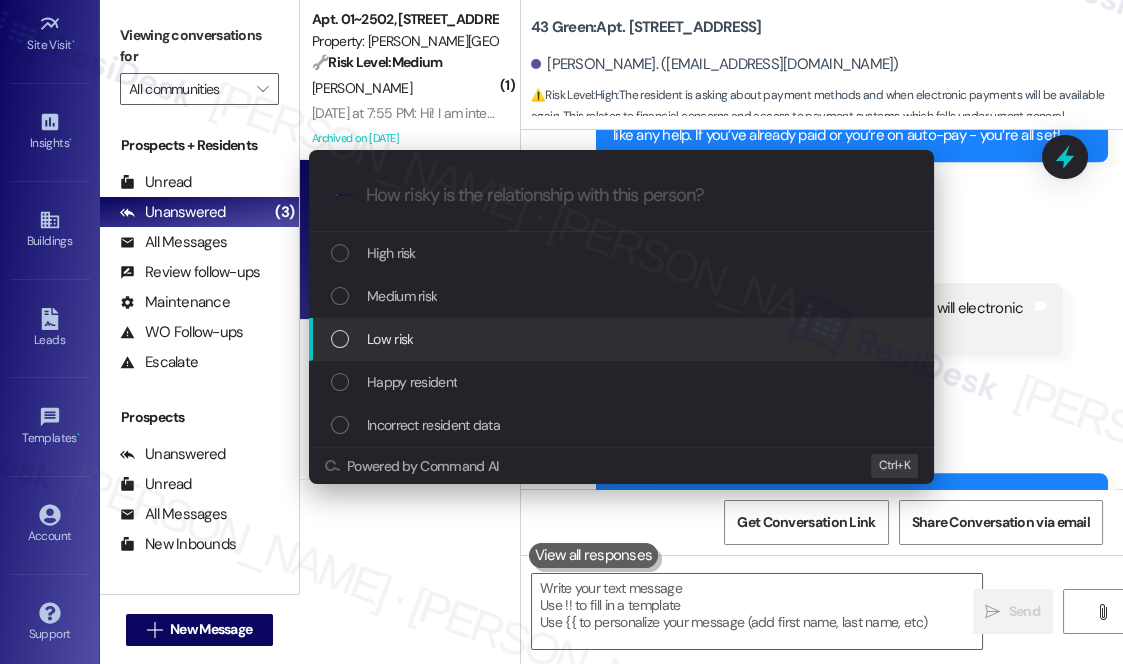 click on "Low risk" at bounding box center [390, 339] 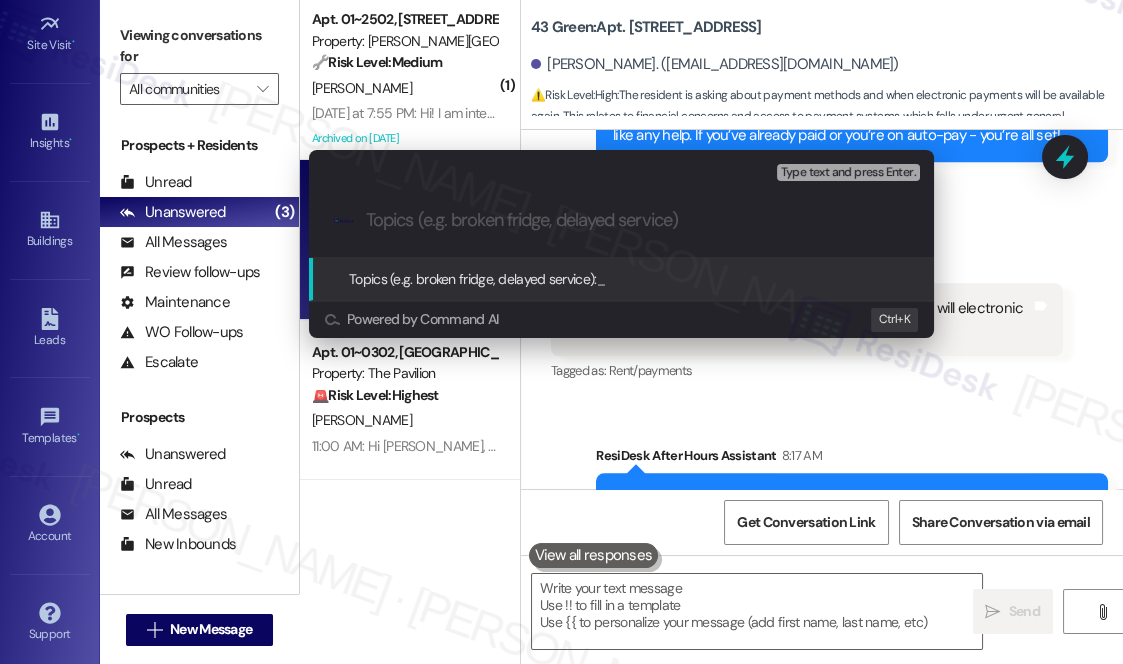 click at bounding box center (637, 220) 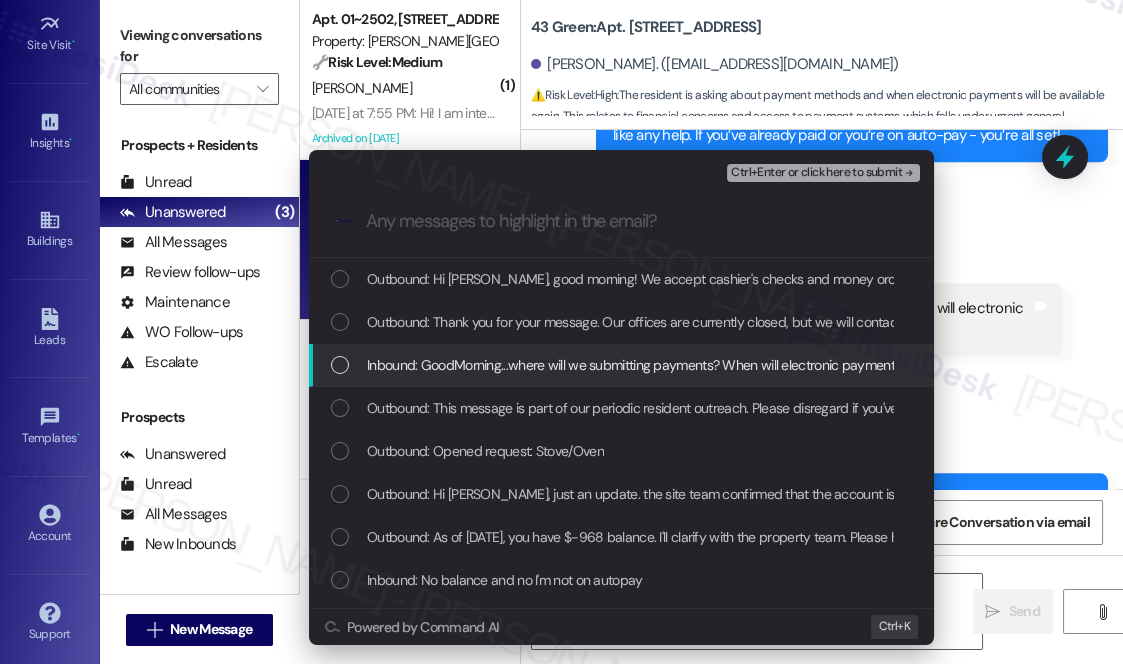 click on "Inbound: GoodMorning...where will we submitting payments? When will electronic payments go back into effect?" at bounding box center [621, 365] 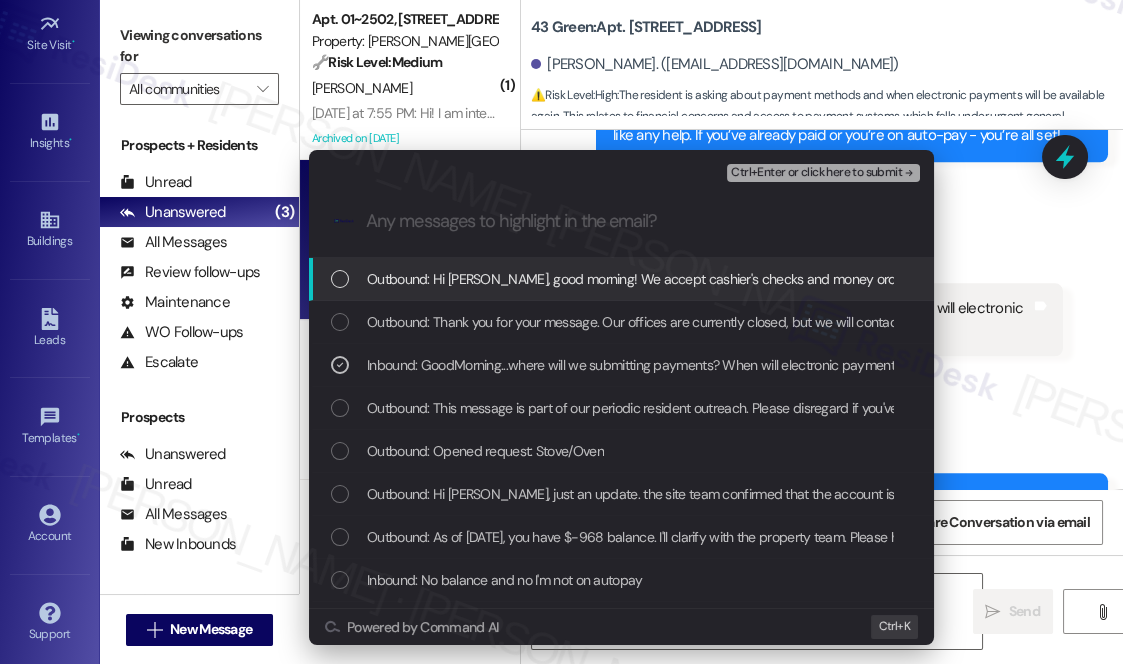 click on "Ctrl+Enter or click here to submit" at bounding box center (816, 173) 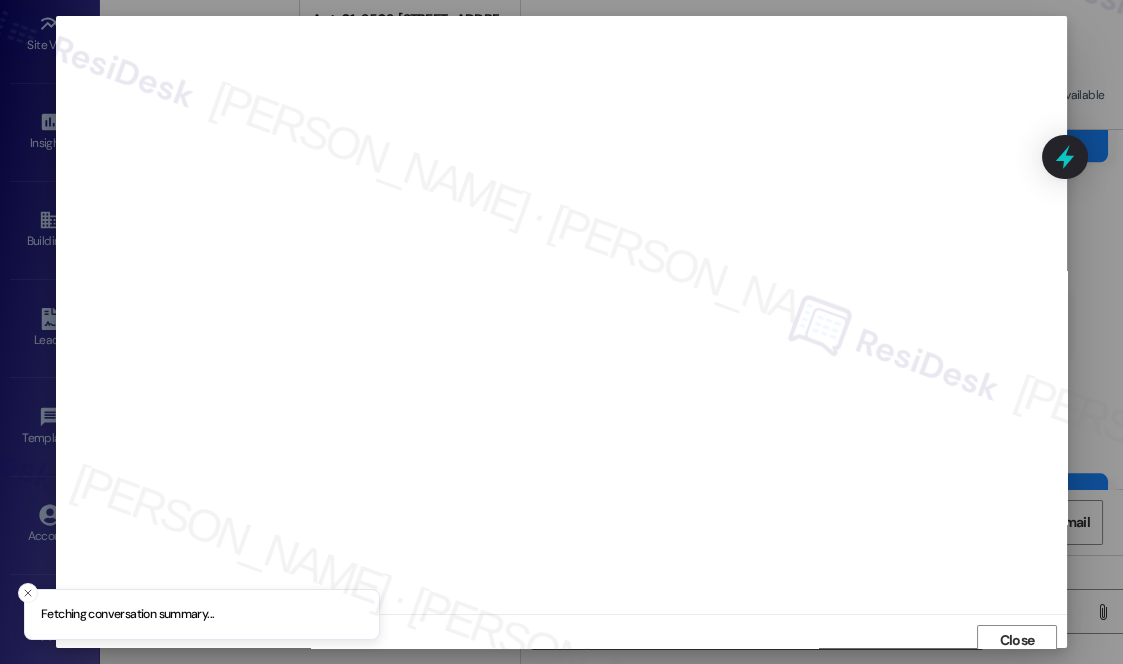 scroll, scrollTop: 8, scrollLeft: 0, axis: vertical 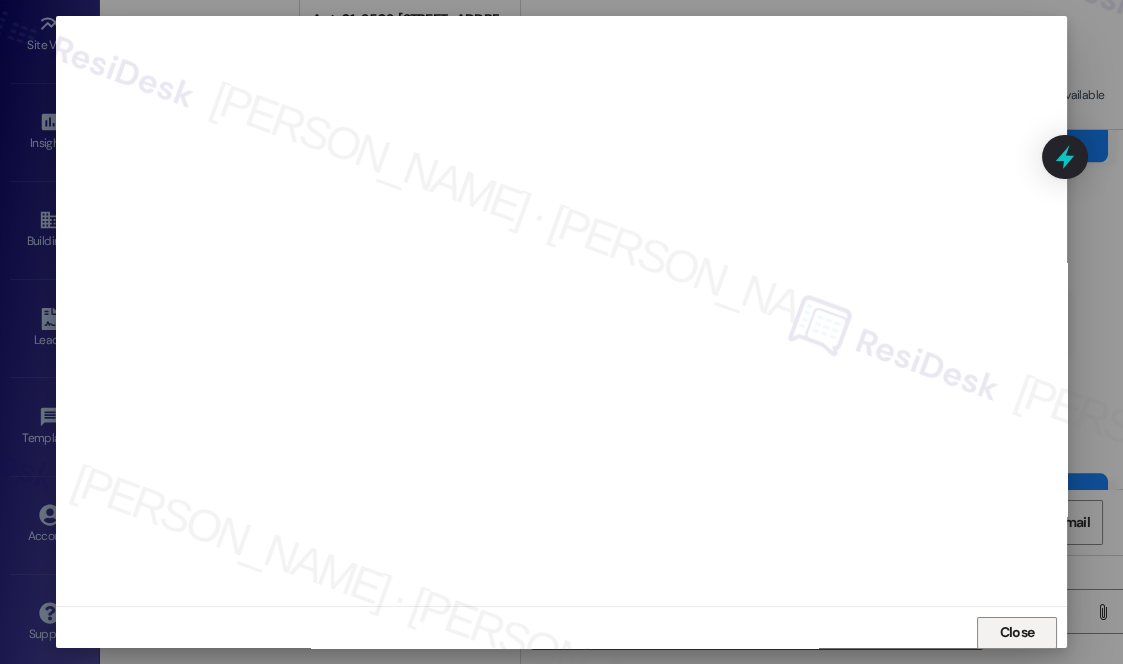 click on "Close" at bounding box center (1017, 632) 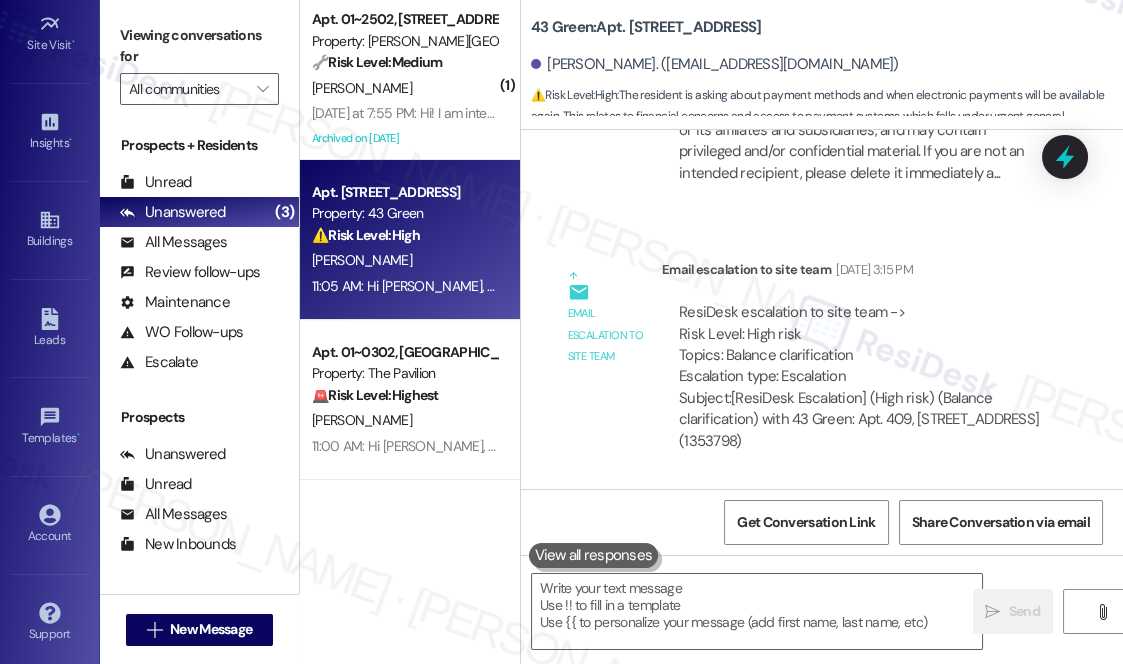 scroll, scrollTop: 3147, scrollLeft: 0, axis: vertical 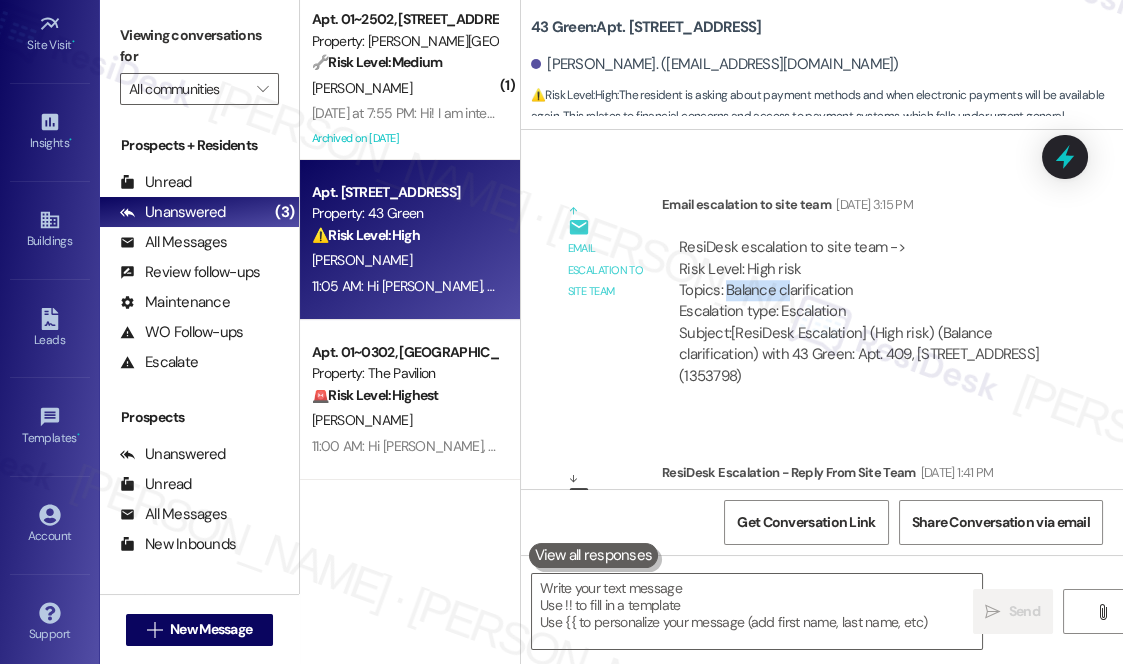 drag, startPoint x: 728, startPoint y: 294, endPoint x: 791, endPoint y: 293, distance: 63.007935 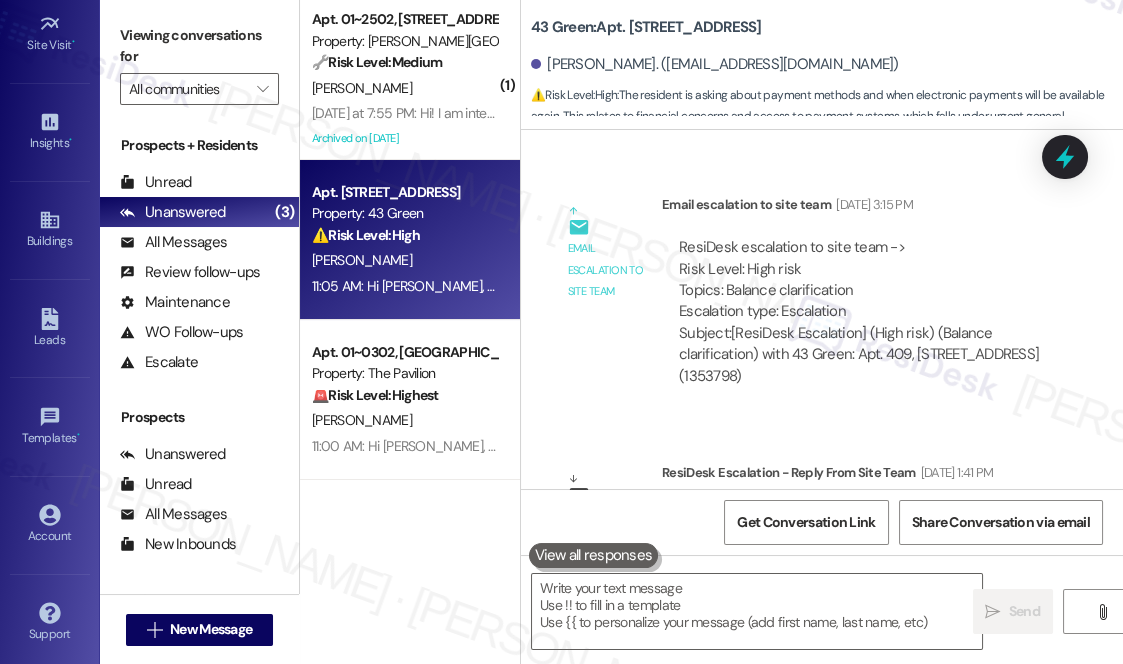 click on "ResiDesk escalation to site team ->
Risk Level: High risk
Topics: Balance clarification
Escalation type: Escalation Subject:  [ResiDesk Escalation] (High risk) (Balance clarification) with 43 Green: Apt. 409, [STREET_ADDRESS] (1353798)" at bounding box center (862, 312) 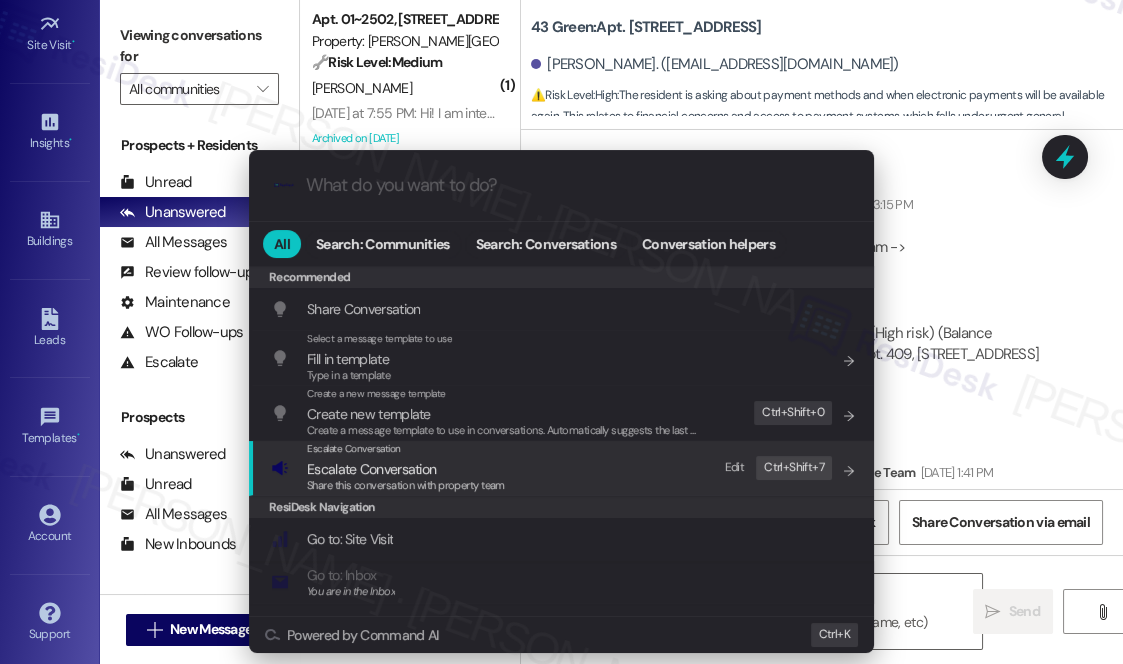 click on "Escalate Conversation" at bounding box center [406, 469] 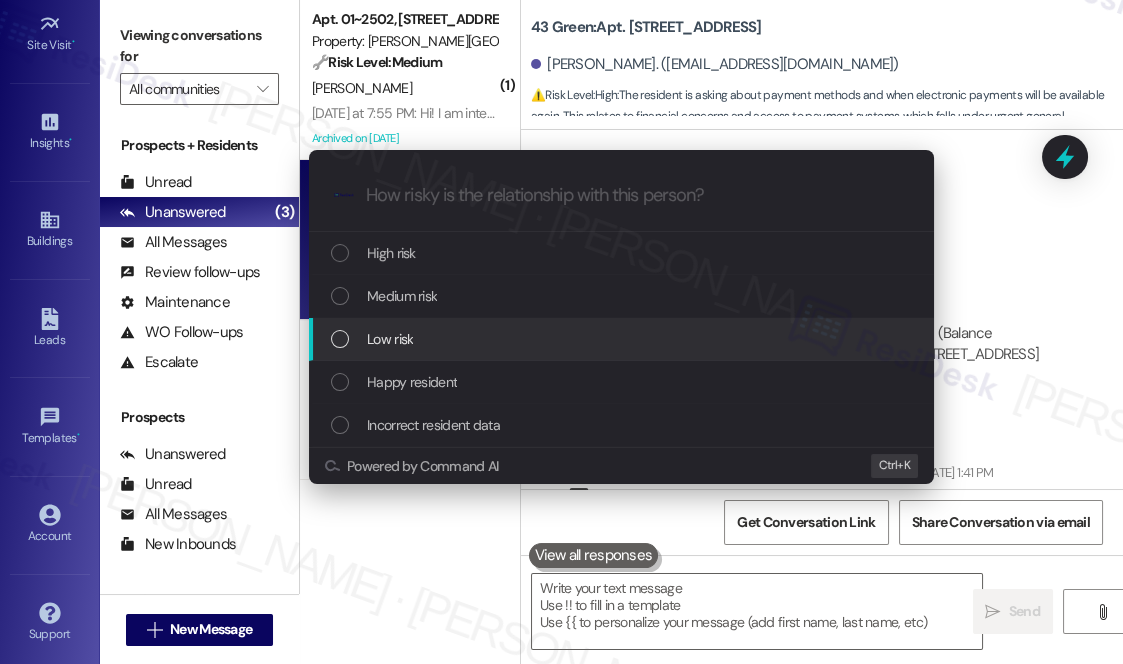 click on "Low risk" at bounding box center (390, 339) 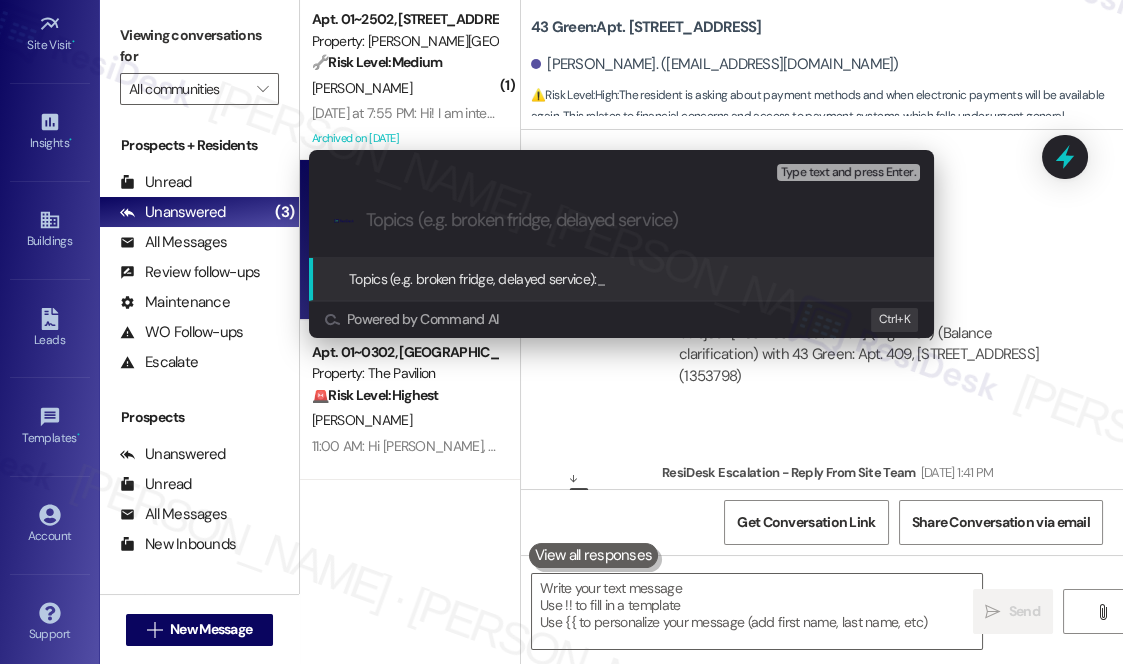 paste on "Timeline for Electronic Payment Availability" 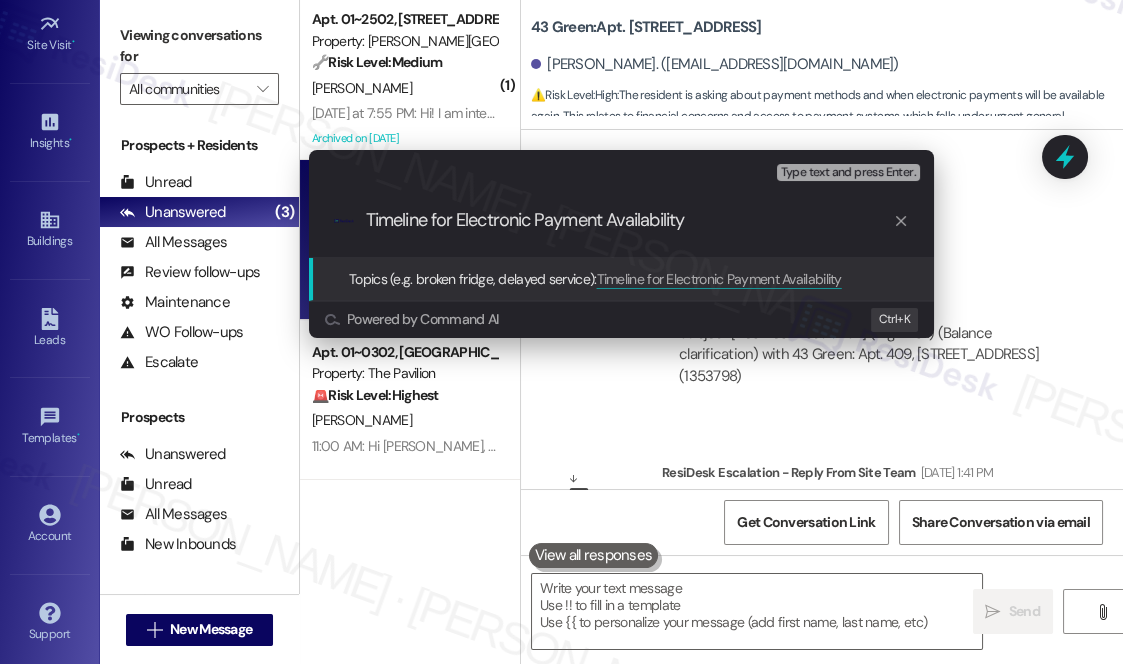drag, startPoint x: 714, startPoint y: 220, endPoint x: 357, endPoint y: 218, distance: 357.0056 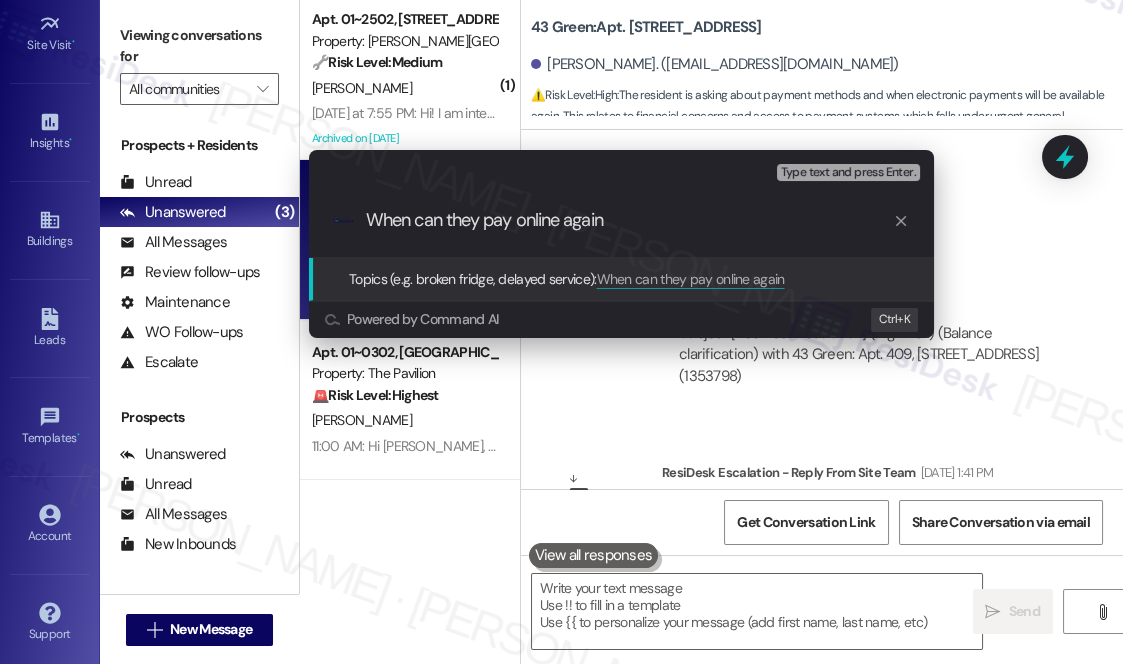click on "When can they pay online again" at bounding box center [629, 220] 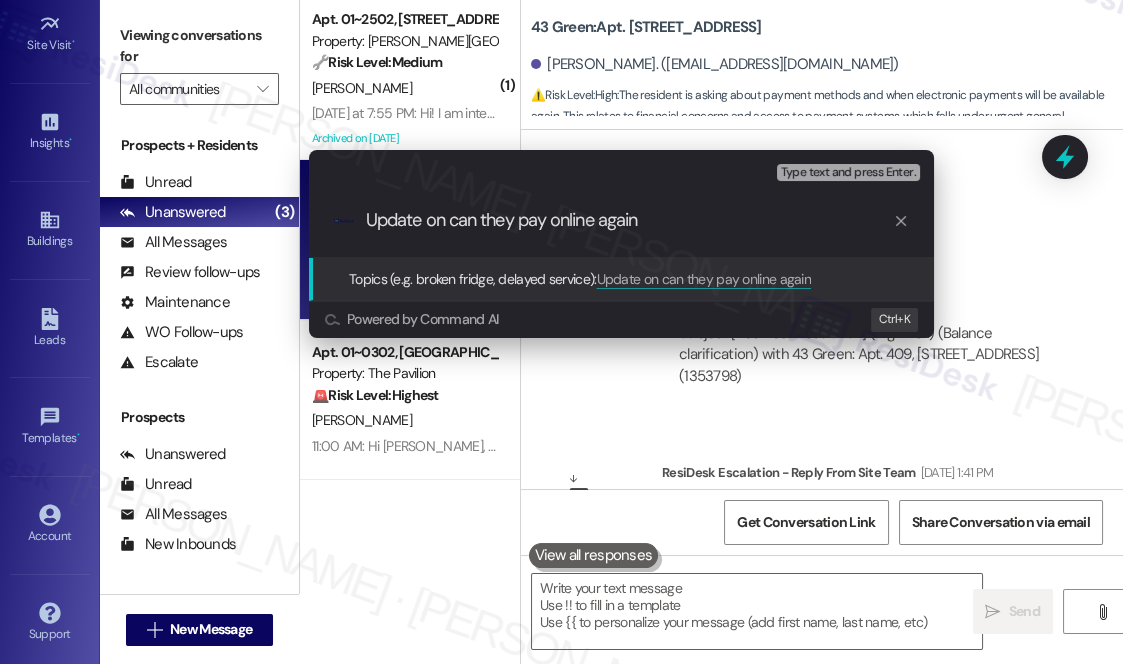 click on "Update on can they pay online again" at bounding box center (629, 220) 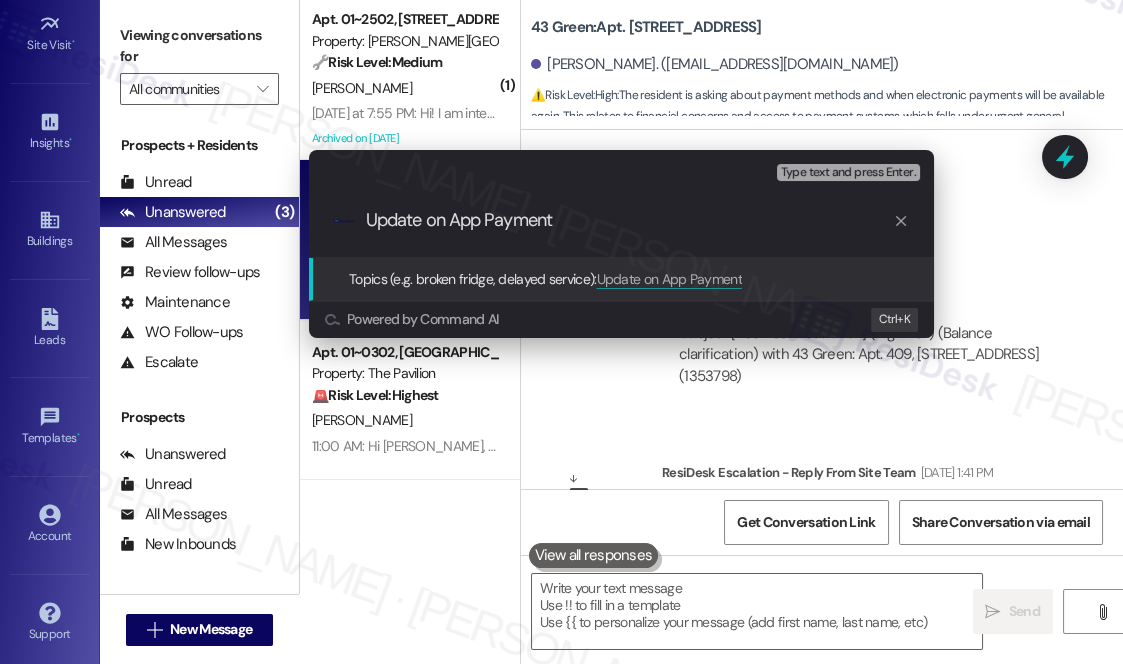 type on "Update on App Payment" 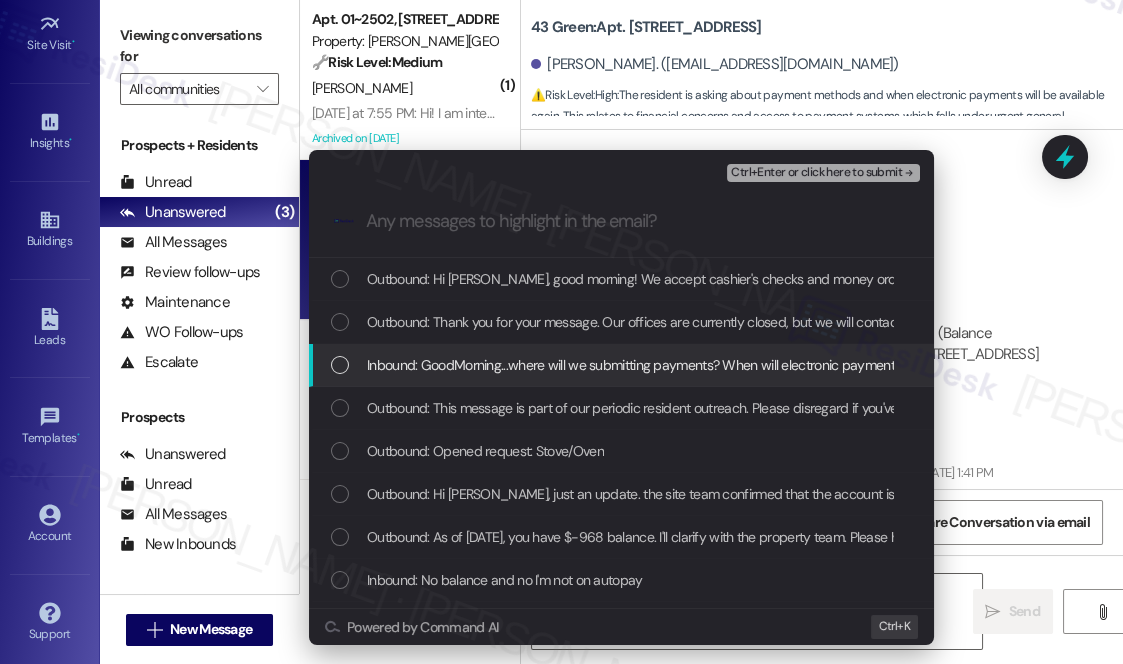 type 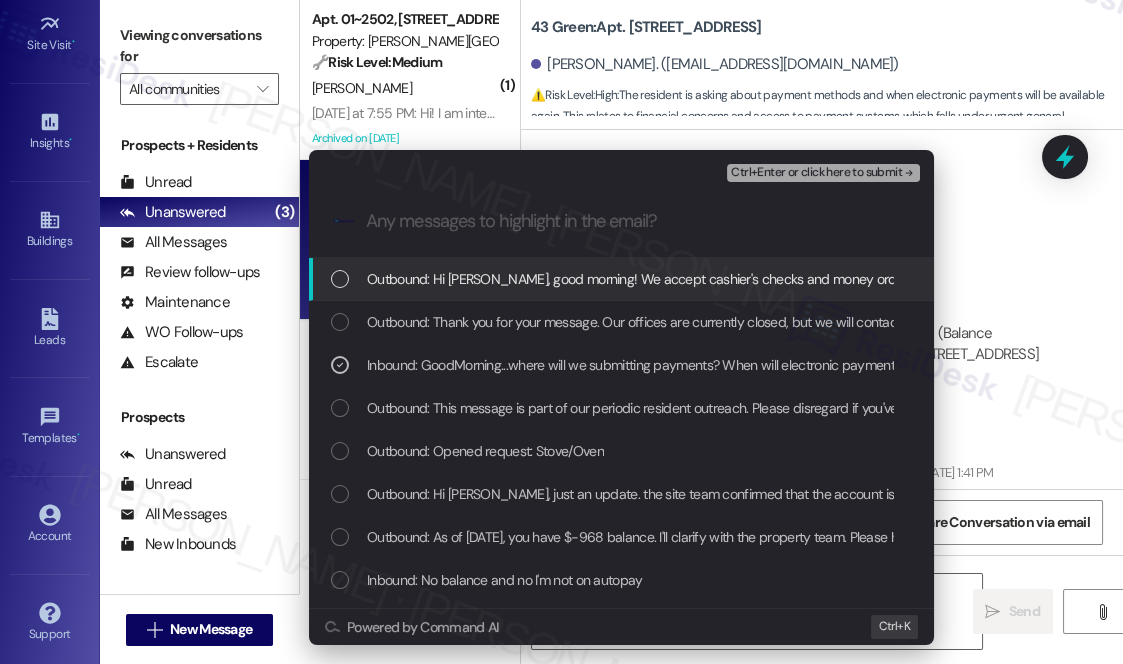 click on "Ctrl+Enter or click here to submit" at bounding box center (816, 173) 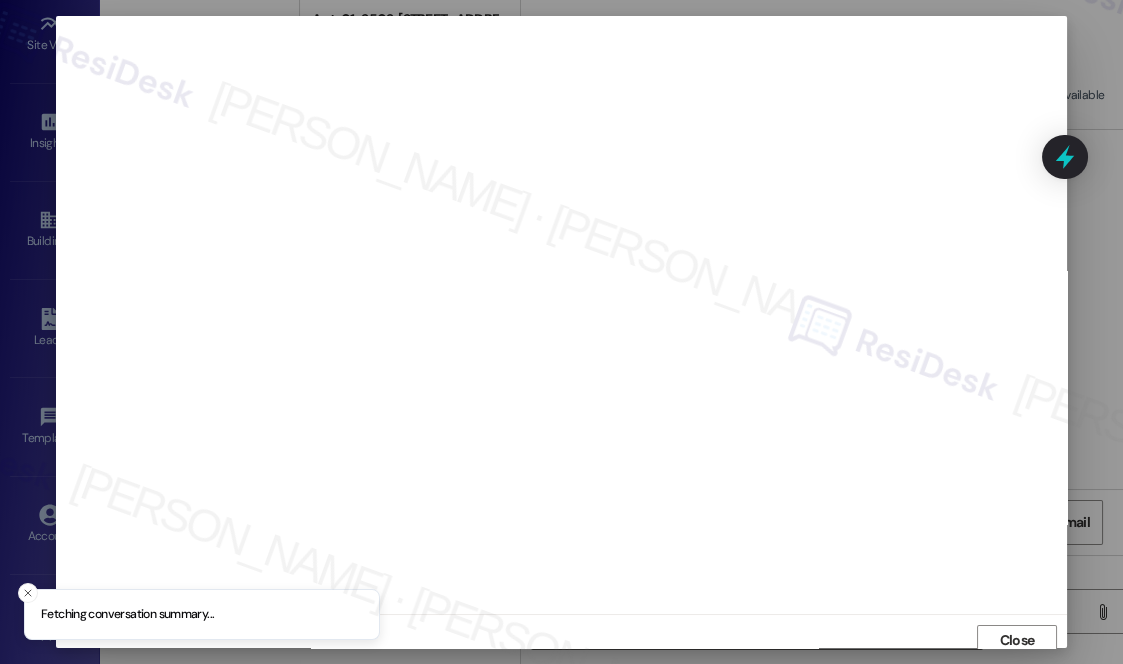 scroll, scrollTop: 8, scrollLeft: 0, axis: vertical 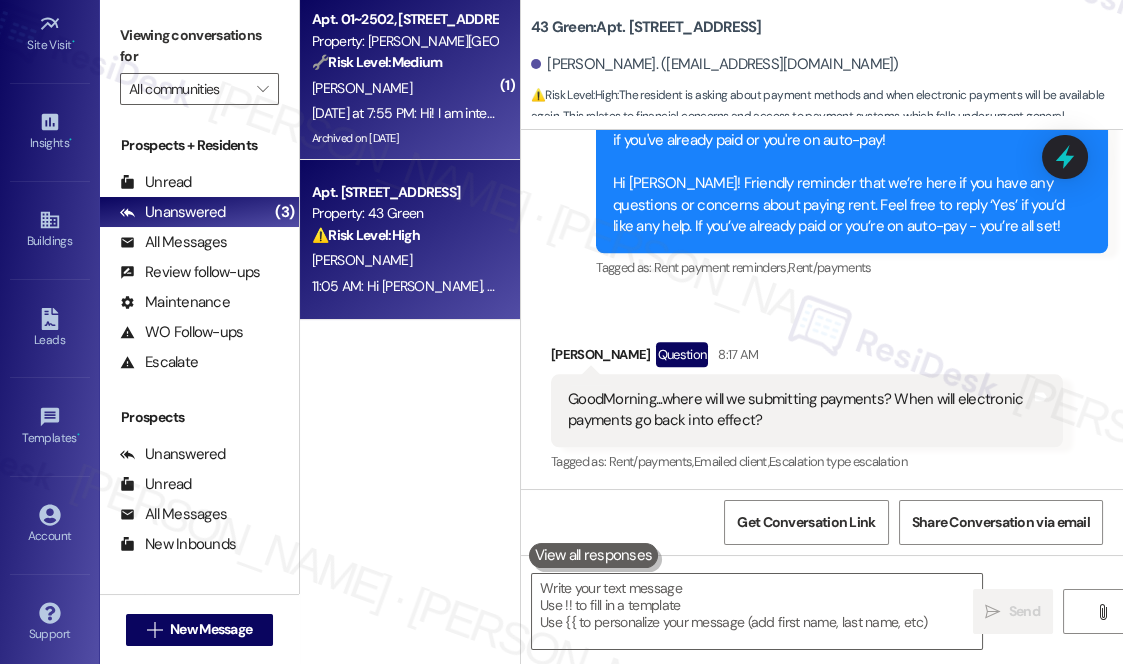 click on "[PERSON_NAME]" at bounding box center (404, 88) 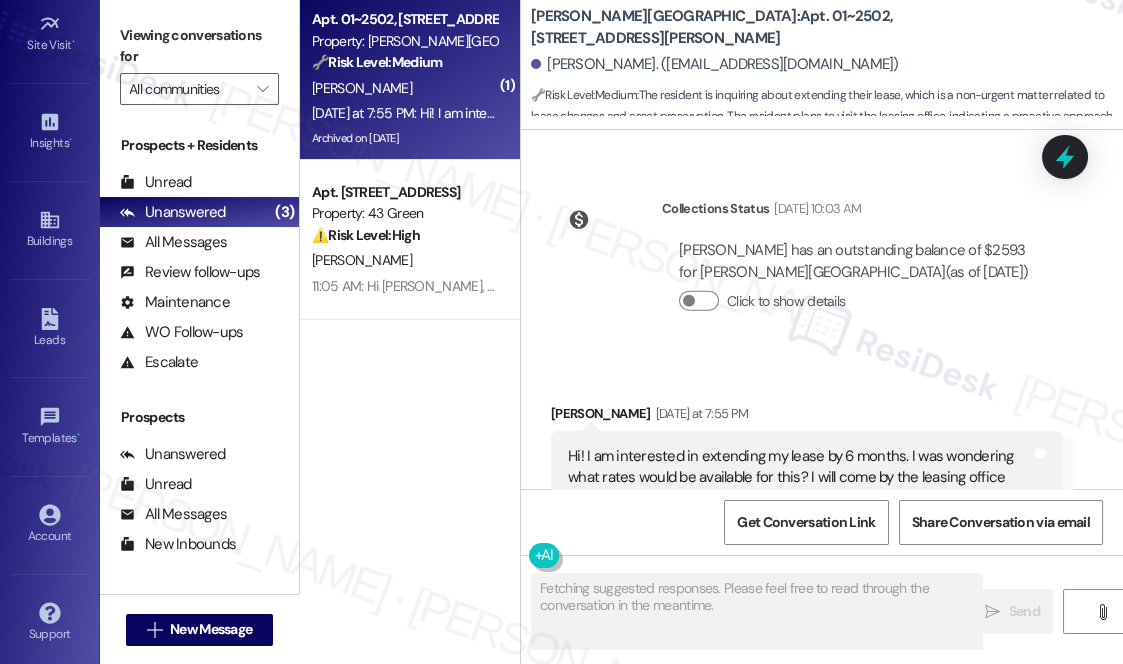 scroll, scrollTop: 8340, scrollLeft: 0, axis: vertical 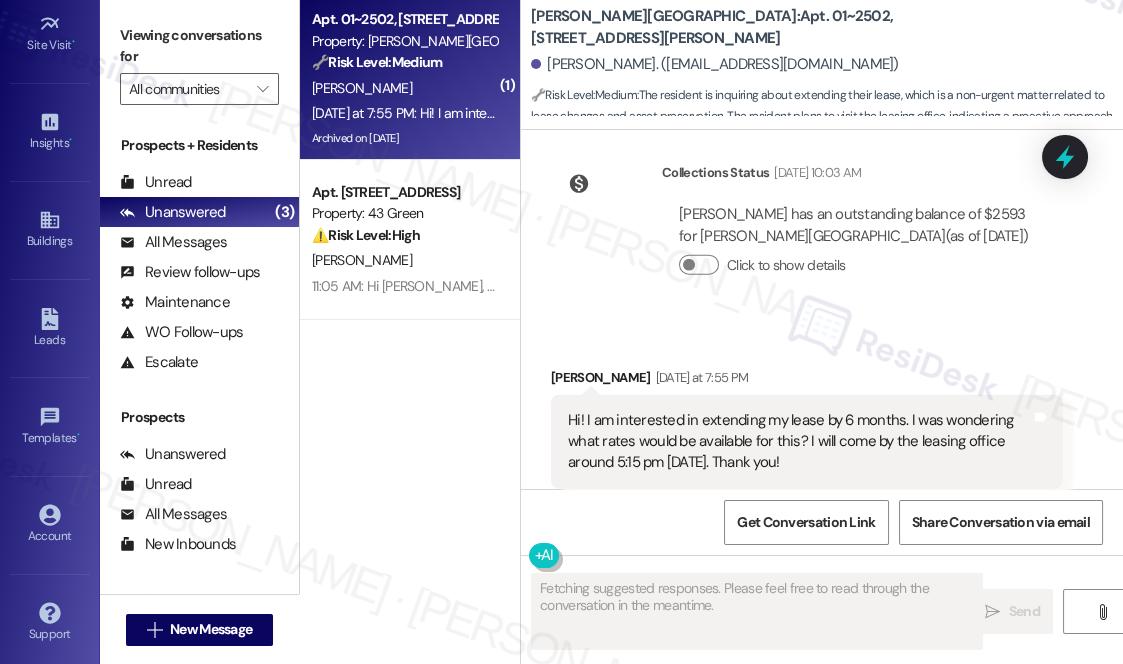 click on "Hi! I am interested in extending my lease by 6 months. I was wondering what rates would be available for this? I will come by the leasing office around 5:15 pm [DATE]. Thank you!" at bounding box center [799, 442] 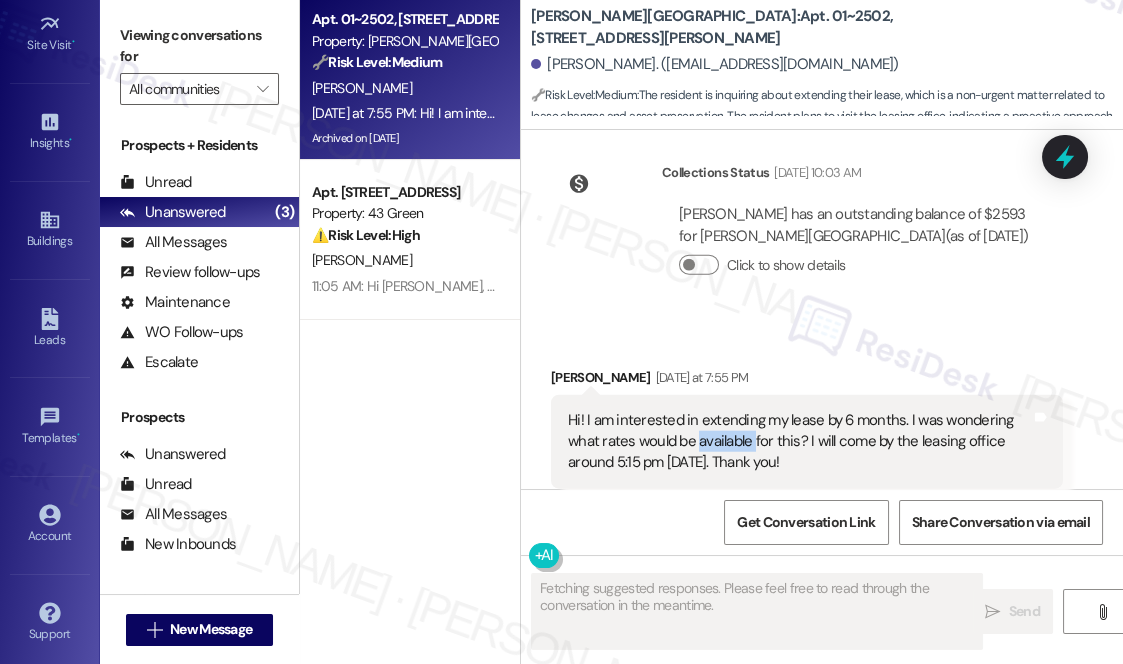 click on "Hi! I am interested in extending my lease by 6 months. I was wondering what rates would be available for this? I will come by the leasing office around 5:15 pm [DATE]. Thank you!" at bounding box center [799, 442] 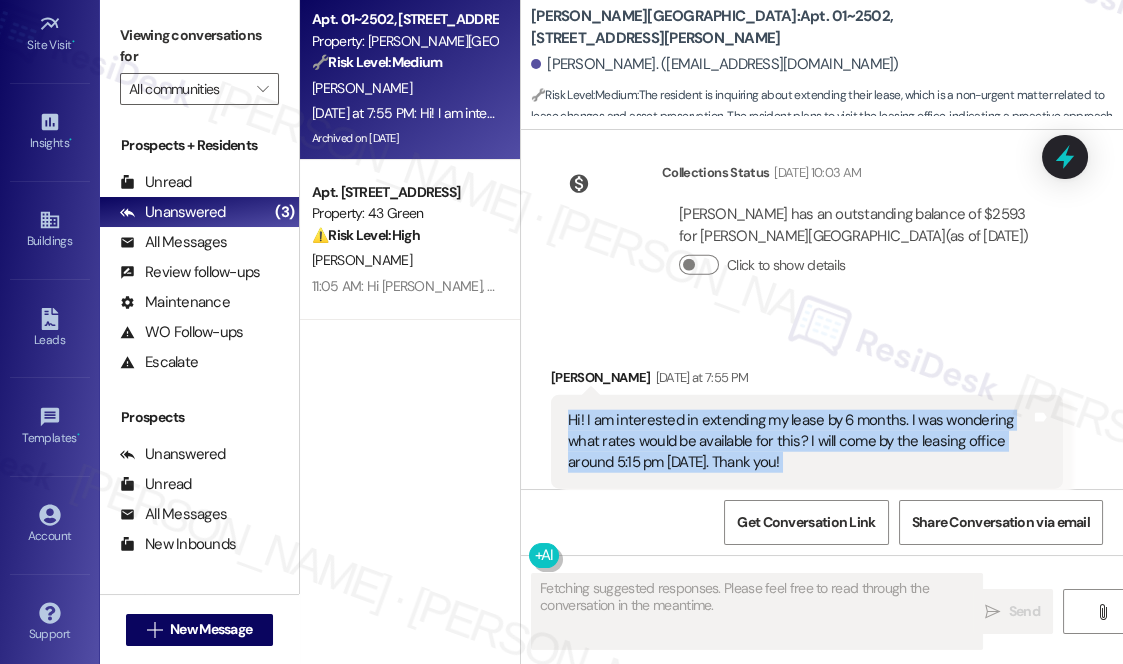 click on "Hi! I am interested in extending my lease by 6 months. I was wondering what rates would be available for this? I will come by the leasing office around 5:15 pm [DATE]. Thank you!" at bounding box center (799, 442) 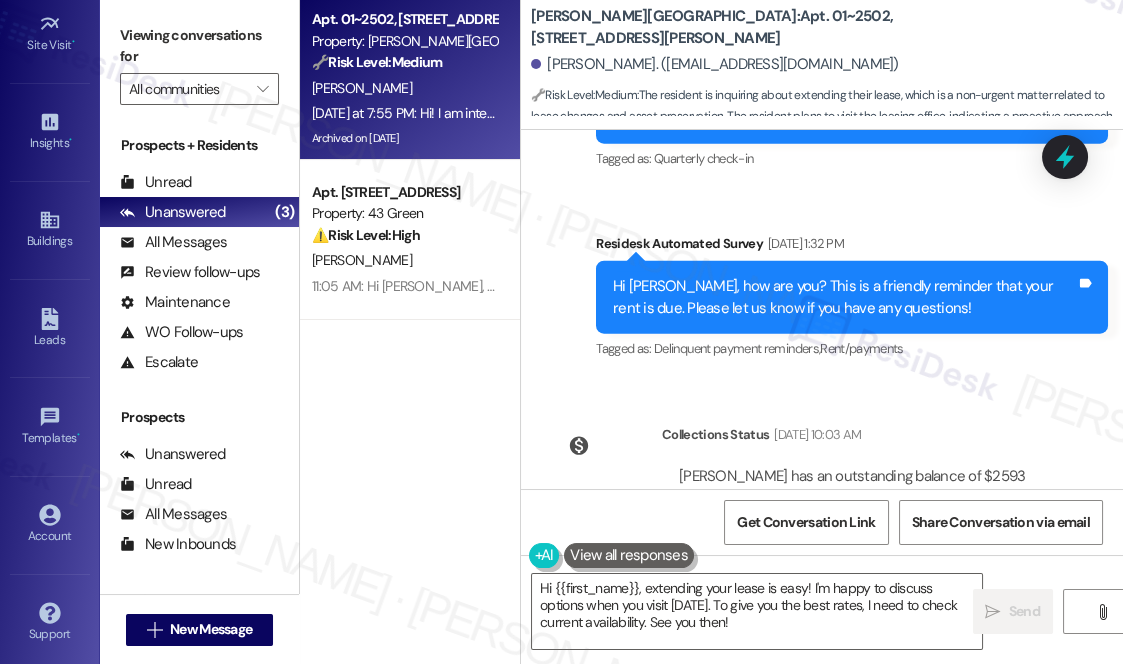 scroll, scrollTop: 8067, scrollLeft: 0, axis: vertical 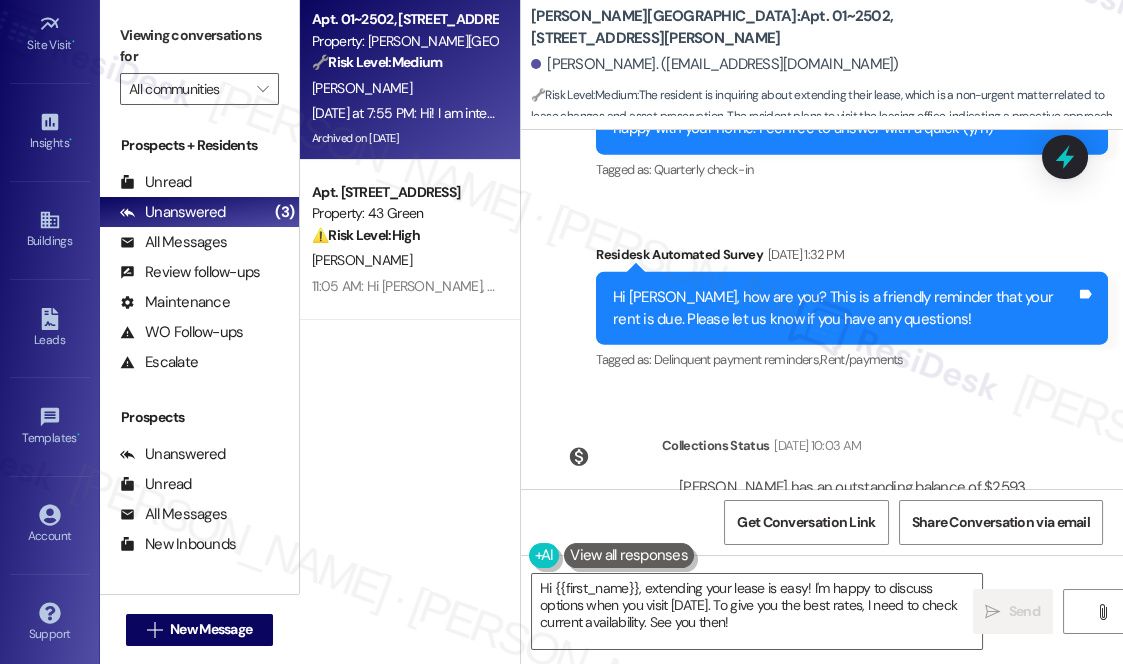 click on "Hi [PERSON_NAME], how are you? This is a friendly reminder that your rent is due. Please let us know if you have any questions!" at bounding box center (844, 308) 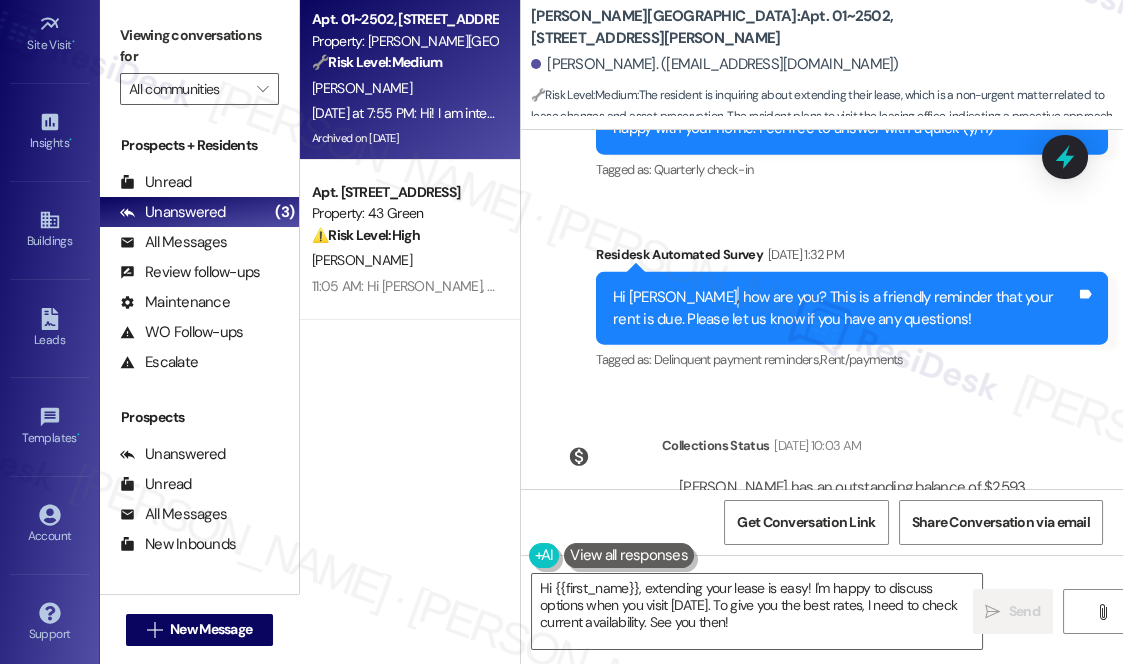 click on "Hi [PERSON_NAME], how are you? This is a friendly reminder that your rent is due. Please let us know if you have any questions!" at bounding box center (844, 308) 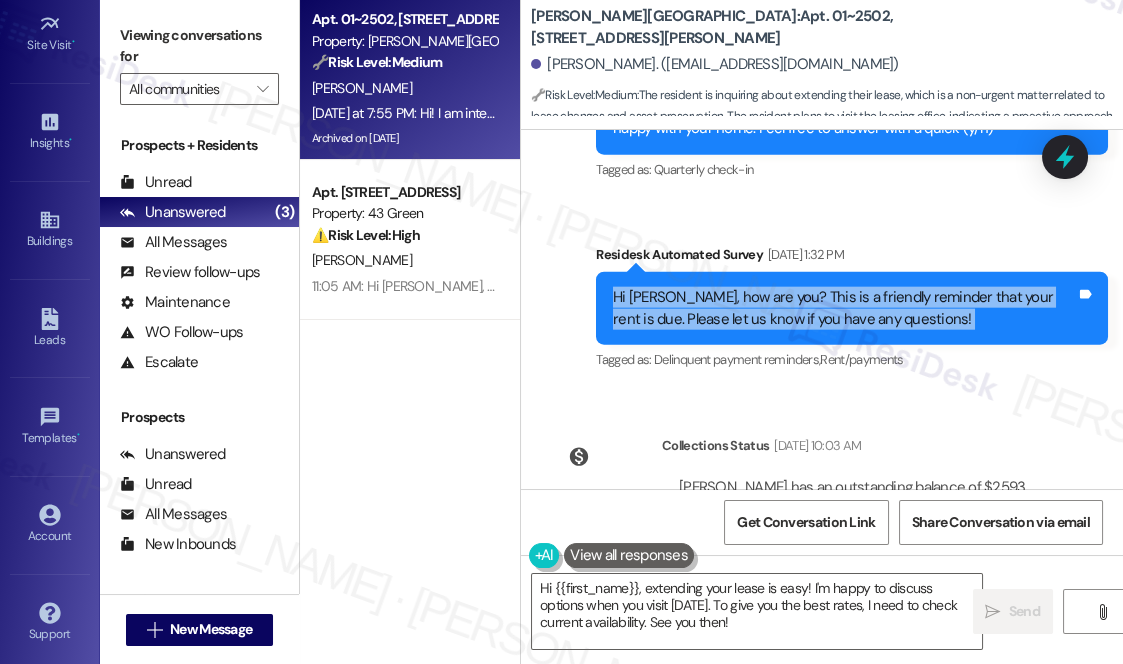 click on "Hi [PERSON_NAME], how are you? This is a friendly reminder that your rent is due. Please let us know if you have any questions!" at bounding box center (844, 308) 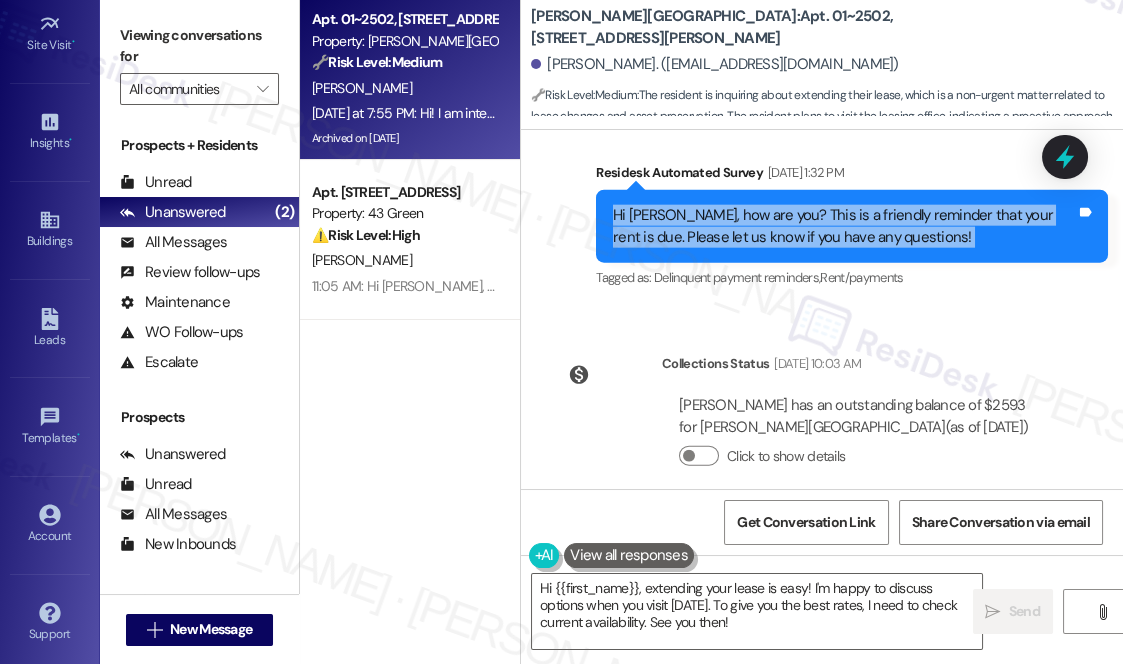 scroll, scrollTop: 8340, scrollLeft: 0, axis: vertical 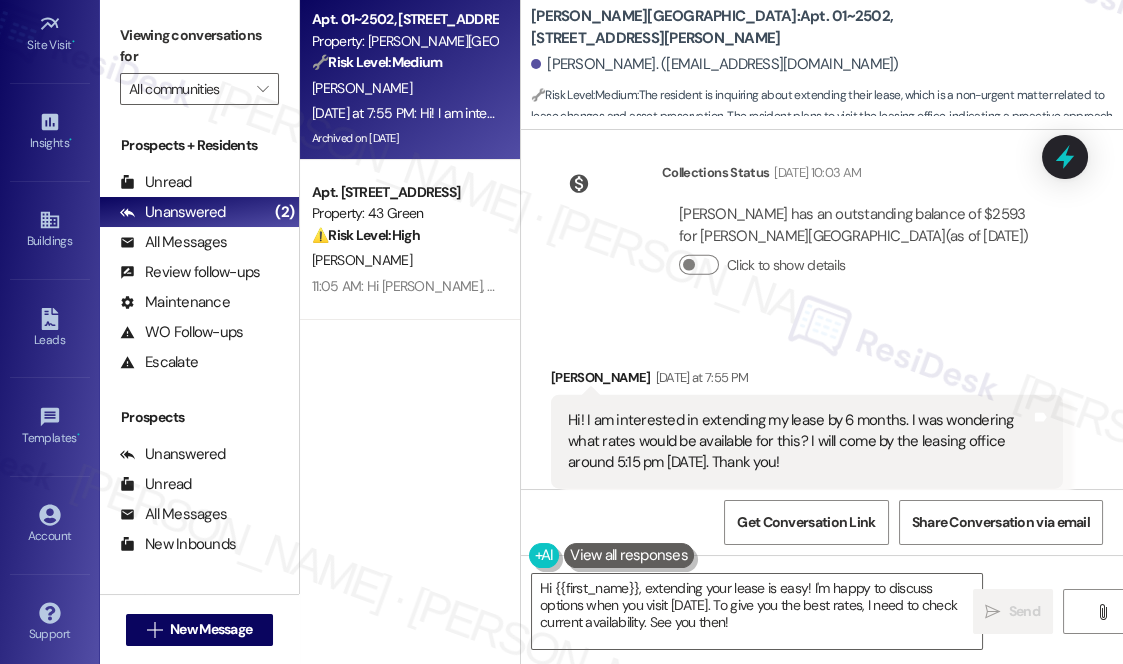 click on "Hi! I am interested in extending my lease by 6 months. I was wondering what rates would be available for this? I will come by the leasing office around 5:15 pm [DATE]. Thank you!" at bounding box center (799, 442) 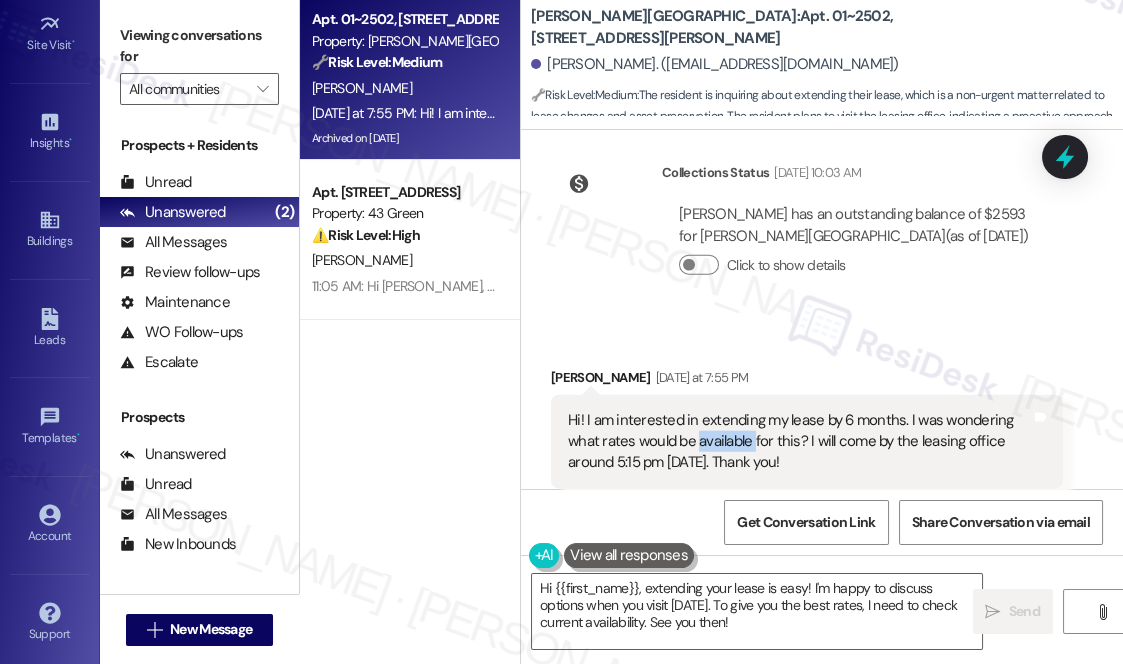click on "Hi! I am interested in extending my lease by 6 months. I was wondering what rates would be available for this? I will come by the leasing office around 5:15 pm [DATE]. Thank you!" at bounding box center [799, 442] 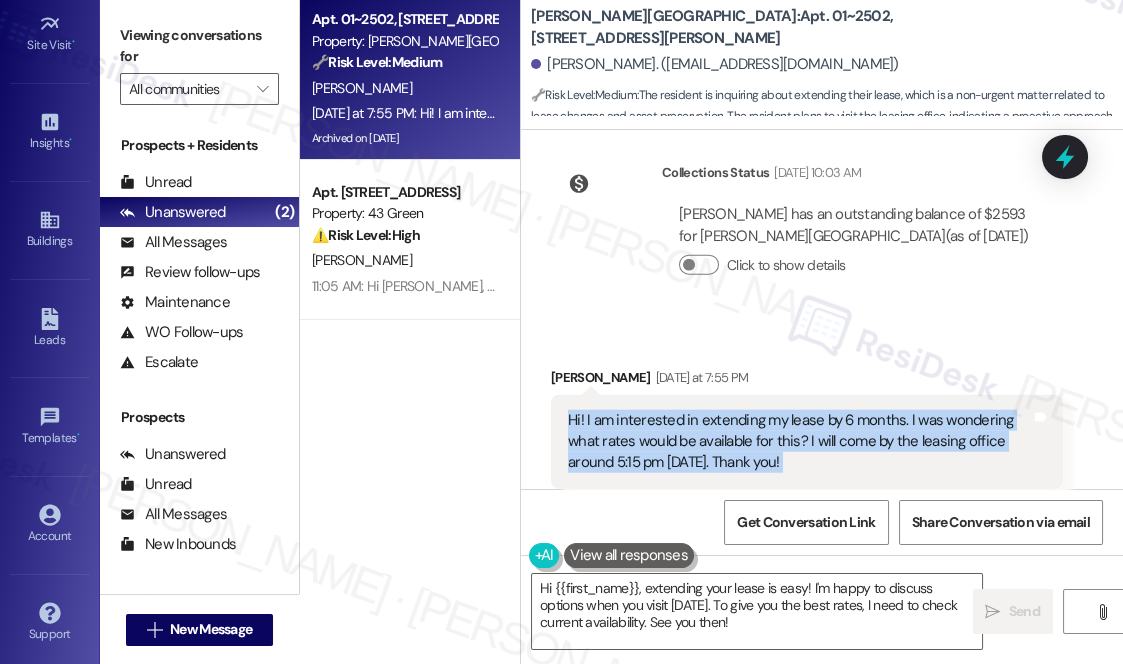 click on "Hi! I am interested in extending my lease by 6 months. I was wondering what rates would be available for this? I will come by the leasing office around 5:15 pm [DATE]. Thank you!" at bounding box center [799, 442] 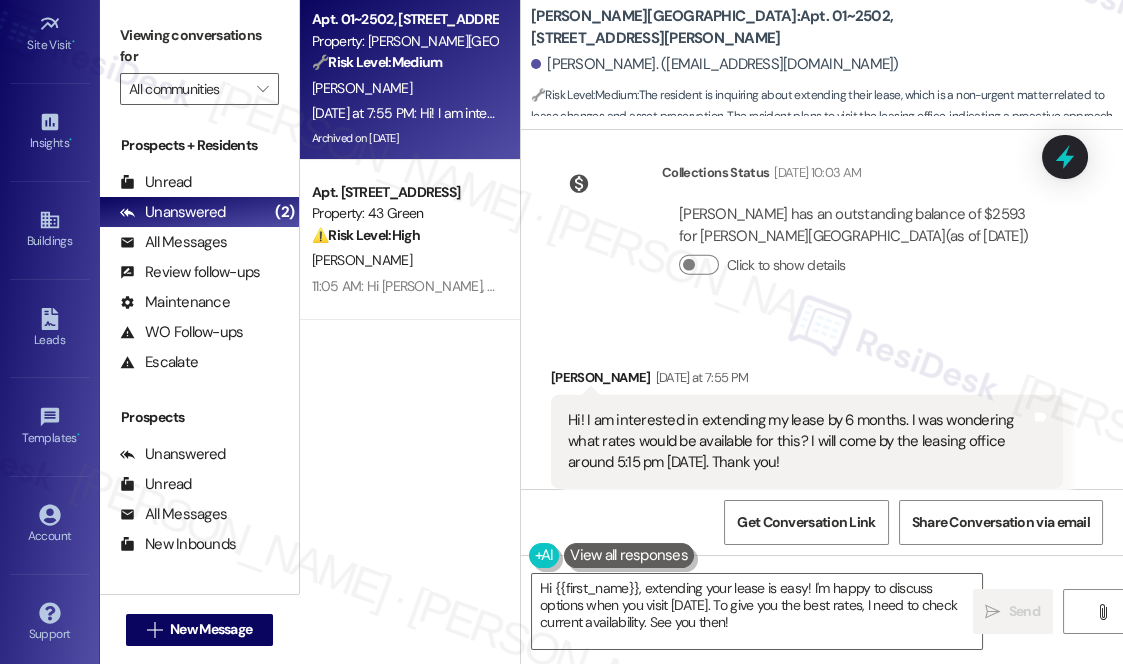 click on "[PERSON_NAME][GEOGRAPHIC_DATA]:  Apt. 01~[STREET_ADDRESS][PERSON_NAME]" at bounding box center (731, 27) 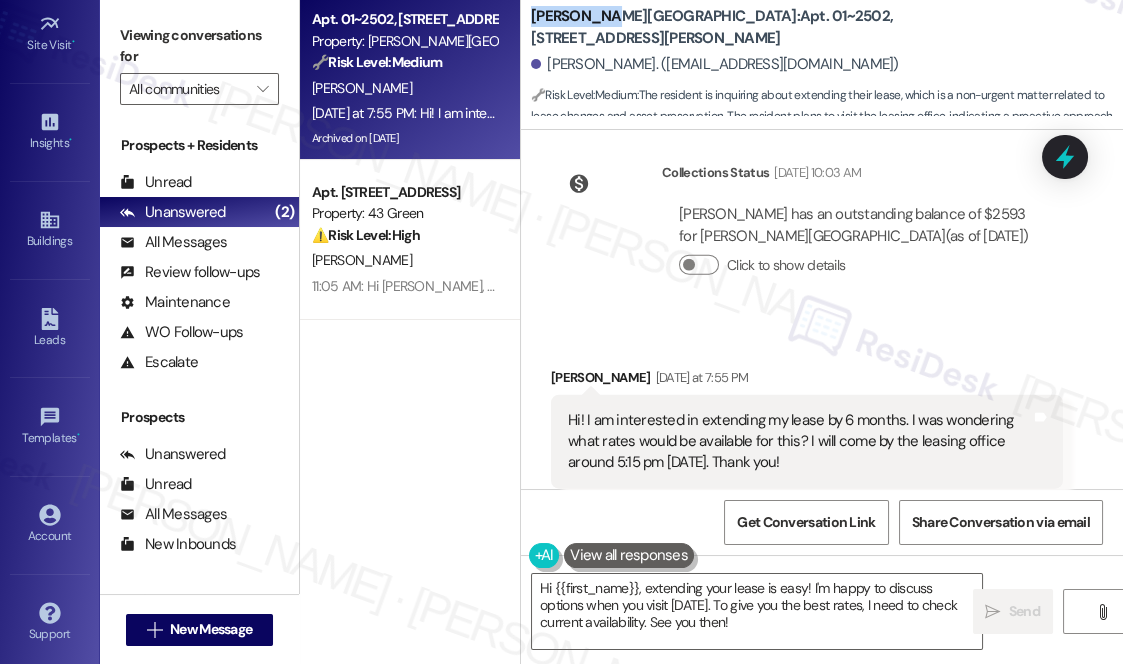 click on "[PERSON_NAME][GEOGRAPHIC_DATA]:  Apt. 01~[STREET_ADDRESS][PERSON_NAME]" at bounding box center [731, 27] 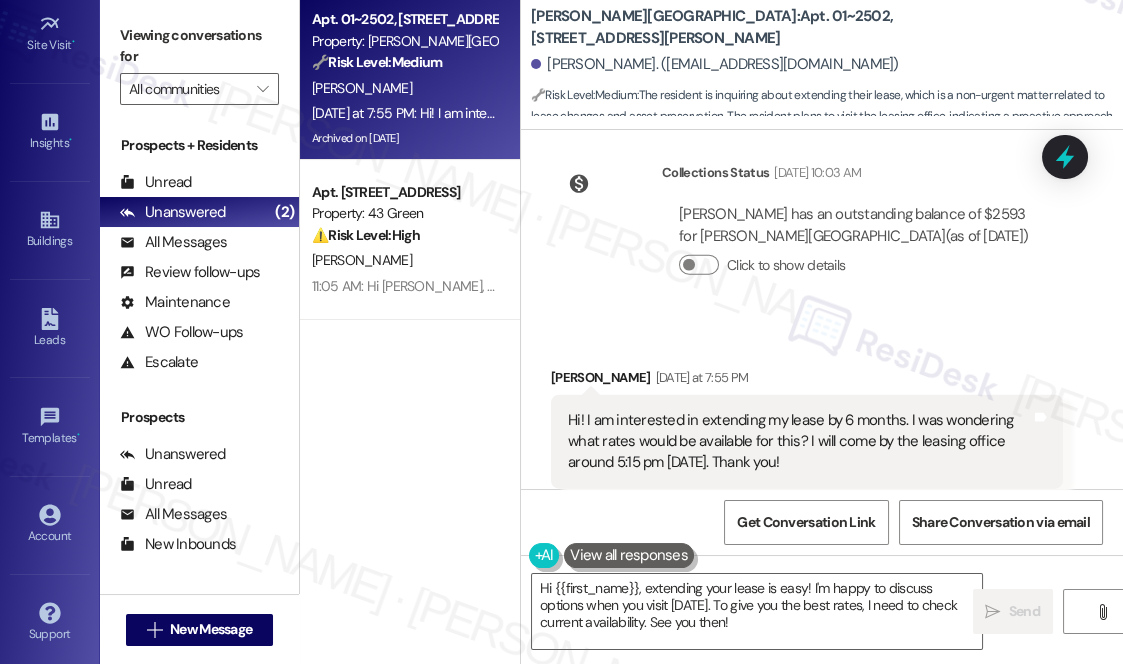 click on "[PERSON_NAME]. ([EMAIL_ADDRESS][DOMAIN_NAME])" at bounding box center (827, 65) 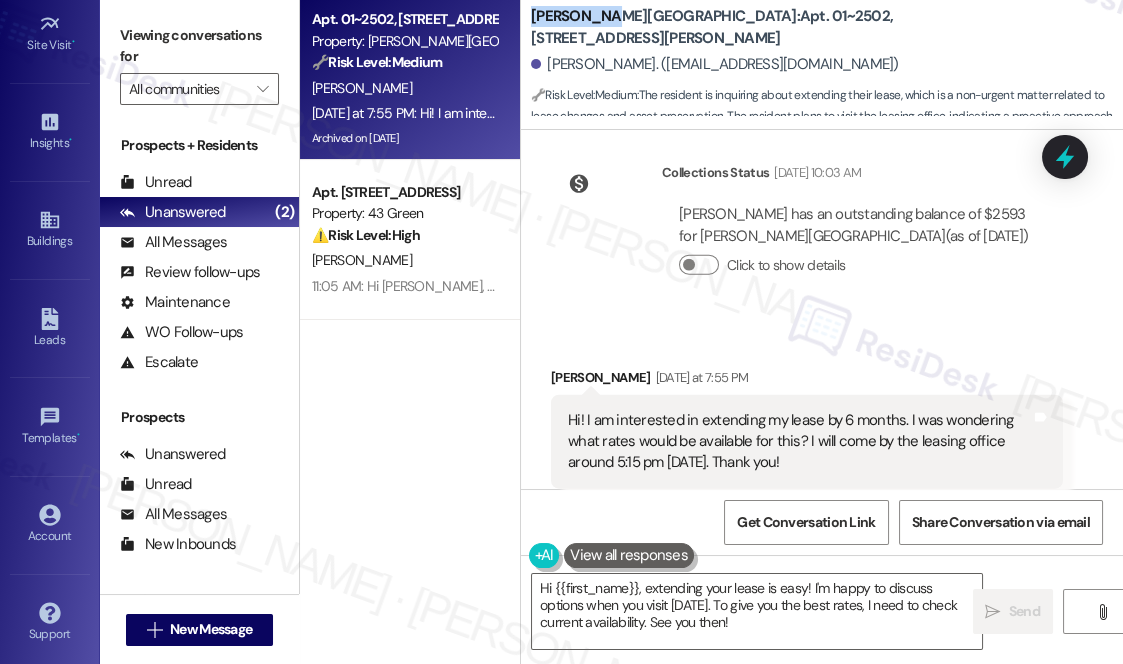 click on "[PERSON_NAME][GEOGRAPHIC_DATA]:  Apt. 01~[STREET_ADDRESS][PERSON_NAME]" at bounding box center (731, 27) 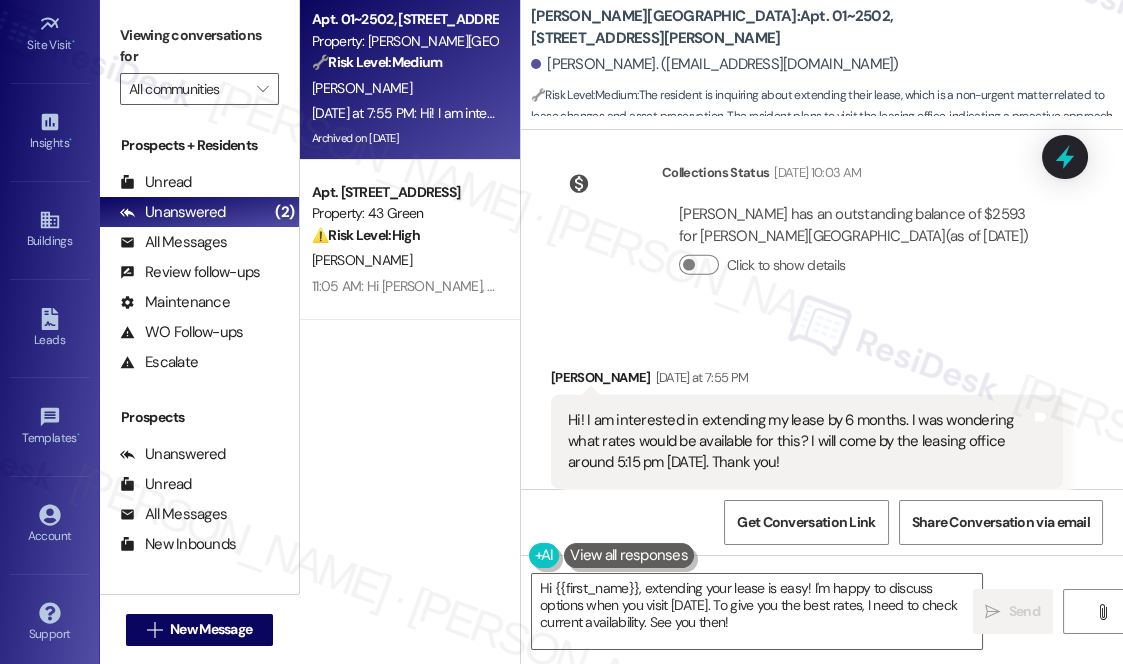 click on "Click to show details" at bounding box center [862, 265] 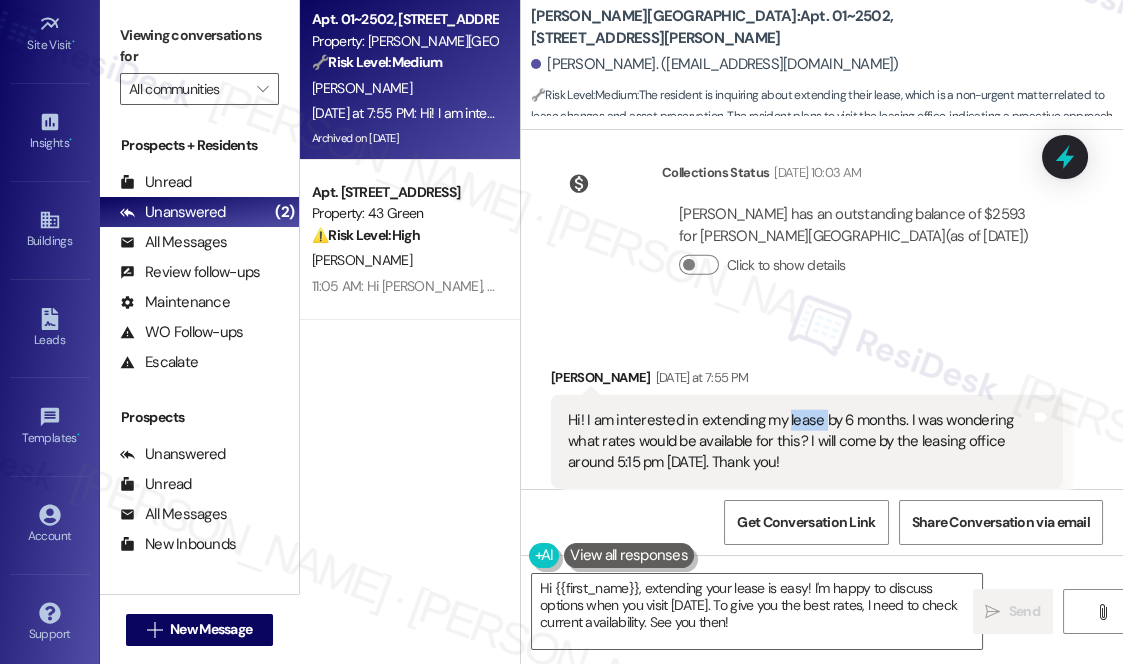 click on "Hi! I am interested in extending my lease by 6 months. I was wondering what rates would be available for this? I will come by the leasing office around 5:15 pm [DATE]. Thank you!" at bounding box center [799, 442] 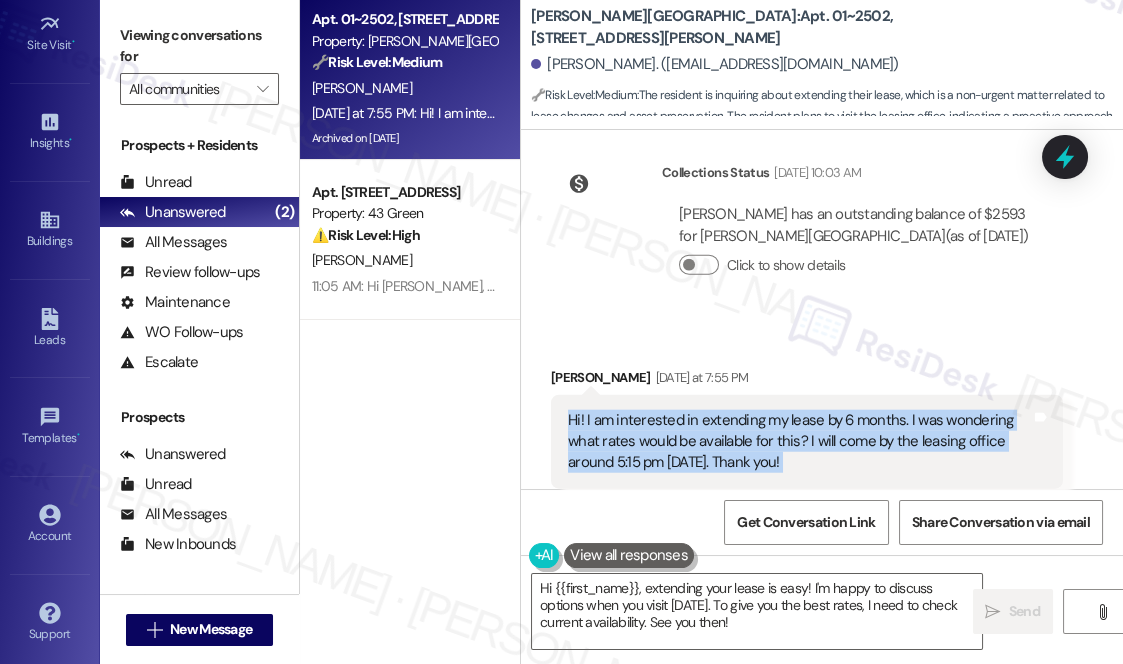 click on "Hi! I am interested in extending my lease by 6 months. I was wondering what rates would be available for this? I will come by the leasing office around 5:15 pm [DATE]. Thank you!" at bounding box center (799, 442) 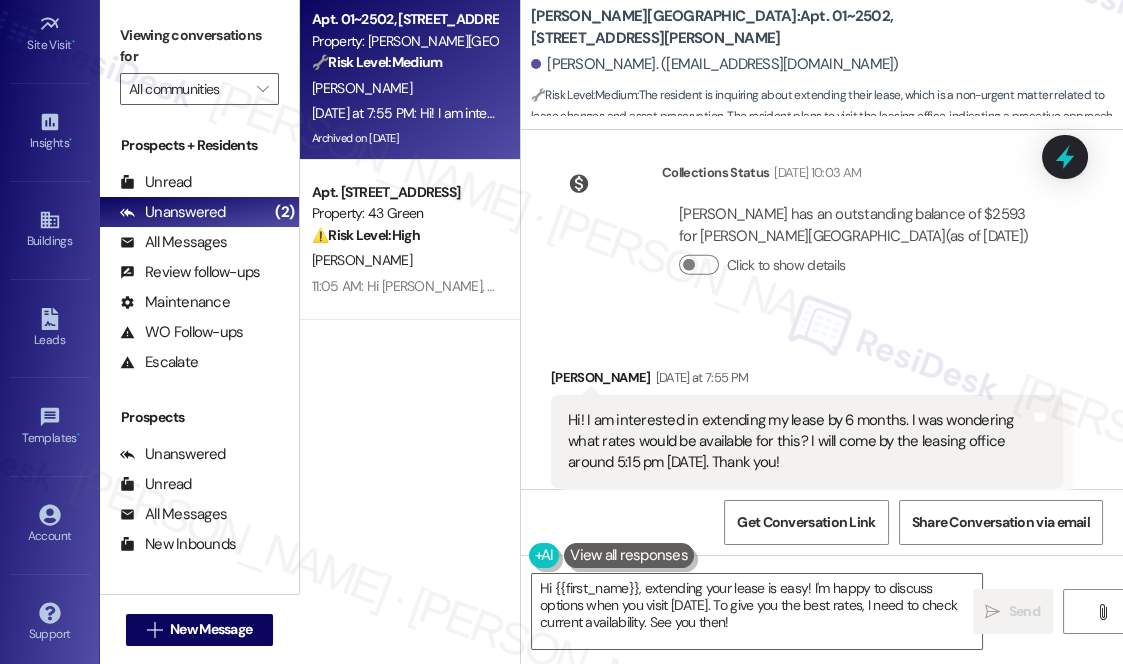 click on "[PERSON_NAME] has an outstanding balance of $2593 for [PERSON_NAME][GEOGRAPHIC_DATA]  (as of [DATE]) Click to show details" at bounding box center [862, 247] 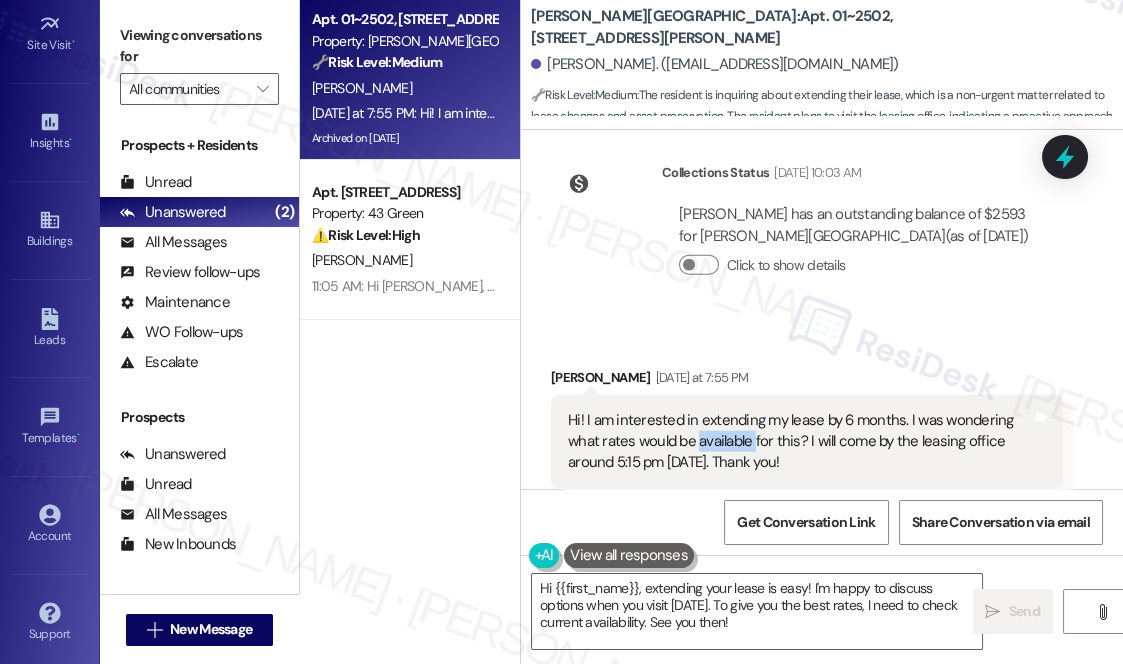 click on "Hi! I am interested in extending my lease by 6 months. I was wondering what rates would be available for this? I will come by the leasing office around 5:15 pm [DATE]. Thank you!" at bounding box center [799, 442] 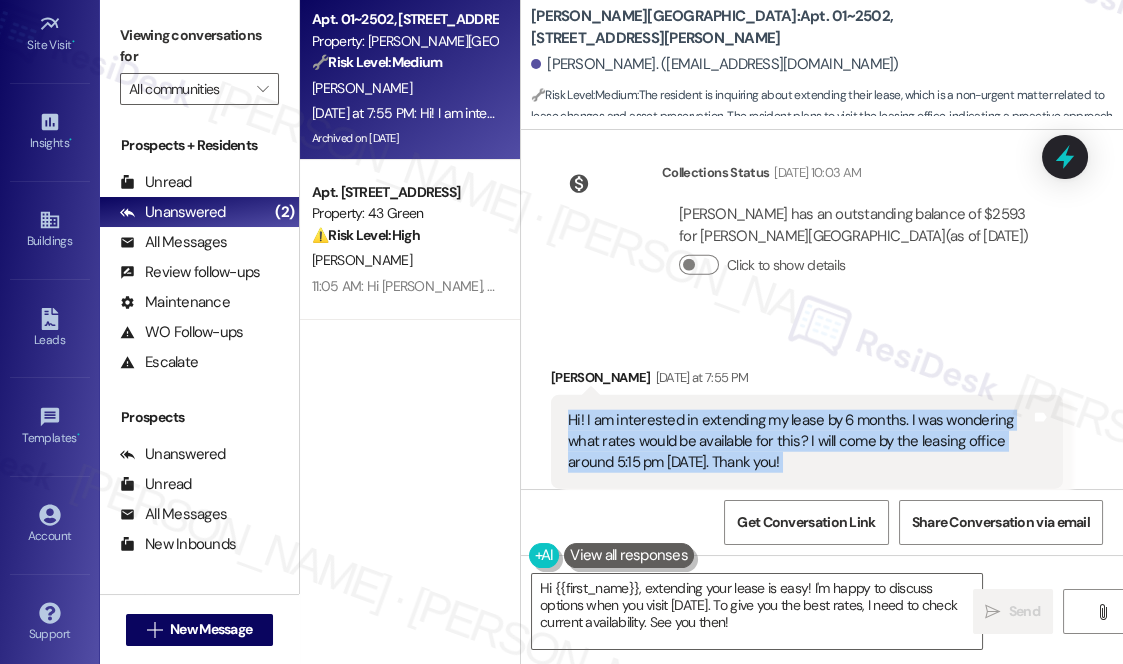click on "Hi! I am interested in extending my lease by 6 months. I was wondering what rates would be available for this? I will come by the leasing office around 5:15 pm [DATE]. Thank you!" at bounding box center [799, 442] 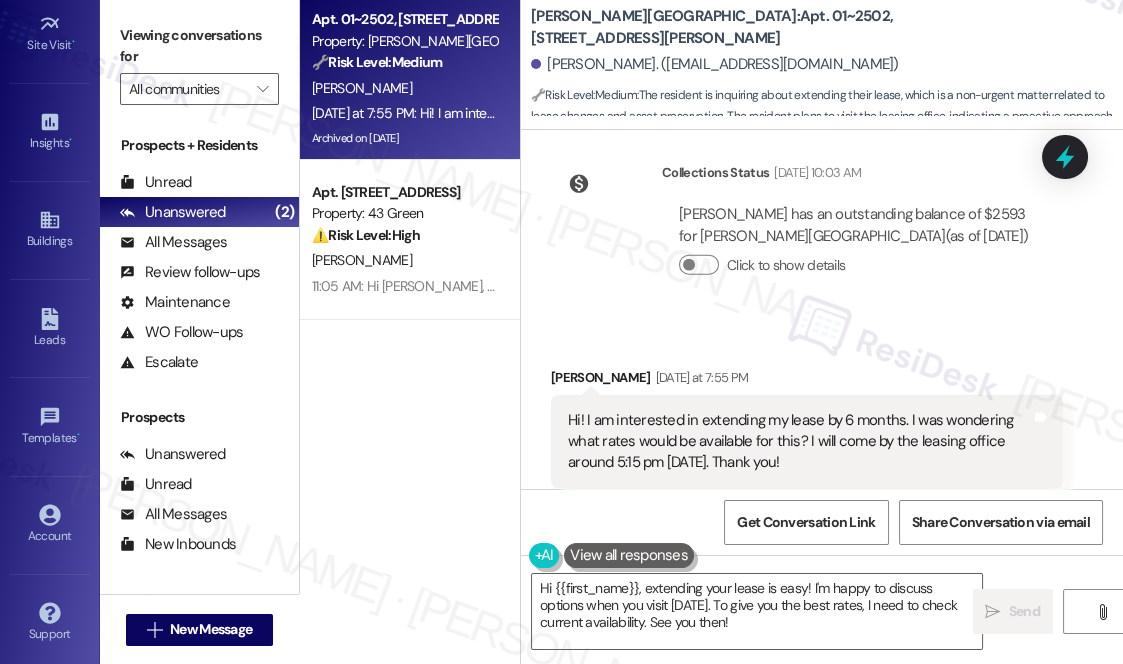 click on "[PERSON_NAME] has an outstanding balance of $2593 for [PERSON_NAME][GEOGRAPHIC_DATA]  (as of [DATE]) Click to show details" at bounding box center (862, 247) 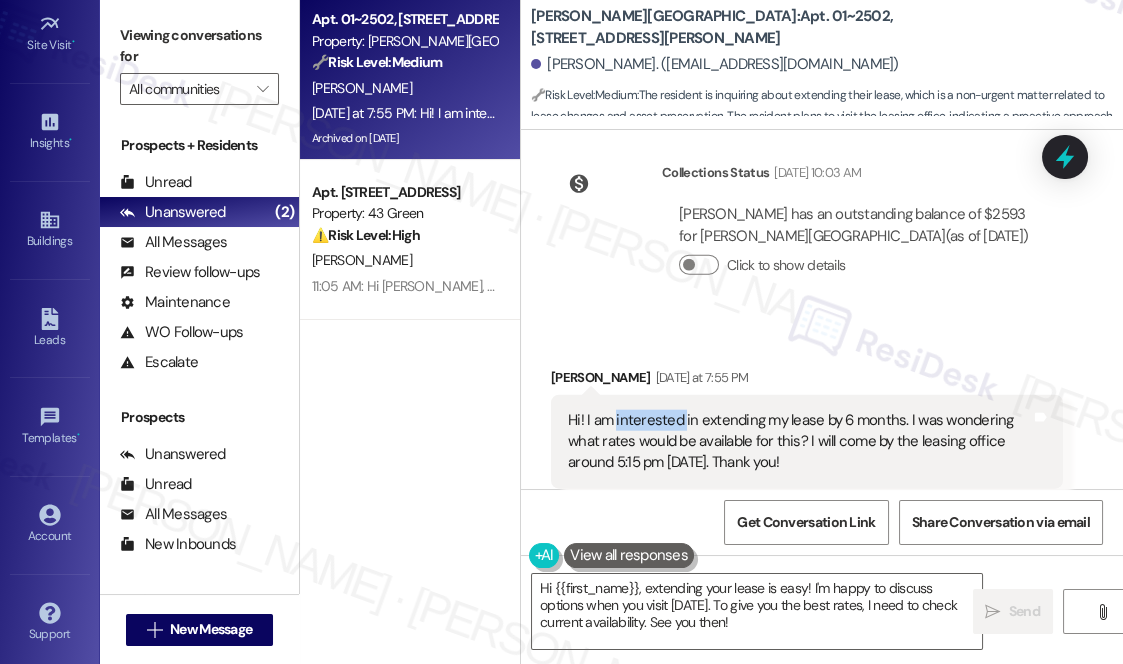 click on "Hi! I am interested in extending my lease by 6 months. I was wondering what rates would be available for this? I will come by the leasing office around 5:15 pm [DATE]. Thank you! Tags and notes" at bounding box center [807, 442] 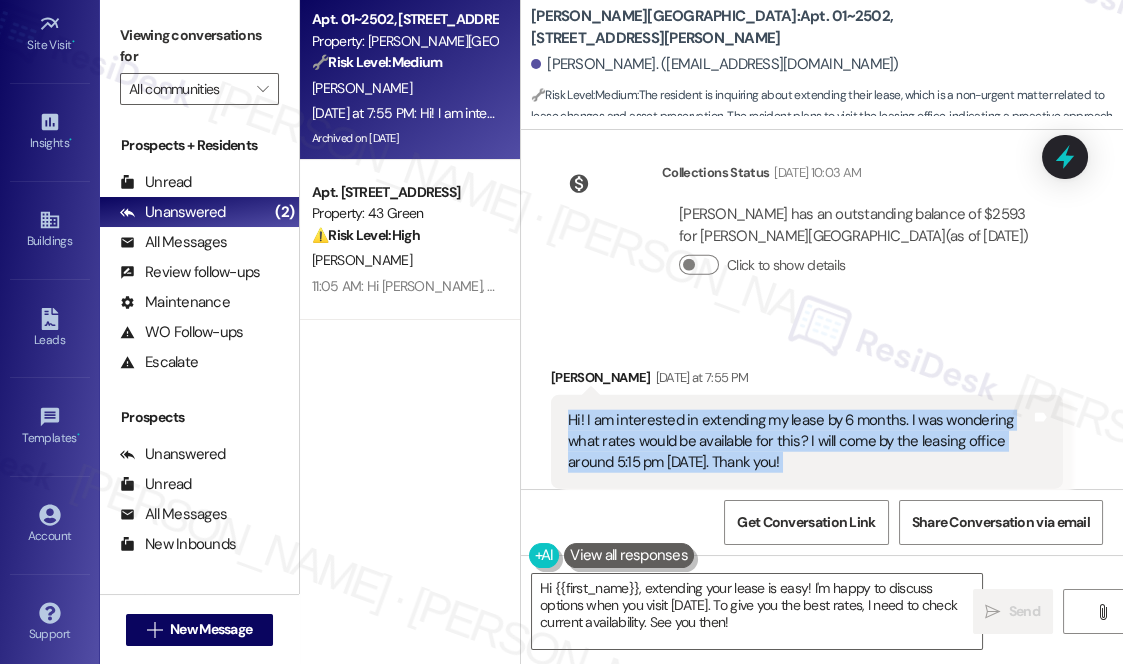 click on "Hi! I am interested in extending my lease by 6 months. I was wondering what rates would be available for this? I will come by the leasing office around 5:15 pm [DATE]. Thank you! Tags and notes" at bounding box center [807, 442] 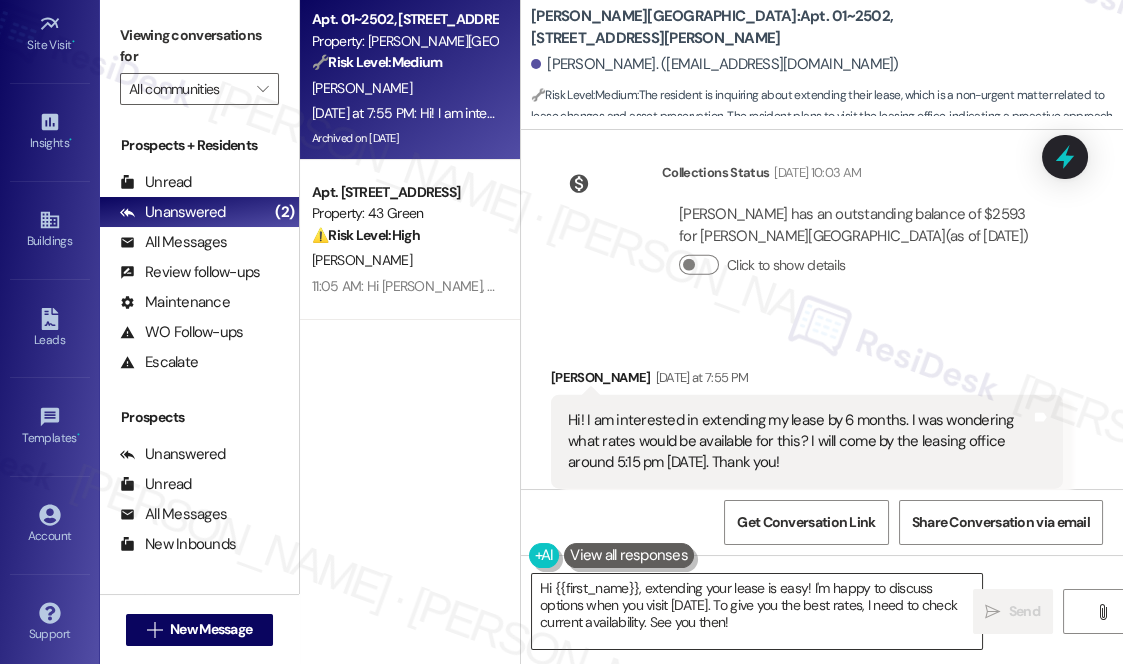 click on "Hi {{first_name}}, extending your lease is easy! I'm happy to discuss options when you visit [DATE]. To give you the best rates, I need to check current availability. See you then!" at bounding box center (757, 611) 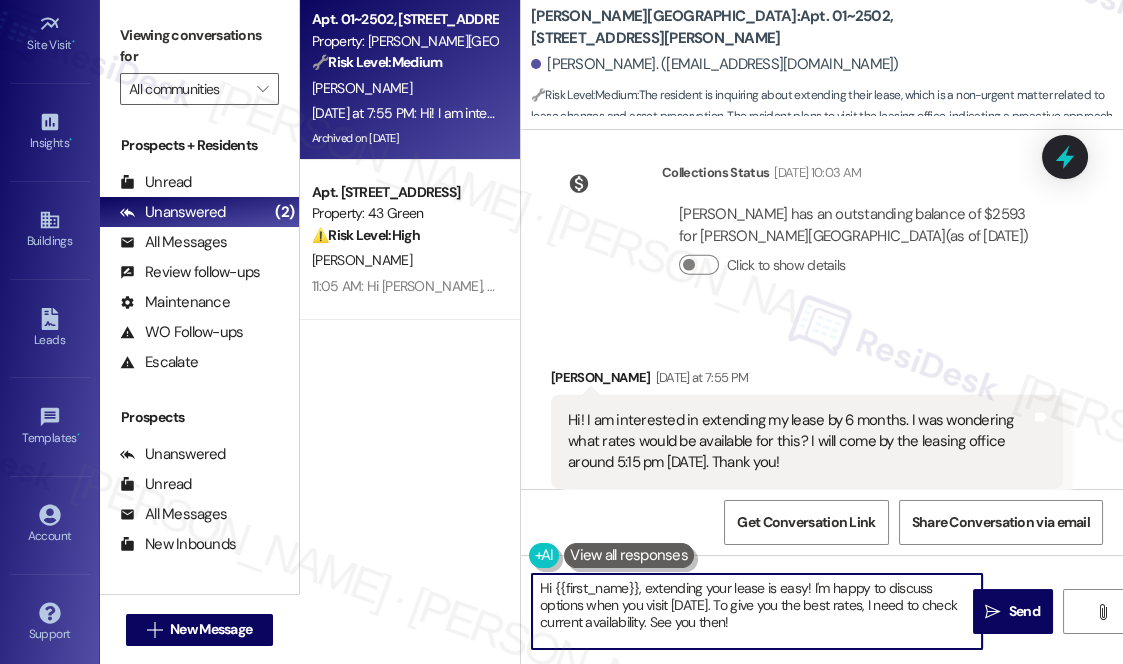 drag, startPoint x: 657, startPoint y: 590, endPoint x: 830, endPoint y: 625, distance: 176.50496 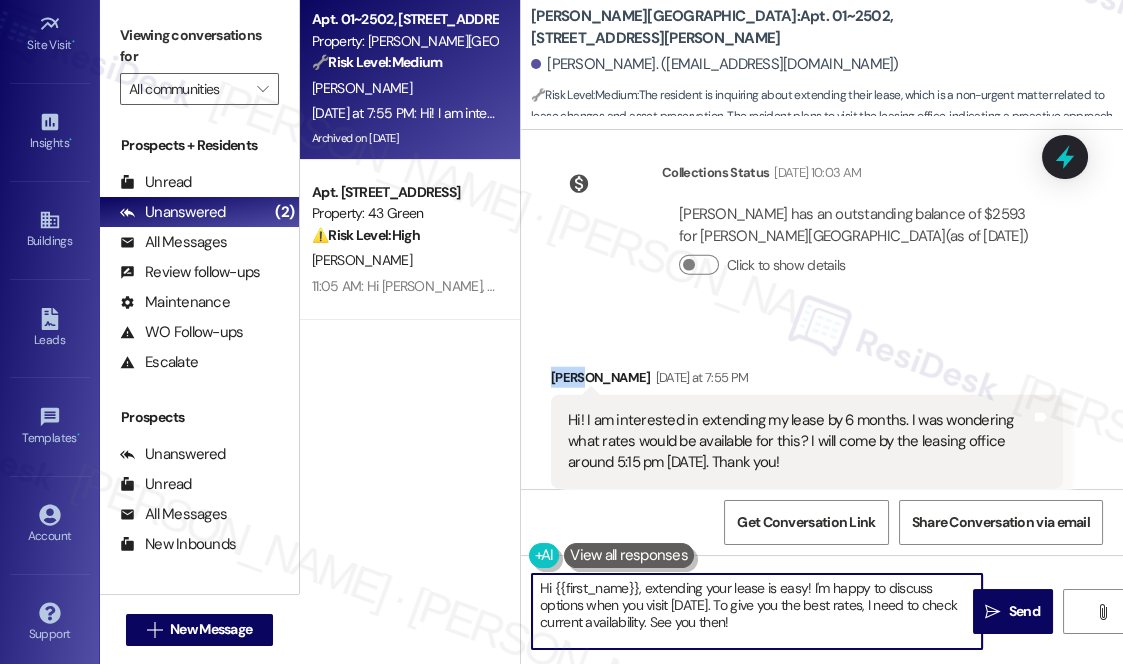 click on "[PERSON_NAME] [DATE] at 7:55 PM" at bounding box center [807, 381] 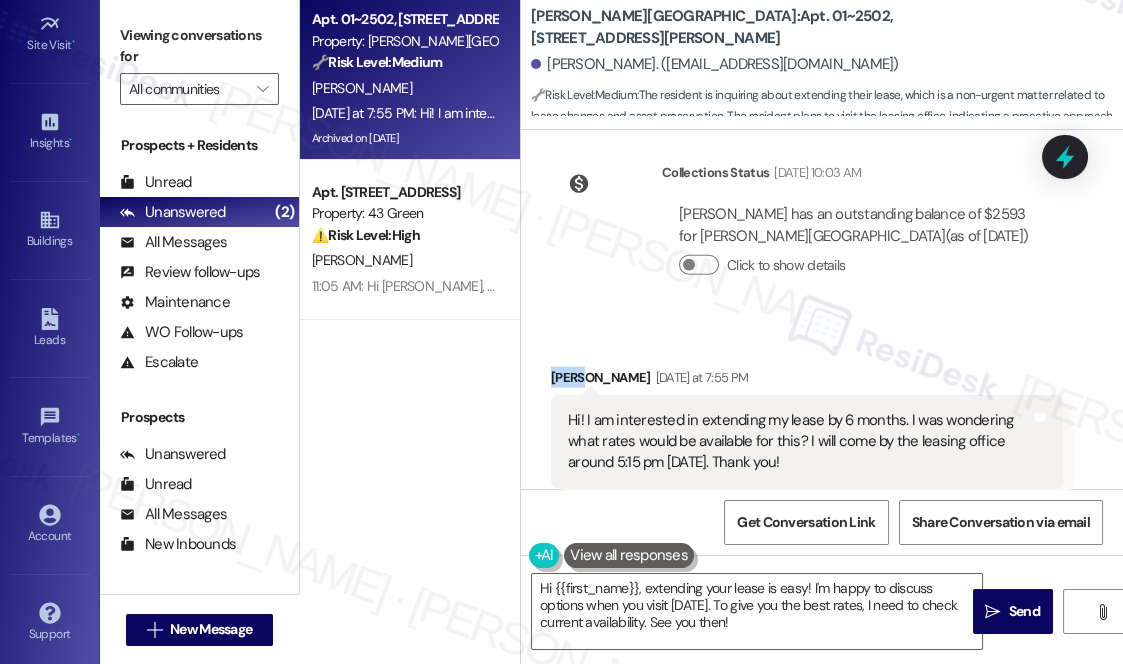 drag, startPoint x: 946, startPoint y: 352, endPoint x: 922, endPoint y: 371, distance: 30.610456 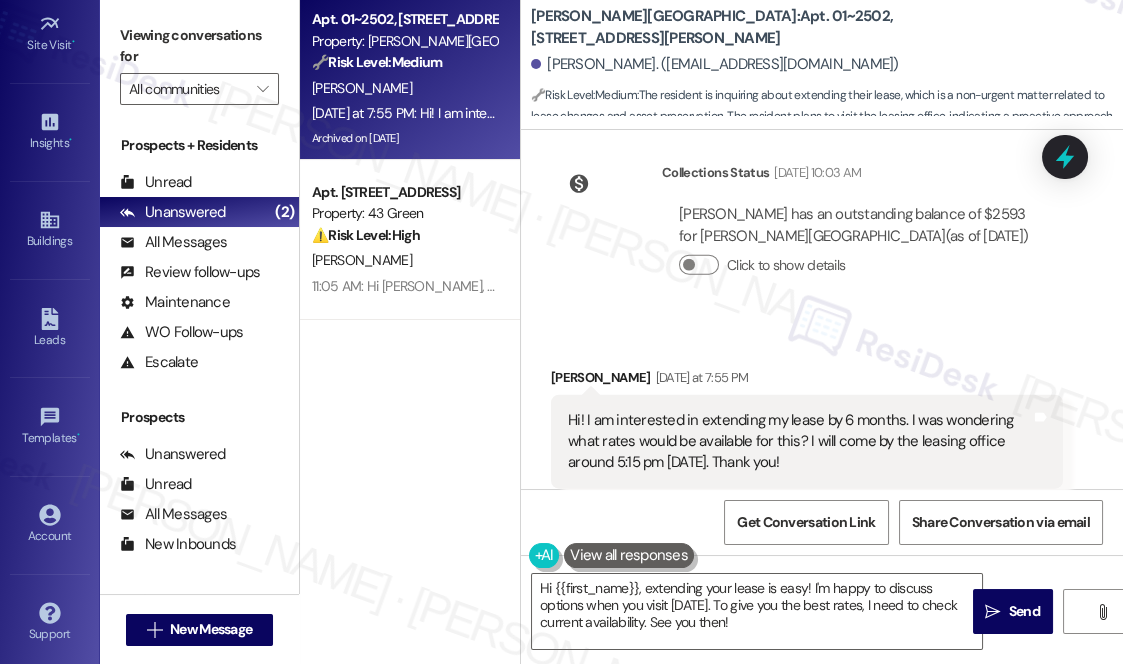 click on "Hi! I am interested in extending my lease by 6 months. I was wondering what rates would be available for this? I will come by the leasing office around 5:15 pm [DATE]. Thank you!" at bounding box center [799, 442] 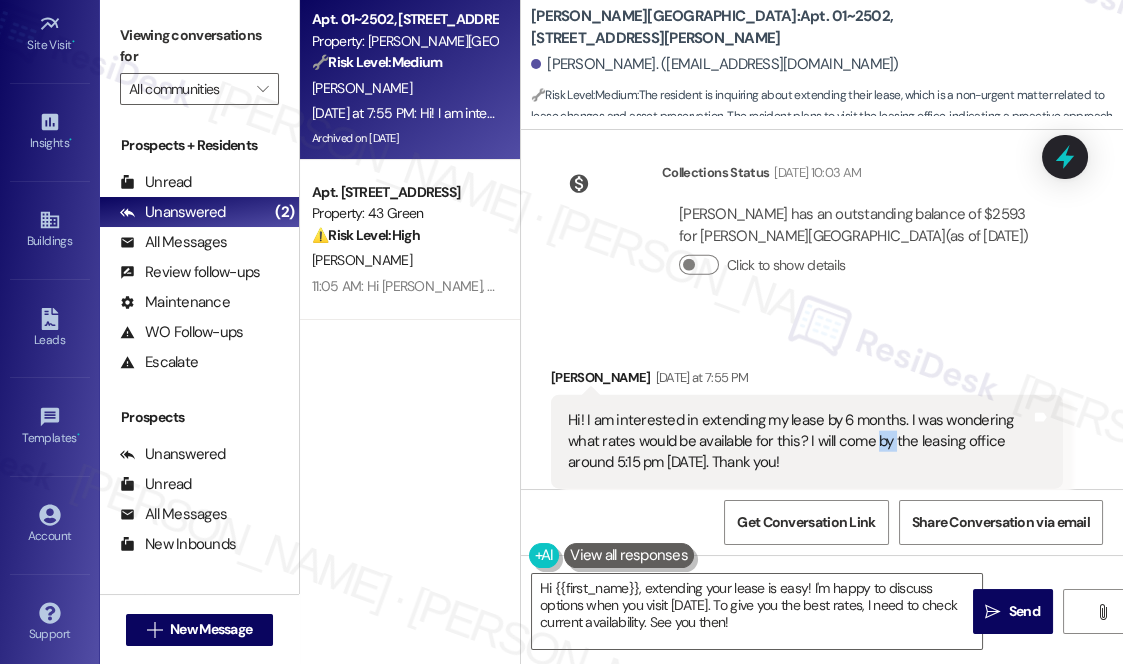 click on "Hi! I am interested in extending my lease by 6 months. I was wondering what rates would be available for this? I will come by the leasing office around 5:15 pm [DATE]. Thank you!" at bounding box center (799, 442) 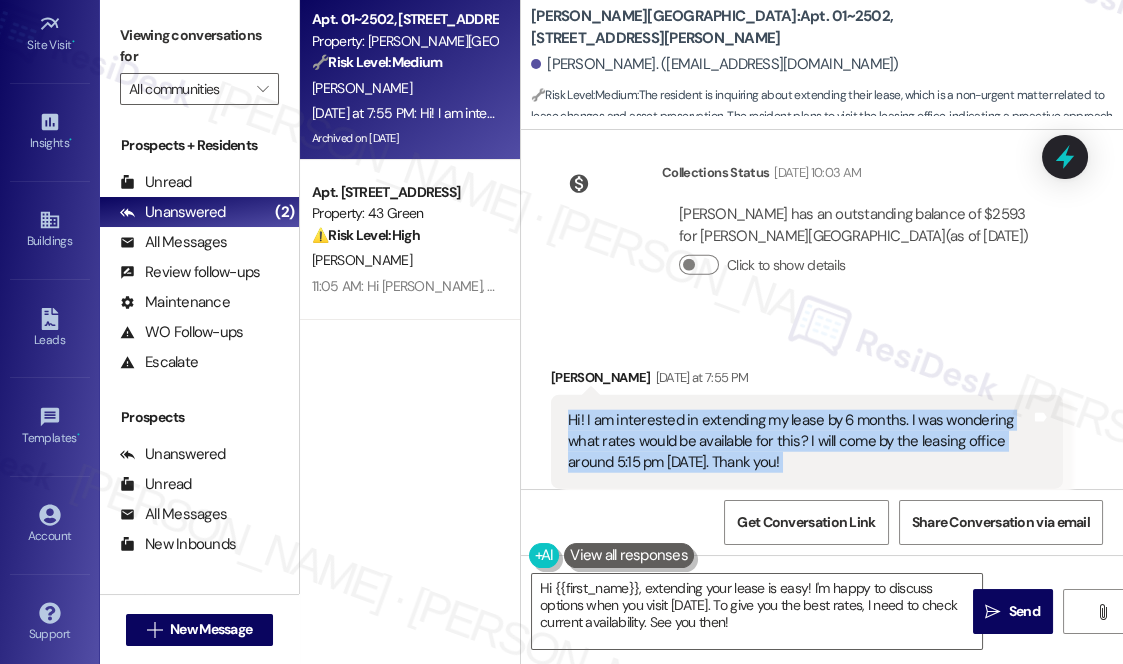 click on "Hi! I am interested in extending my lease by 6 months. I was wondering what rates would be available for this? I will come by the leasing office around 5:15 pm [DATE]. Thank you!" at bounding box center (799, 442) 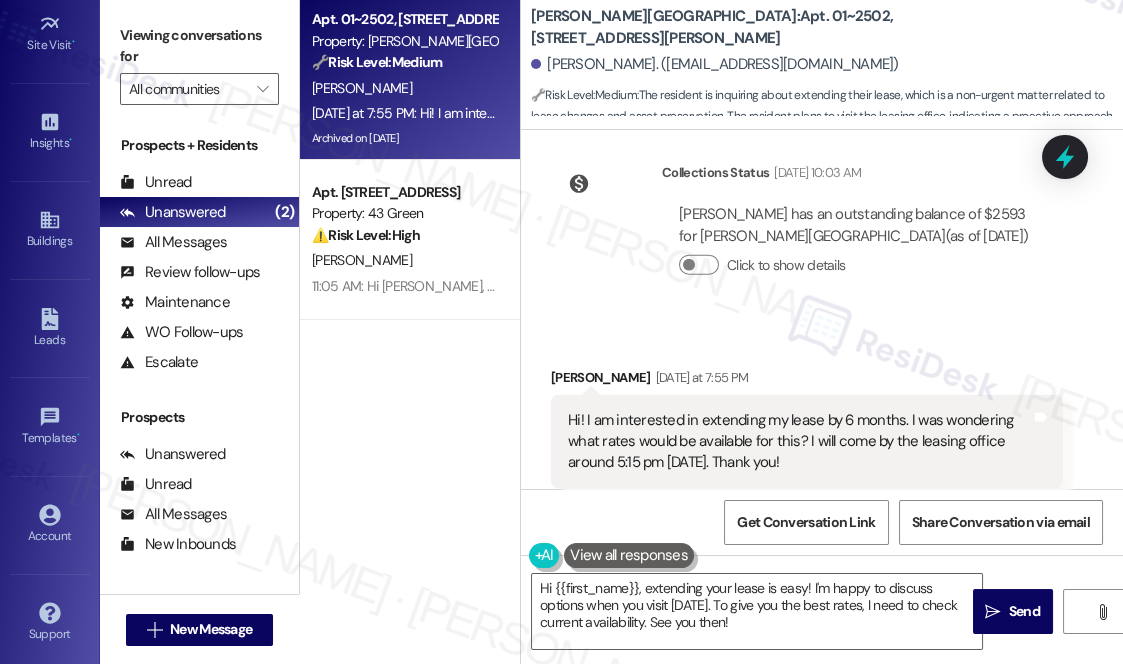 click on "Click to show details" at bounding box center (862, 269) 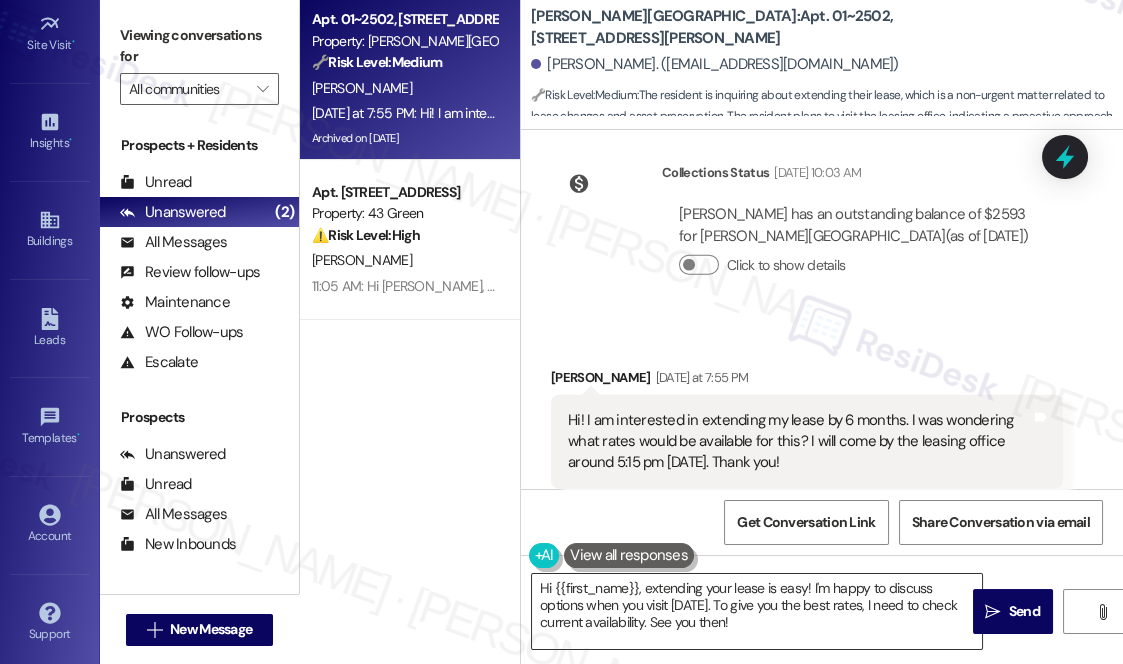 click on "Hi {{first_name}}, extending your lease is easy! I'm happy to discuss options when you visit [DATE]. To give you the best rates, I need to check current availability. See you then!" at bounding box center (757, 611) 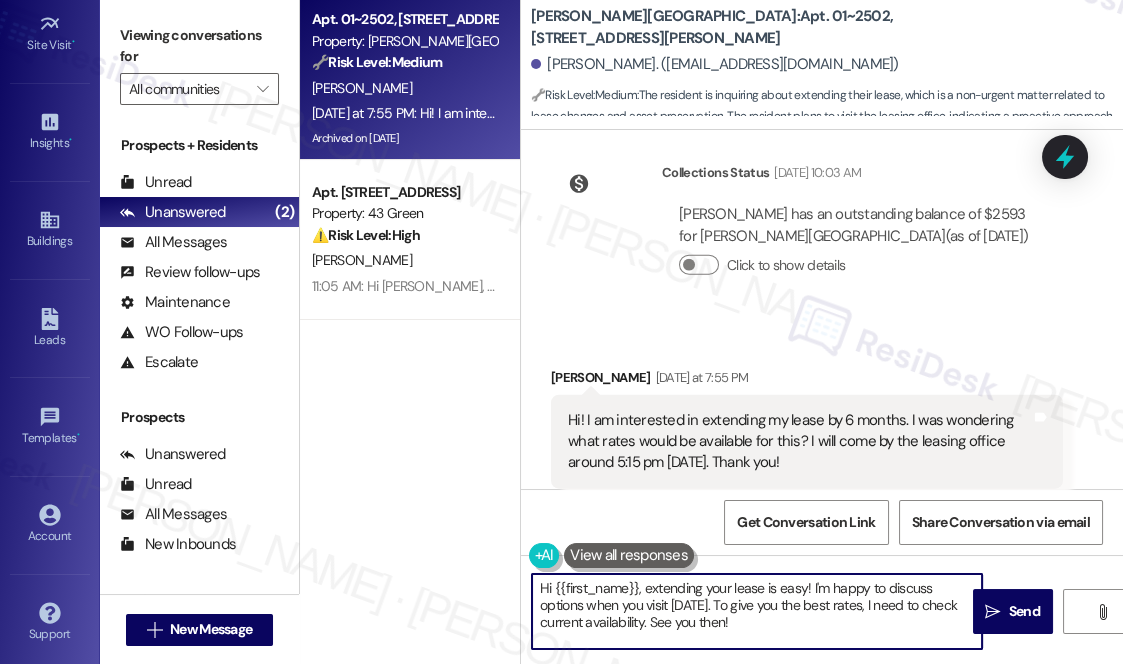 click on "Hi! I am interested in extending my lease by 6 months. I was wondering what rates would be available for this? I will come by the leasing office around 5:15 pm [DATE]. Thank you!" at bounding box center [799, 442] 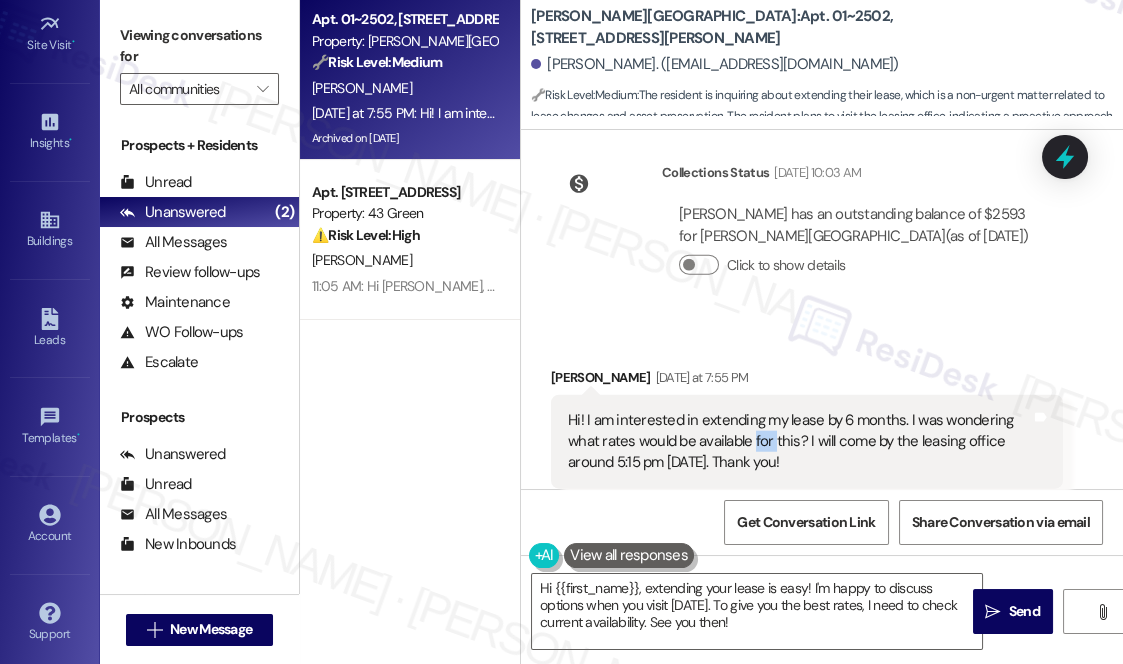 click on "Hi! I am interested in extending my lease by 6 months. I was wondering what rates would be available for this? I will come by the leasing office around 5:15 pm [DATE]. Thank you!" at bounding box center [799, 442] 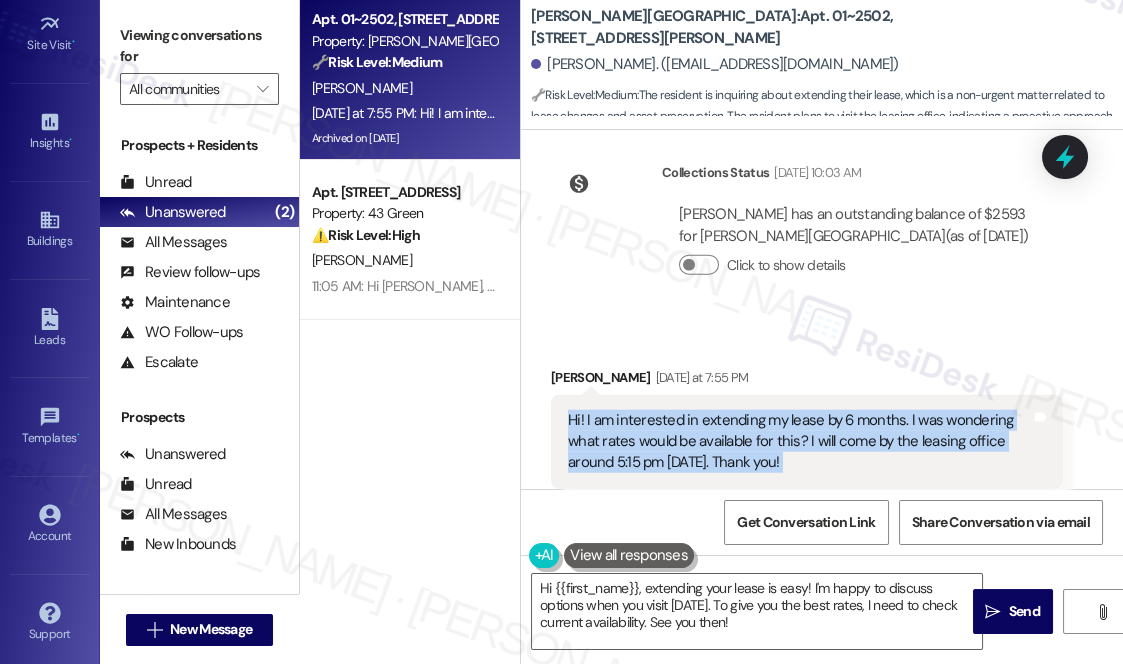 click on "Hi! I am interested in extending my lease by 6 months. I was wondering what rates would be available for this? I will come by the leasing office around 5:15 pm [DATE]. Thank you!" at bounding box center (799, 442) 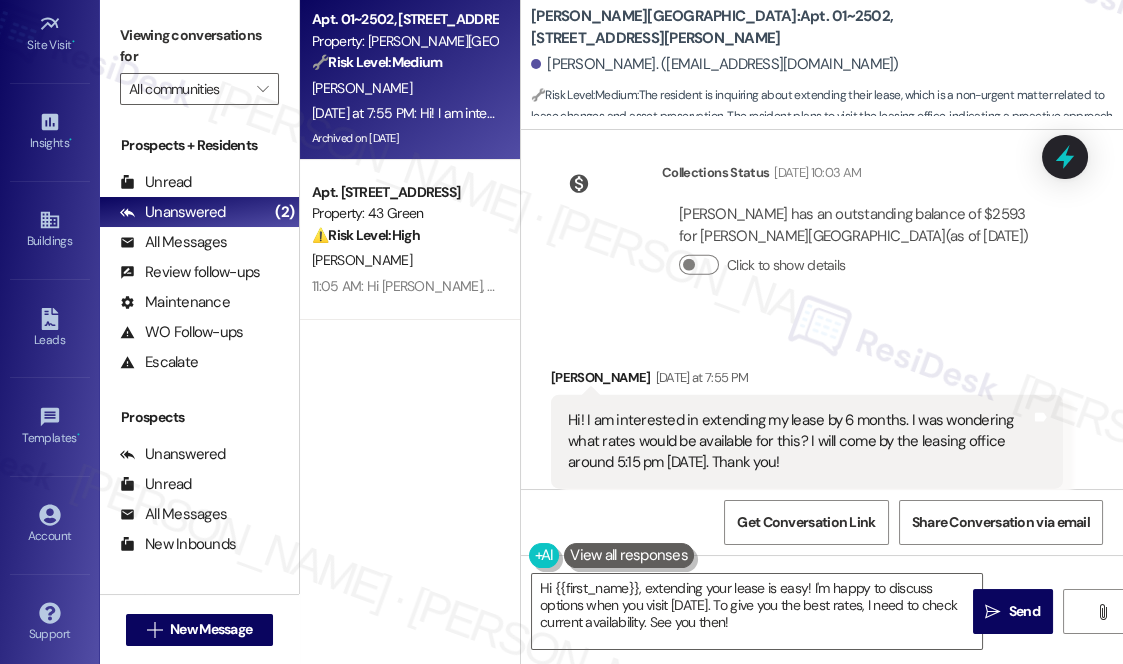 click on "Received via SMS [PERSON_NAME] [DATE] at 7:55 PM Hi! I am interested in extending my lease by 6 months. I was wondering what rates would be available for this? I will come by the leasing office around 5:15 pm [DATE]. Thank you! Tags and notes Tagged as:   Lease ,  Click to highlight conversations about Lease Lease renewal Click to highlight conversations about Lease renewal" at bounding box center (807, 443) 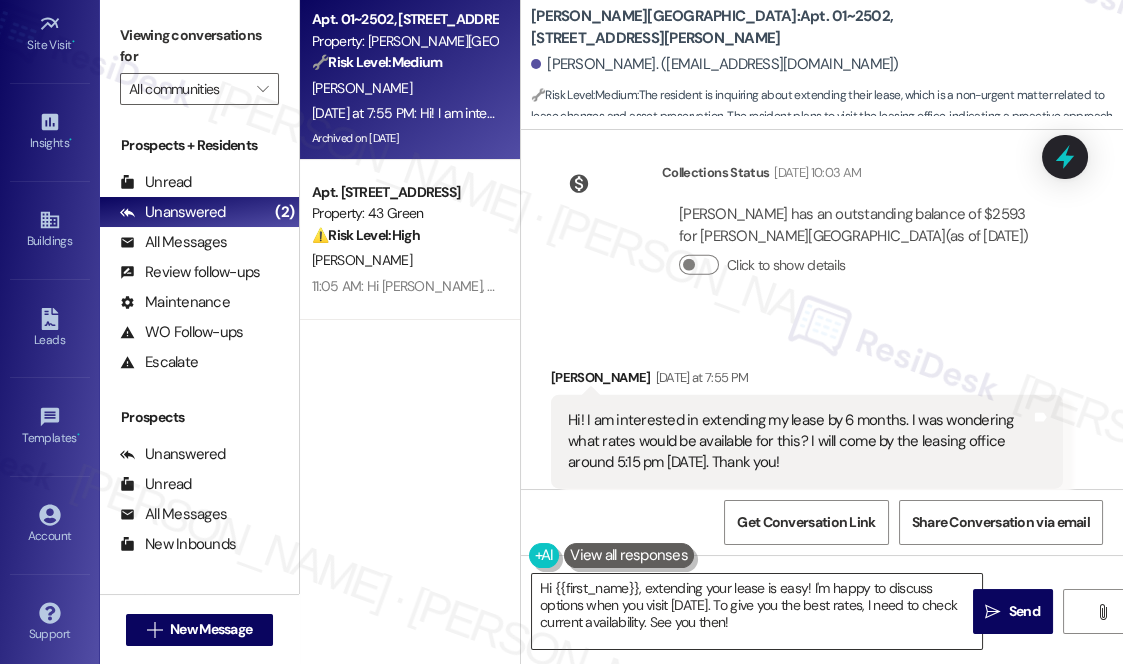 click on "Hi {{first_name}}, extending your lease is easy! I'm happy to discuss options when you visit [DATE]. To give you the best rates, I need to check current availability. See you then!" at bounding box center [757, 611] 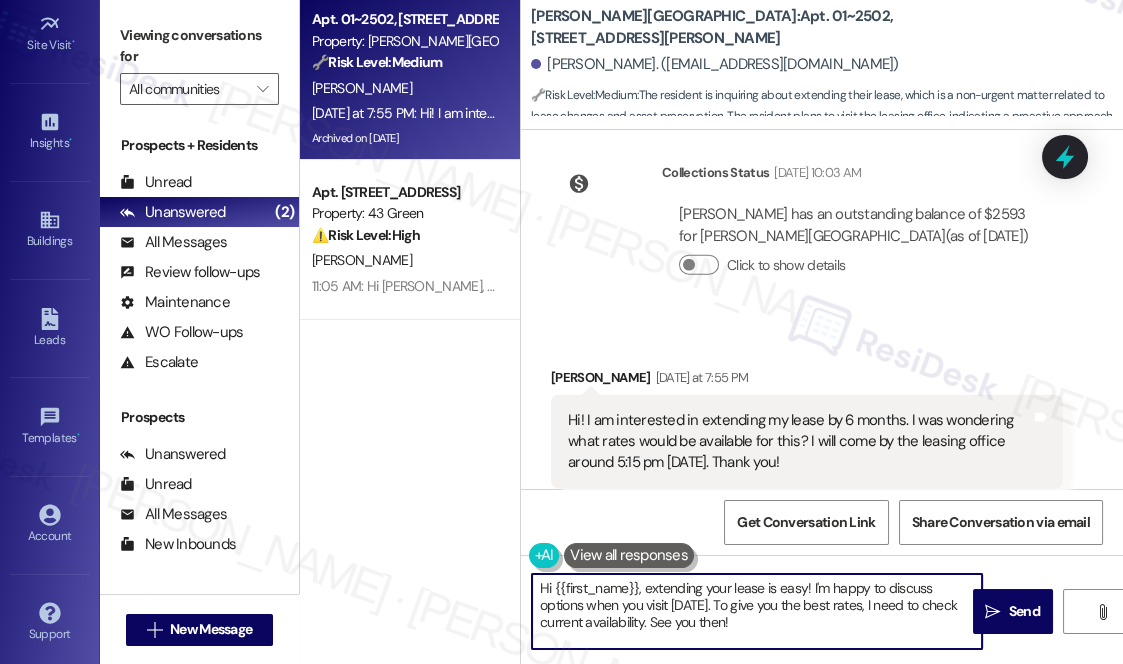 drag, startPoint x: 788, startPoint y: 614, endPoint x: 647, endPoint y: 590, distance: 143.02797 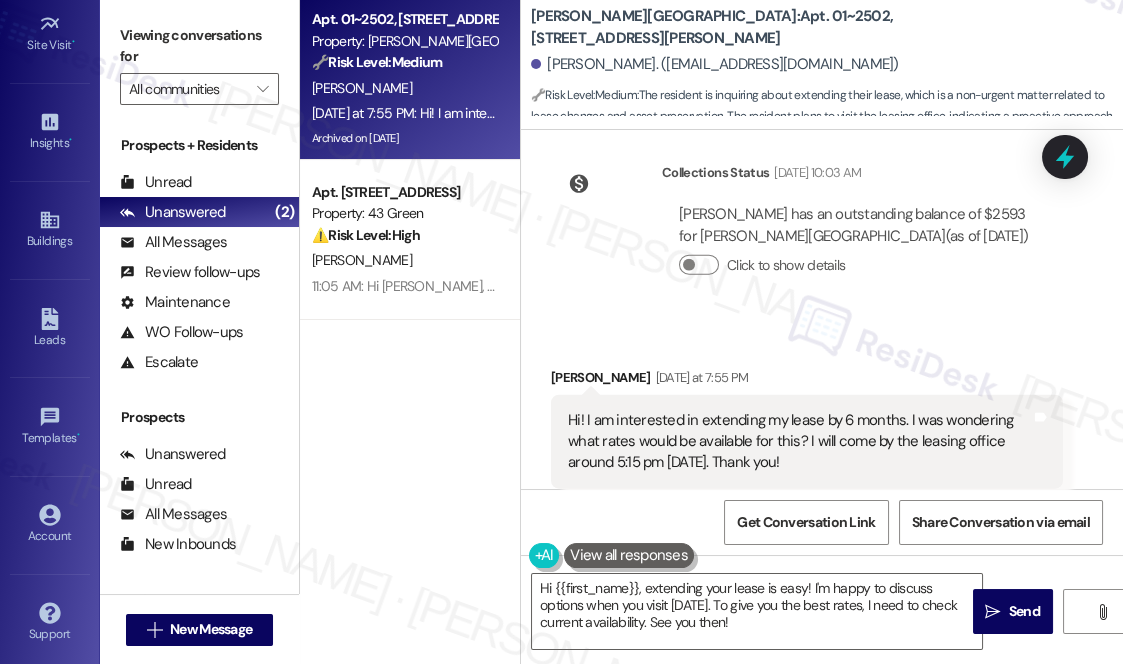 click on "Received via SMS [PERSON_NAME] [DATE] at 7:55 PM Hi! I am interested in extending my lease by 6 months. I was wondering what rates would be available for this? I will come by the leasing office around 5:15 pm [DATE]. Thank you! Tags and notes Tagged as:   Lease ,  Click to highlight conversations about Lease Lease renewal Click to highlight conversations about Lease renewal" at bounding box center (807, 443) 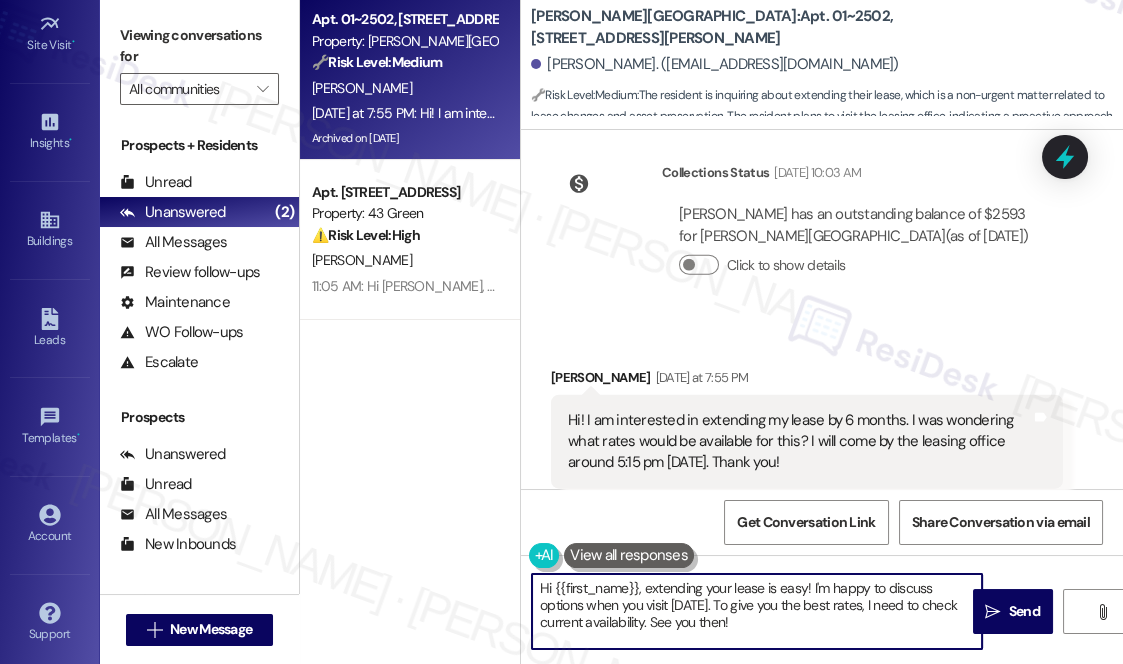 click on "Hi {{first_name}}, extending your lease is easy! I'm happy to discuss options when you visit [DATE]. To give you the best rates, I need to check current availability. See you then!" at bounding box center (757, 611) 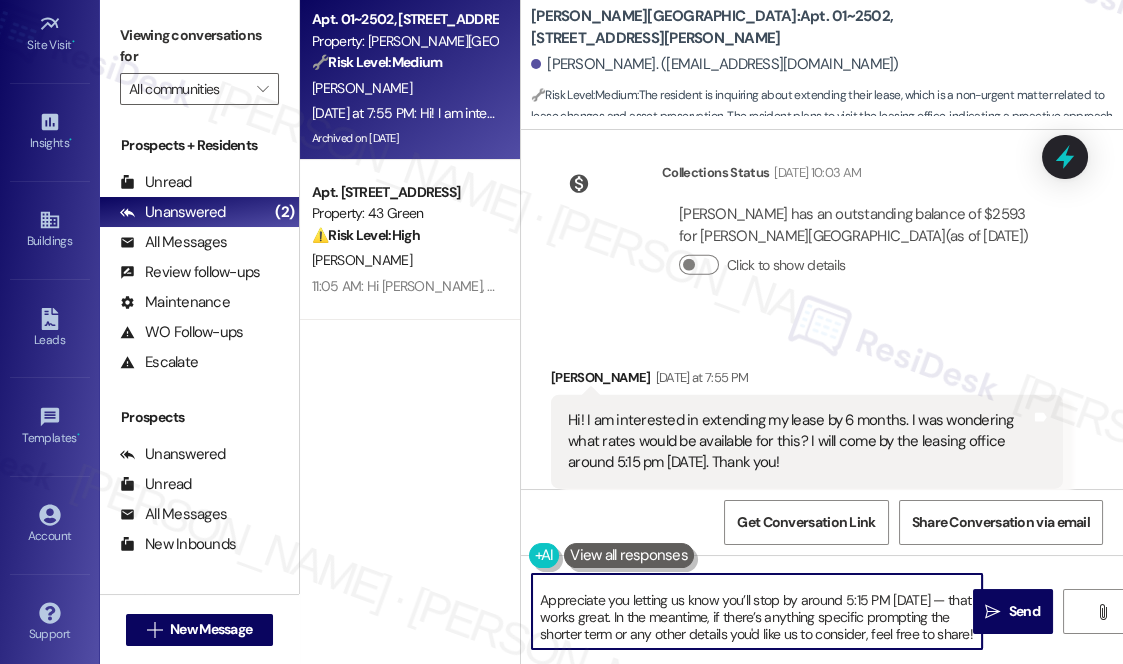 scroll, scrollTop: 0, scrollLeft: 0, axis: both 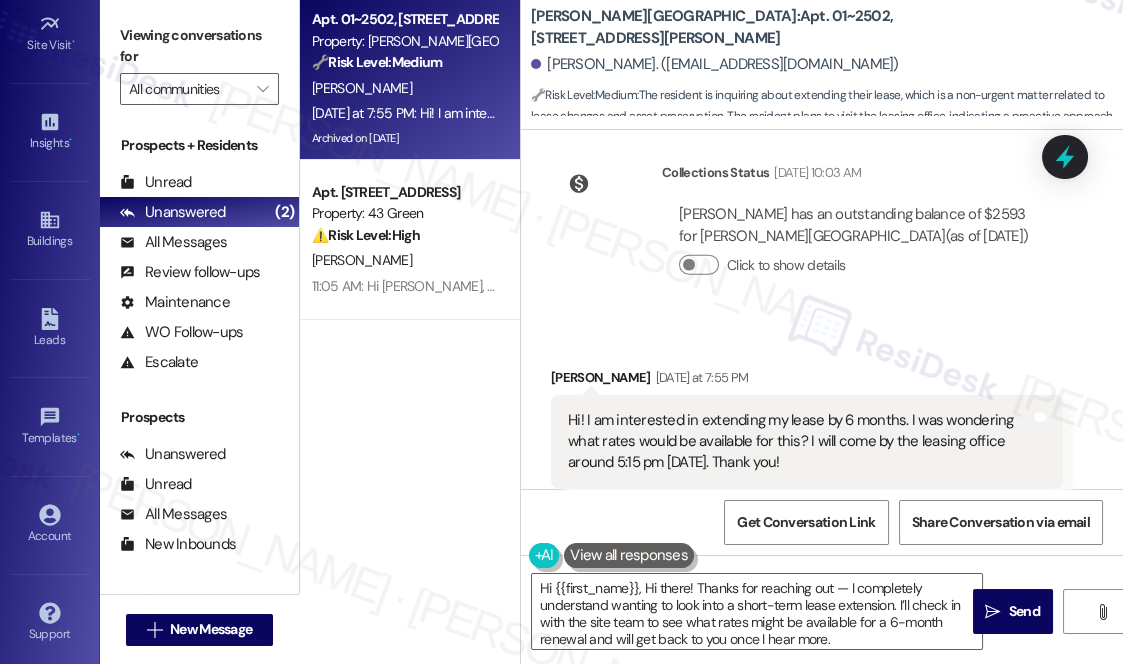 drag, startPoint x: 965, startPoint y: 318, endPoint x: 955, endPoint y: 330, distance: 15.6205 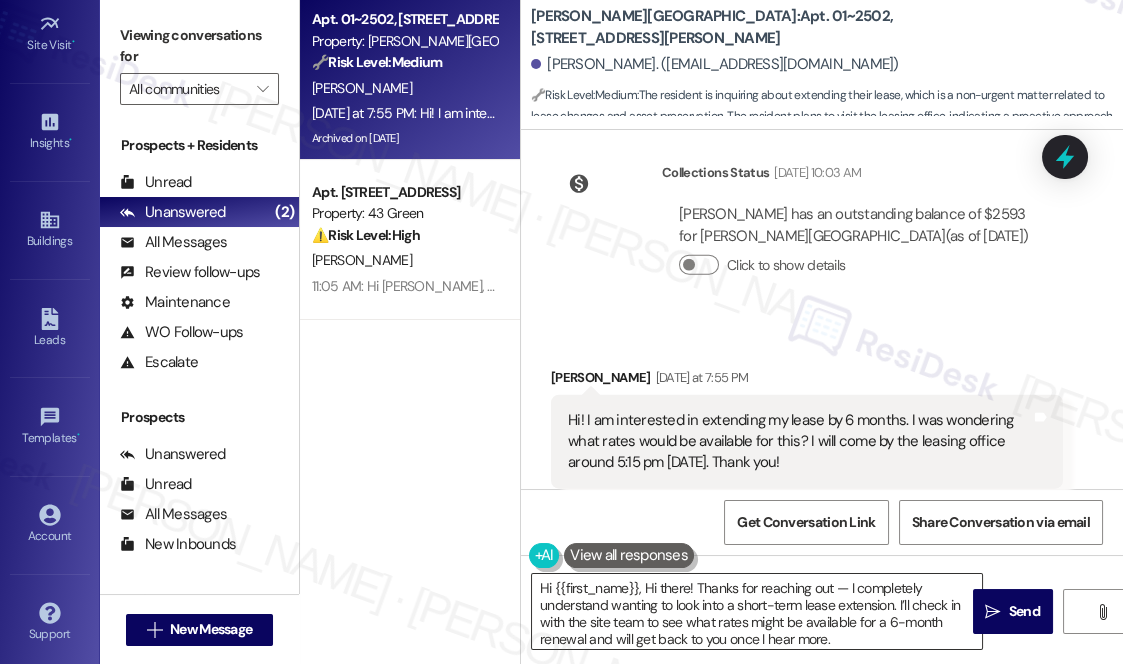 click on "Hi {{first_name}}, Hi there! Thanks for reaching out — I completely understand wanting to look into a short-term lease extension. I’ll check in with the site team to see what rates might be available for a 6-month renewal and will get back to you once I hear more.
Appreciate you letting us know you’ll stop by around 5:15 PM [DATE] — that works great. In the meantime, if there’s anything specific prompting the shorter term or any other details you'd like us to consider, feel free to share!" at bounding box center [757, 611] 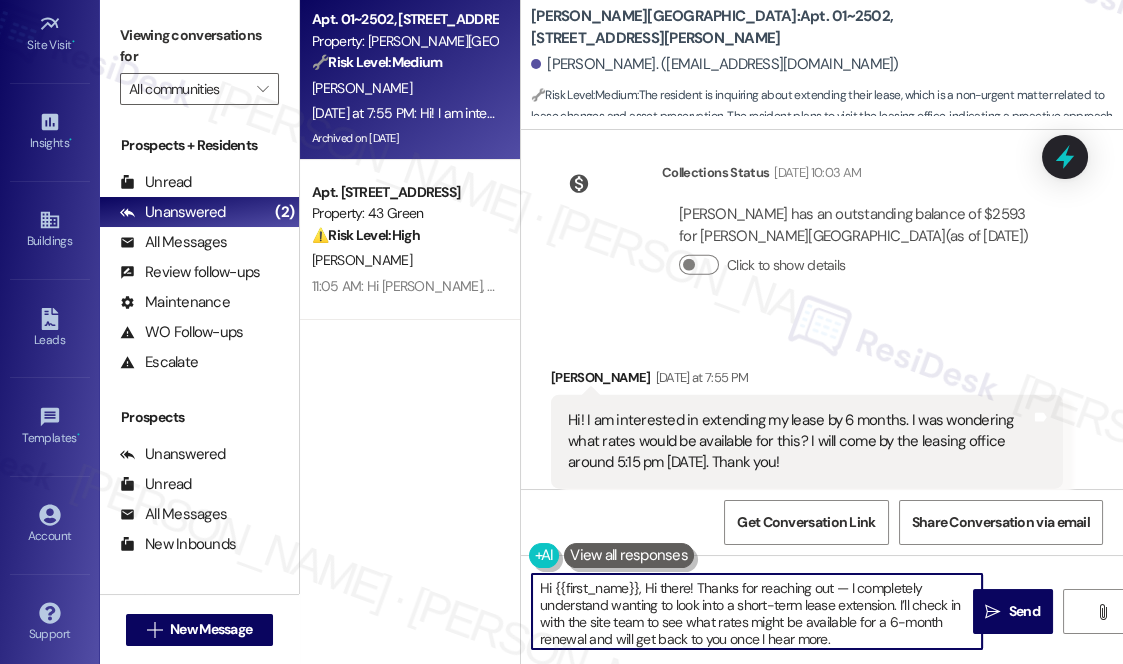 drag, startPoint x: 645, startPoint y: 590, endPoint x: 698, endPoint y: 578, distance: 54.34151 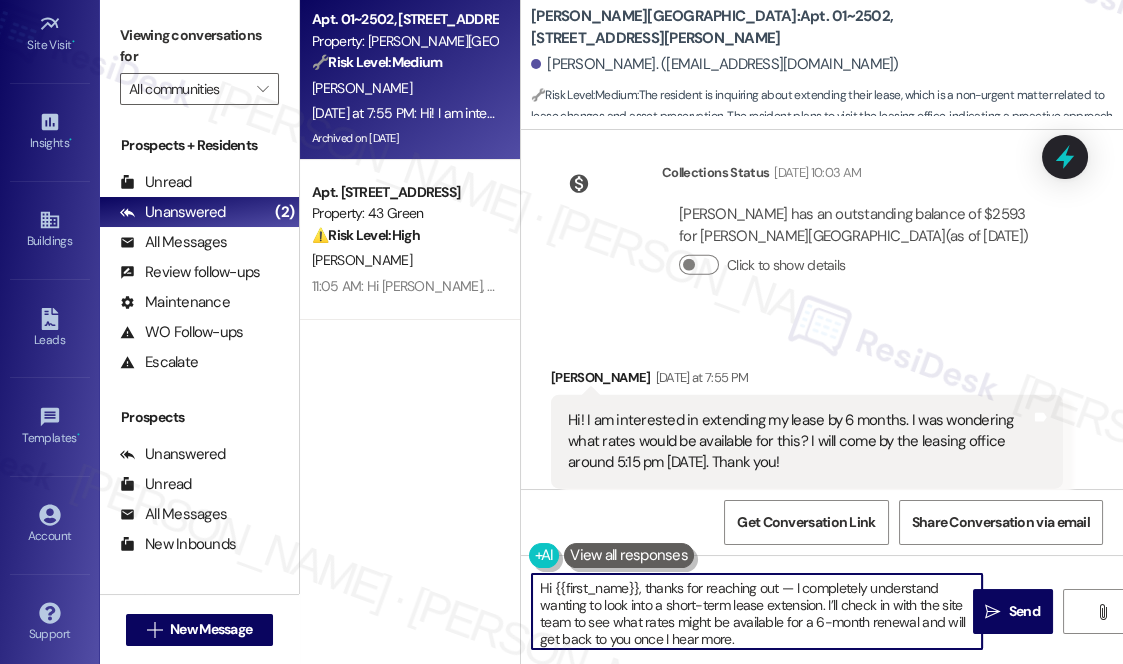 click on "Hi {{first_name}}, thanks for reaching out — I completely understand wanting to look into a short-term lease extension. I’ll check in with the site team to see what rates might be available for a 6-month renewal and will get back to you once I hear more.
Appreciate you letting us know you’ll stop by around 5:15 PM [DATE] — that works great. In the meantime, if there’s anything specific prompting the shorter term or any other details you'd like us to consider, feel free to share!" at bounding box center [757, 611] 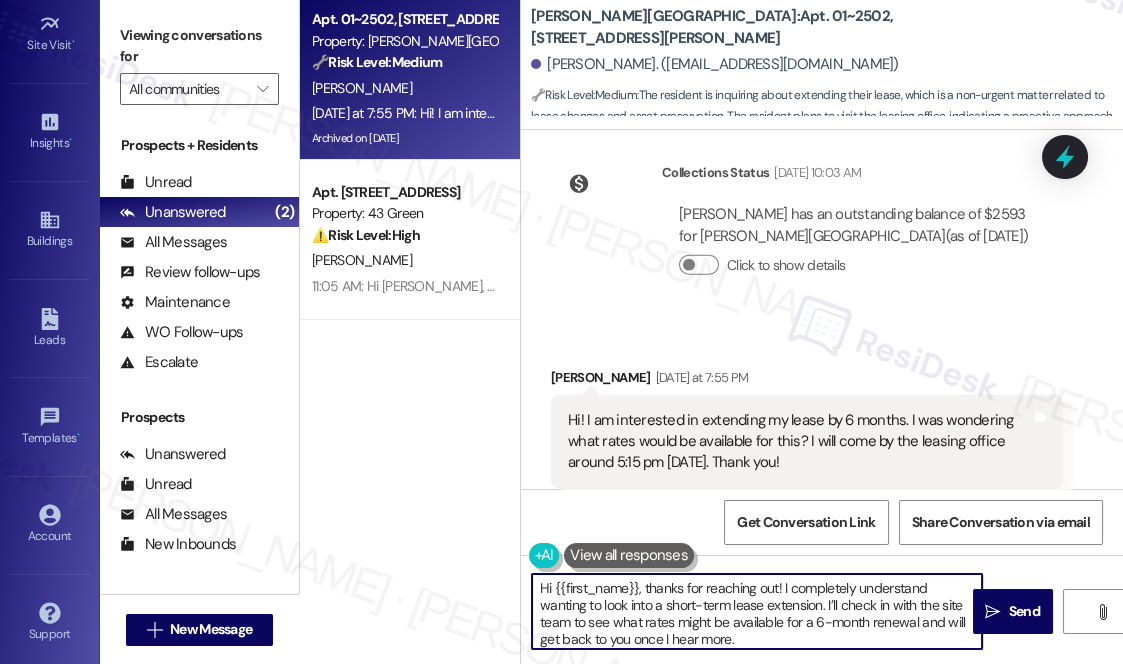 click on "Hi {{first_name}}, thanks for reaching out! I completely understand wanting to look into a short-term lease extension. I’ll check in with the site team to see what rates might be available for a 6-month renewal and will get back to you once I hear more.
Appreciate you letting us know you’ll stop by around 5:15 PM [DATE] — that works great. In the meantime, if there’s anything specific prompting the shorter term or any other details you'd like us to consider, feel free to share!" at bounding box center (757, 611) 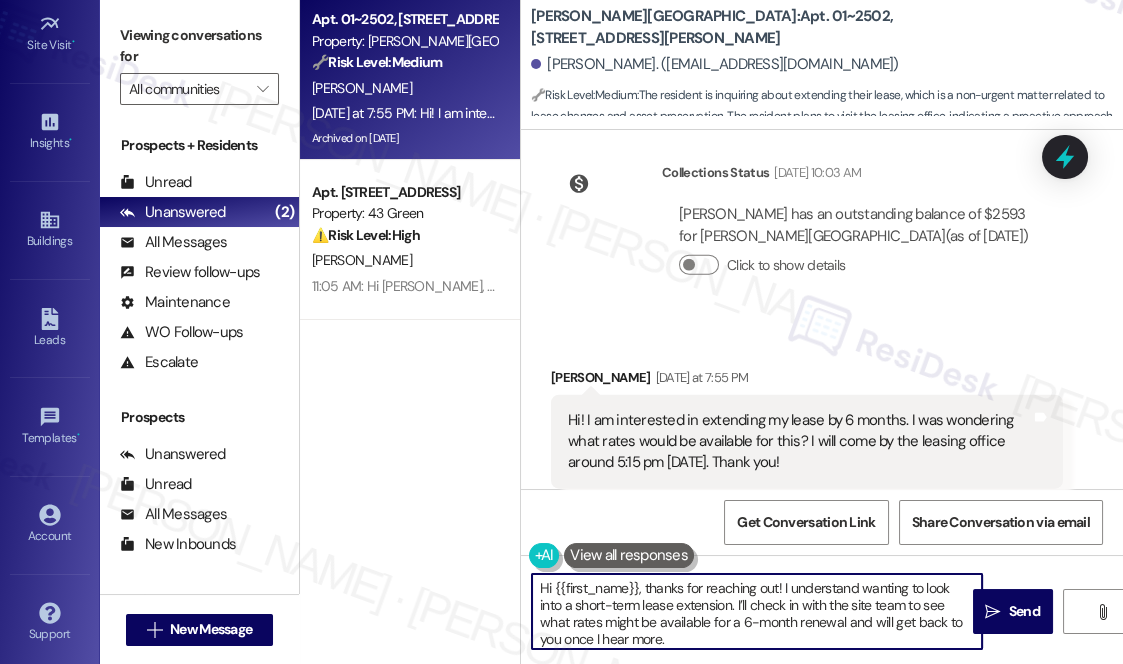 click on "Hi {{first_name}}, thanks for reaching out! I understand wanting to look into a short-term lease extension. I’ll check in with the site team to see what rates might be available for a 6-month renewal and will get back to you once I hear more.
Appreciate you letting us know you’ll stop by around 5:15 PM [DATE] — that works great. In the meantime, if there’s anything specific prompting the shorter term or any other details you'd like us to consider, feel free to share!" at bounding box center (757, 611) 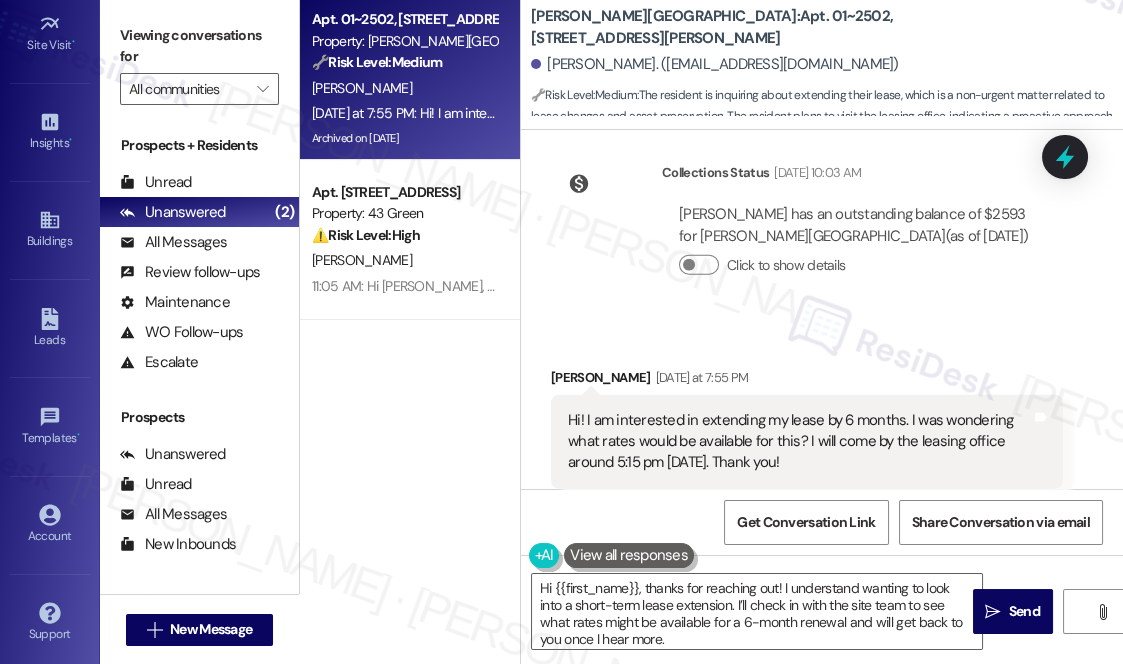 click on "[PERSON_NAME]. ([EMAIL_ADDRESS][DOMAIN_NAME])" at bounding box center (827, 65) 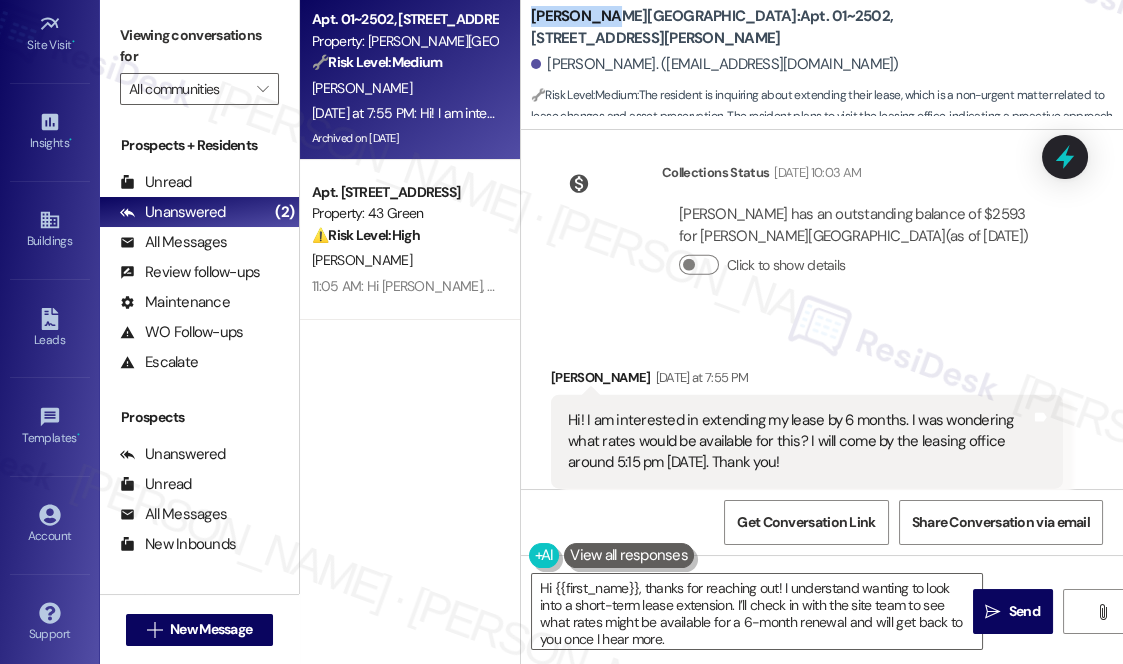 click on "[PERSON_NAME][GEOGRAPHIC_DATA]:  Apt. 01~[STREET_ADDRESS][PERSON_NAME]" at bounding box center [731, 27] 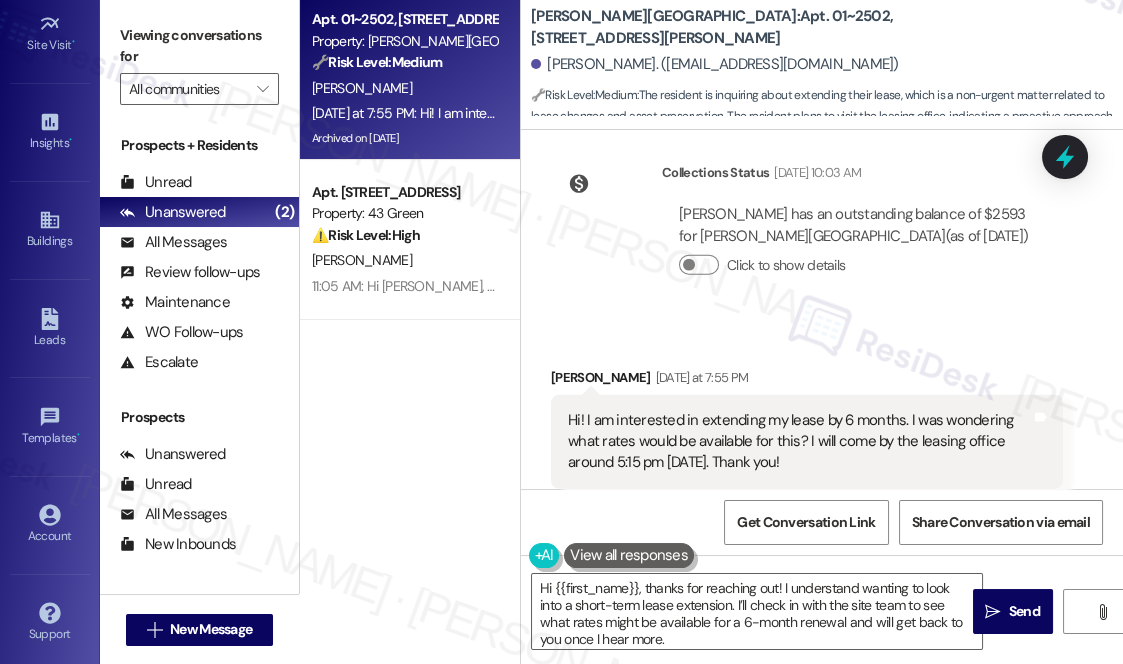 click on "Received via SMS [PERSON_NAME] [DATE] at 7:55 PM Hi! I am interested in extending my lease by 6 months. I was wondering what rates would be available for this? I will come by the leasing office around 5:15 pm [DATE]. Thank you! Tags and notes Tagged as:   Lease ,  Click to highlight conversations about Lease Lease renewal Click to highlight conversations about Lease renewal" at bounding box center (807, 443) 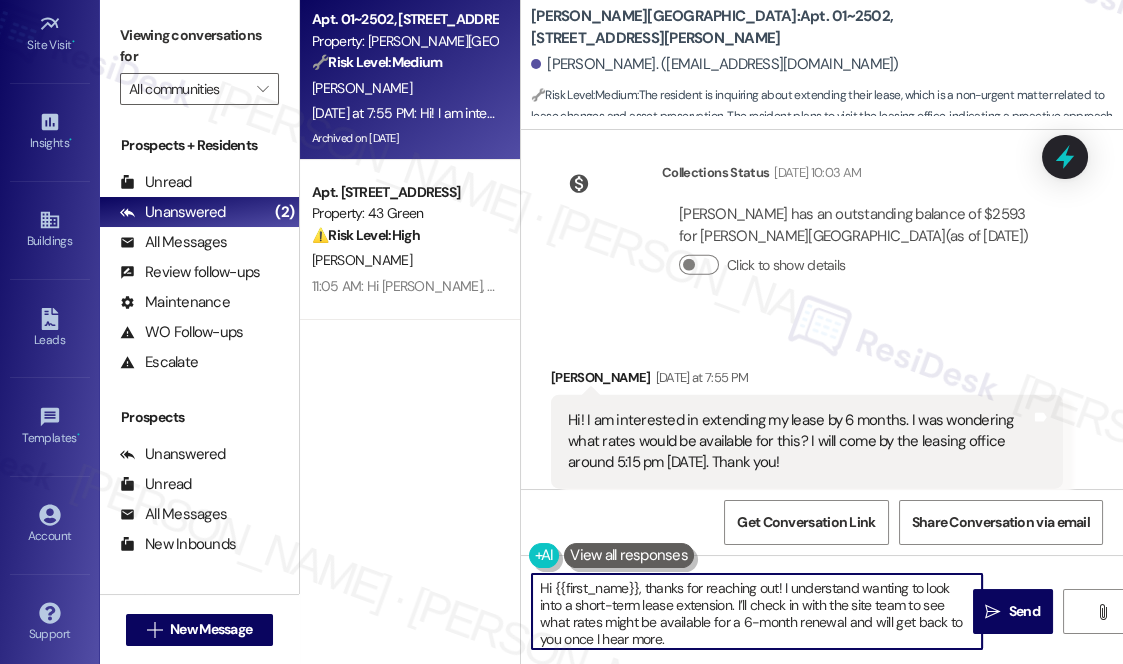 scroll, scrollTop: 90, scrollLeft: 0, axis: vertical 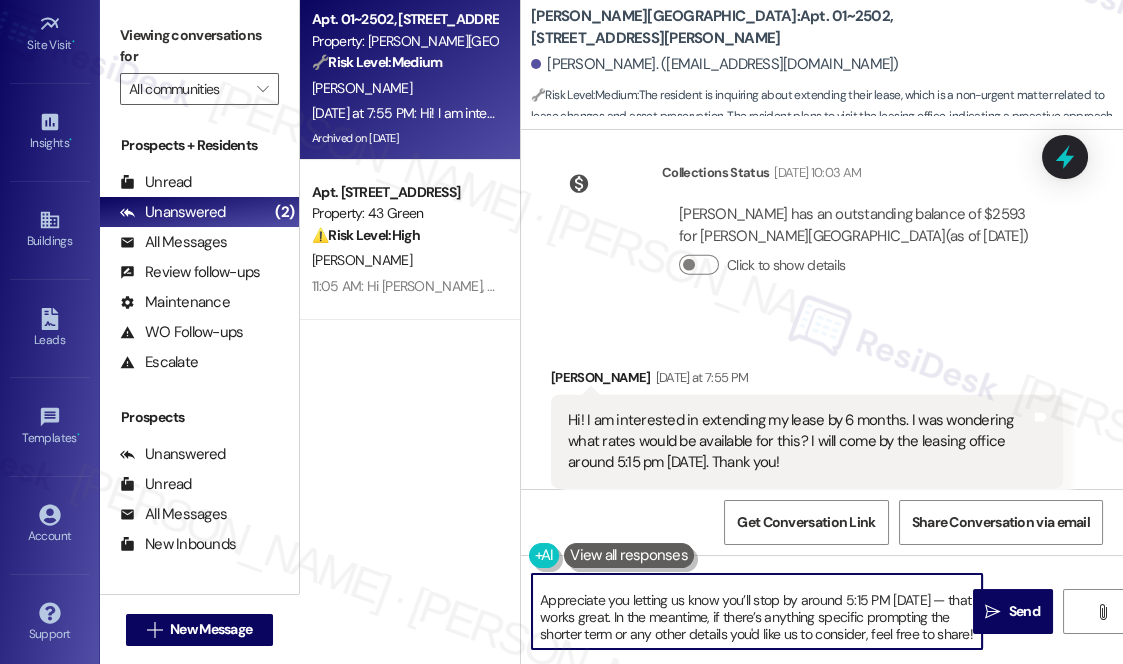 drag, startPoint x: 643, startPoint y: 591, endPoint x: 692, endPoint y: 668, distance: 91.26884 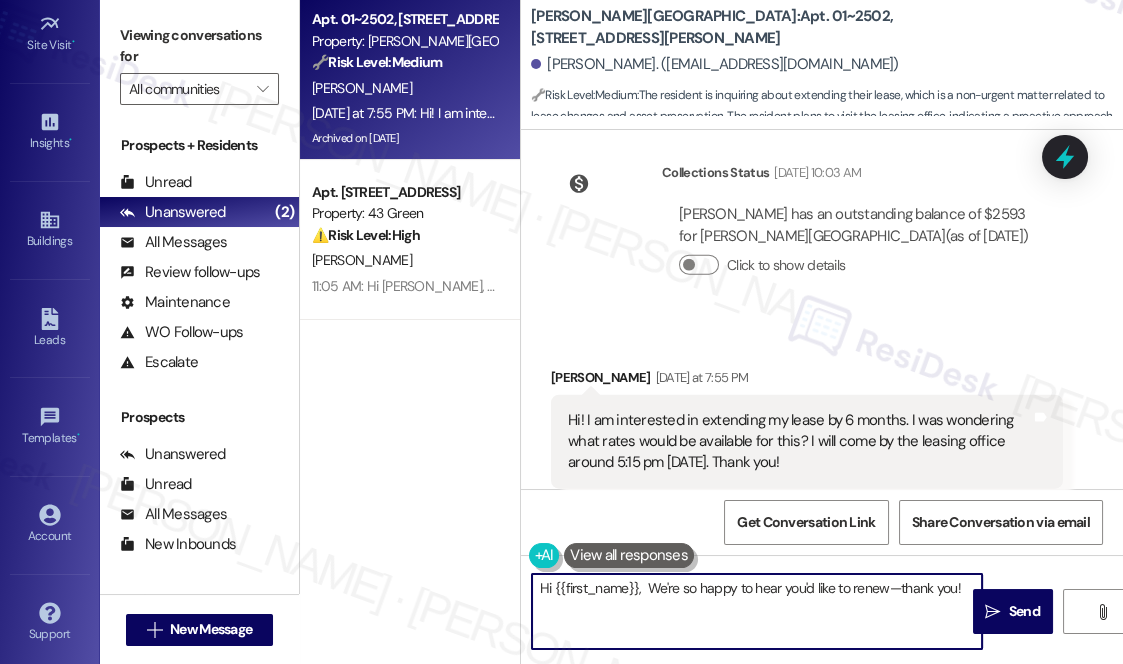 scroll, scrollTop: 0, scrollLeft: 0, axis: both 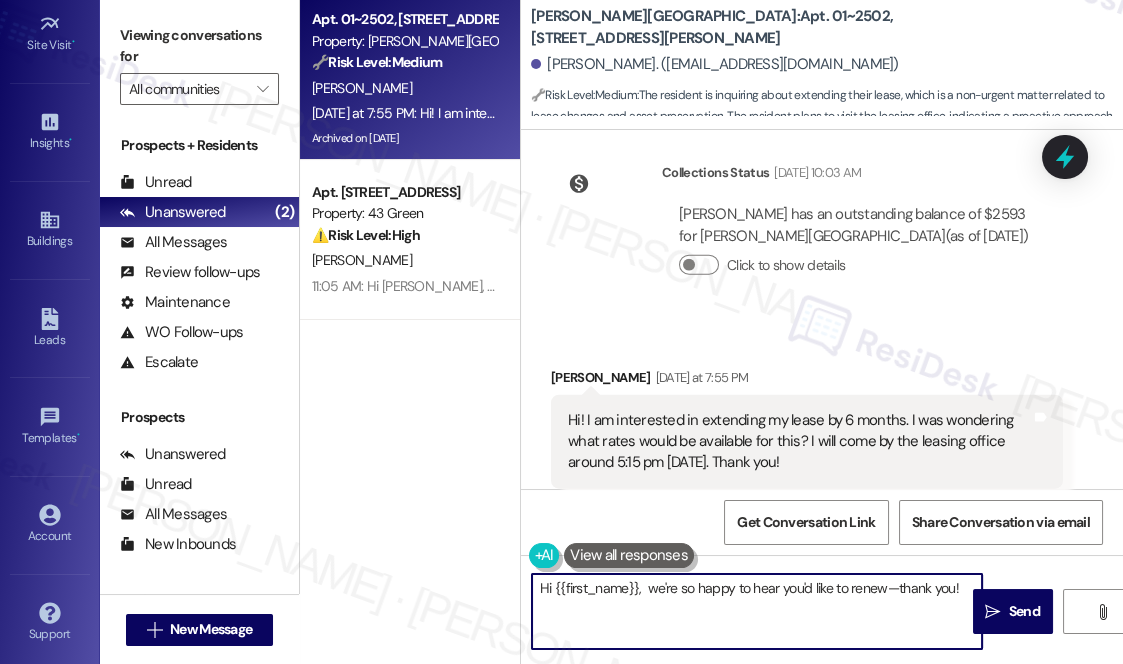 click on "Hi {{first_name}},  we're so happy to hear you'd like to renew—thank you!" at bounding box center (757, 611) 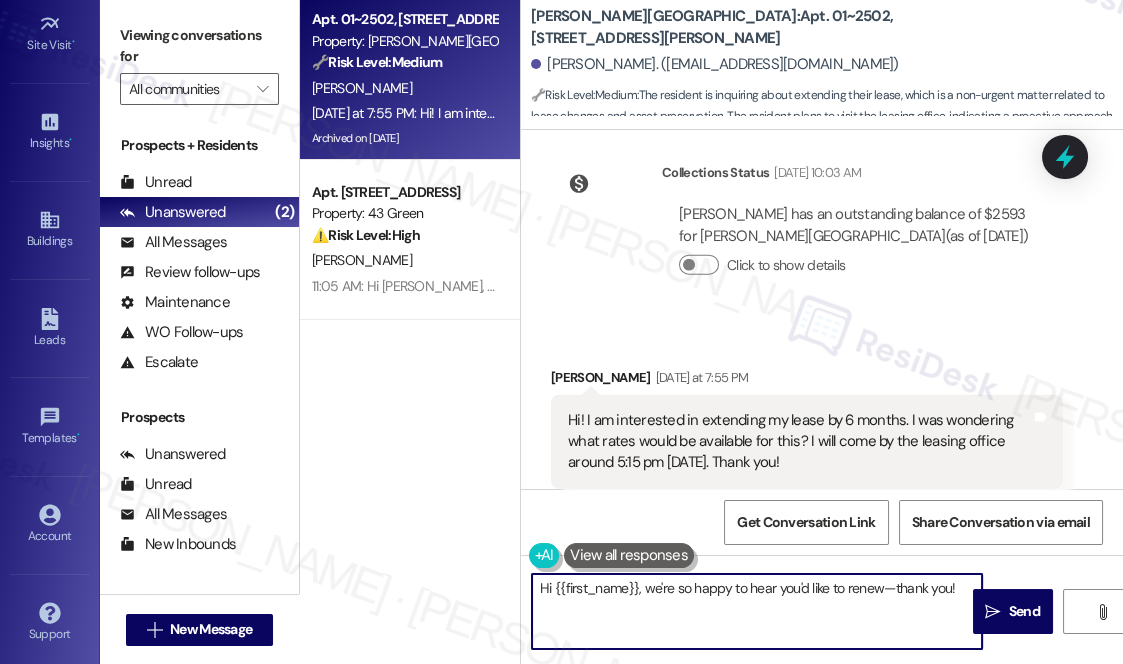 click on "Hi {{first_name}}, we're so happy to hear you'd like to renew—thank you!" at bounding box center (757, 611) 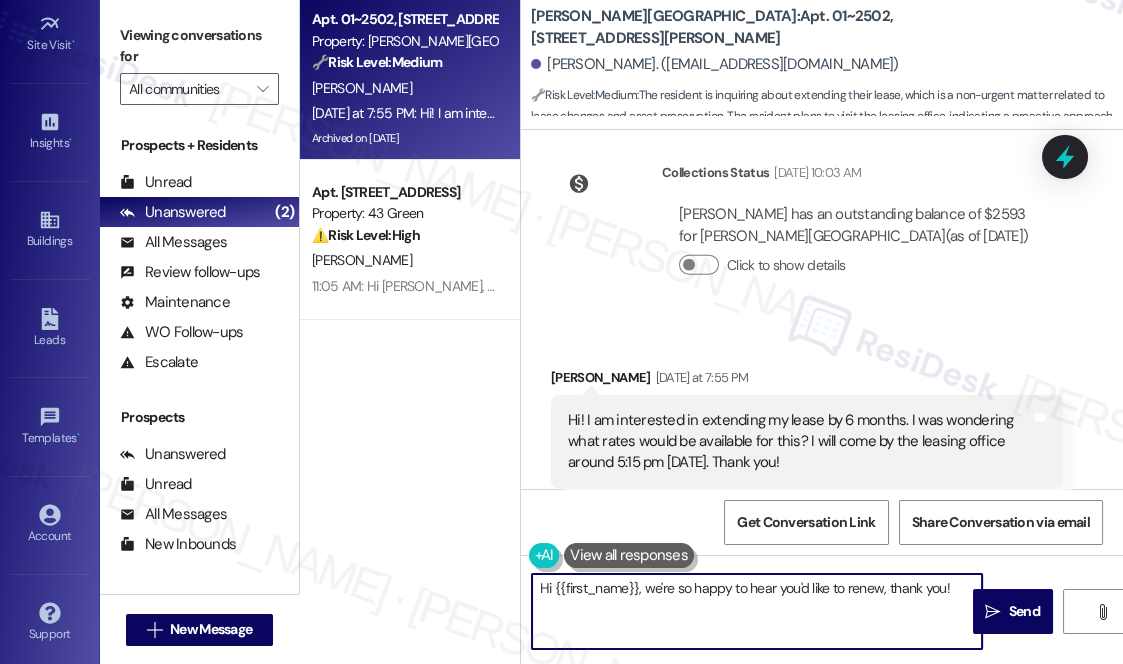 click on "Hi! I am interested in extending my lease by 6 months. I was wondering what rates would be available for this? I will come by the leasing office around 5:15 pm [DATE]. Thank you!" at bounding box center [799, 442] 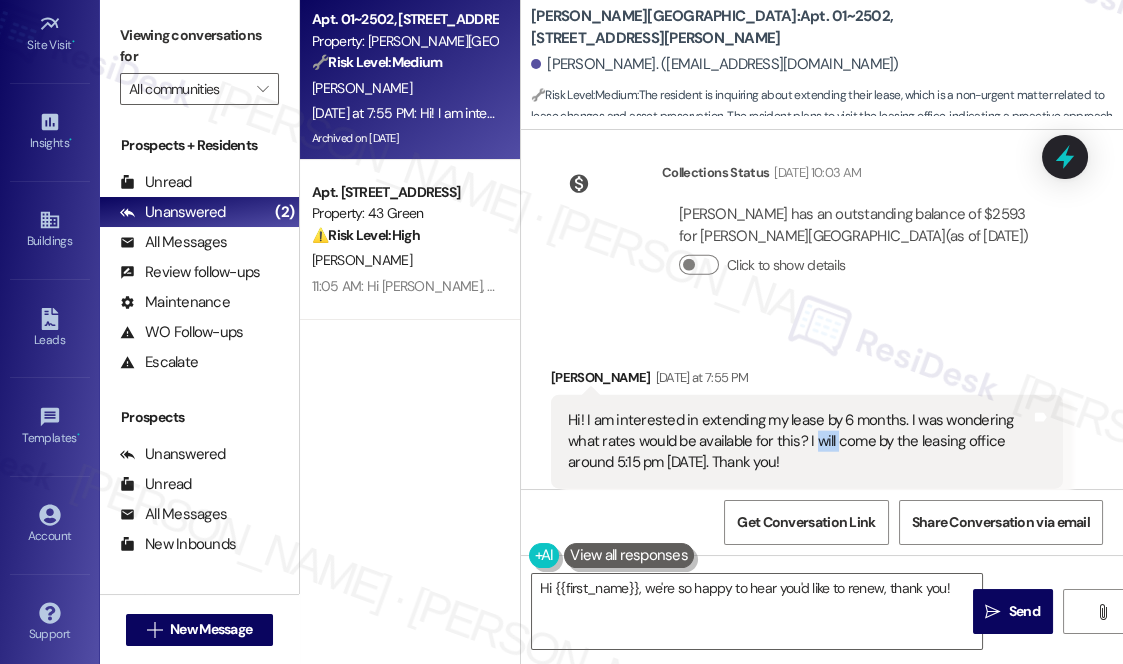click on "Hi! I am interested in extending my lease by 6 months. I was wondering what rates would be available for this? I will come by the leasing office around 5:15 pm [DATE]. Thank you!" at bounding box center (799, 442) 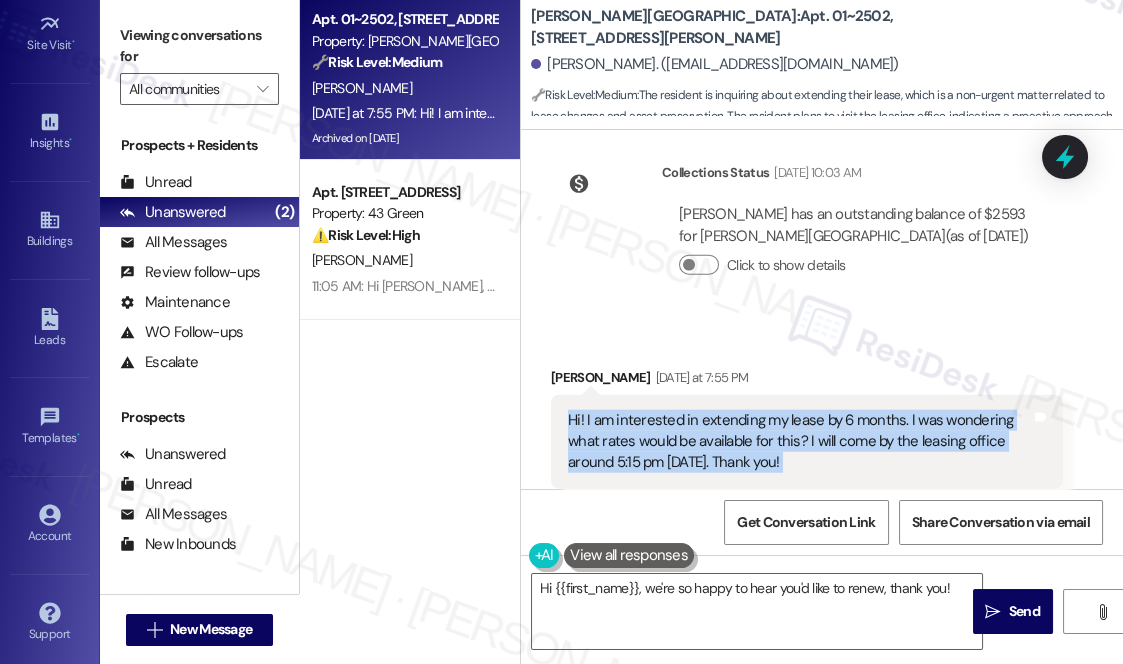 click on "Hi! I am interested in extending my lease by 6 months. I was wondering what rates would be available for this? I will come by the leasing office around 5:15 pm [DATE]. Thank you!" at bounding box center [799, 442] 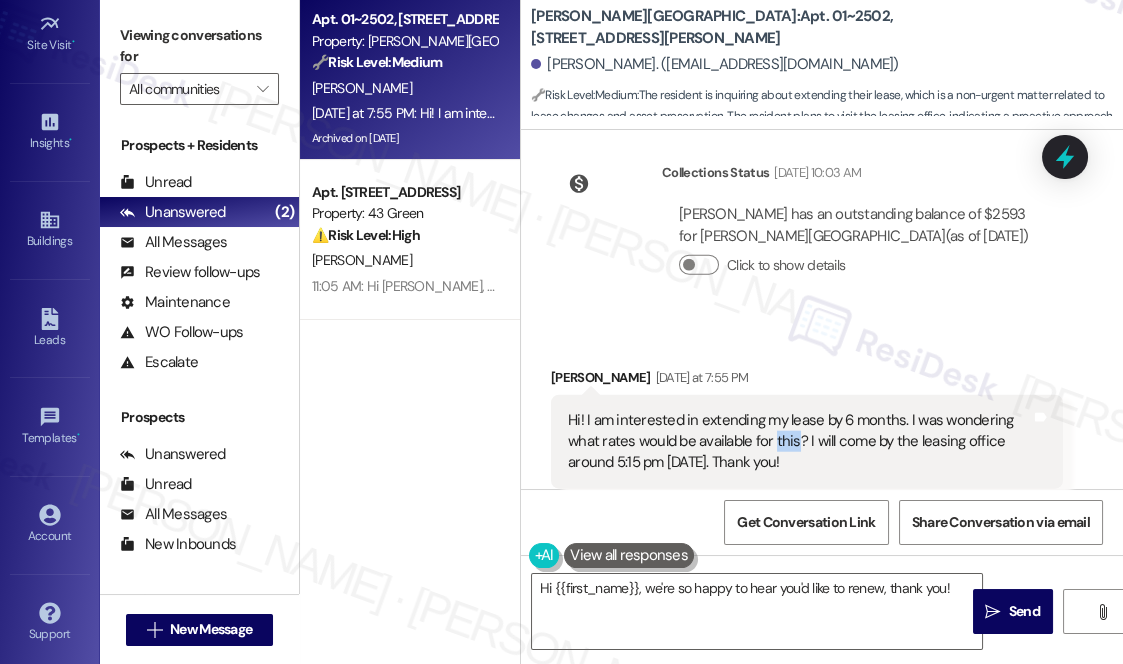 click on "Hi! I am interested in extending my lease by 6 months. I was wondering what rates would be available for this? I will come by the leasing office around 5:15 pm [DATE]. Thank you!" at bounding box center [799, 442] 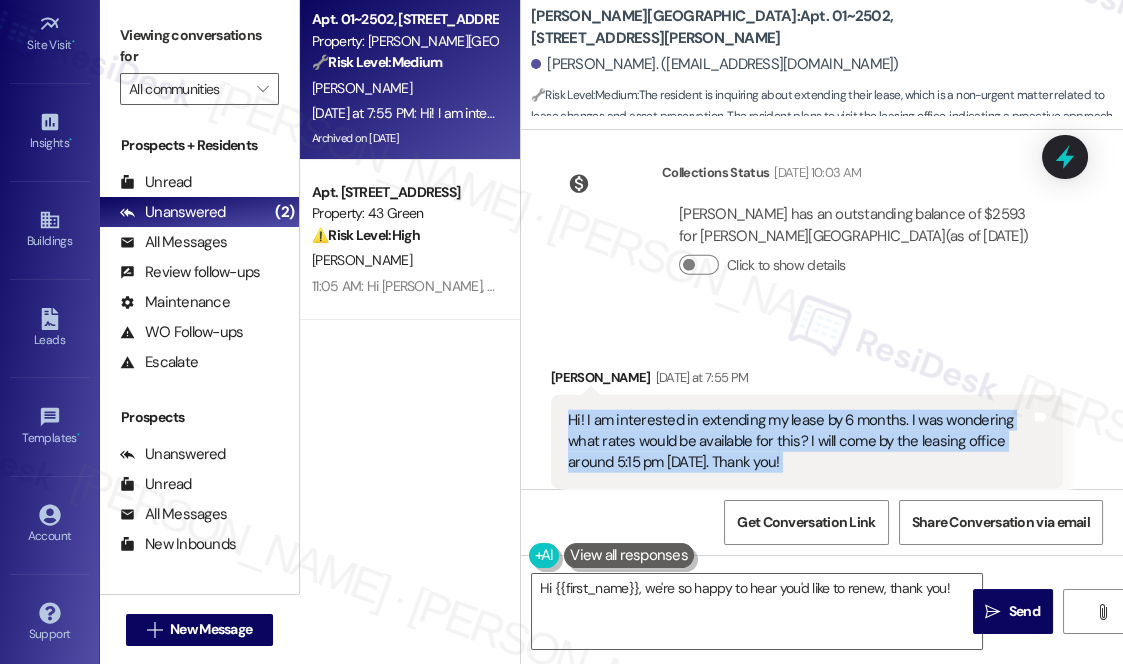 click on "Hi! I am interested in extending my lease by 6 months. I was wondering what rates would be available for this? I will come by the leasing office around 5:15 pm [DATE]. Thank you!" at bounding box center (799, 442) 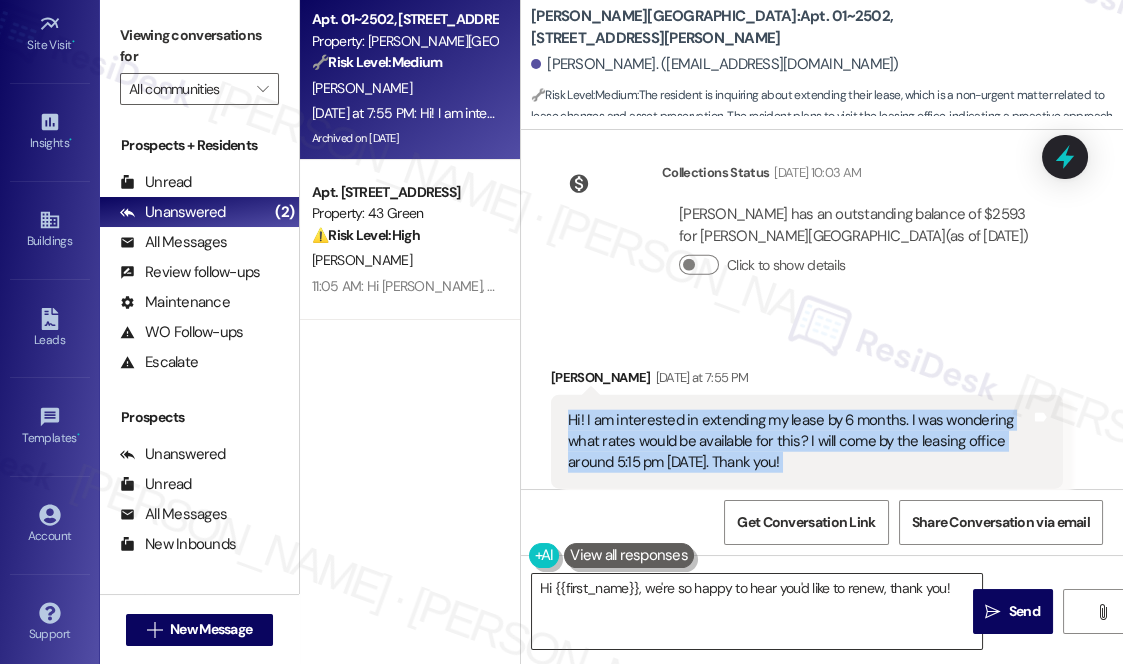 click on "Hi {{first_name}}, we're so happy to hear you'd like to renew, thank you!" at bounding box center (757, 611) 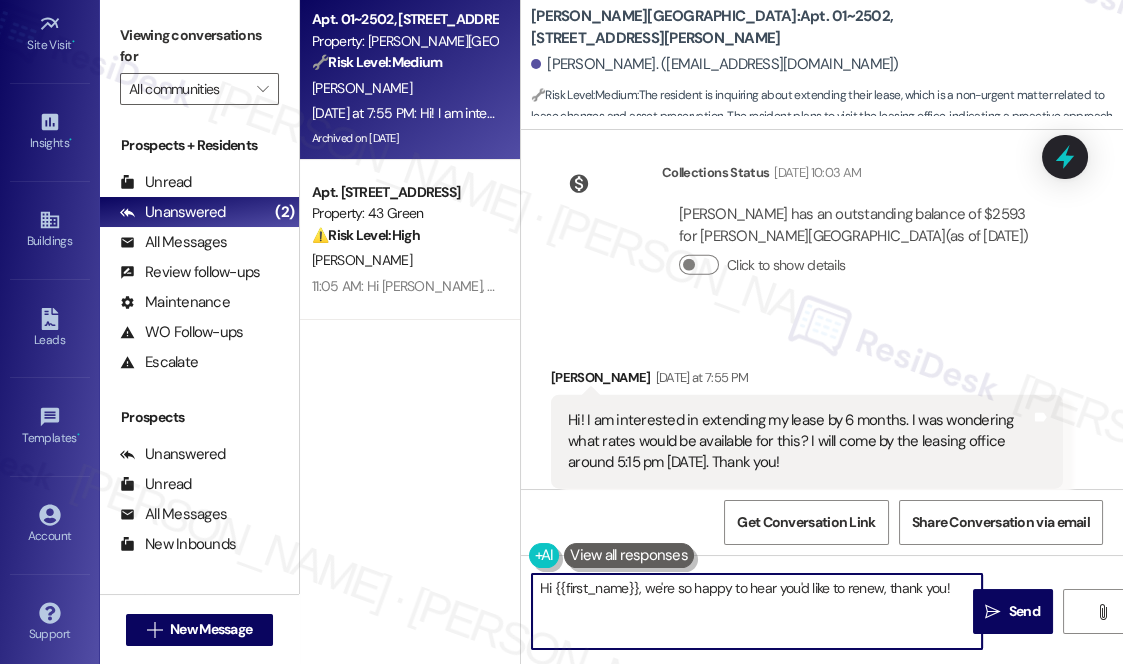 click on "Hi {{first_name}}, we're so happy to hear you'd like to renew, thank you!" at bounding box center (757, 611) 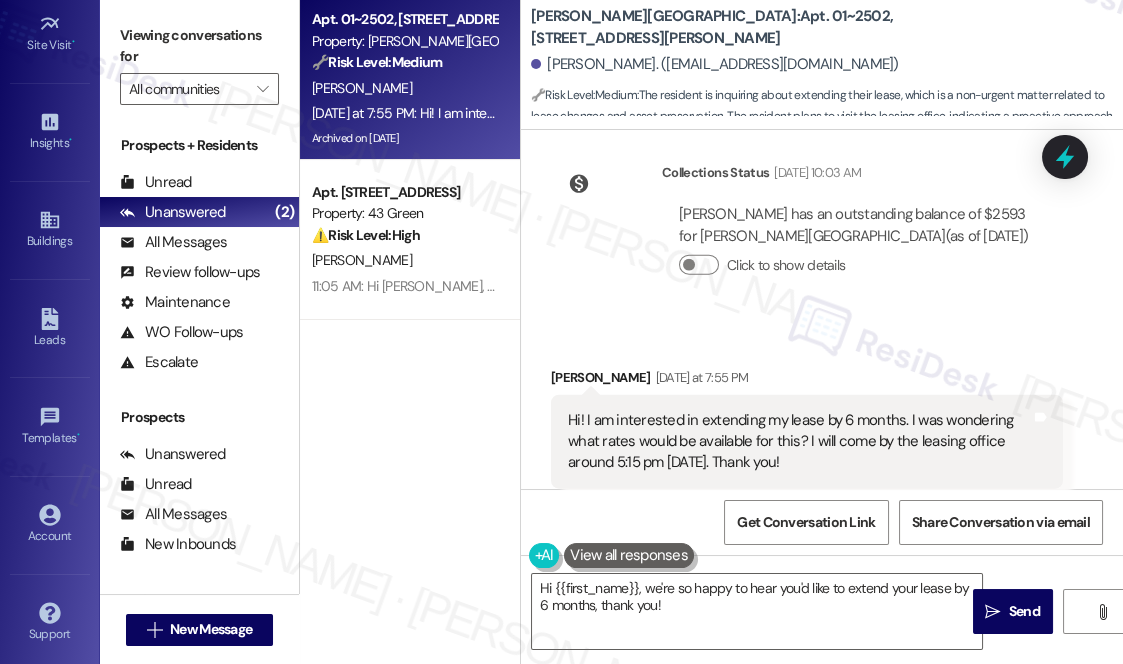 click on "[PERSON_NAME][GEOGRAPHIC_DATA]:  Apt. 01~[STREET_ADDRESS][PERSON_NAME]       [PERSON_NAME]. ([EMAIL_ADDRESS][DOMAIN_NAME])   🔧  Risk Level:  Medium :  The resident is inquiring about extending their lease, which is a non-urgent matter related to lease changes and asset preservation. The resident plans to visit the leasing office, indicating a proactive approach." at bounding box center [827, 60] 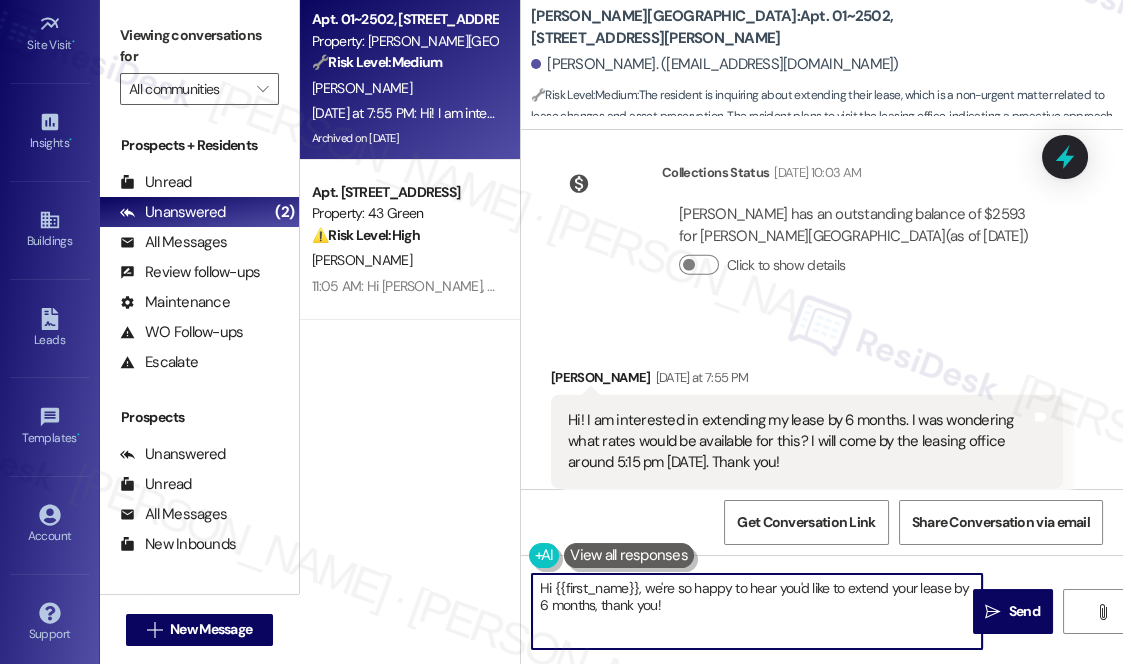 click on "Hi {{first_name}}, we're so happy to hear you'd like to extend your lease by 6 months, thank you!" at bounding box center [757, 611] 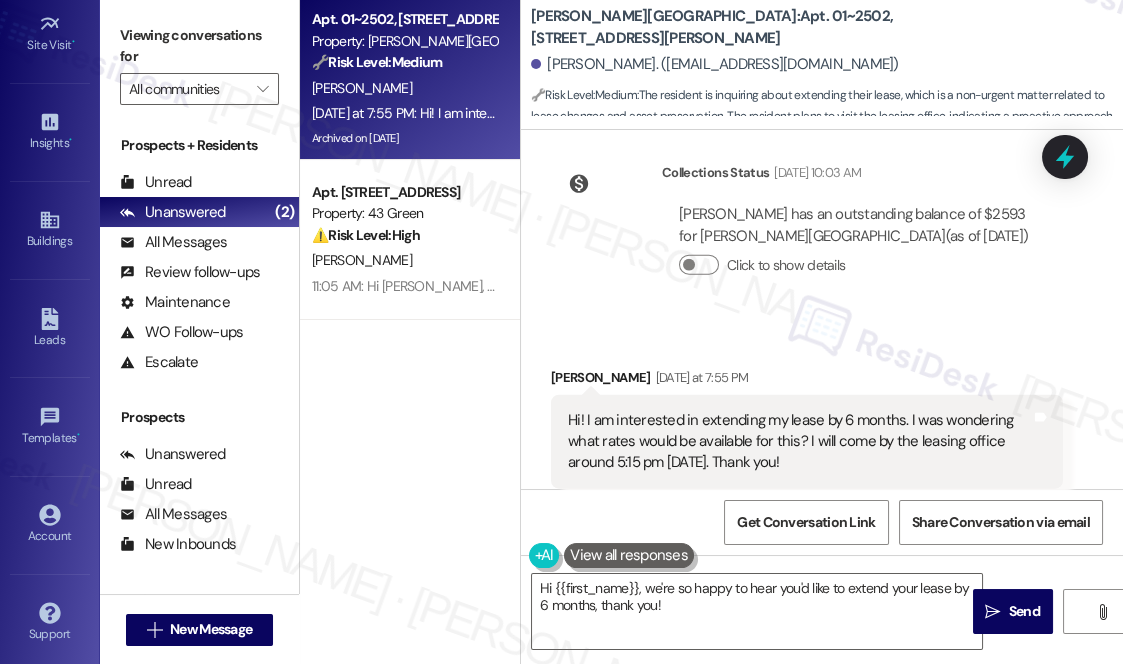 click on "[PERSON_NAME][GEOGRAPHIC_DATA]:  Apt. 01~[STREET_ADDRESS][PERSON_NAME]" at bounding box center [731, 27] 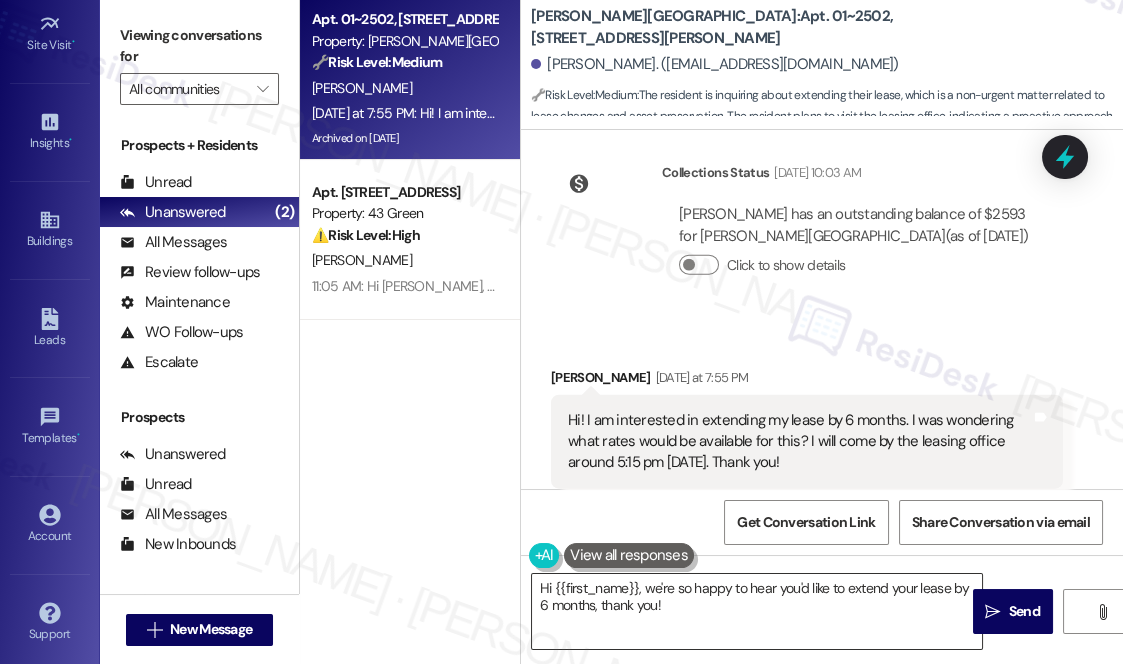 click on "Hi {{first_name}}, we're so happy to hear you'd like to extend your lease by 6 months, thank you!" at bounding box center (757, 611) 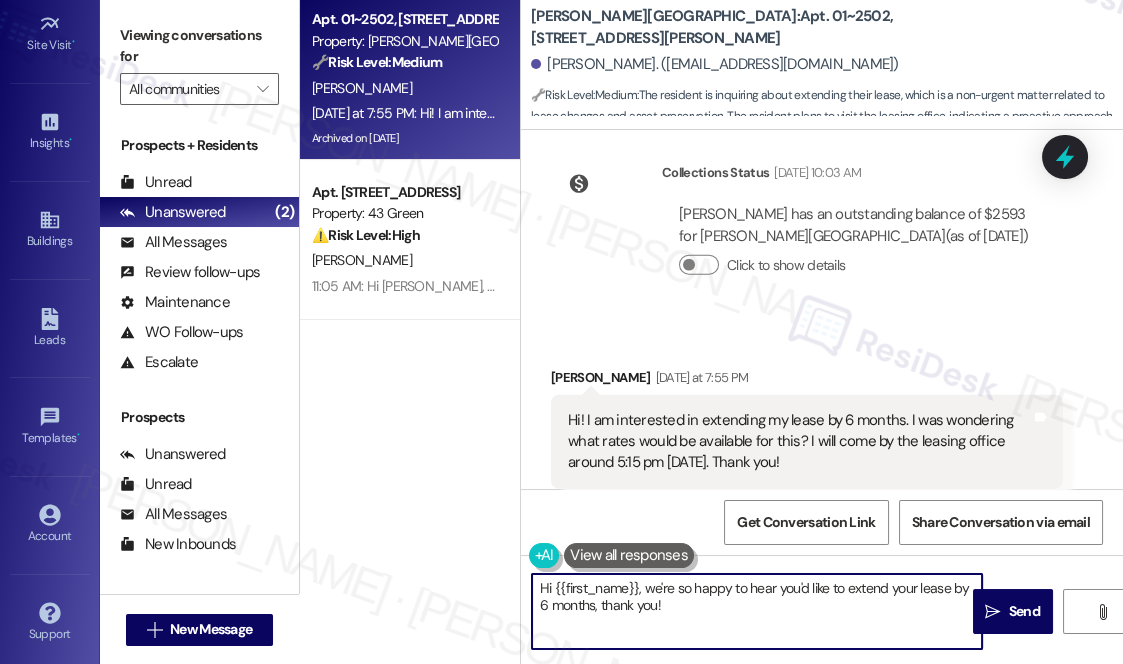 click on "Hi {{first_name}}, we're so happy to hear you'd like to extend your lease by 6 months, thank you!" at bounding box center (757, 611) 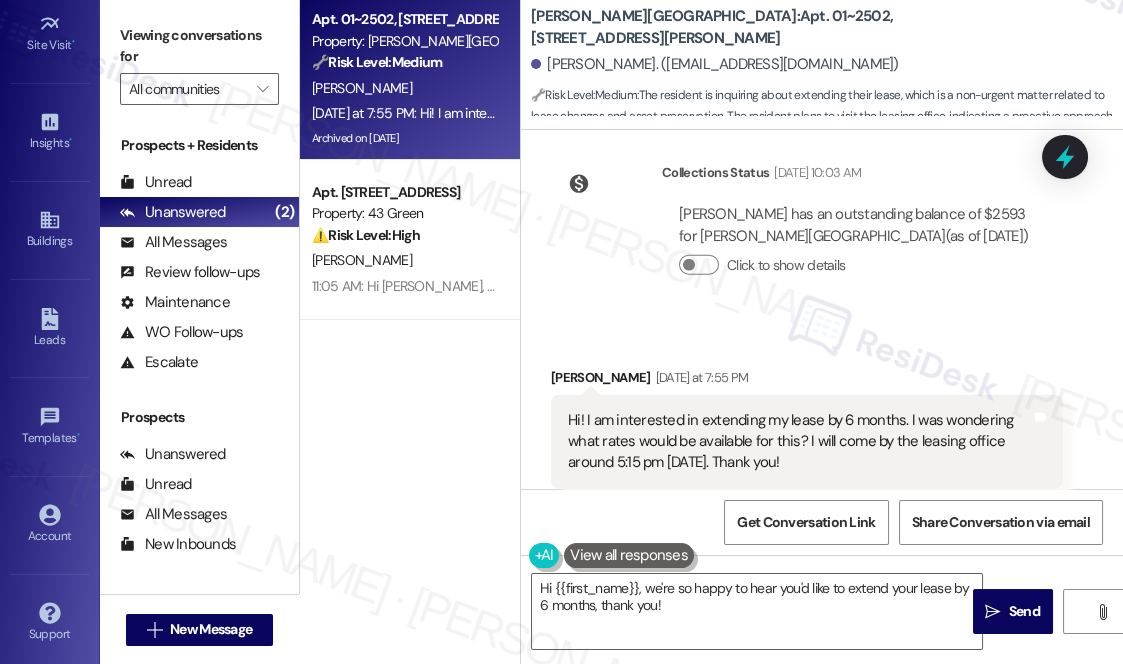 click on "Hi! I am interested in extending my lease by 6 months. I was wondering what rates would be available for this? I will come by the leasing office around 5:15 pm [DATE]. Thank you!" at bounding box center (799, 442) 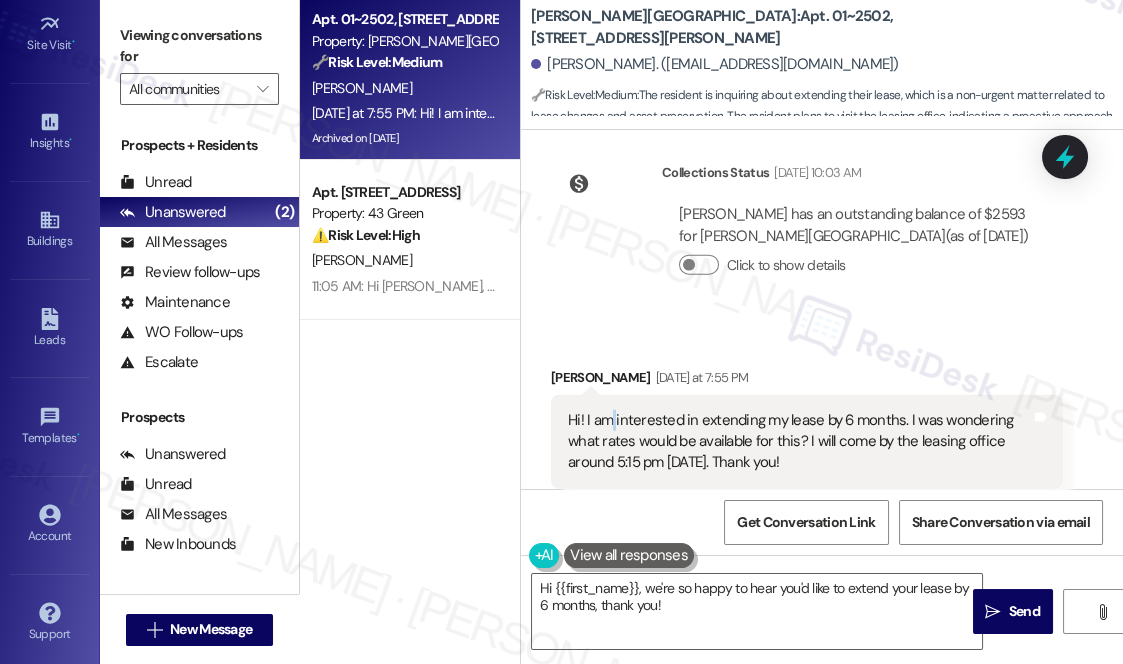 click on "Hi! I am interested in extending my lease by 6 months. I was wondering what rates would be available for this? I will come by the leasing office around 5:15 pm [DATE]. Thank you!" at bounding box center (799, 442) 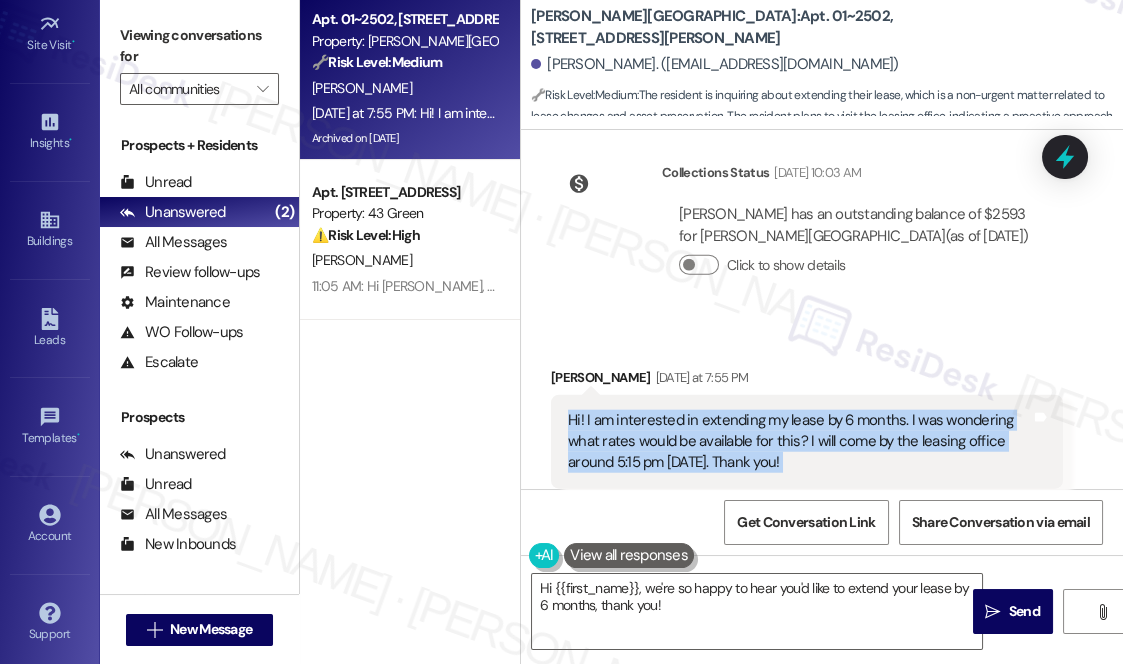click on "Hi! I am interested in extending my lease by 6 months. I was wondering what rates would be available for this? I will come by the leasing office around 5:15 pm [DATE]. Thank you!" at bounding box center [799, 442] 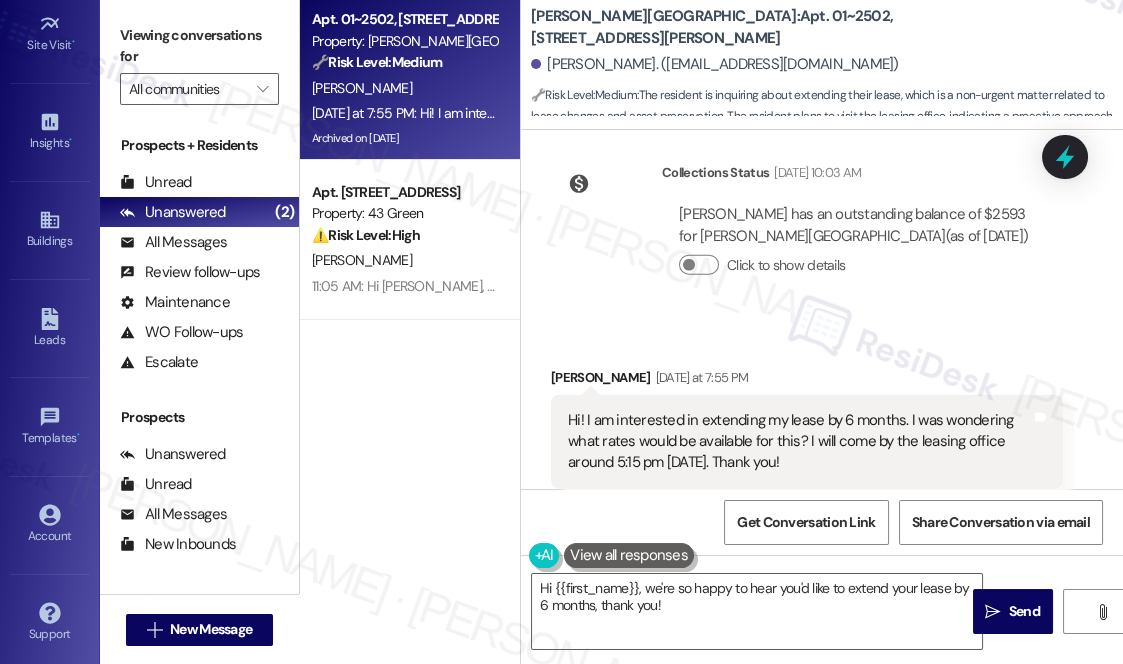drag, startPoint x: 1025, startPoint y: 242, endPoint x: 944, endPoint y: 347, distance: 132.61221 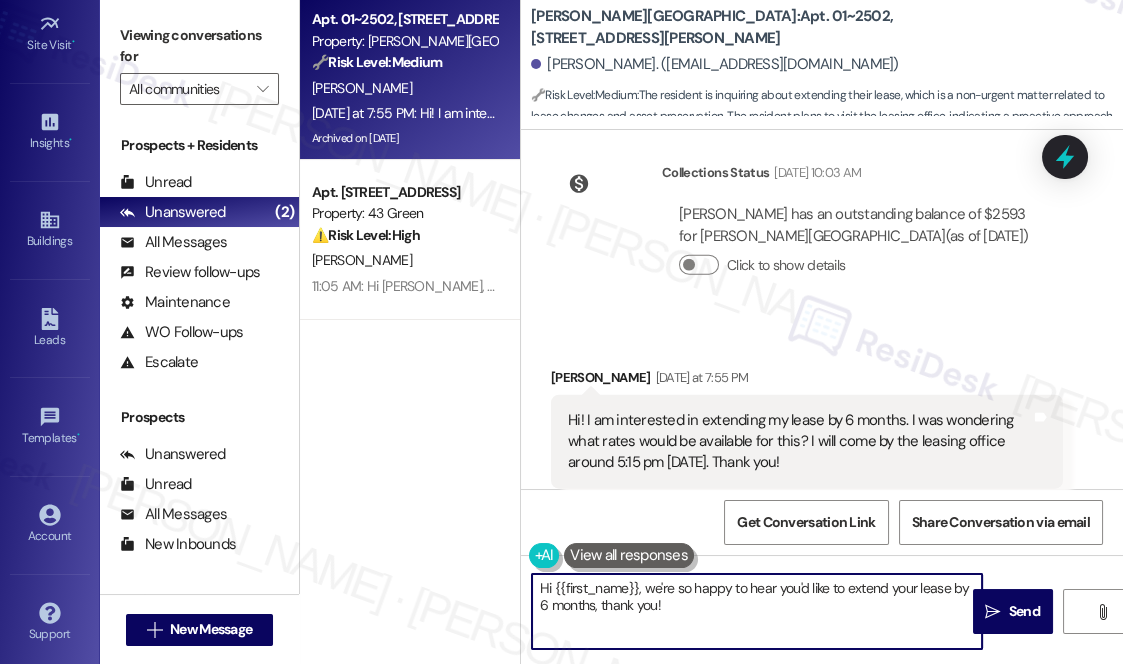 click on "Hi {{first_name}}, we're so happy to hear you'd like to extend your lease by 6 months, thank you!" at bounding box center [757, 611] 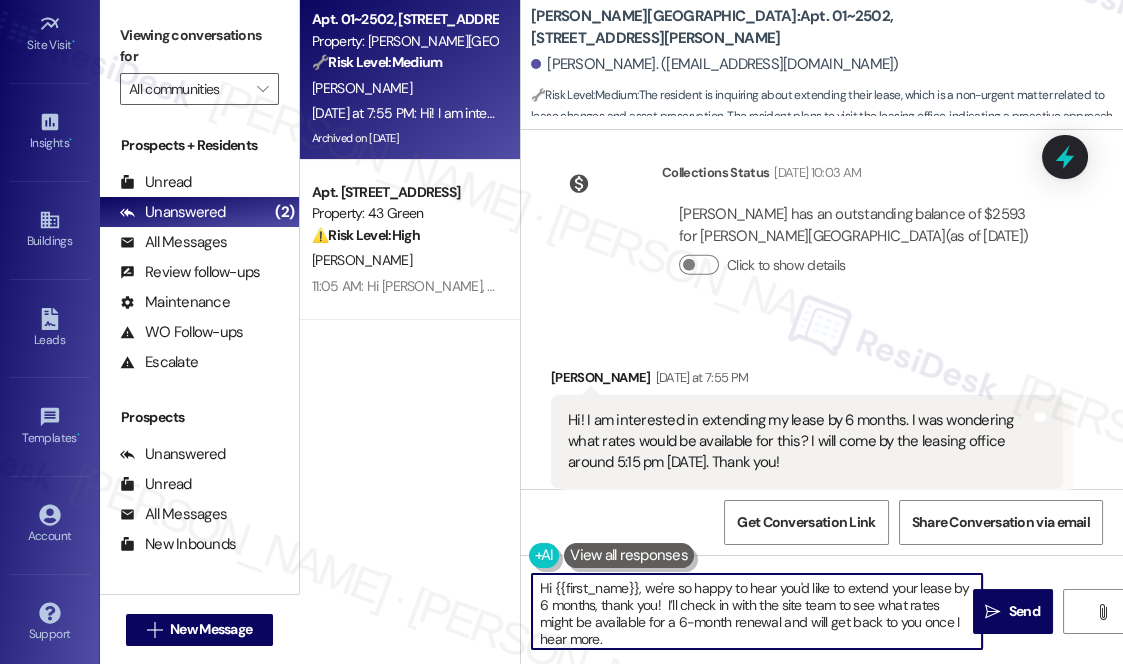 click on "Hi {{first_name}}, we're so happy to hear you'd like to extend your lease by 6 months, thank you!  I’ll check in with the site team to see what rates might be available for a 6-month renewal and will get back to you once I hear more." at bounding box center [757, 611] 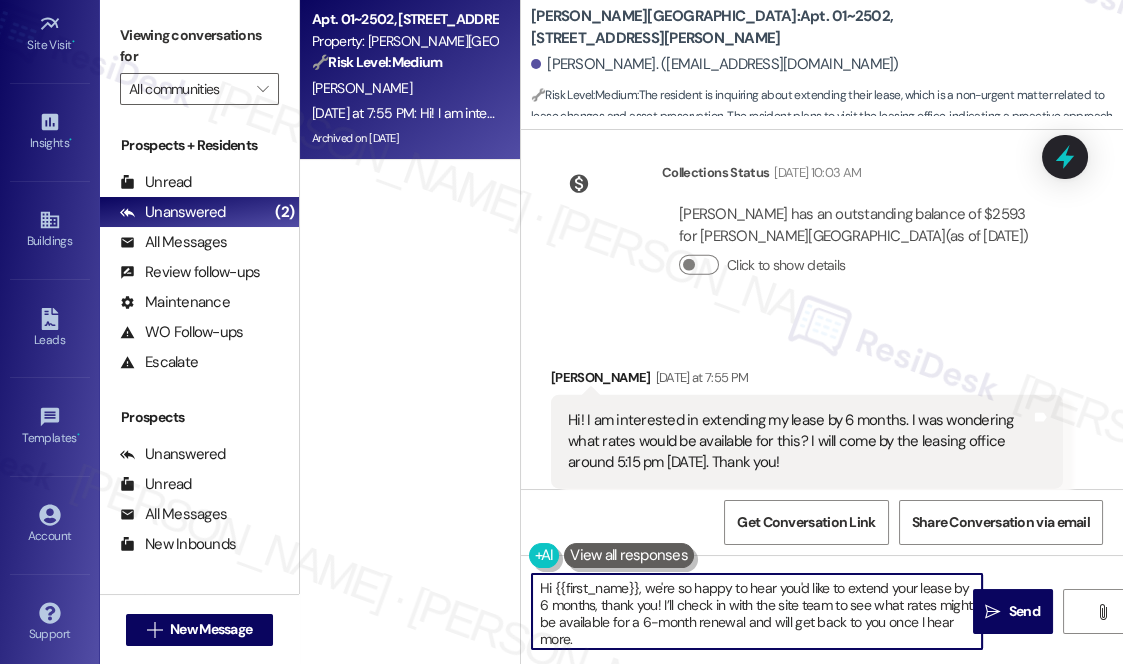 click on "Hi {{first_name}}, we're so happy to hear you'd like to extend your lease by 6 months, thank you! I’ll check in with the site team to see what rates might be available for a 6-month renewal and will get back to you once I hear more." at bounding box center (757, 611) 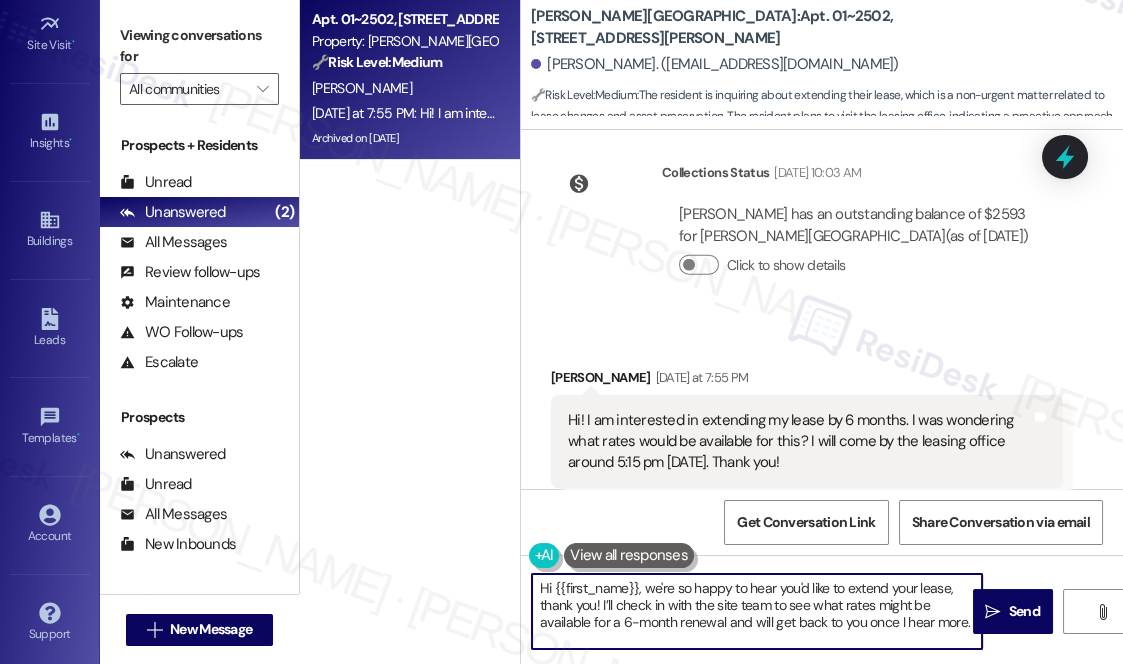 click on "Hi {{first_name}}, we're so happy to hear you'd like to extend your lease, thank you! I’ll check in with the site team to see what rates might be available for a 6-month renewal and will get back to you once I hear more." at bounding box center [757, 611] 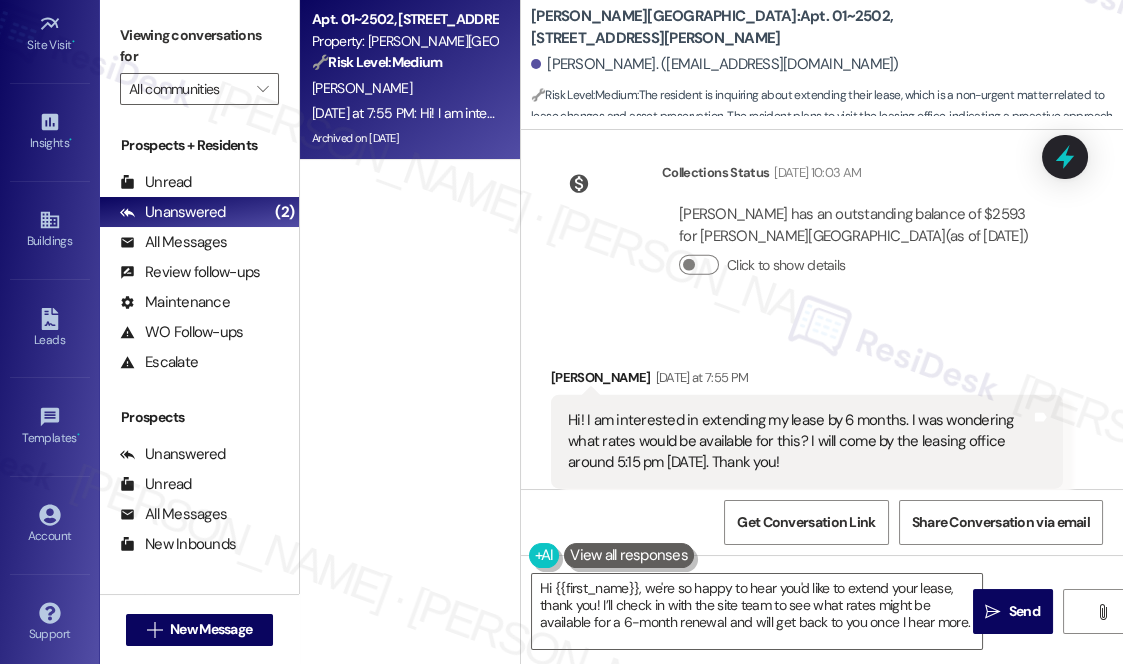 click on "Received via SMS [PERSON_NAME] [DATE] at 7:55 PM Hi! I am interested in extending my lease by 6 months. I was wondering what rates would be available for this? I will come by the leasing office around 5:15 pm [DATE]. Thank you! Tags and notes Tagged as:   Lease ,  Click to highlight conversations about Lease Lease renewal Click to highlight conversations about Lease renewal" at bounding box center (822, 428) 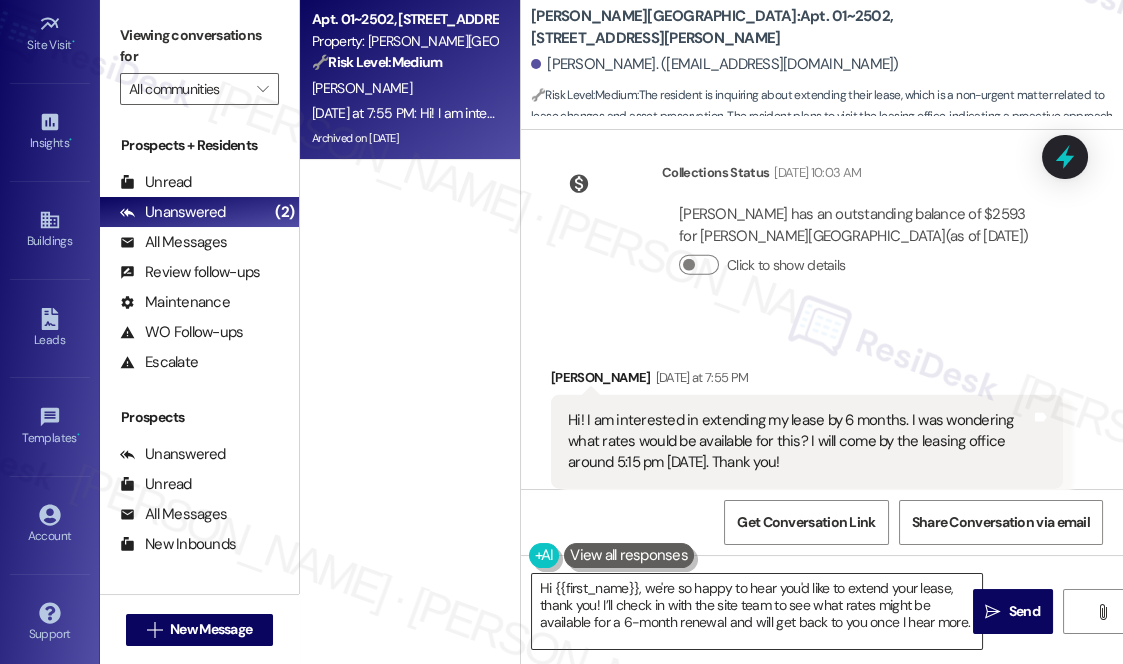 click on "Hi {{first_name}}, we're so happy to hear you'd like to extend your lease, thank you! I’ll check in with the site team to see what rates might be available for a 6-month renewal and will get back to you once I hear more." at bounding box center (757, 611) 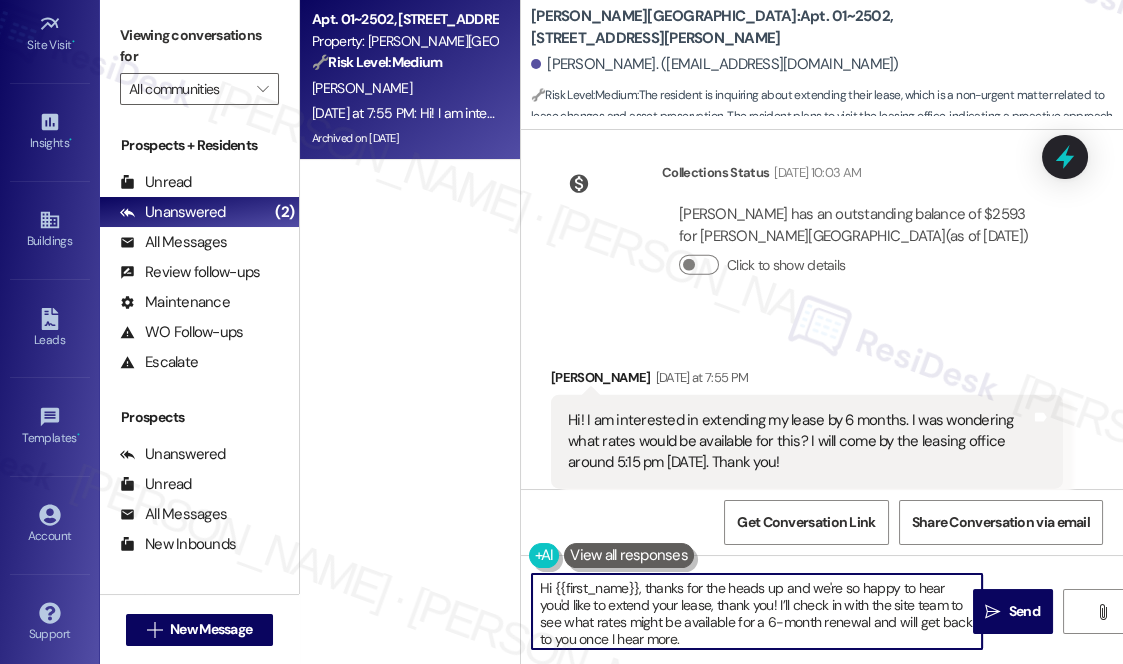 click on "Hi {{first_name}}, thanks for the heads up and we're so happy to hear you'd like to extend your lease, thank you! I’ll check in with the site team to see what rates might be available for a 6-month renewal and will get back to you once I hear more." at bounding box center [757, 611] 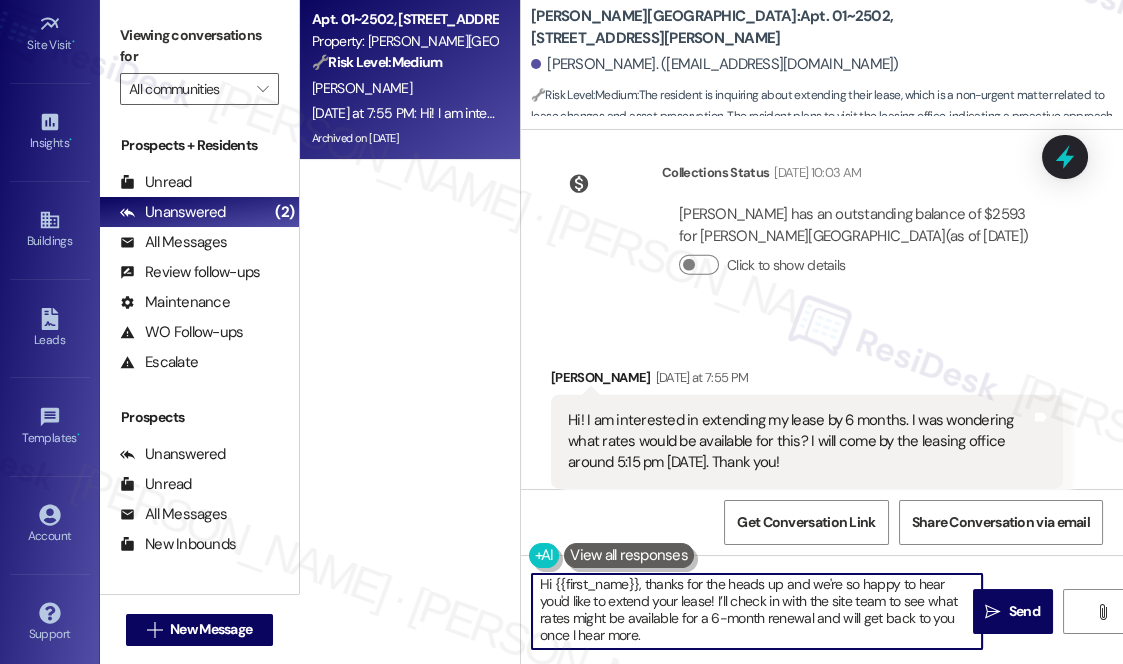 scroll, scrollTop: 5, scrollLeft: 0, axis: vertical 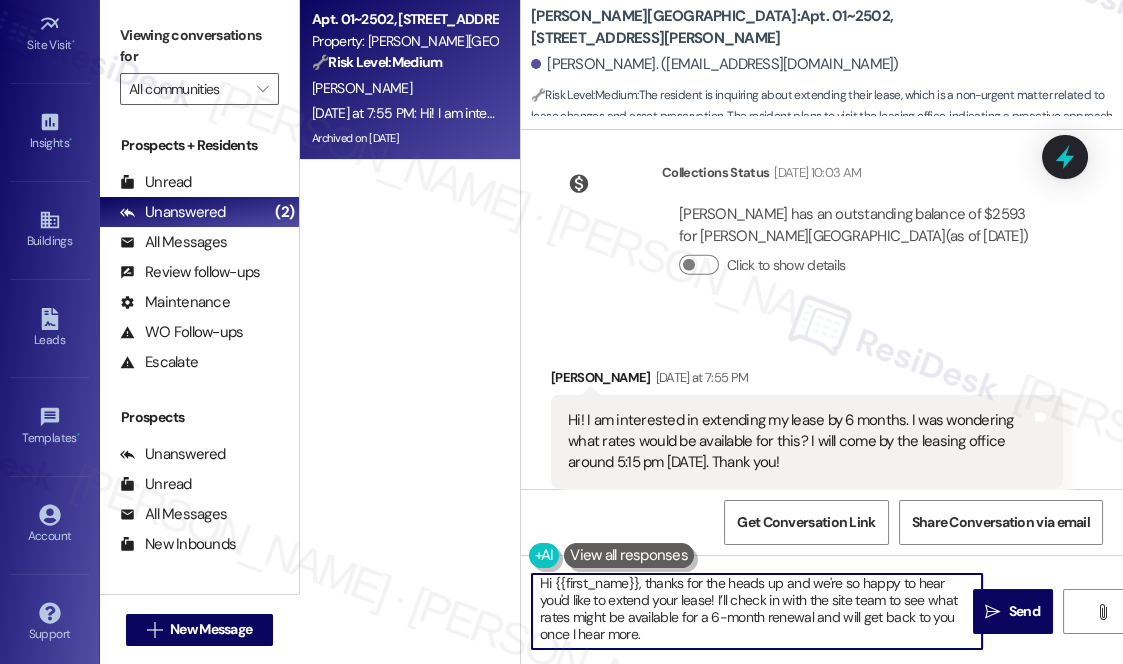 click on "Hi {{first_name}}, thanks for the heads up and we're so happy to hear you'd like to extend your lease! I’ll check in with the site team to see what rates might be available for a 6-month renewal and will get back to you once I hear more." at bounding box center [757, 611] 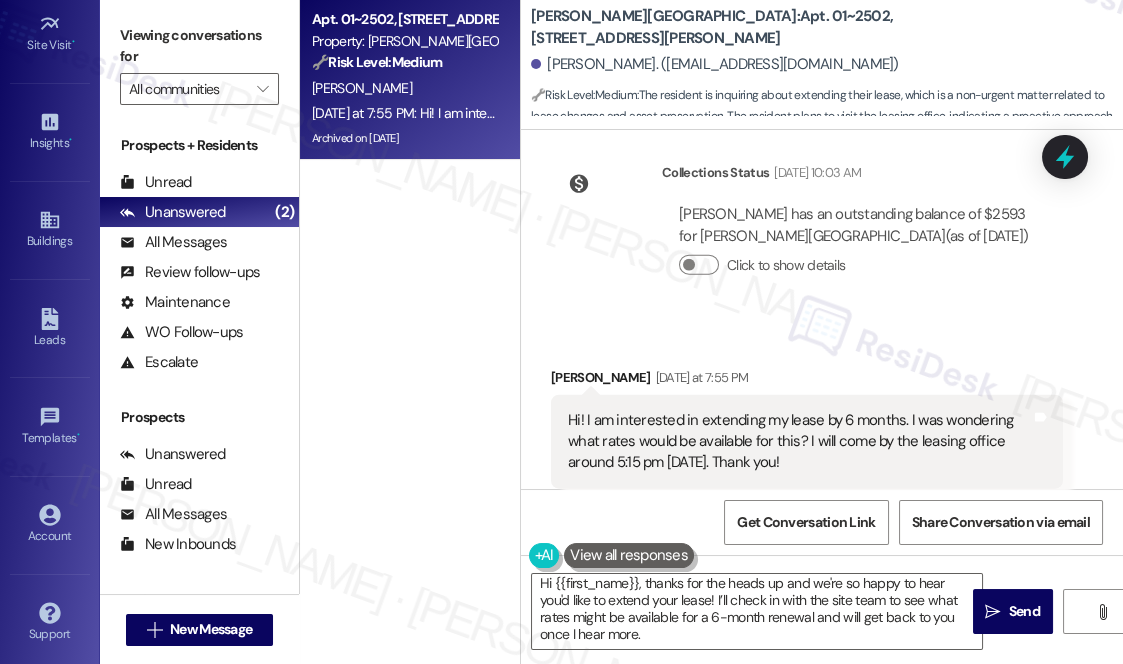 click on "[PERSON_NAME] [DATE] at 7:55 PM" at bounding box center (807, 381) 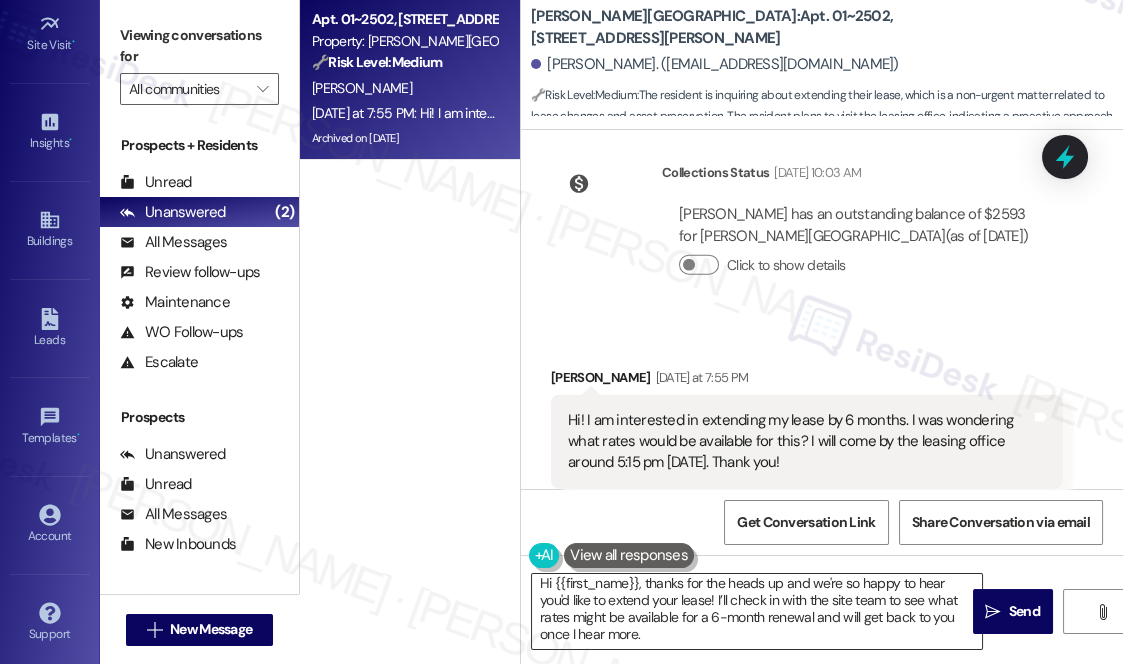 click on "Hi {{first_name}}, thanks for the heads up and we're so happy to hear you'd like to extend your lease! I’ll check in with the site team to see what rates might be available for a 6-month renewal and will get back to you once I hear more." at bounding box center [757, 611] 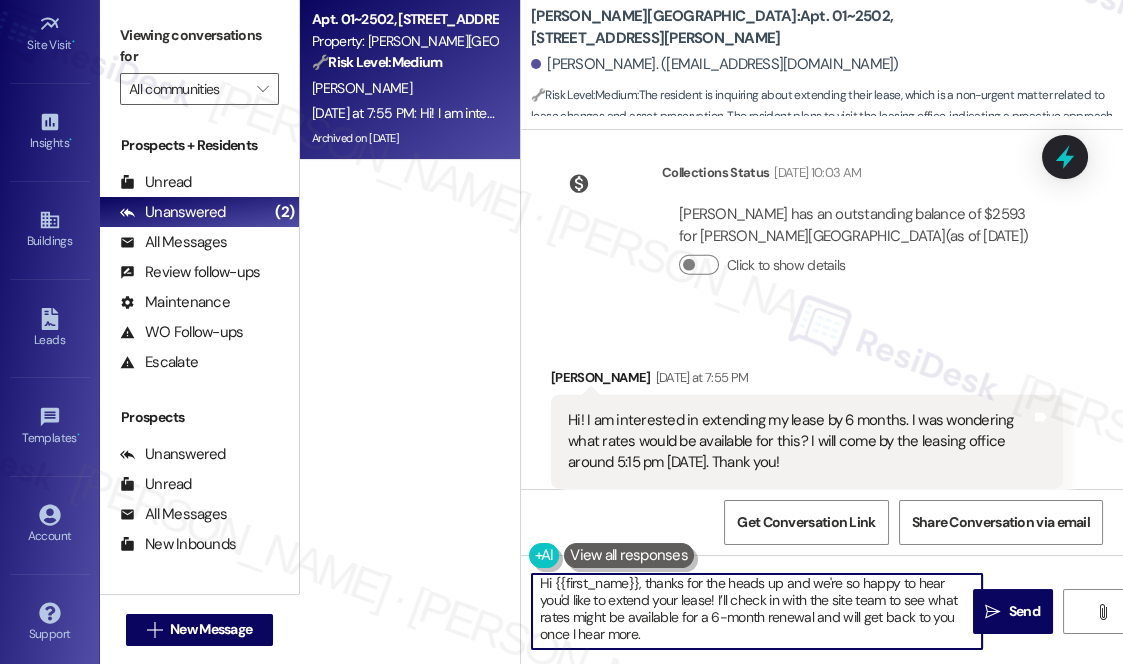 click on "Hi {{first_name}}, thanks for the heads up and we're so happy to hear you'd like to extend your lease! I’ll check in with the site team to see what rates might be available for a 6-month renewal and will get back to you once I hear more." at bounding box center (757, 611) 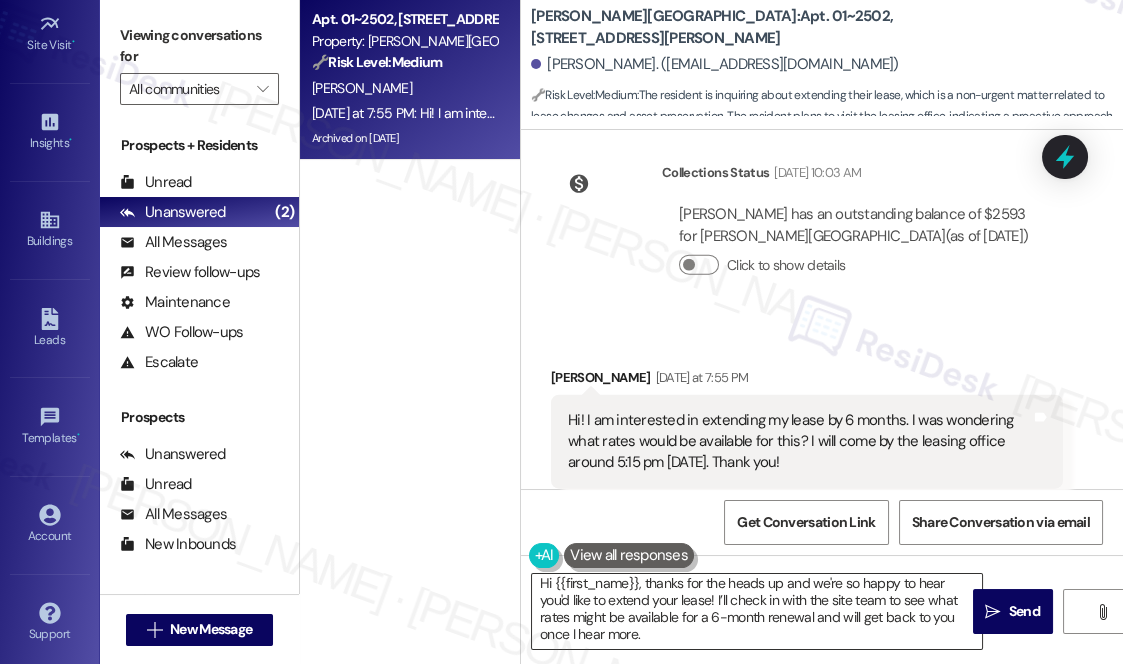 click on "Hi {{first_name}}, thanks for the heads up and we're so happy to hear you'd like to extend your lease! I’ll check in with the site team to see what rates might be available for a 6-month renewal and will get back to you once I hear more." at bounding box center [757, 611] 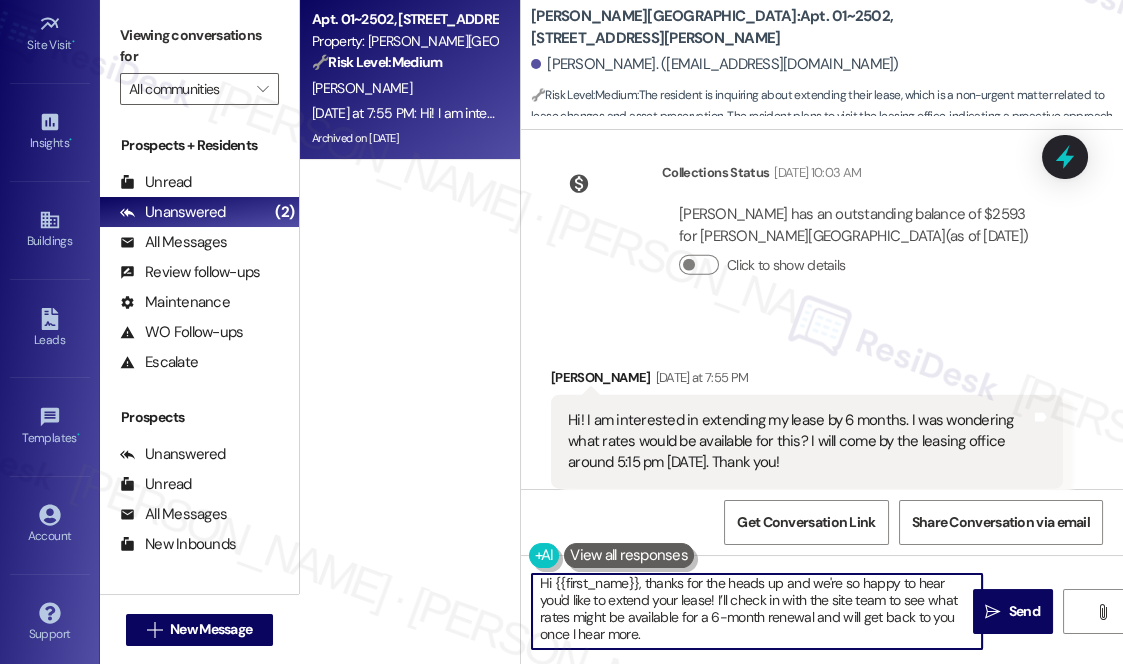 click on "Hi {{first_name}}, thanks for the heads up and we're so happy to hear you'd like to extend your lease! I’ll check in with the site team to see what rates might be available for a 6-month renewal and will get back to you once I hear more." at bounding box center [757, 611] 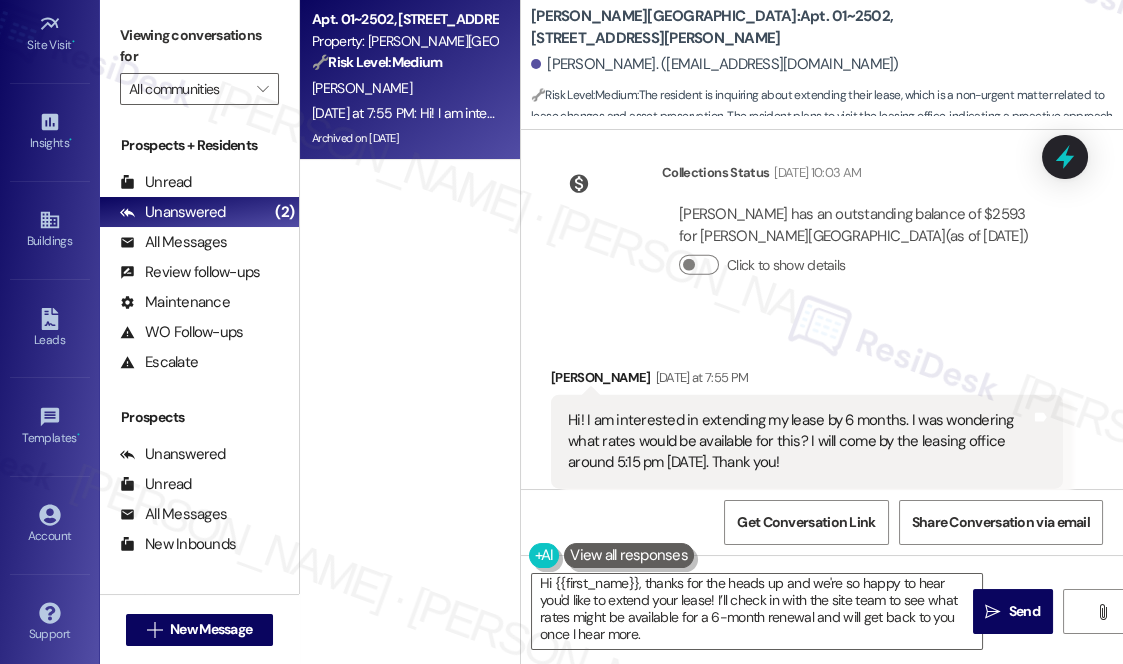 click on "Hi! I am interested in extending my lease by 6 months. I was wondering what rates would be available for this? I will come by the leasing office around 5:15 pm [DATE]. Thank you!" at bounding box center [799, 442] 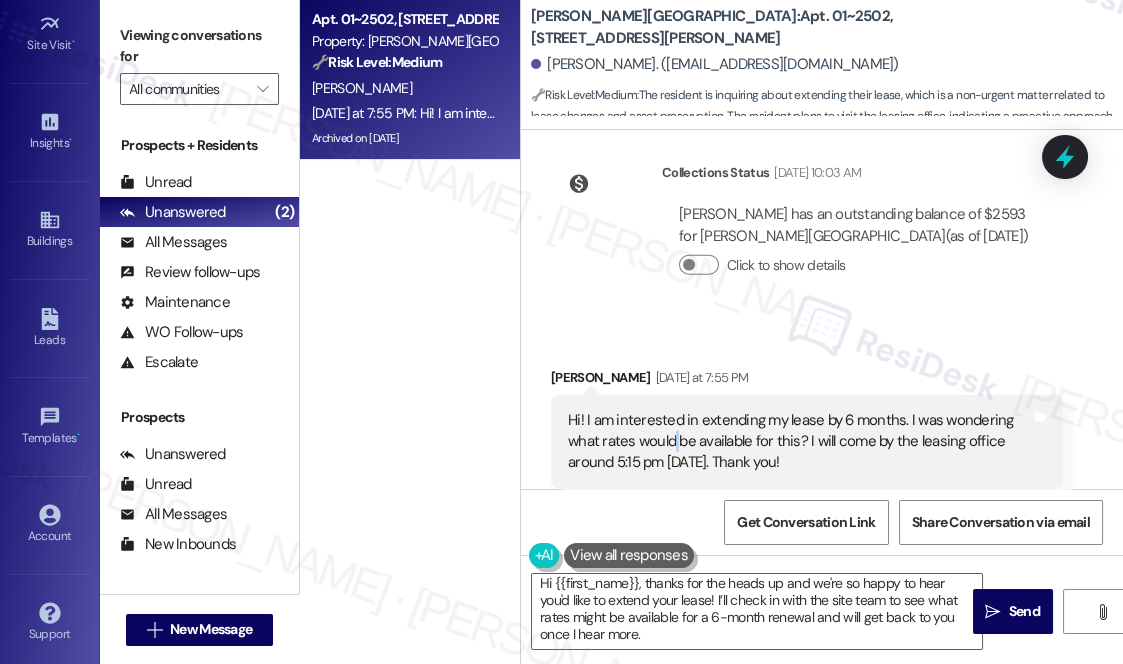 click on "Hi! I am interested in extending my lease by 6 months. I was wondering what rates would be available for this? I will come by the leasing office around 5:15 pm [DATE]. Thank you!" at bounding box center [799, 442] 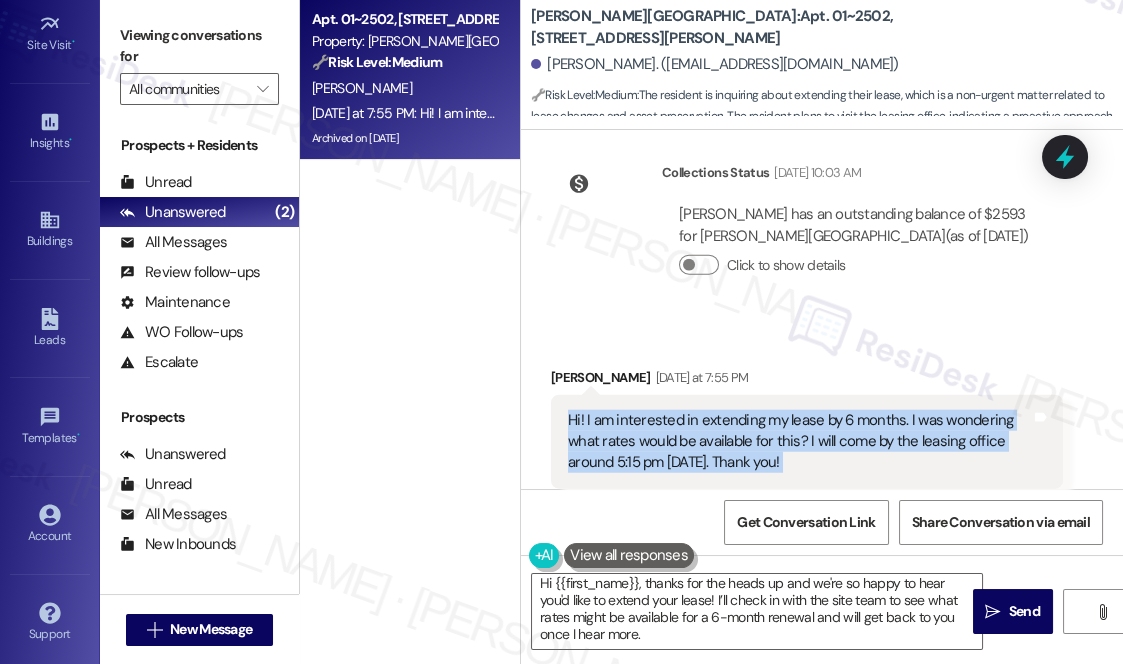 click on "Hi! I am interested in extending my lease by 6 months. I was wondering what rates would be available for this? I will come by the leasing office around 5:15 pm [DATE]. Thank you!" at bounding box center (799, 442) 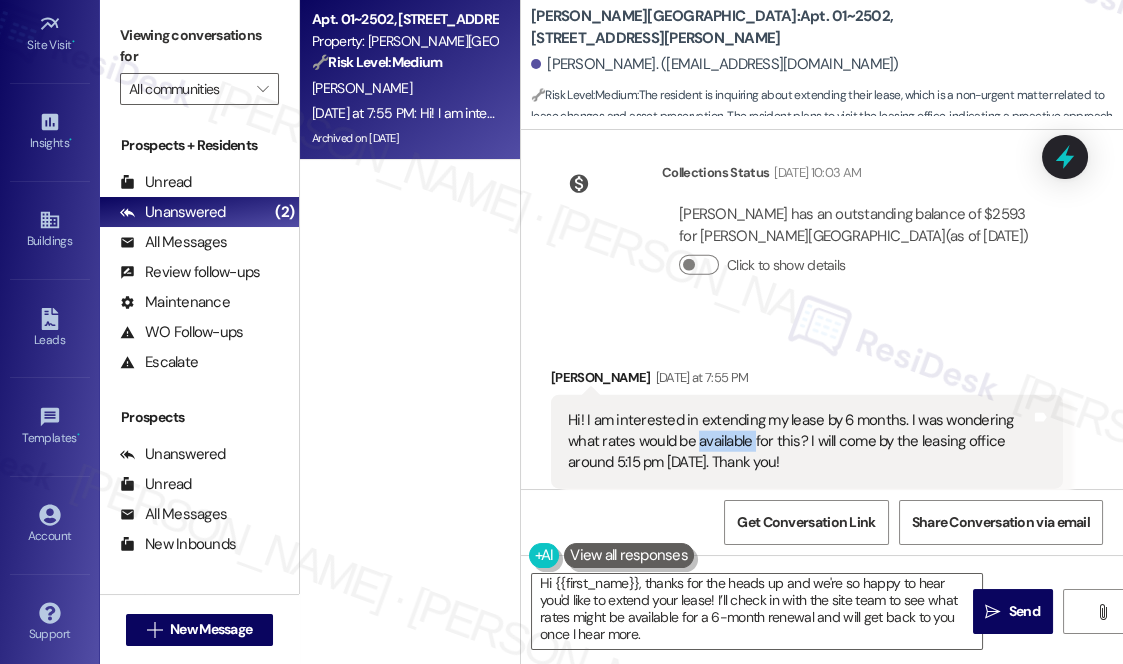 click on "Hi! I am interested in extending my lease by 6 months. I was wondering what rates would be available for this? I will come by the leasing office around 5:15 pm [DATE]. Thank you!" at bounding box center (799, 442) 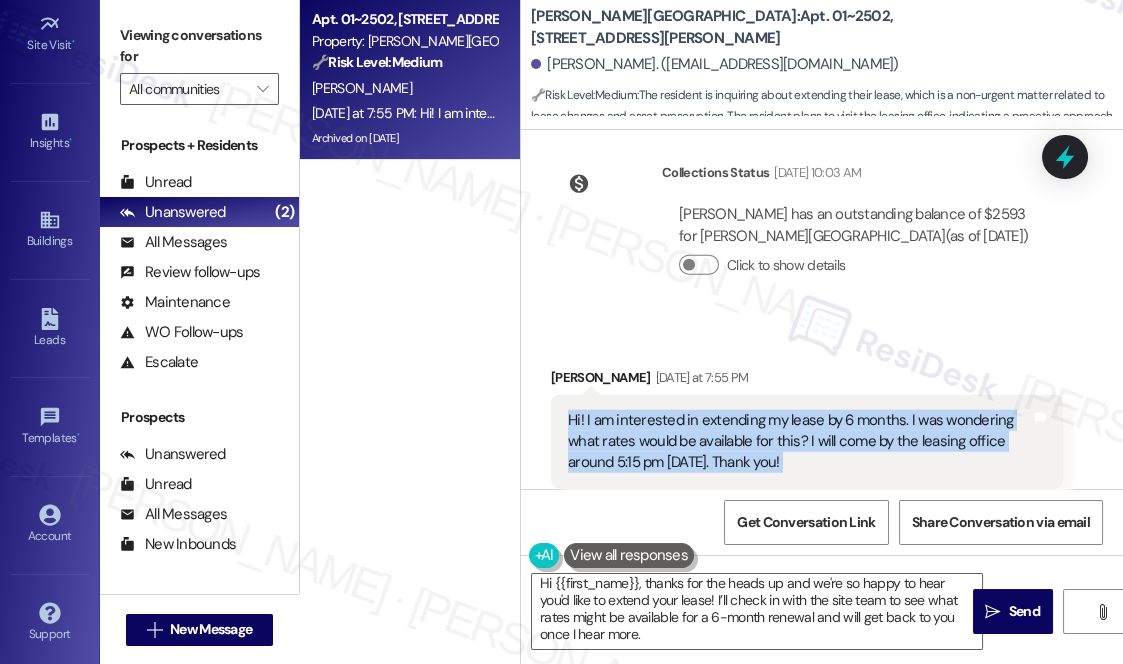 click on "Hi! I am interested in extending my lease by 6 months. I was wondering what rates would be available for this? I will come by the leasing office around 5:15 pm [DATE]. Thank you!" at bounding box center [799, 442] 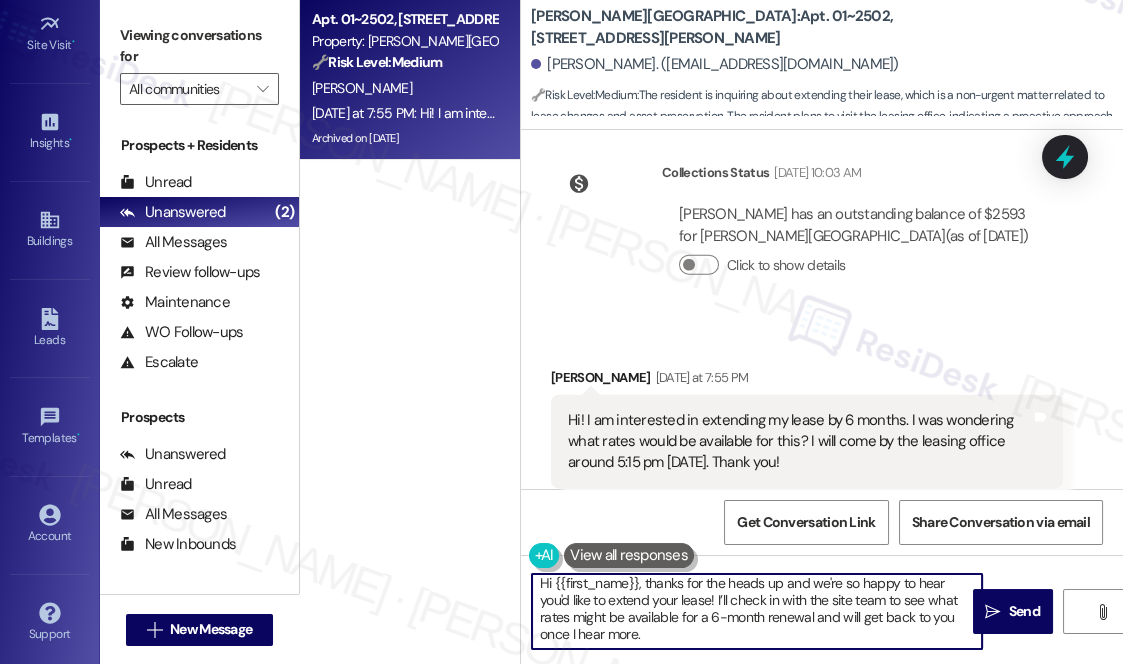 click on "Hi {{first_name}}, thanks for the heads up and we're so happy to hear you'd like to extend your lease! I’ll check in with the site team to see what rates might be available for a 6-month renewal and will get back to you once I hear more." at bounding box center [757, 611] 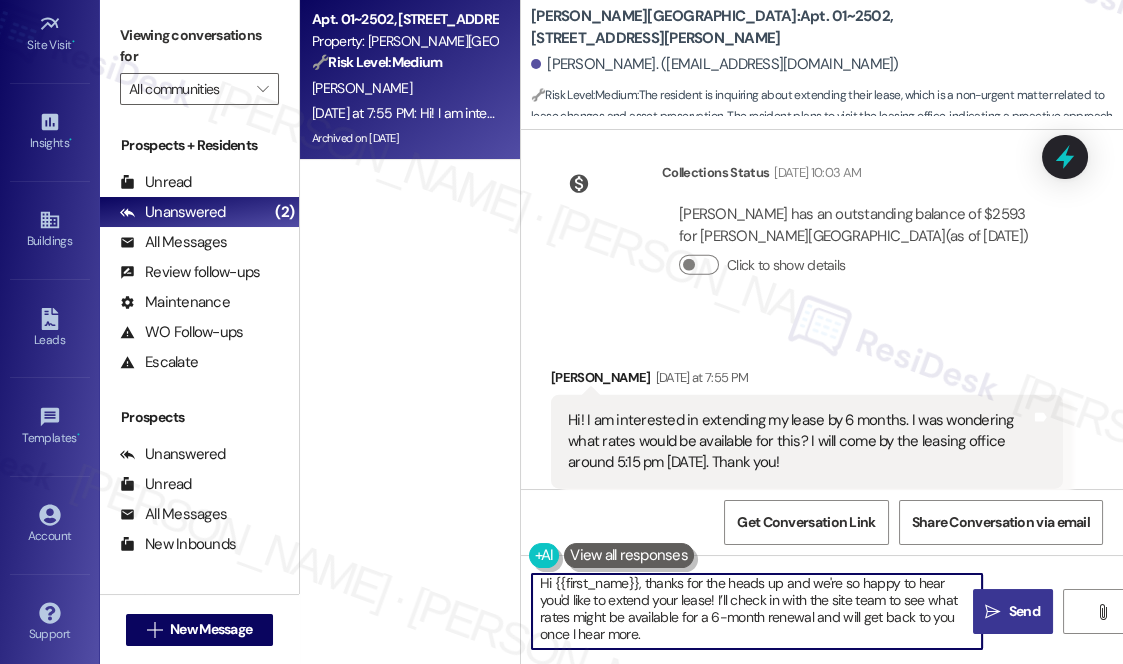 click on "Send" at bounding box center [1024, 611] 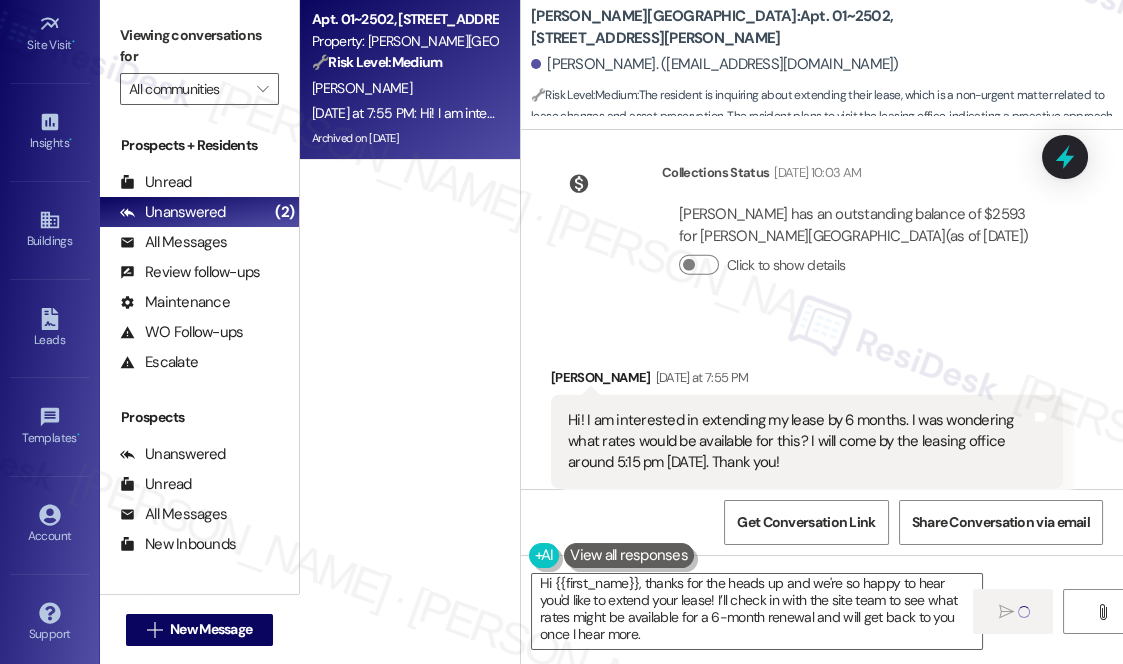 type 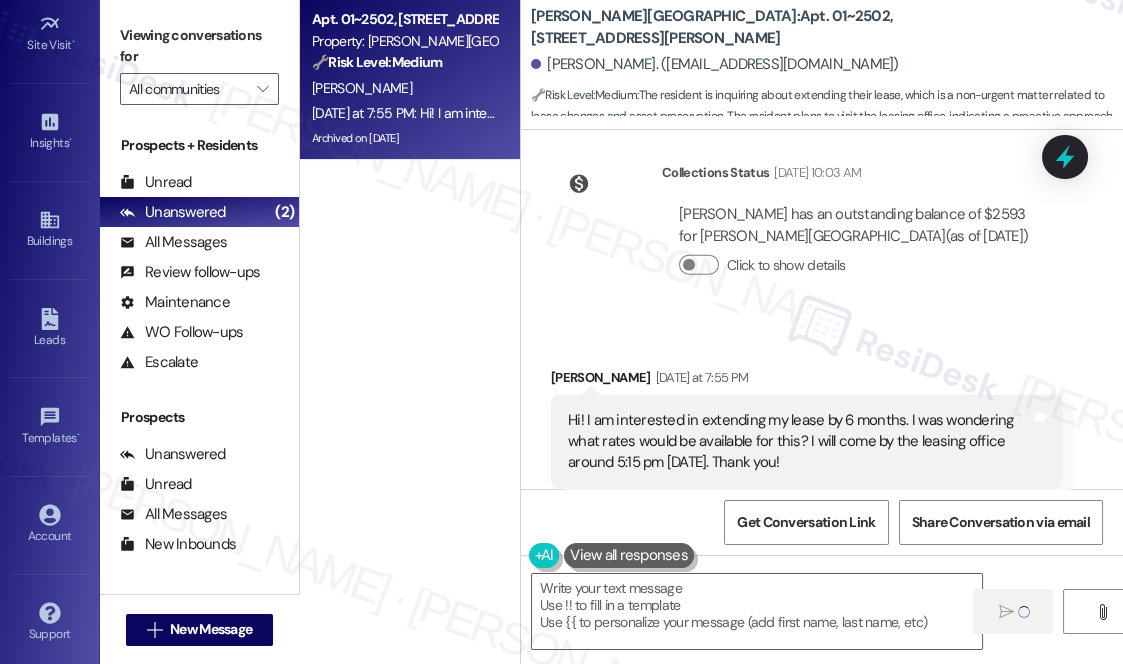 scroll, scrollTop: 0, scrollLeft: 0, axis: both 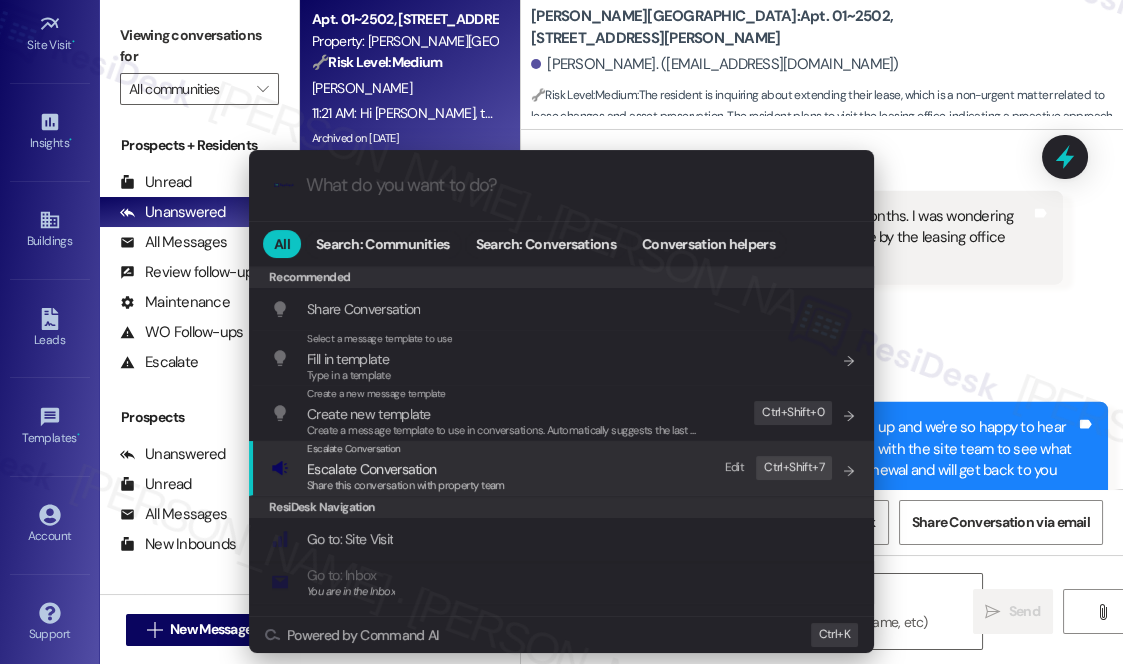 click on "Escalate Conversation Escalate Conversation Share this conversation with property team Edit Ctrl+ Shift+ 7" at bounding box center (563, 468) 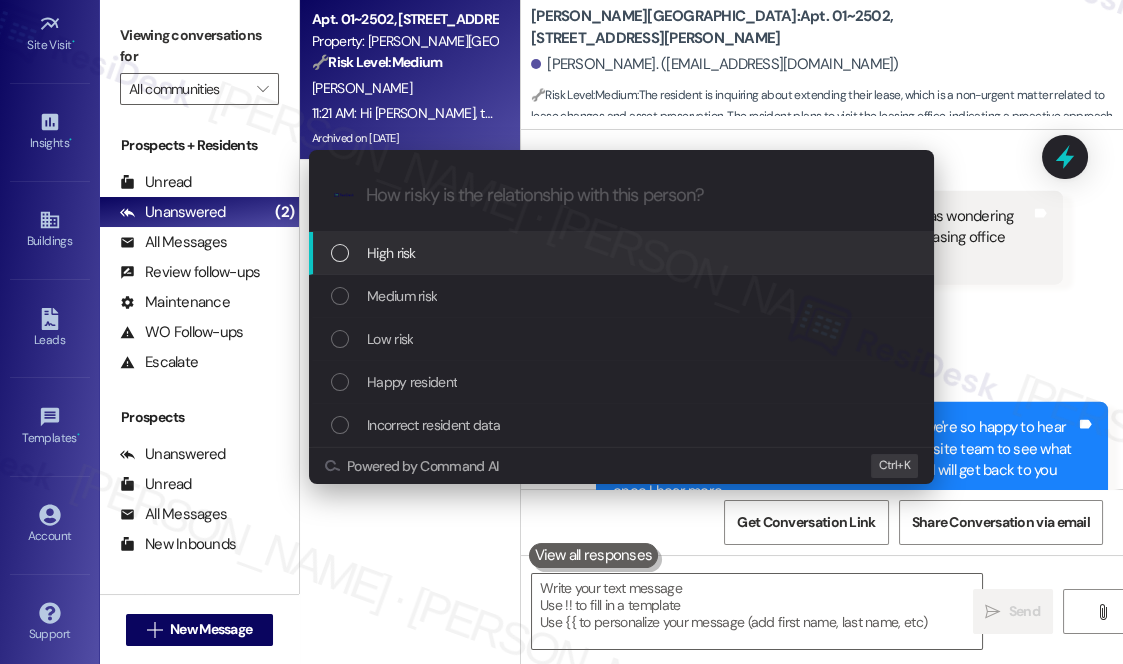 click at bounding box center (637, 195) 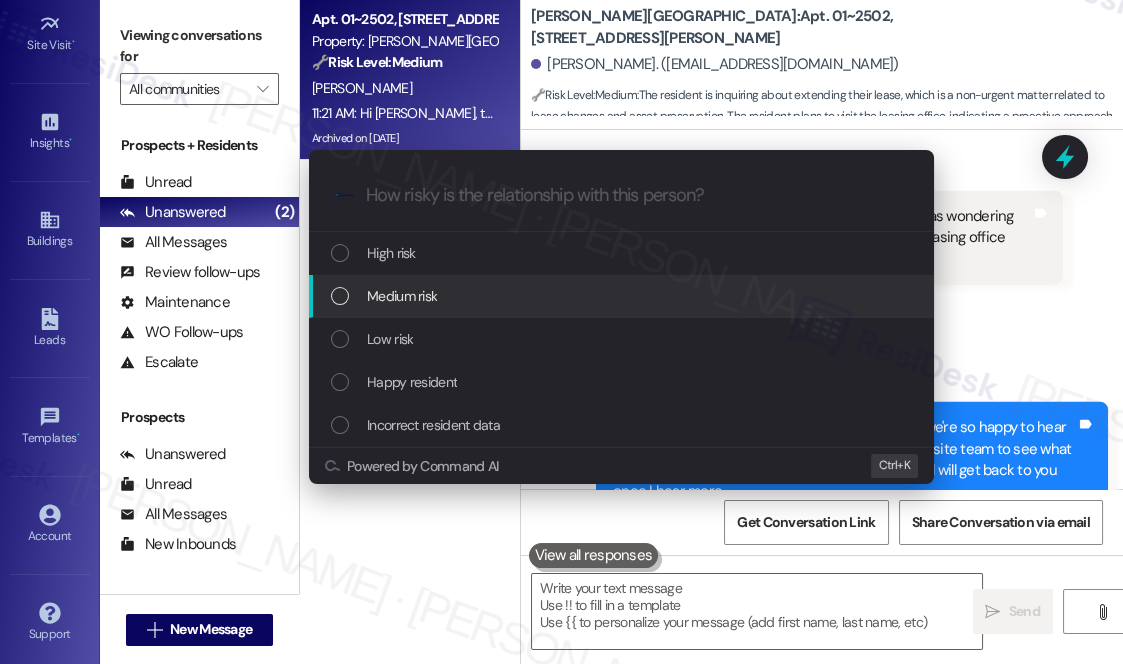 click on "Medium risk" at bounding box center [623, 296] 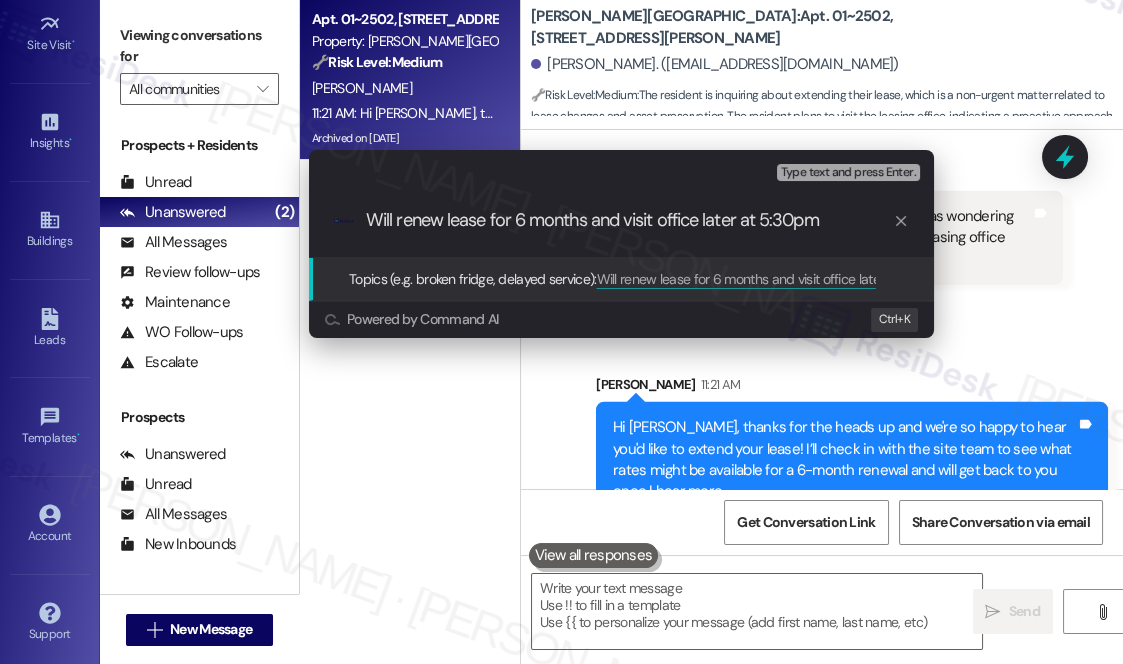 click on "Will renew lease for 6 months and visit office later at 5:30pm" at bounding box center (629, 220) 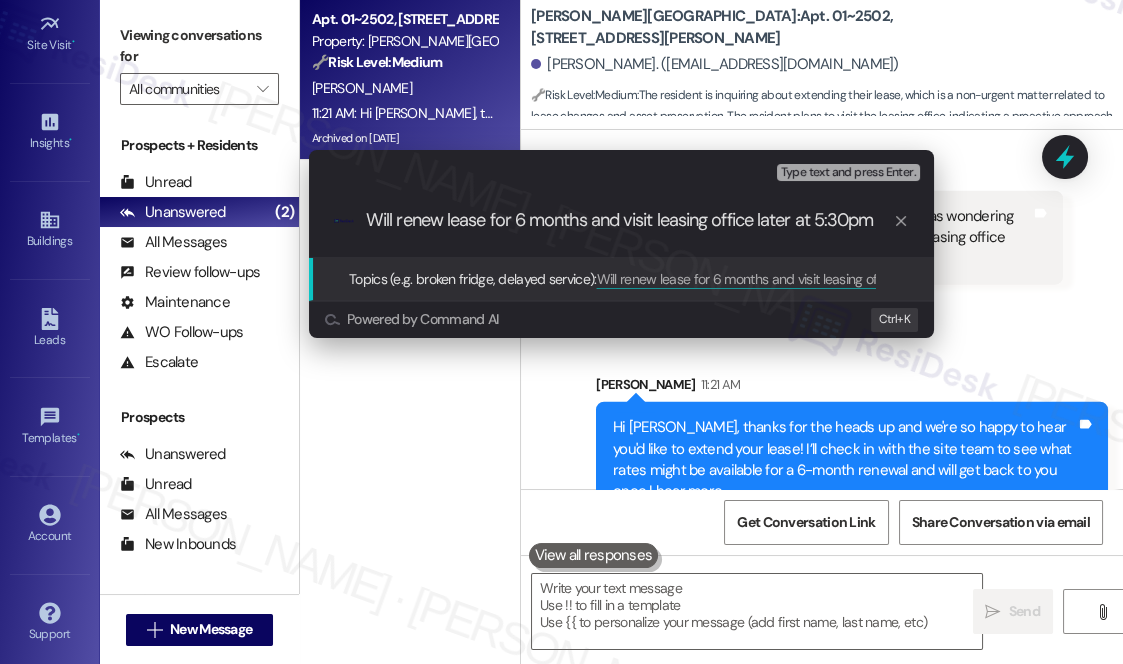click on "Will renew lease for 6 months and visit leasing office later at 5:30pm" at bounding box center [629, 220] 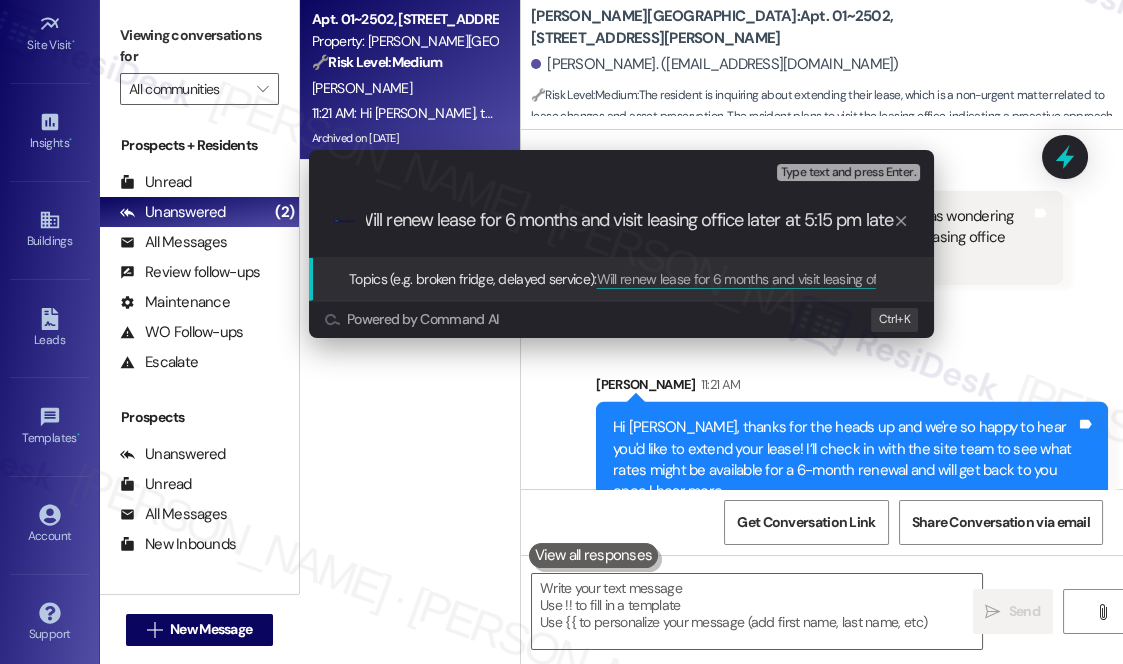 type on "Will renew lease for 6 months and visit leasing office later at 5:15 pm later" 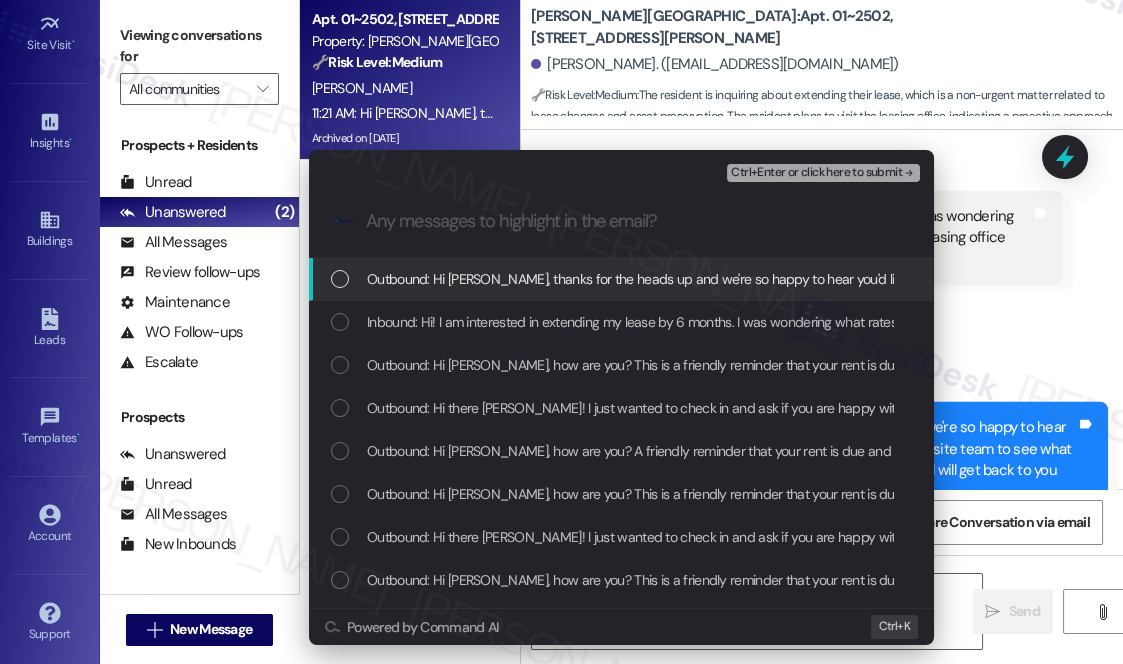 scroll, scrollTop: 0, scrollLeft: 0, axis: both 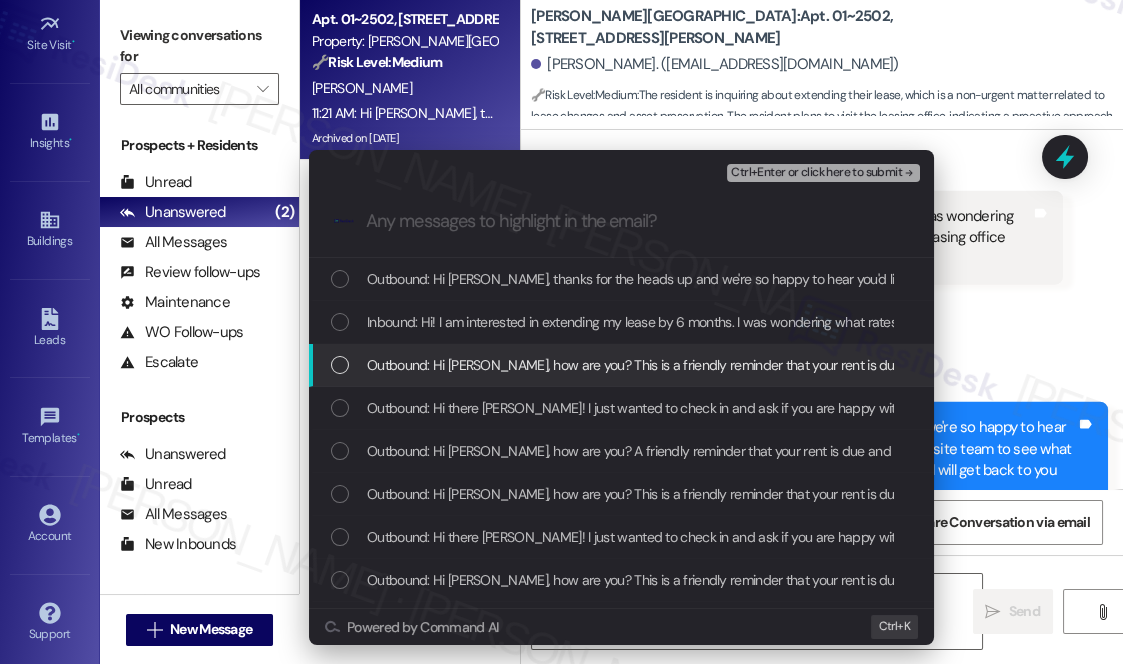 type 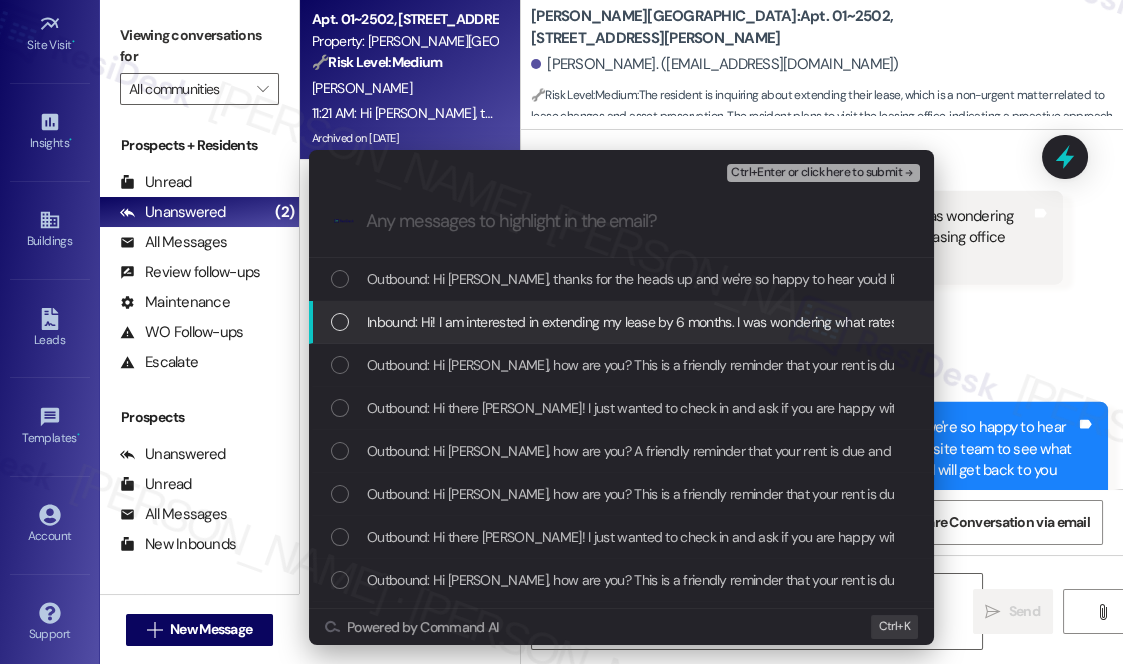 click on "Inbound: Hi! I am interested in extending my lease by 6 months. I was wondering what rates would be available for this? I will come by the leasing office around 5:15 pm [DATE]. Thank you!" at bounding box center (904, 322) 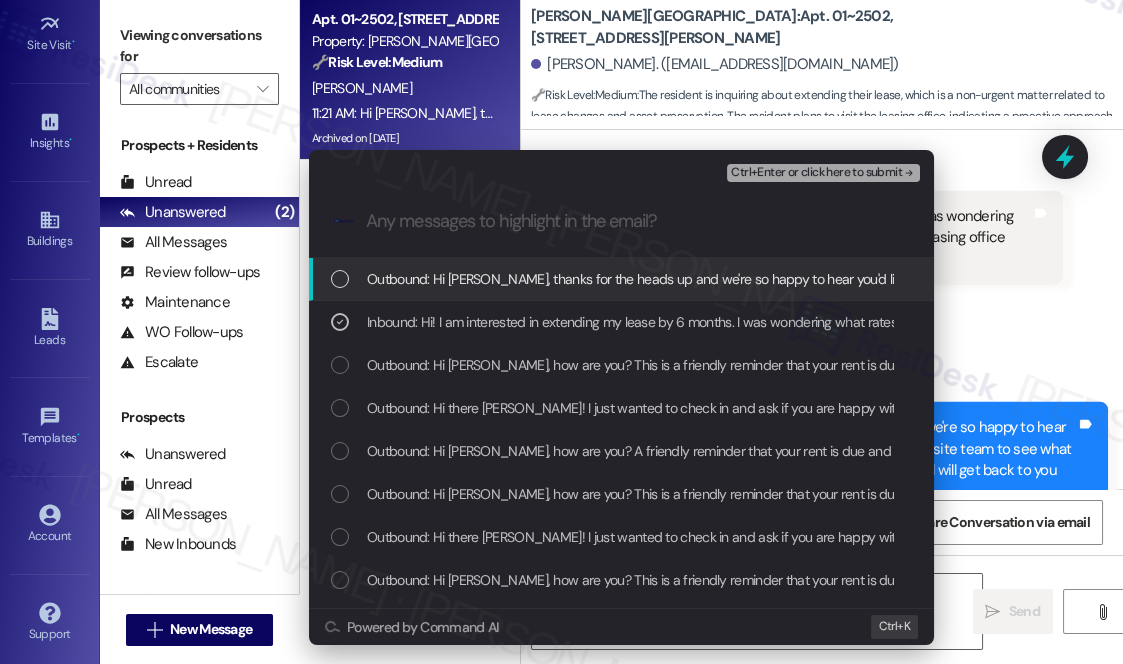 click on "Ctrl+Enter or click here to submit" at bounding box center [816, 173] 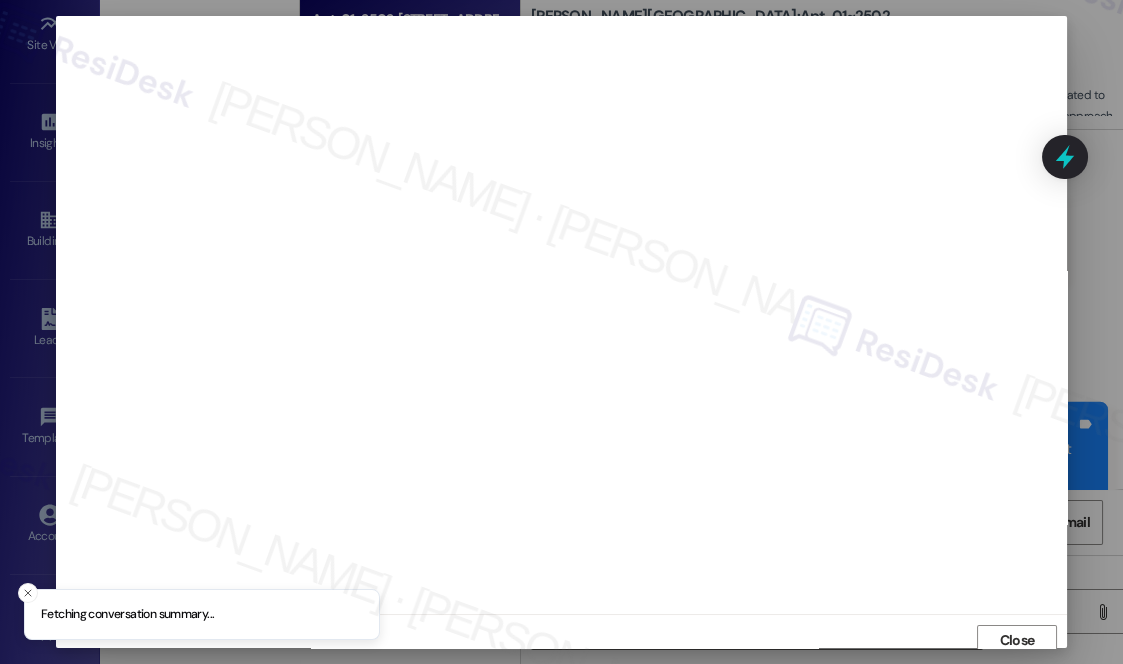 scroll, scrollTop: 8, scrollLeft: 0, axis: vertical 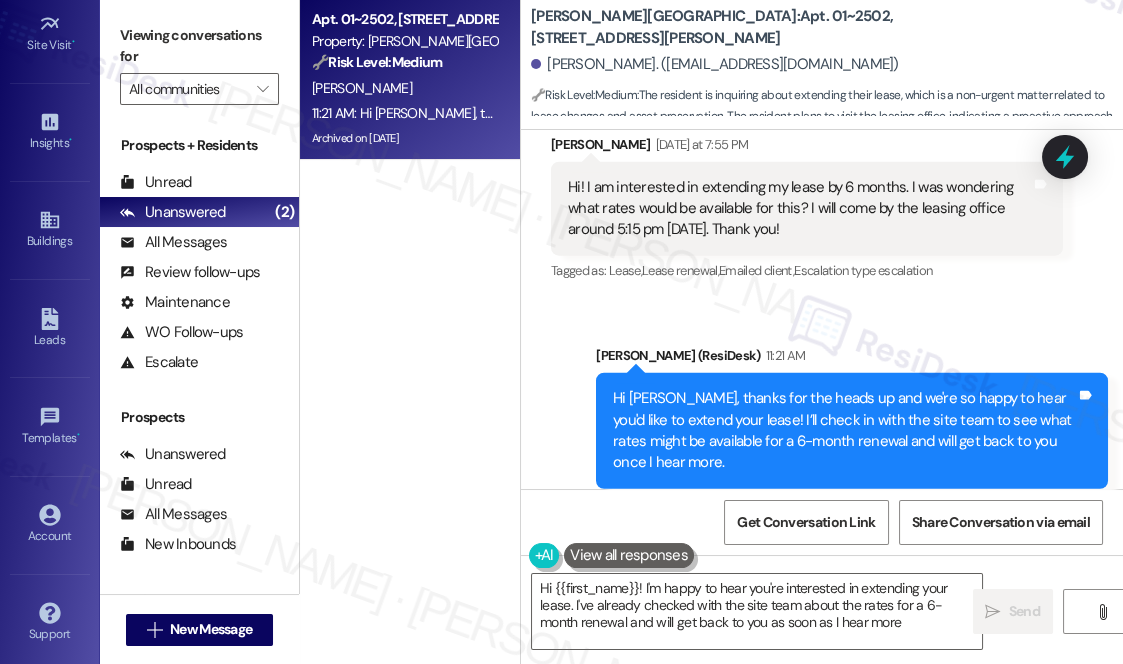 type on "Hi {{first_name}}! I'm happy to hear you're interested in extending your lease. I've already checked with the site team about the rates for a 6-month renewal and will get back to you as soon as I hear more!" 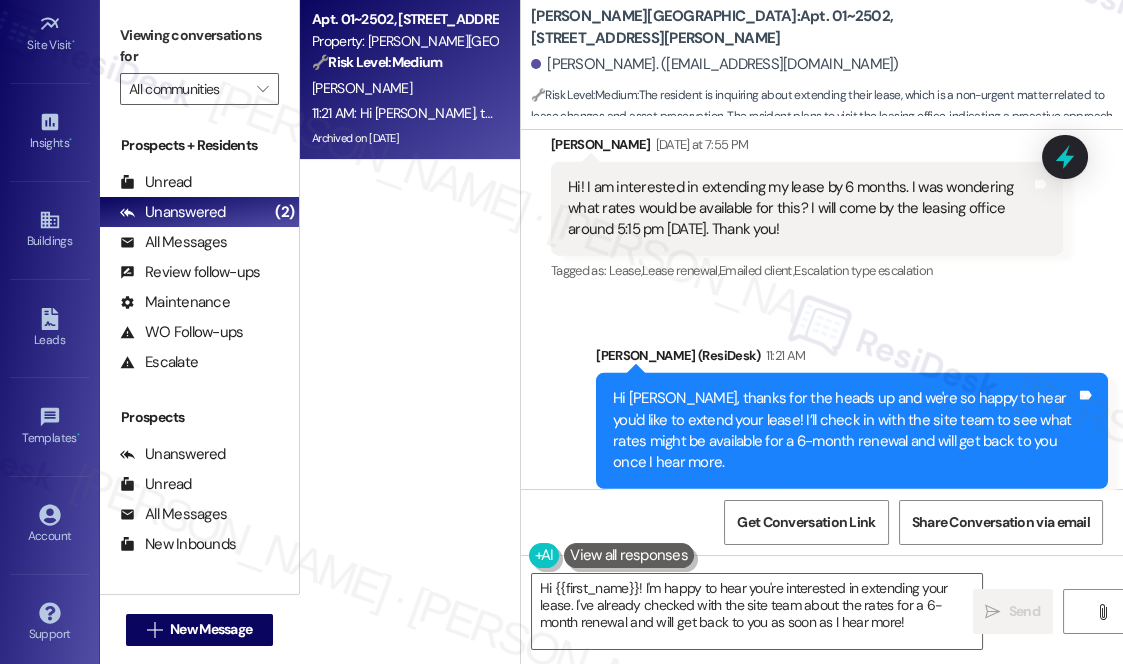 click on "Hi! I am interested in extending my lease by 6 months. I was wondering what rates would be available for this? I will come by the leasing office around 5:15 pm [DATE]. Thank you! Tags and notes" at bounding box center [807, 209] 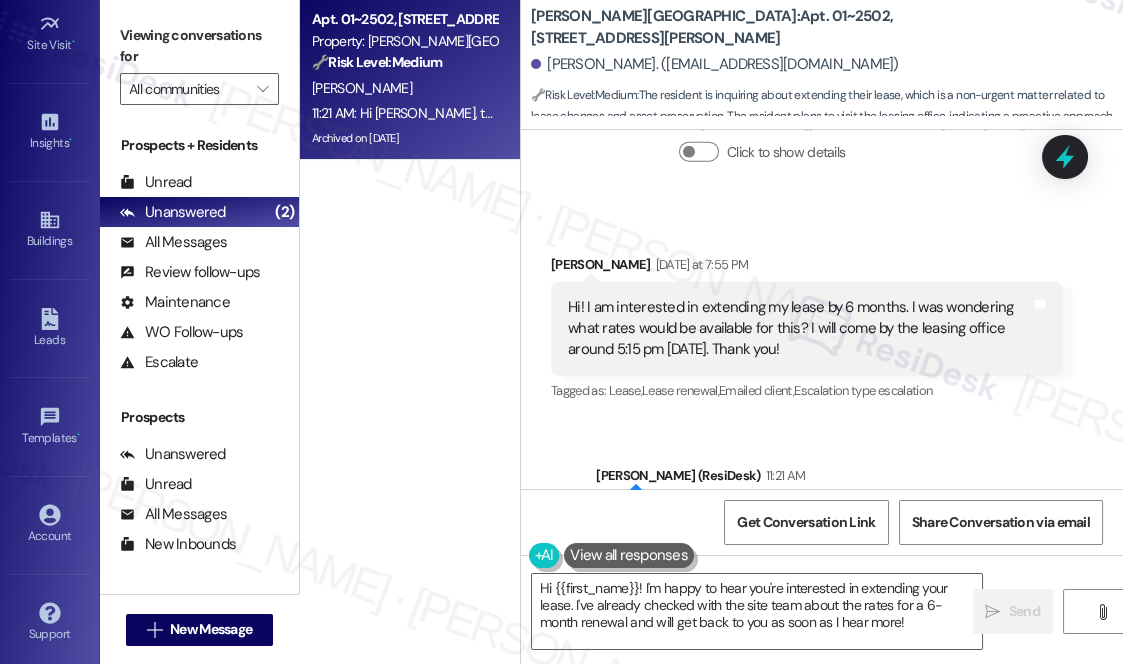 scroll, scrollTop: 8573, scrollLeft: 0, axis: vertical 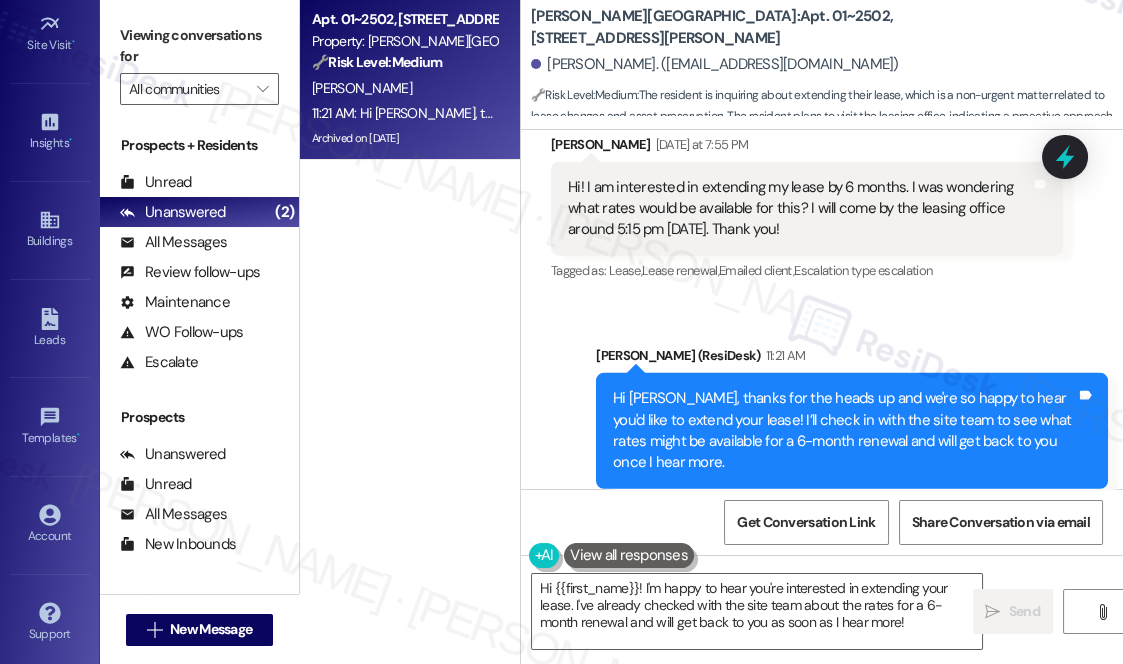 click on "Hi! I am interested in extending my lease by 6 months. I was wondering what rates would be available for this? I will come by the leasing office around 5:15 pm [DATE]. Thank you!" at bounding box center (799, 209) 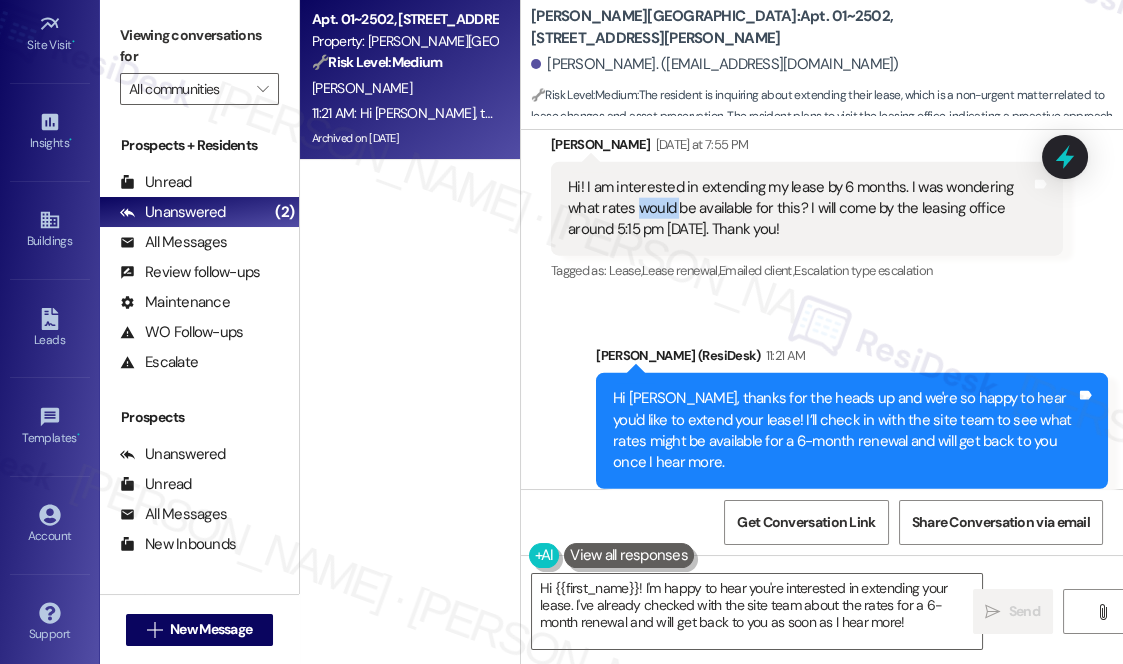 click on "Hi! I am interested in extending my lease by 6 months. I was wondering what rates would be available for this? I will come by the leasing office around 5:15 pm [DATE]. Thank you!" at bounding box center [799, 209] 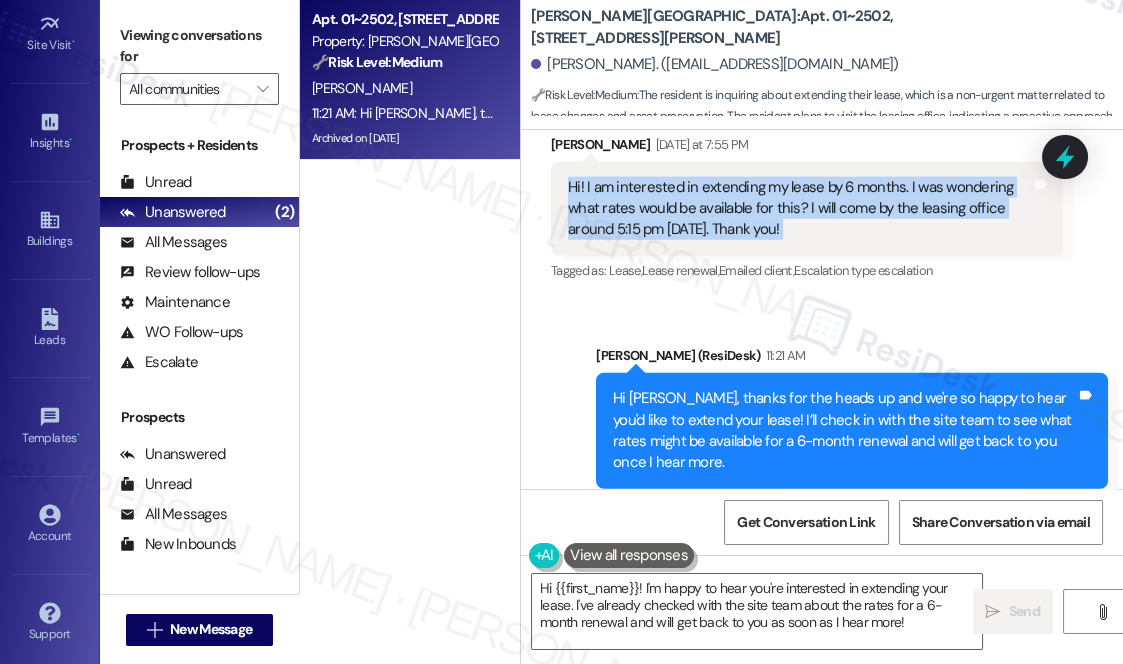 click on "Hi! I am interested in extending my lease by 6 months. I was wondering what rates would be available for this? I will come by the leasing office around 5:15 pm [DATE]. Thank you!" at bounding box center [799, 209] 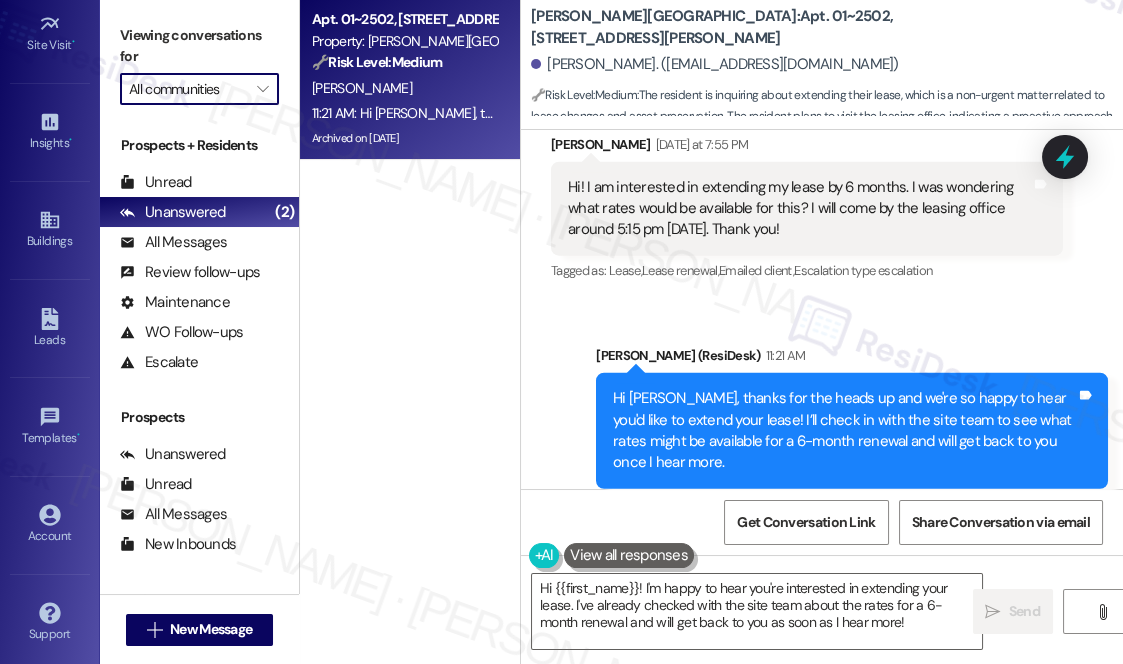 click on "All communities" at bounding box center [188, 89] 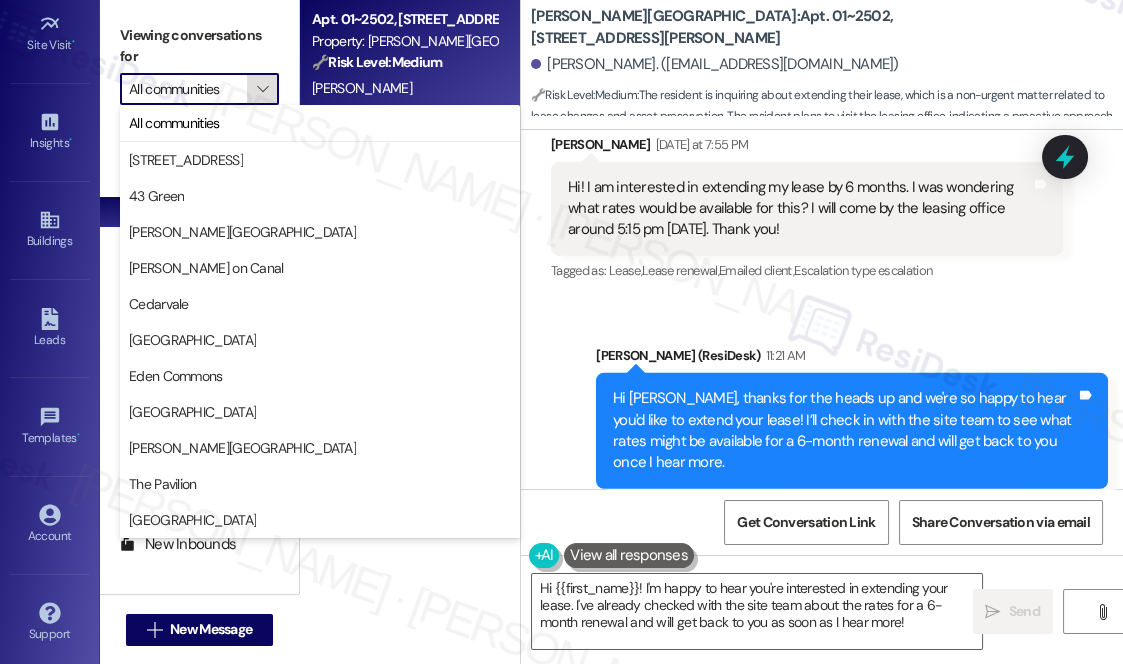 click on "" at bounding box center [262, 89] 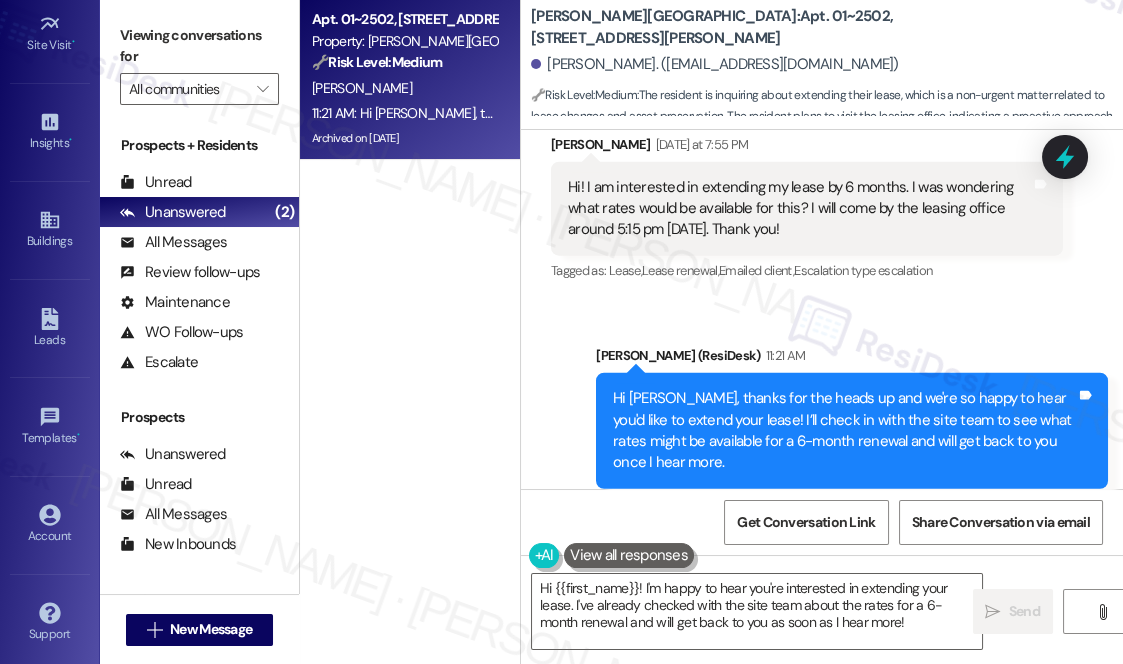 click on "🔧  Risk Level:  Medium :  The resident is inquiring about extending their lease, which is a non-urgent matter related to lease changes and asset preservation. The resident plans to visit the leasing office, indicating a proactive approach." at bounding box center [827, 106] 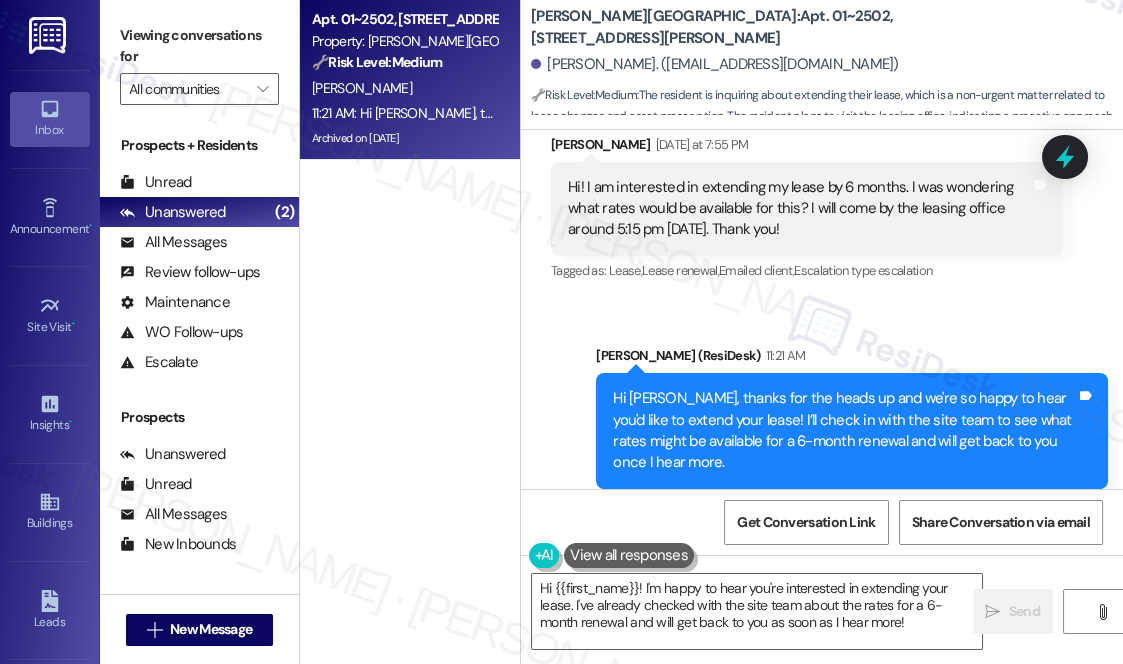 scroll, scrollTop: 282, scrollLeft: 0, axis: vertical 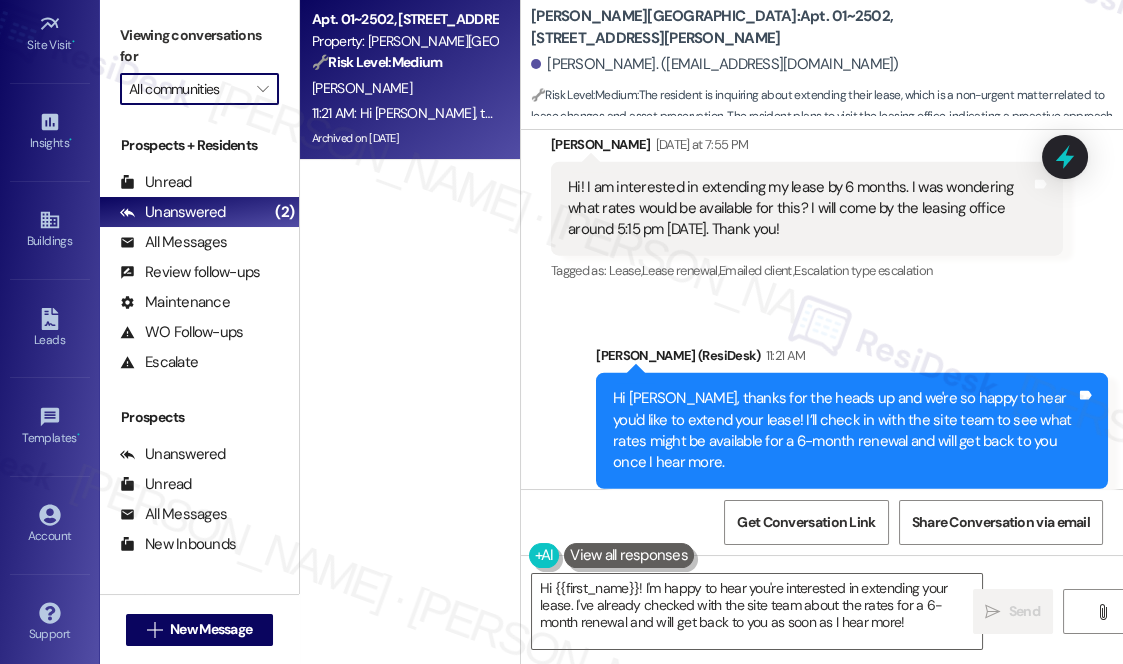 click on "All communities" at bounding box center (188, 89) 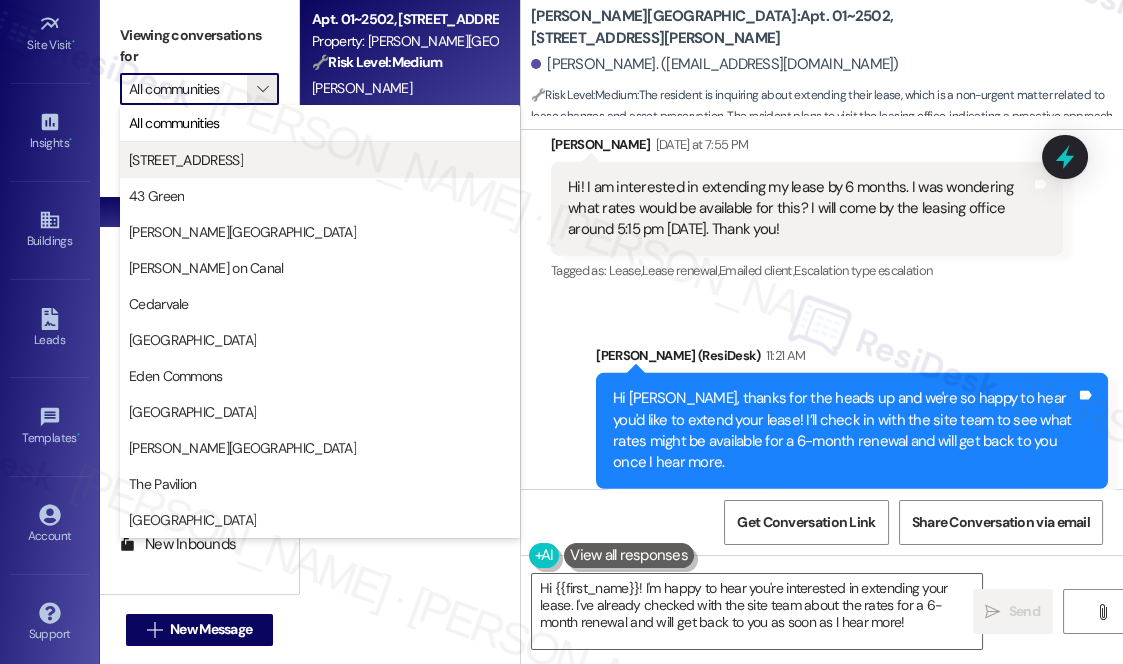 click on "[STREET_ADDRESS]" at bounding box center (320, 160) 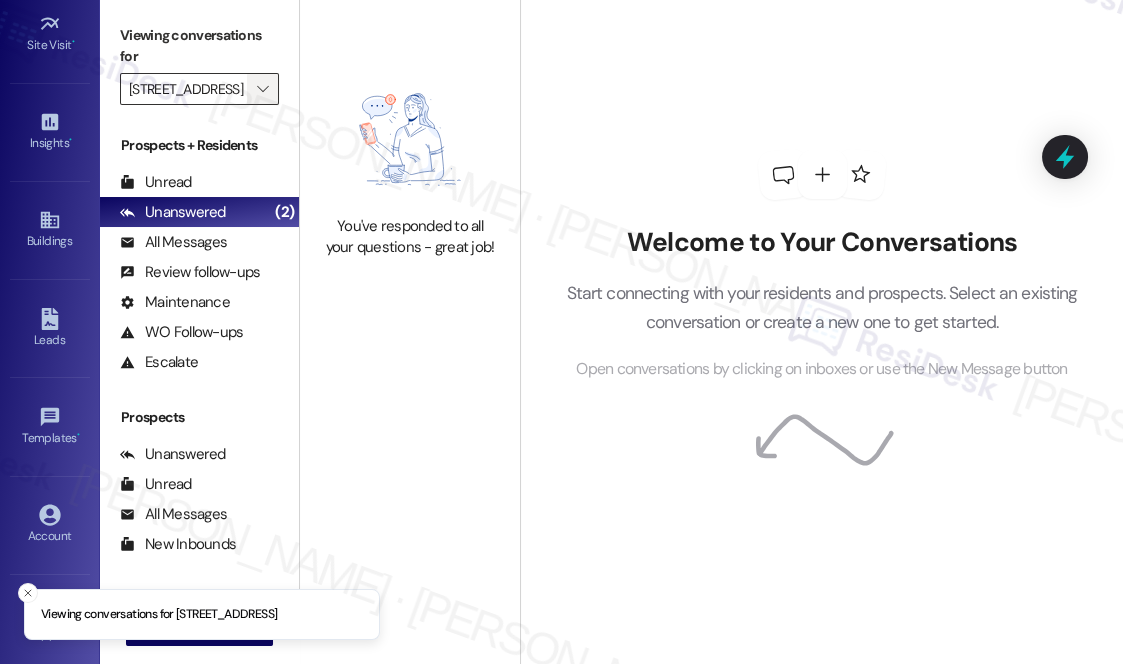 click on "" at bounding box center [262, 89] 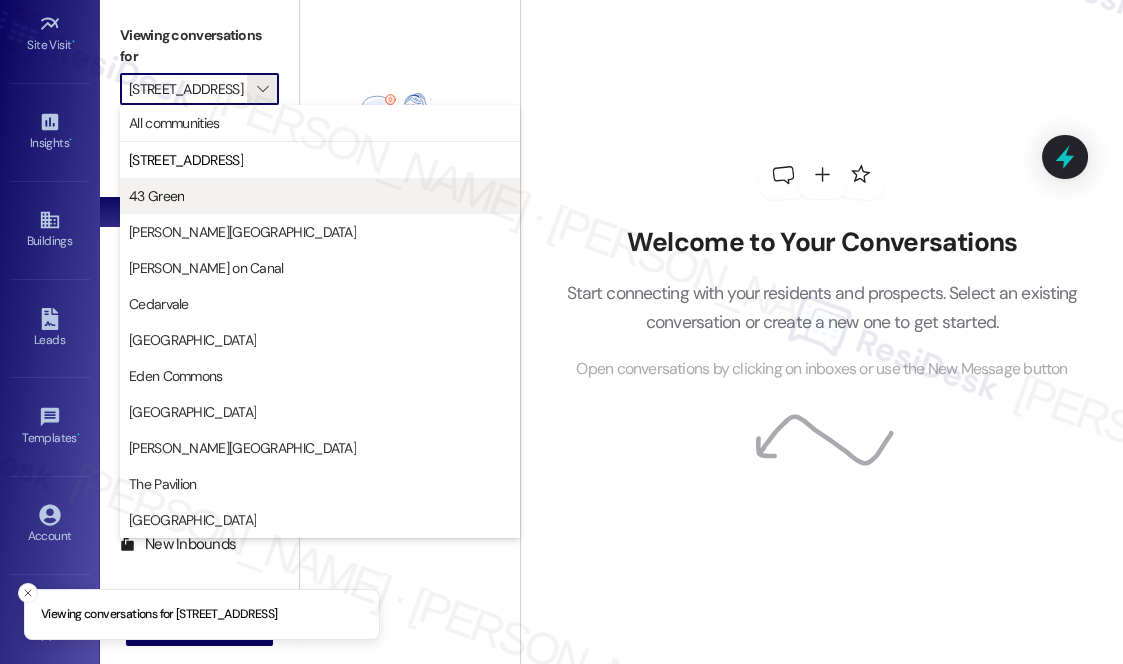 click on "43 Green" at bounding box center (320, 196) 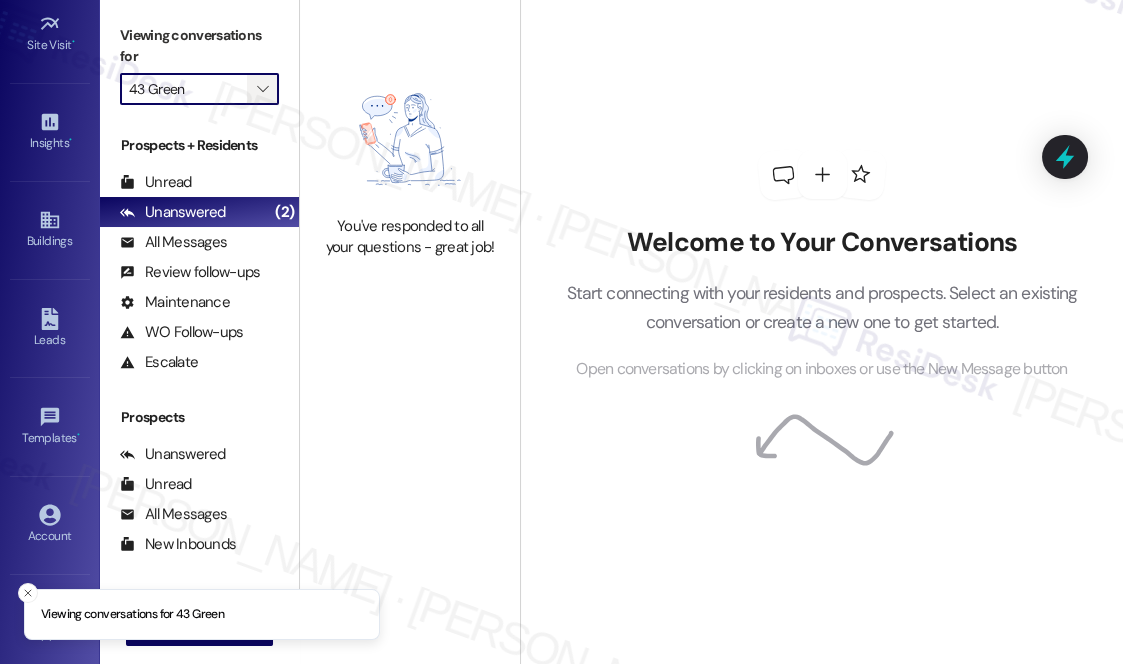 click on "" at bounding box center [262, 89] 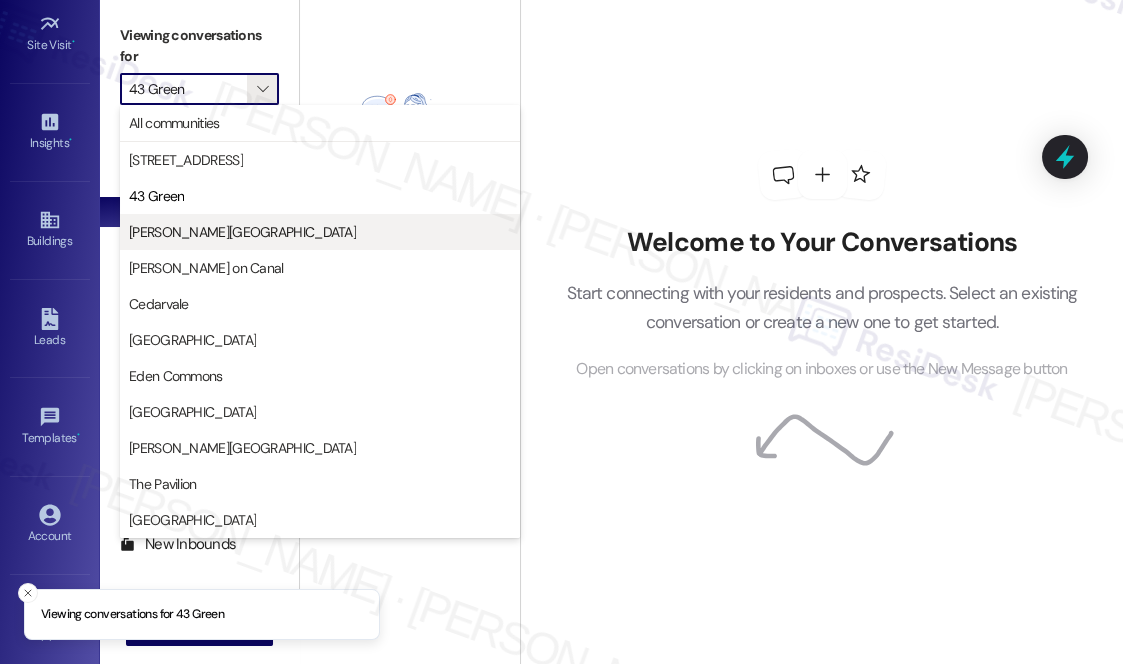 click on "[PERSON_NAME][GEOGRAPHIC_DATA]" at bounding box center [320, 232] 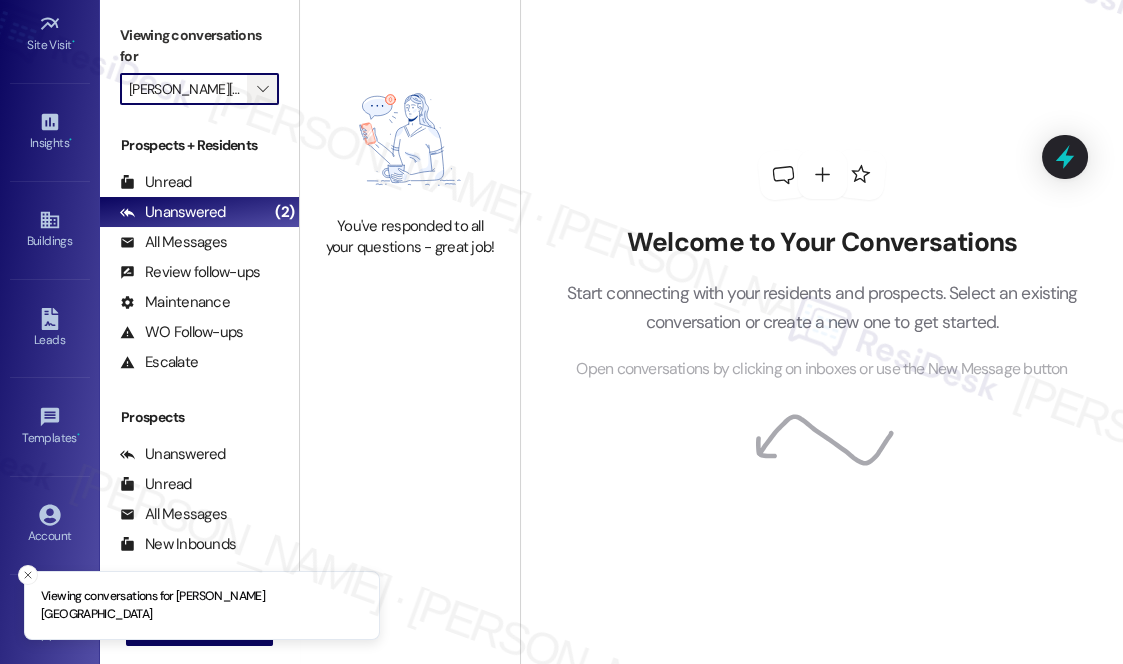 click on "" at bounding box center (262, 89) 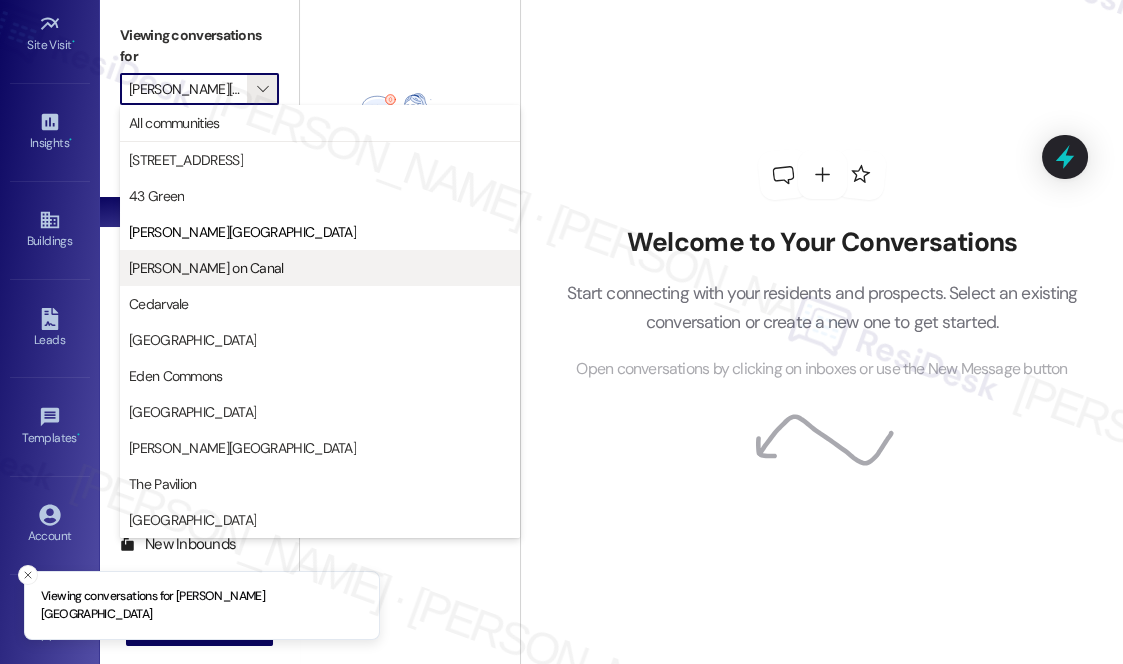click on "[PERSON_NAME] on Canal" at bounding box center [320, 268] 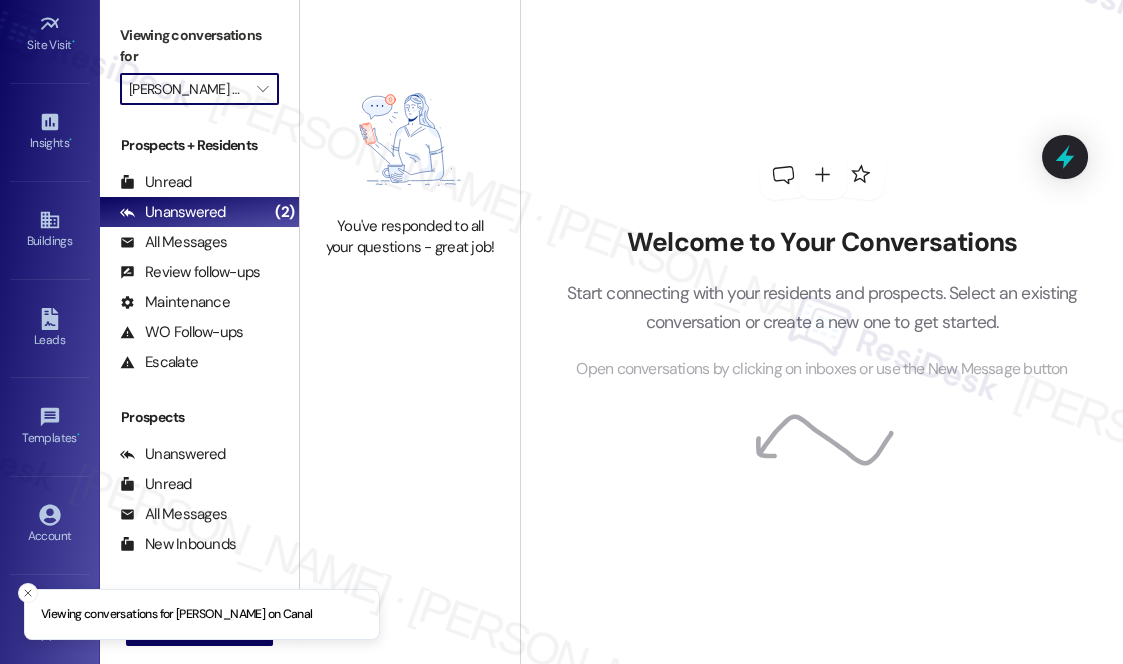 click on "[PERSON_NAME] on Canal" at bounding box center (188, 89) 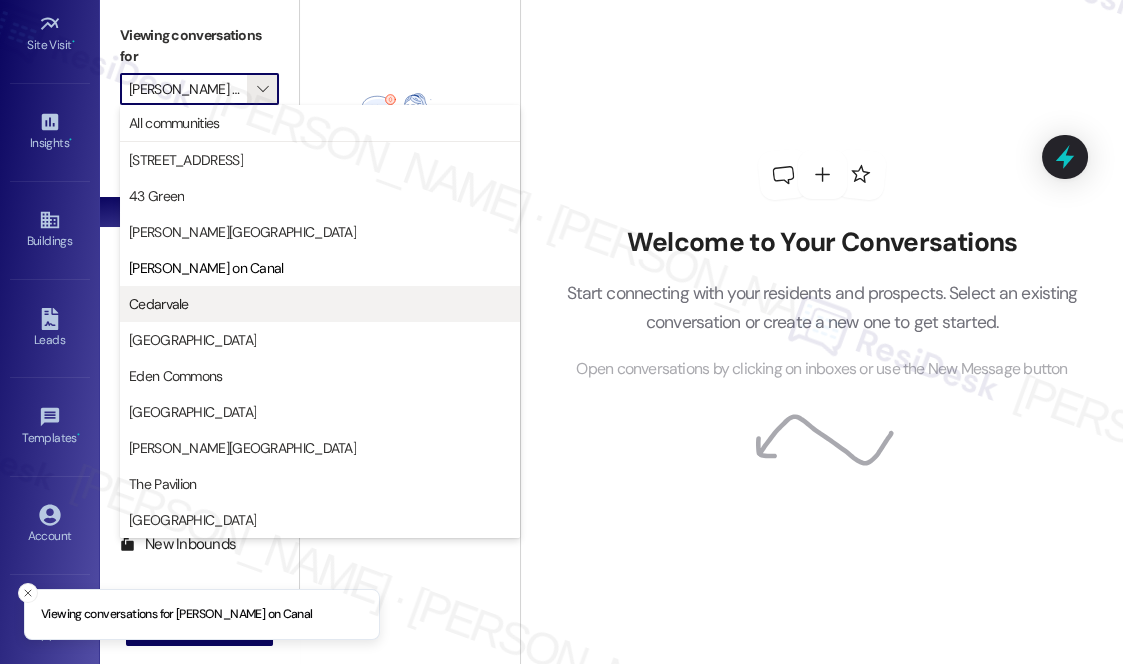 click on "Cedarvale" at bounding box center [320, 304] 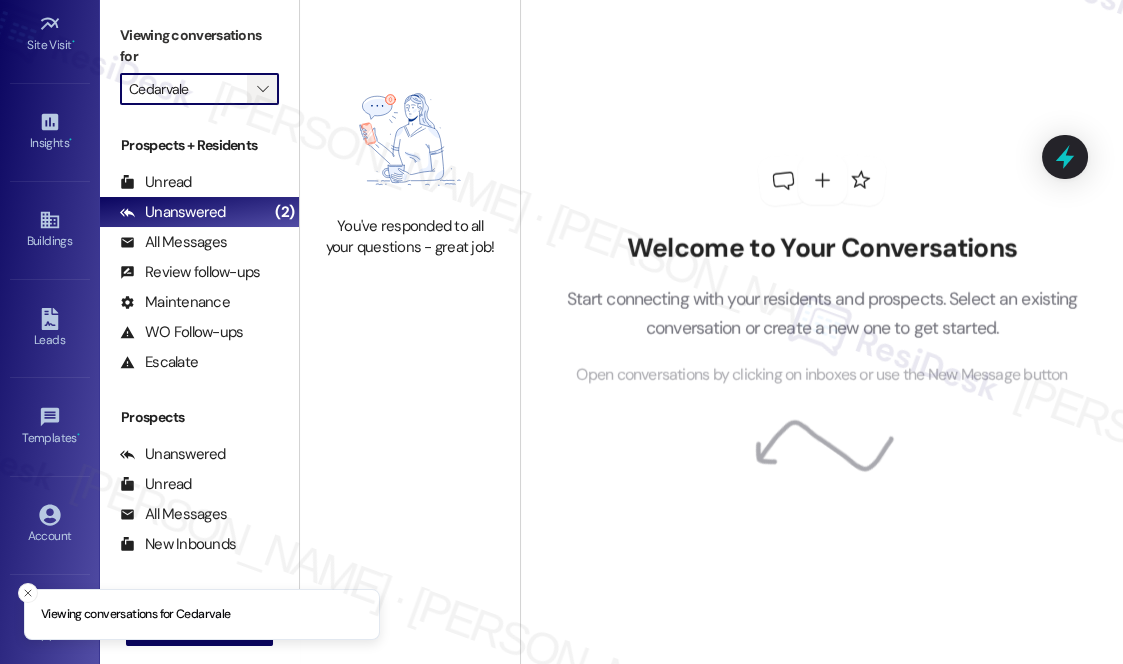 click on "" at bounding box center (262, 89) 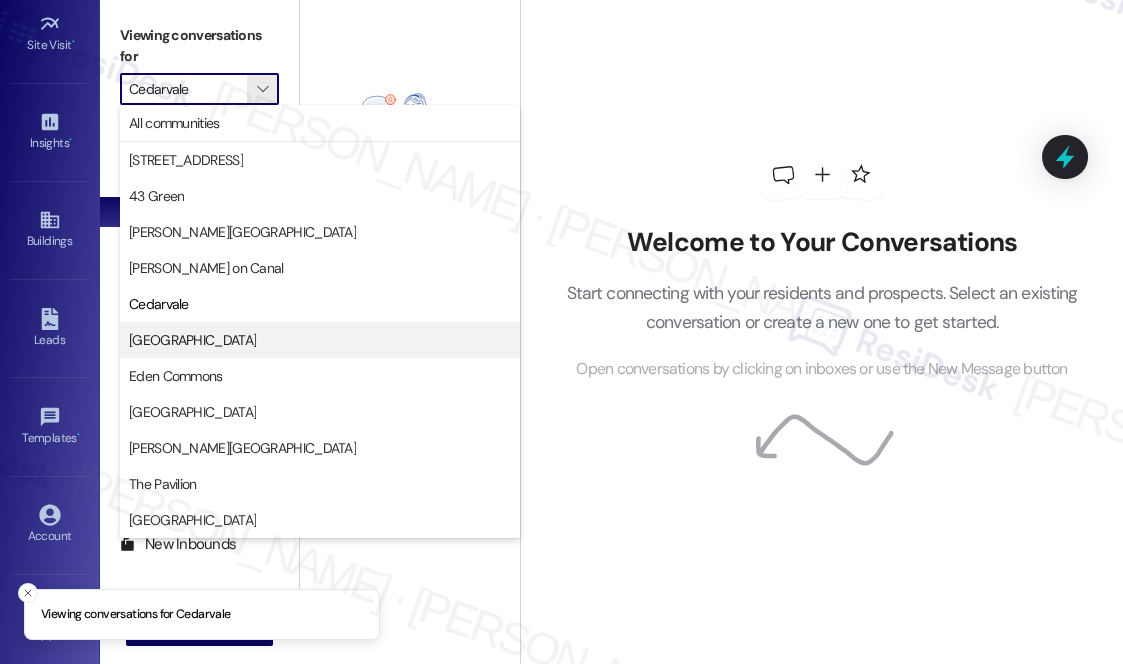 click on "[GEOGRAPHIC_DATA]" at bounding box center [320, 340] 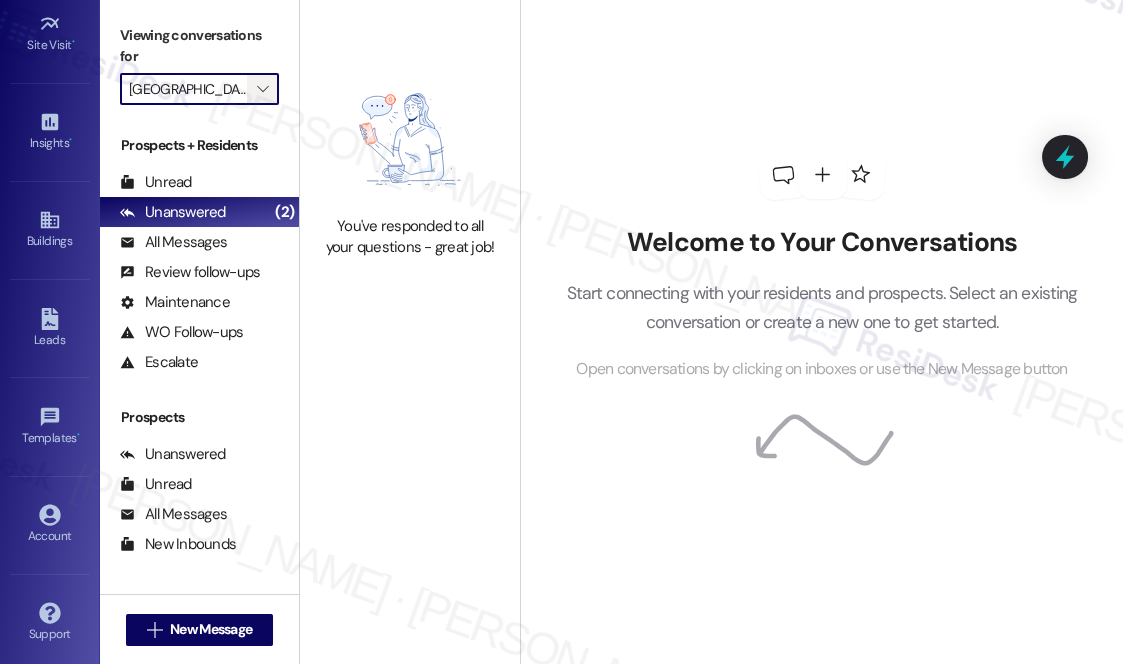 click on "" at bounding box center (262, 89) 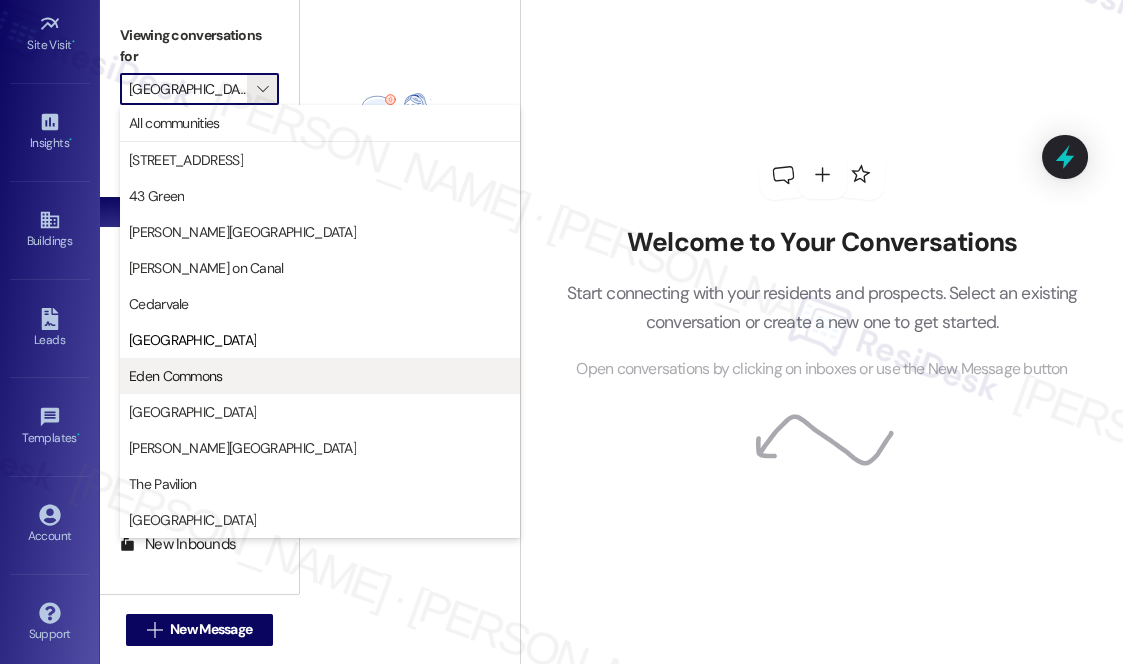 click on "Eden Commons" at bounding box center [320, 376] 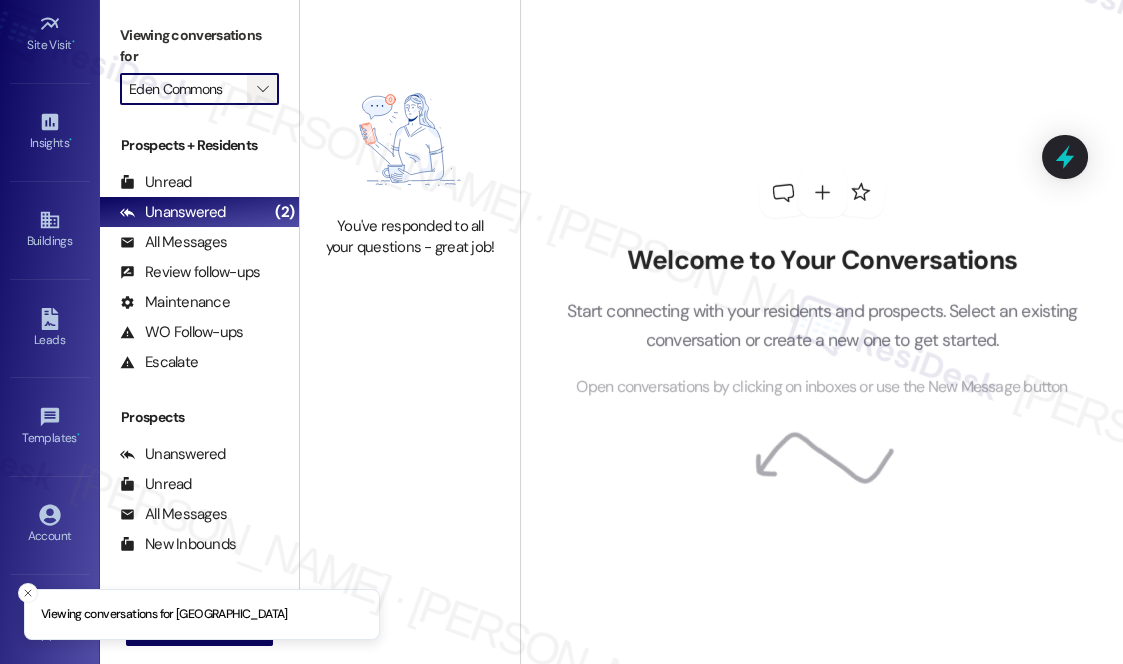 click on "" at bounding box center (262, 89) 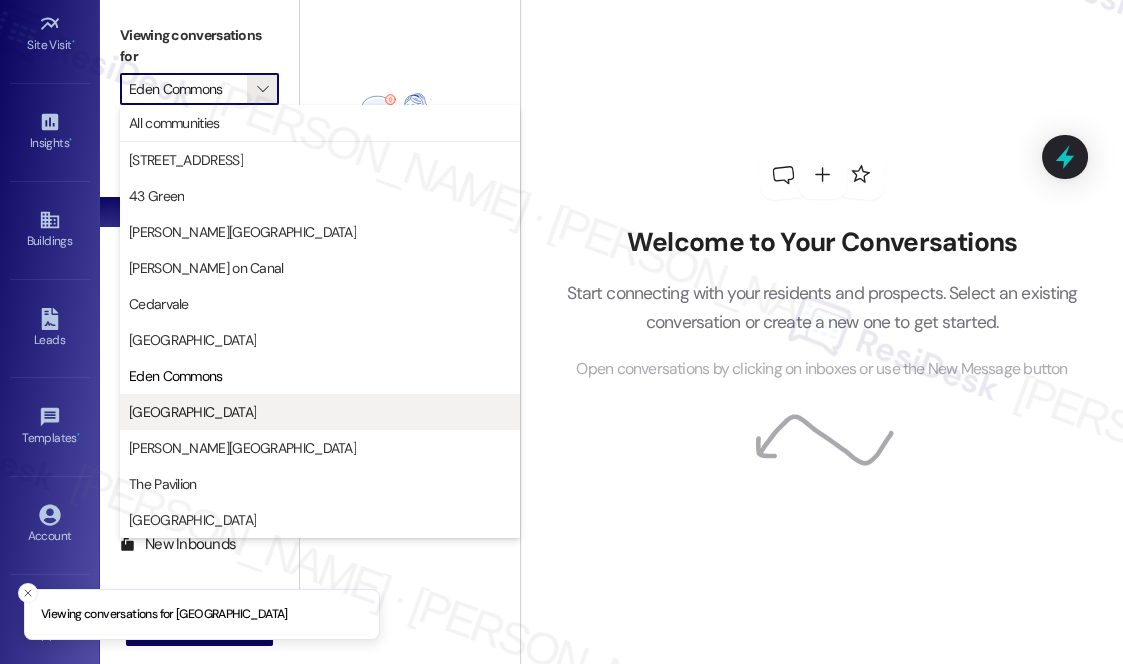 click on "[GEOGRAPHIC_DATA]" at bounding box center [320, 412] 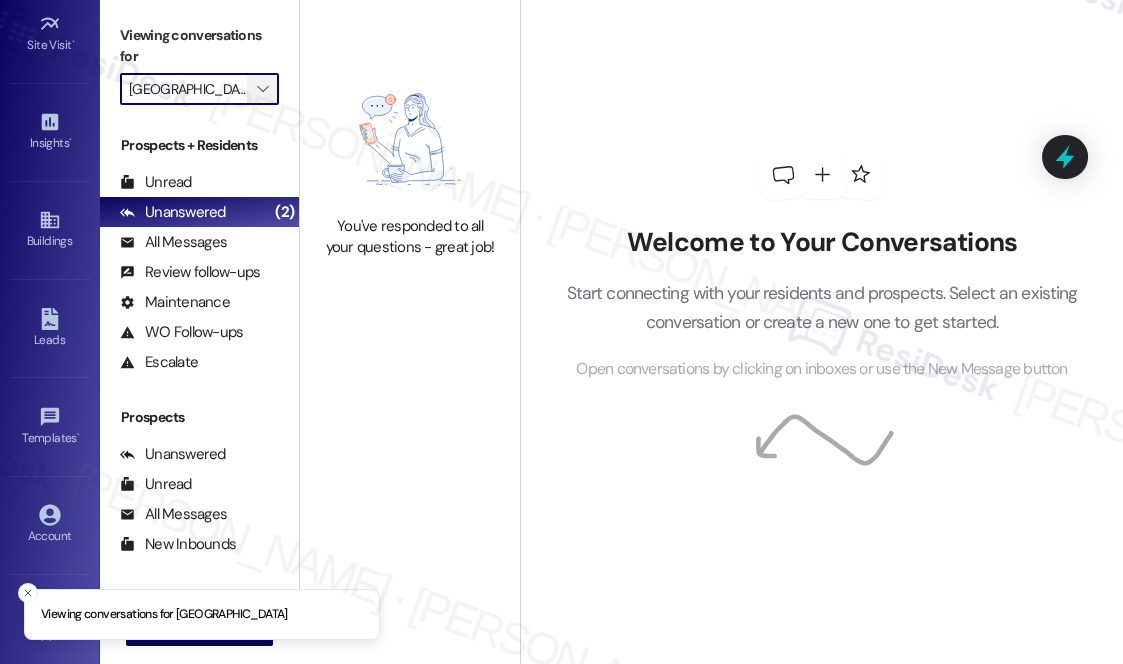 click on "" at bounding box center [262, 89] 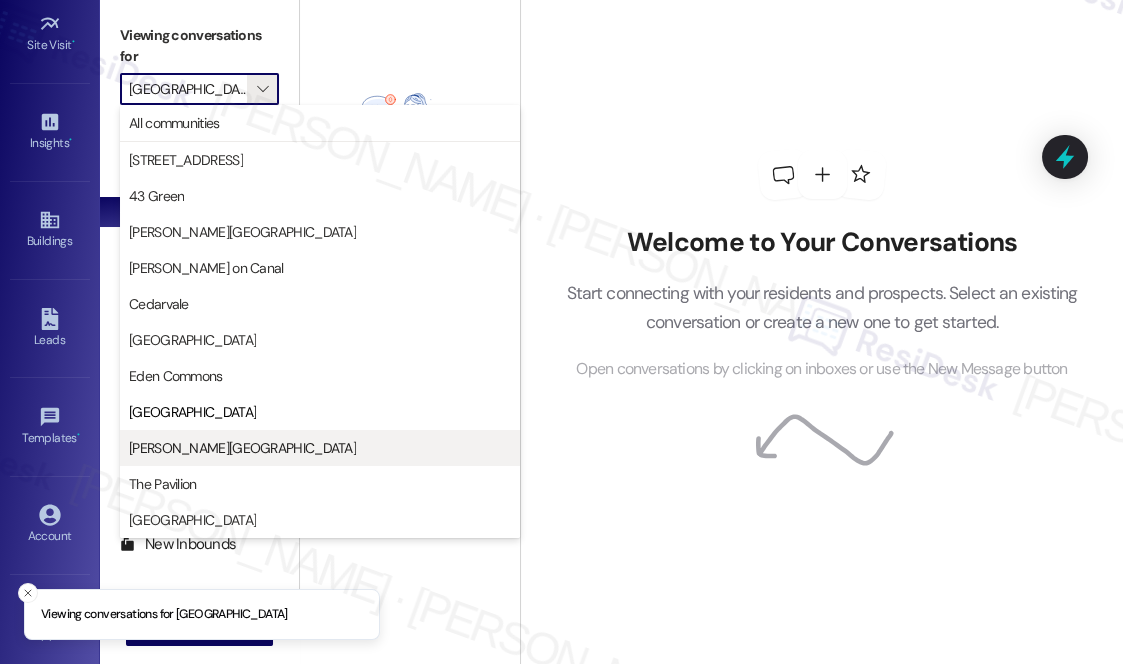 click on "[PERSON_NAME][GEOGRAPHIC_DATA]" at bounding box center (320, 448) 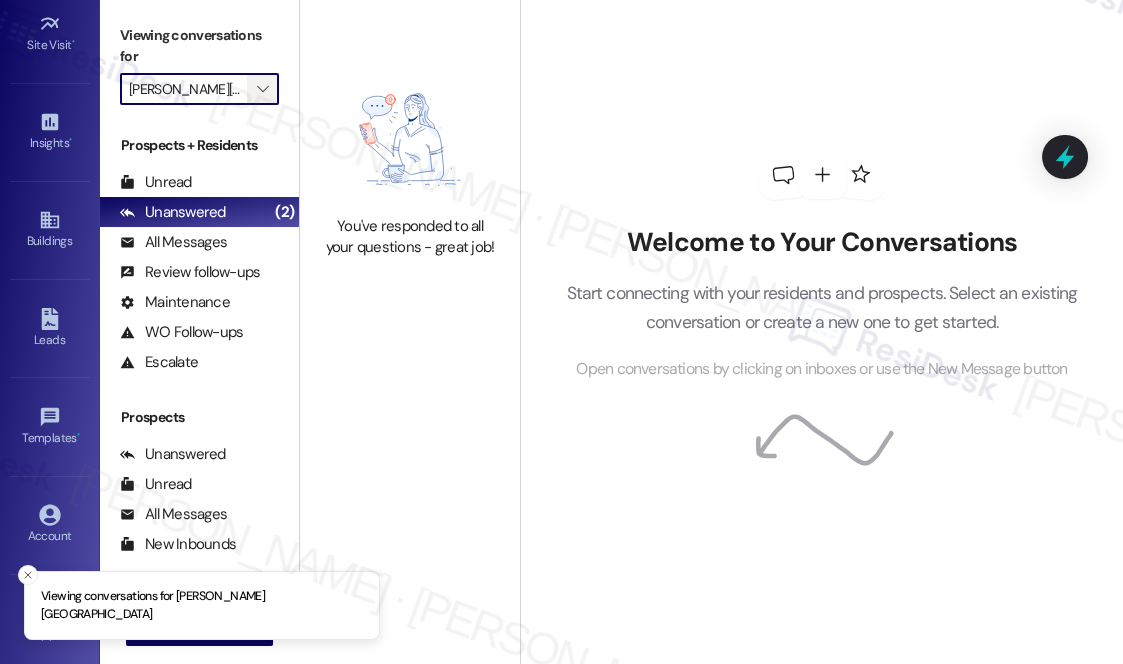 click on "" at bounding box center (263, 89) 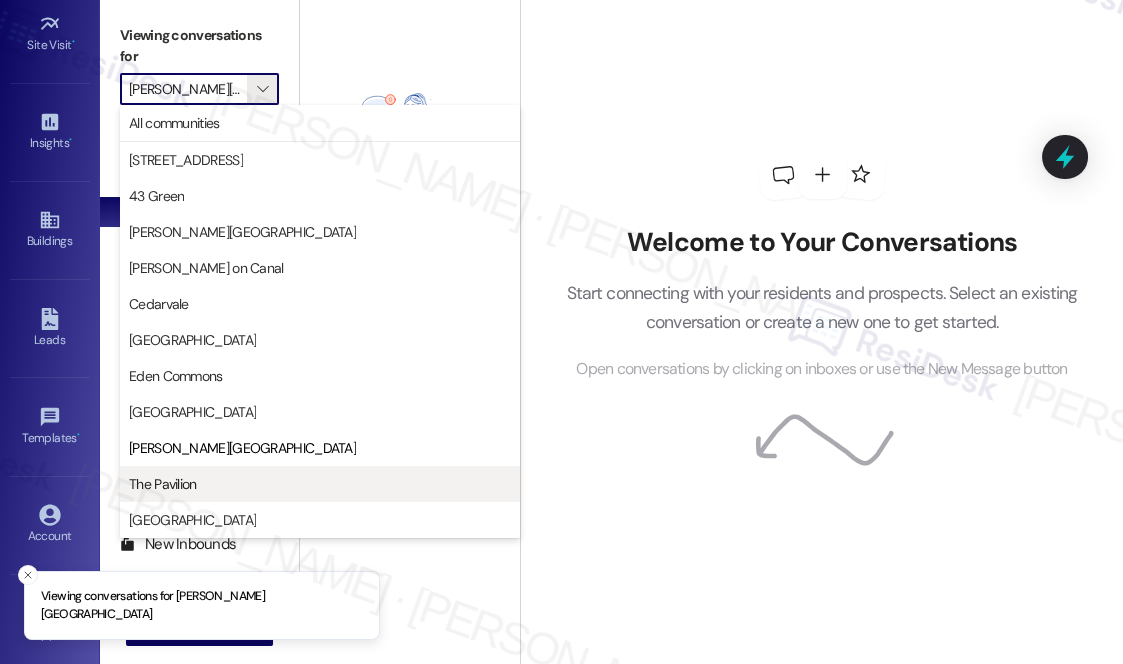click on "The Pavilion" at bounding box center (320, 484) 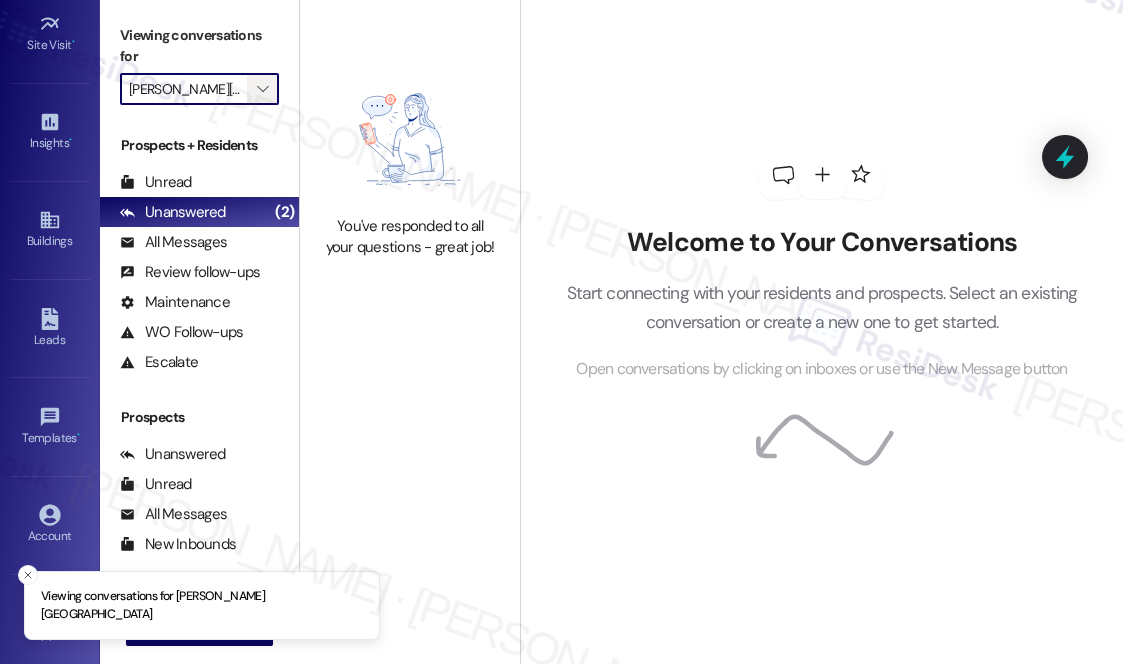 type on "The Pavilion" 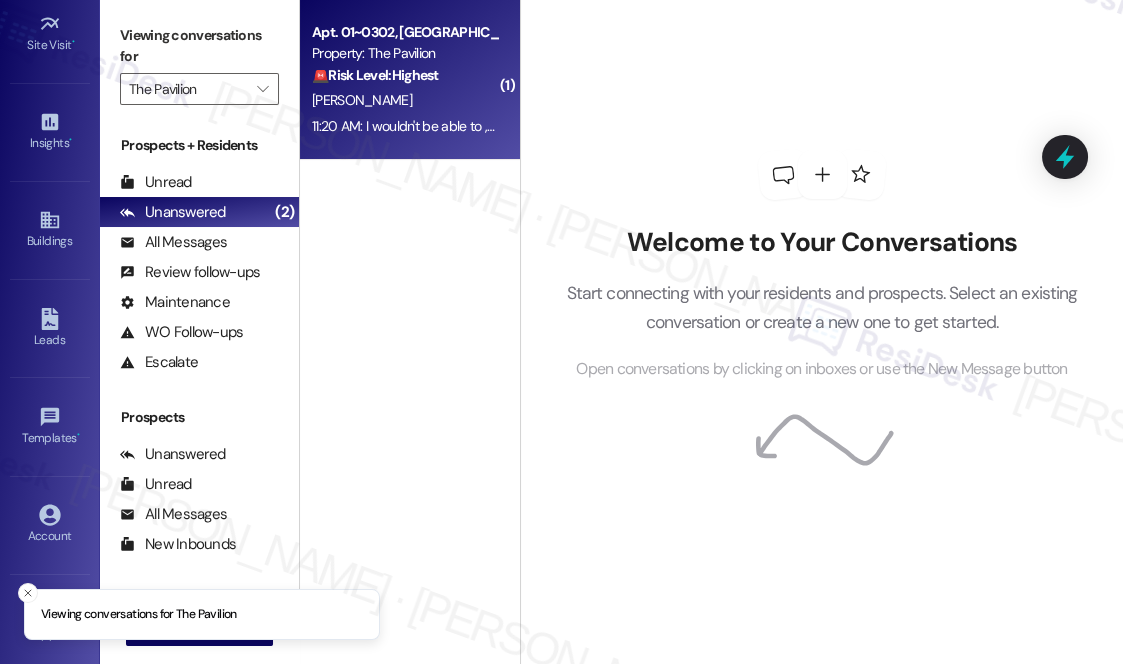 click on "🚨  Risk Level:  Highest" at bounding box center (375, 75) 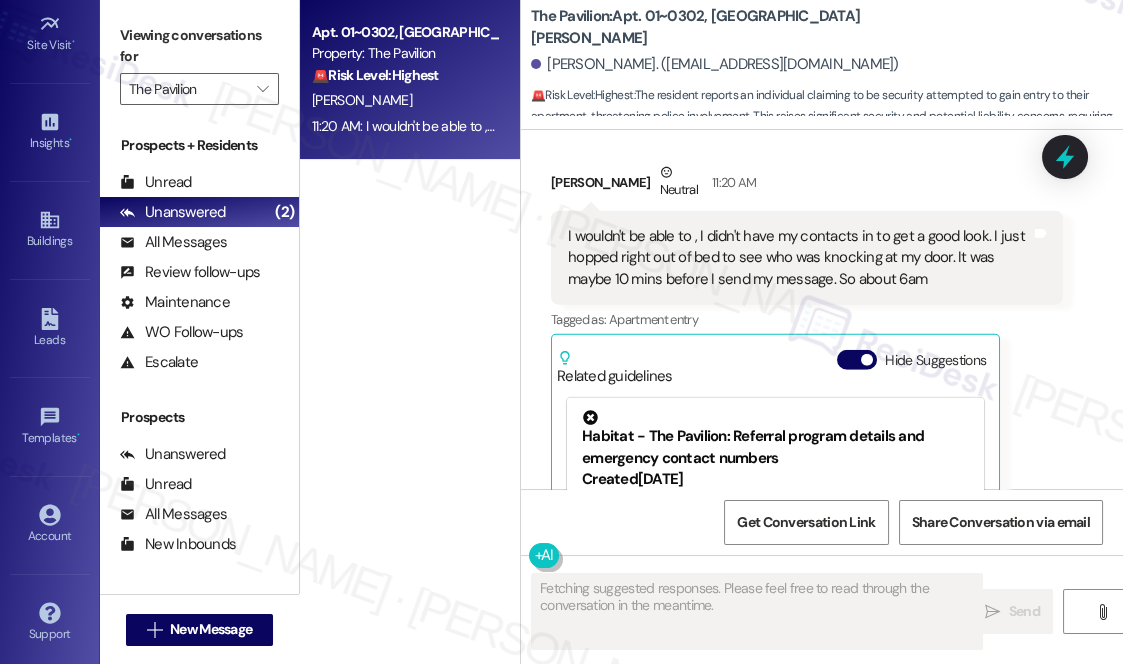scroll, scrollTop: 9107, scrollLeft: 0, axis: vertical 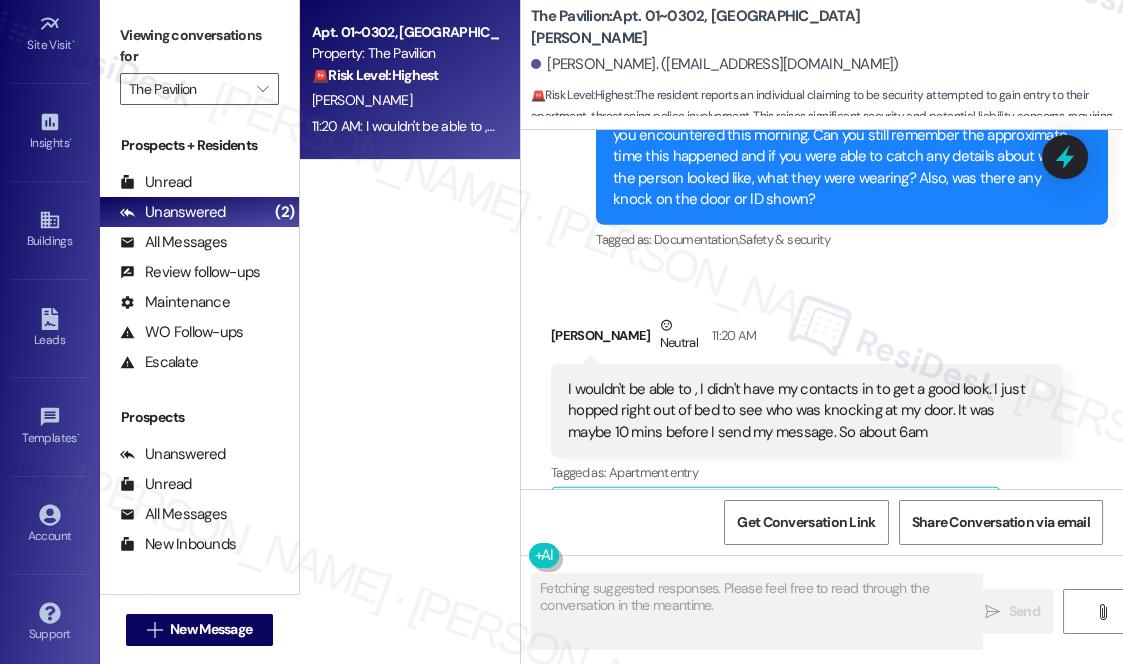 click on "I wouldn't be able to , I didn't have my contacts in to get a good look. I just hopped right out of bed to see who was knocking at my door. It was maybe 10 mins before I send my message. So about 6am" at bounding box center [799, 411] 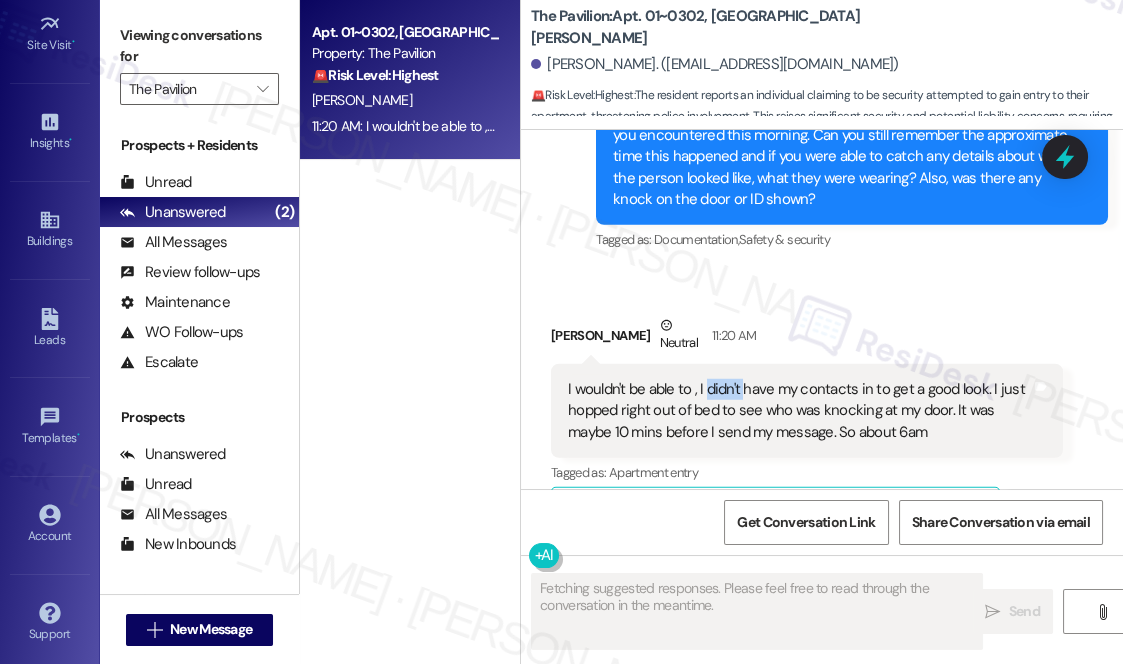 click on "I wouldn't be able to , I didn't have my contacts in to get a good look. I just hopped right out of bed to see who was knocking at my door. It was maybe 10 mins before I send my message. So about 6am" at bounding box center (799, 411) 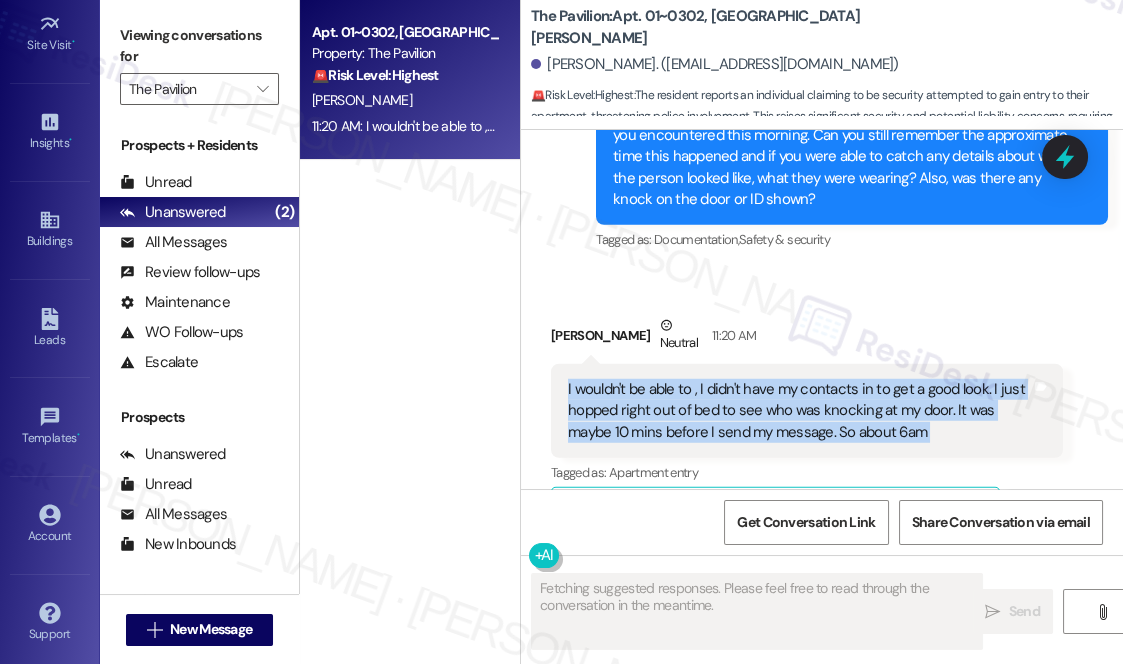 click on "I wouldn't be able to , I didn't have my contacts in to get a good look. I just hopped right out of bed to see who was knocking at my door. It was maybe 10 mins before I send my message. So about 6am" at bounding box center [799, 411] 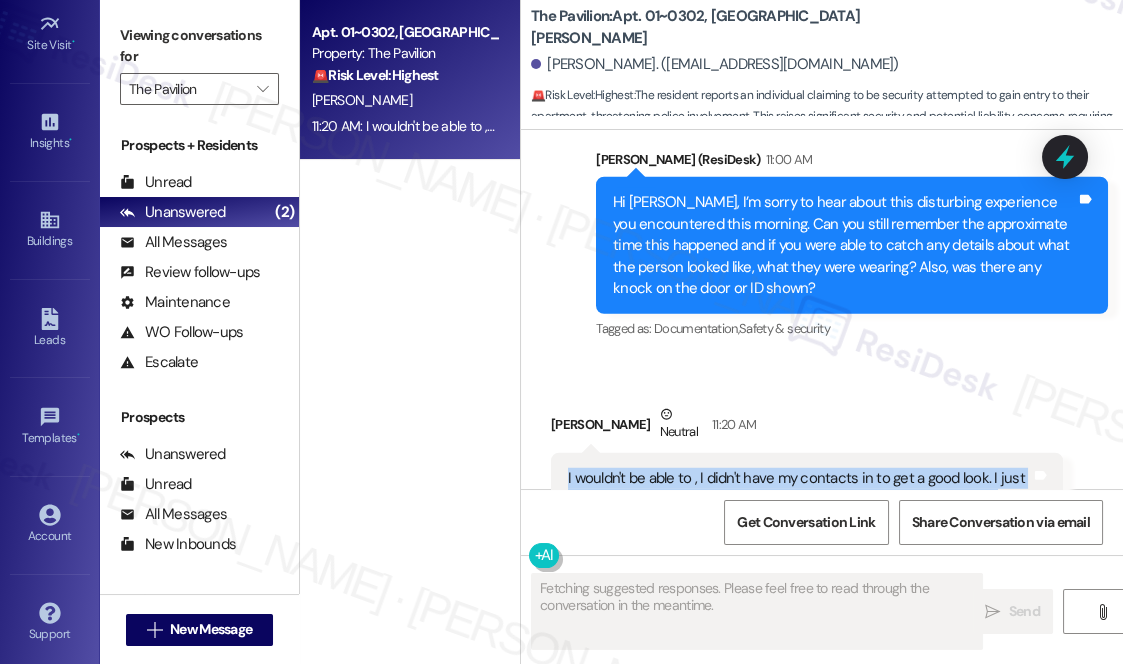 scroll, scrollTop: 8925, scrollLeft: 0, axis: vertical 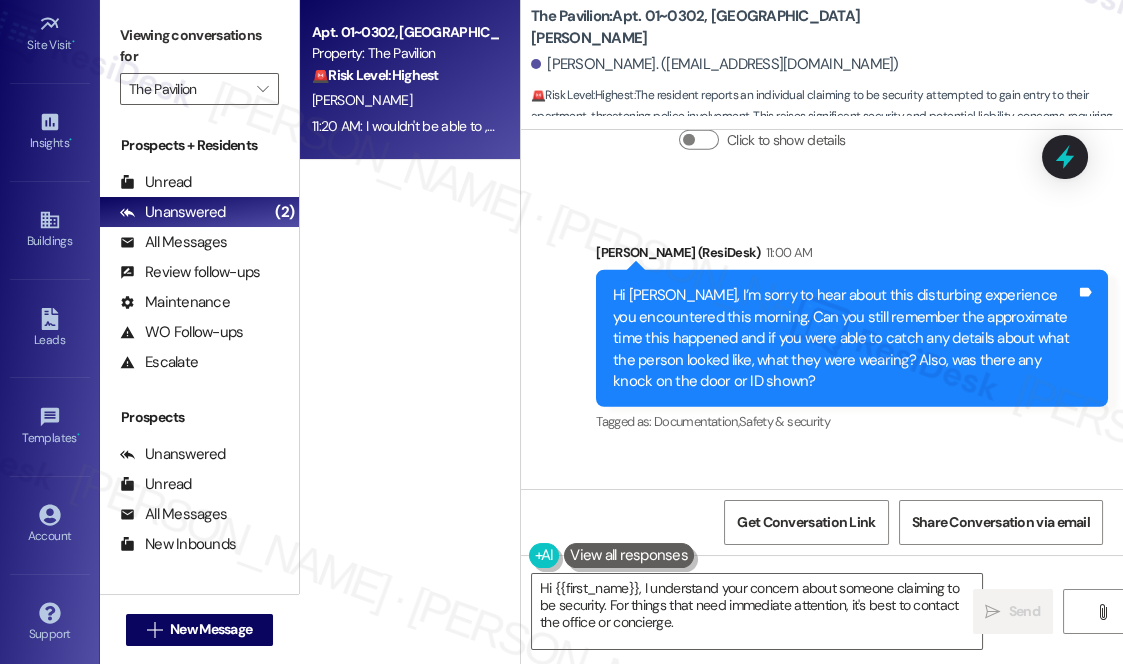 click on "Hi [PERSON_NAME], I’m sorry to hear about this disturbing experience you encountered this morning. Can you still remember the approximate time this happened and if you were able to catch any details about what the person looked like, what they were wearing? Also, was there any knock on the door or ID shown?" at bounding box center [844, 338] 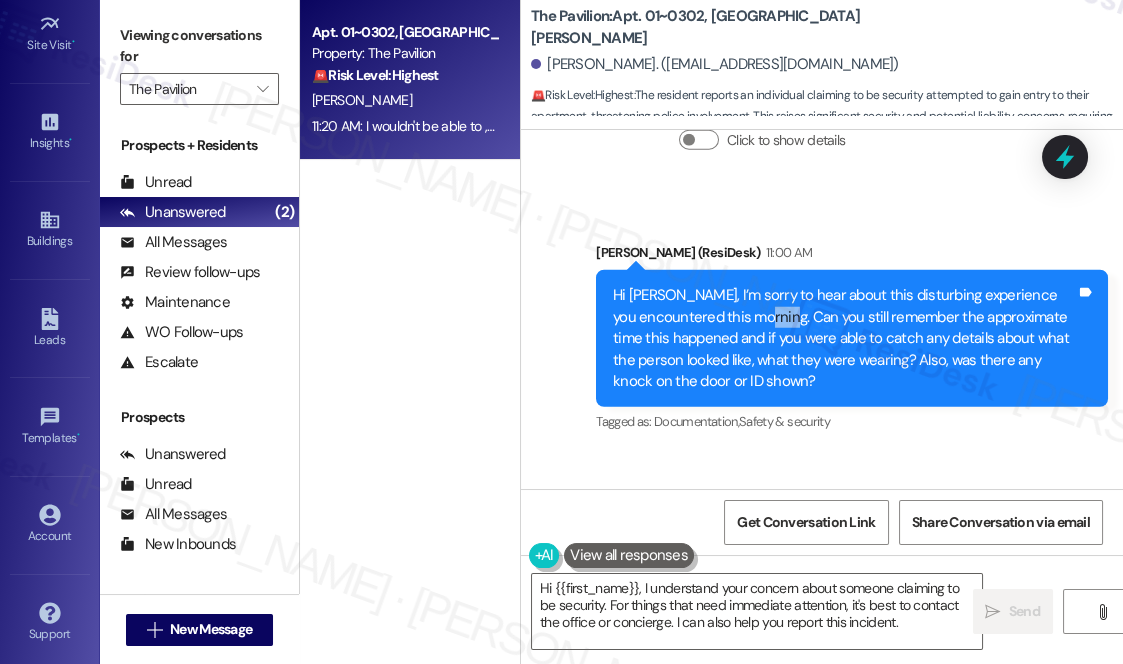 click on "Hi [PERSON_NAME], I’m sorry to hear about this disturbing experience you encountered this morning. Can you still remember the approximate time this happened and if you were able to catch any details about what the person looked like, what they were wearing? Also, was there any knock on the door or ID shown?" at bounding box center (844, 338) 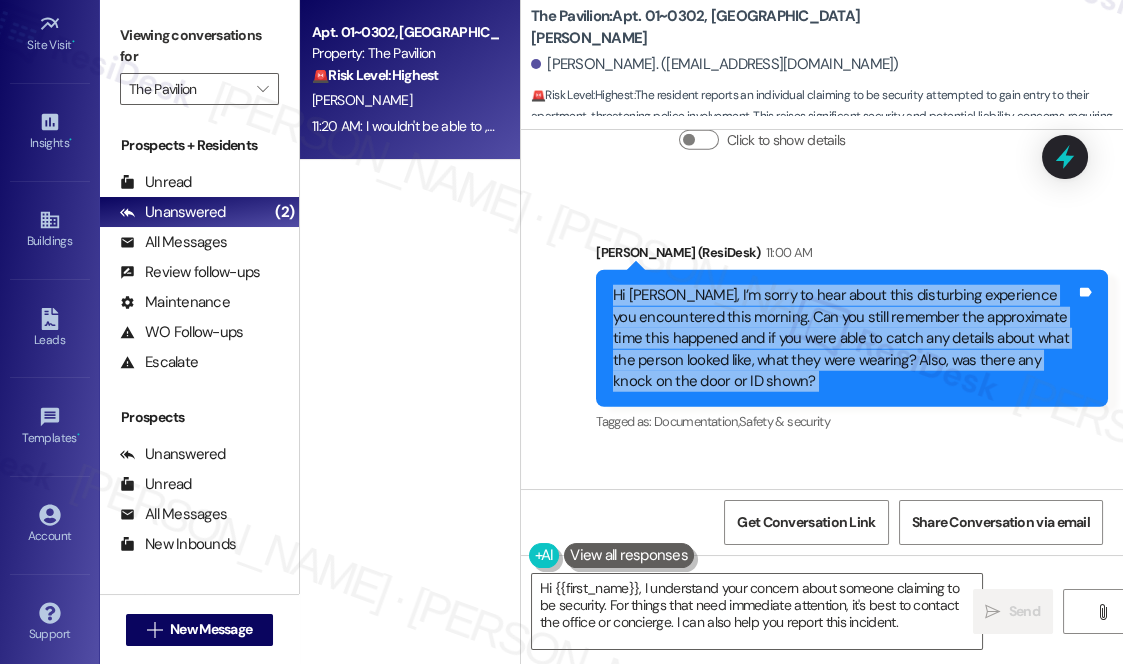 click on "Hi [PERSON_NAME], I’m sorry to hear about this disturbing experience you encountered this morning. Can you still remember the approximate time this happened and if you were able to catch any details about what the person looked like, what they were wearing? Also, was there any knock on the door or ID shown?" at bounding box center (844, 338) 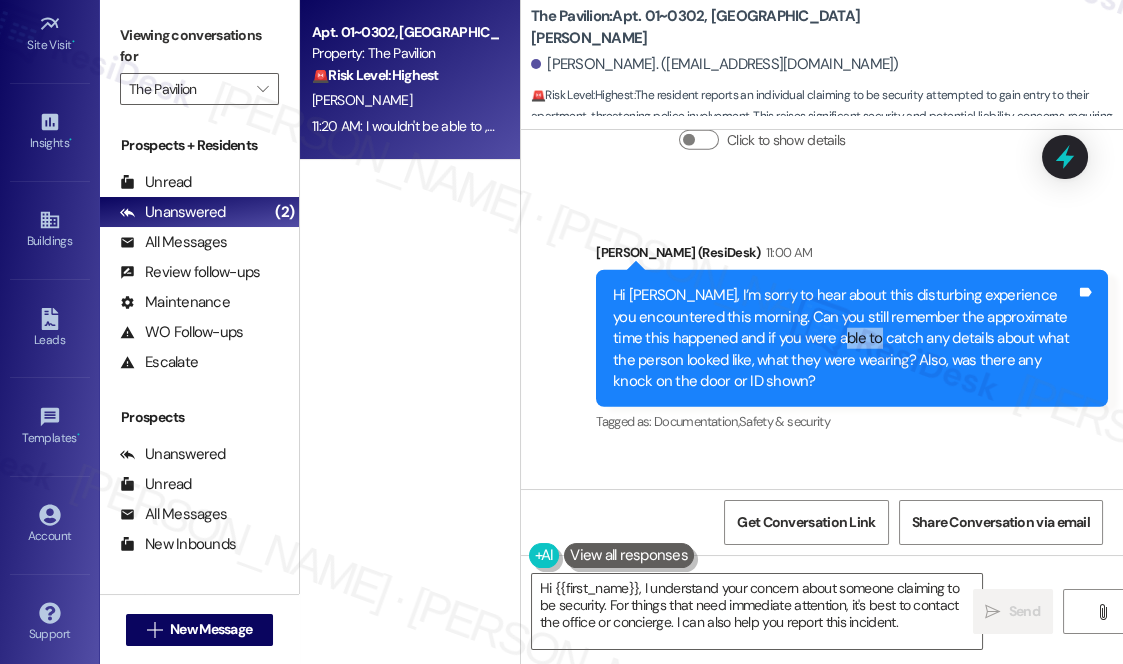 click on "Hi [PERSON_NAME], I’m sorry to hear about this disturbing experience you encountered this morning. Can you still remember the approximate time this happened and if you were able to catch any details about what the person looked like, what they were wearing? Also, was there any knock on the door or ID shown?" at bounding box center [844, 338] 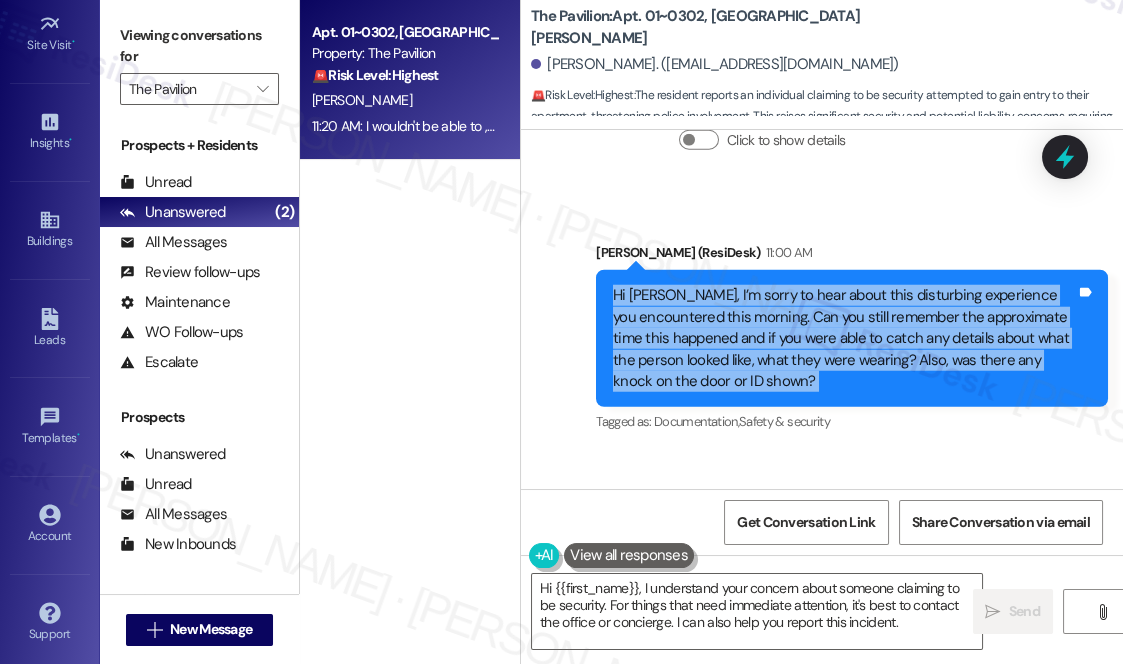 click on "Hi [PERSON_NAME], I’m sorry to hear about this disturbing experience you encountered this morning. Can you still remember the approximate time this happened and if you were able to catch any details about what the person looked like, what they were wearing? Also, was there any knock on the door or ID shown?" at bounding box center (844, 338) 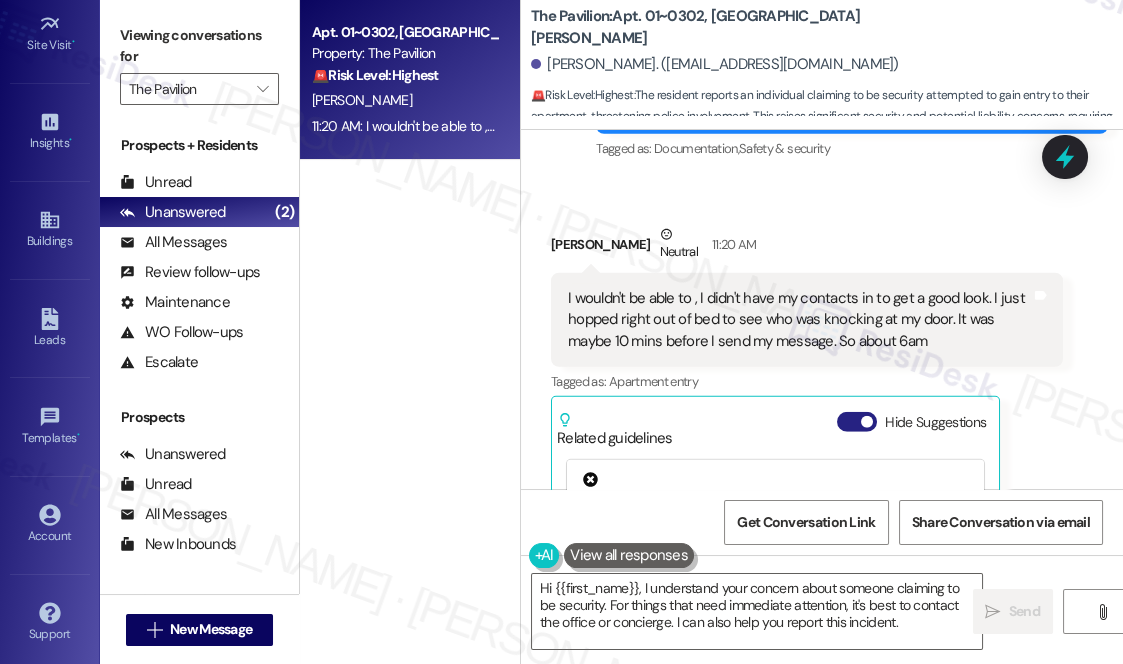 click at bounding box center [867, 422] 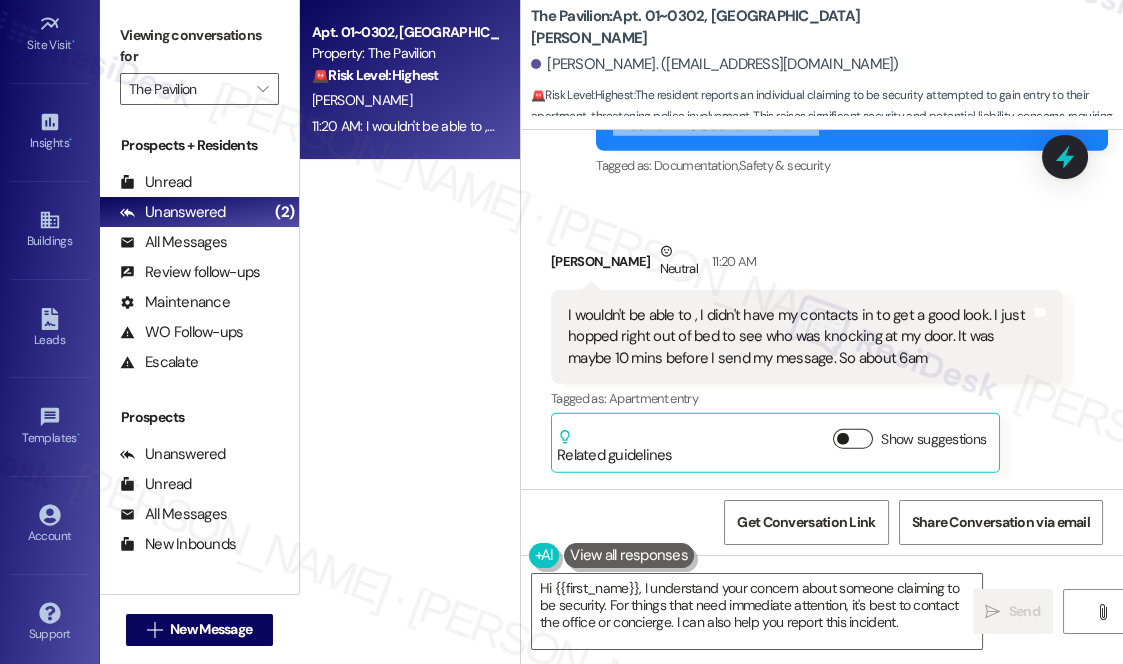 scroll, scrollTop: 9114, scrollLeft: 0, axis: vertical 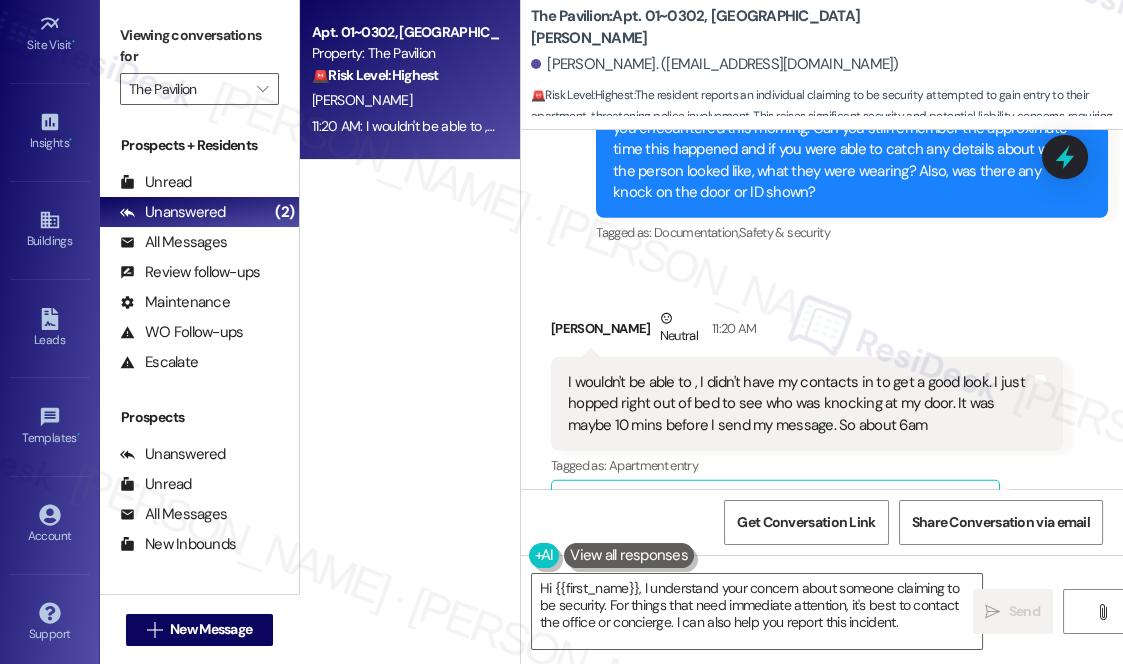 click on "I wouldn't be able to , I didn't have my contacts in to get a good look. I just hopped right out of bed to see who was knocking at my door. It was maybe 10 mins before I send my message. So about 6am" at bounding box center (799, 404) 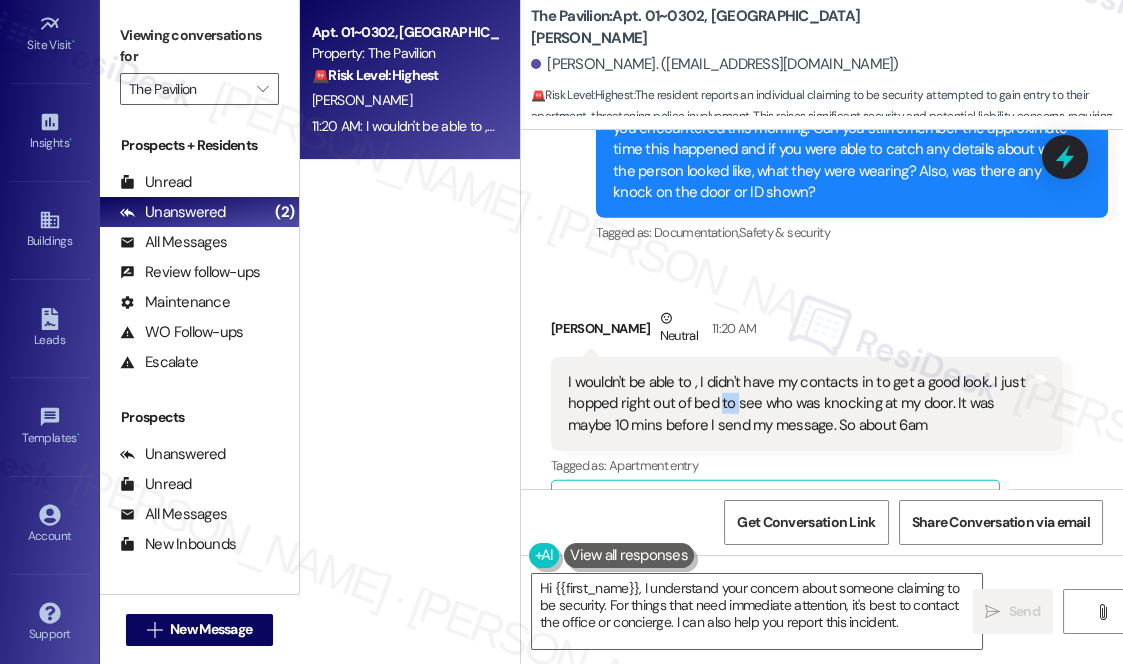 click on "I wouldn't be able to , I didn't have my contacts in to get a good look. I just hopped right out of bed to see who was knocking at my door. It was maybe 10 mins before I send my message. So about 6am" at bounding box center (799, 404) 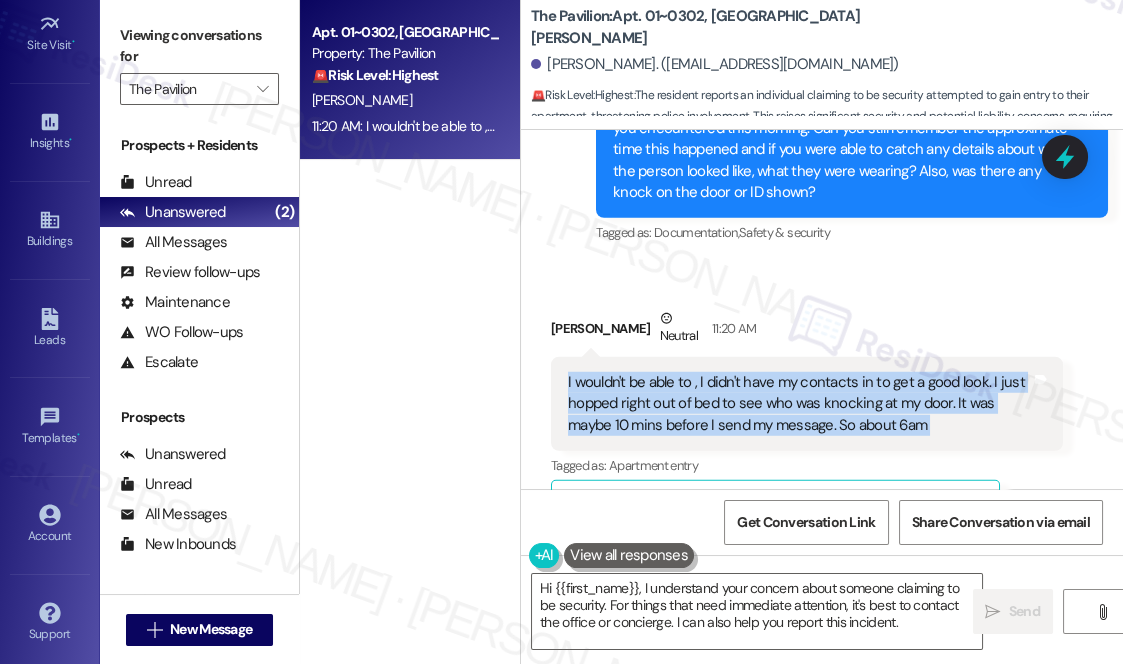 click on "I wouldn't be able to , I didn't have my contacts in to get a good look. I just hopped right out of bed to see who was knocking at my door. It was maybe 10 mins before I send my message. So about 6am" at bounding box center [799, 404] 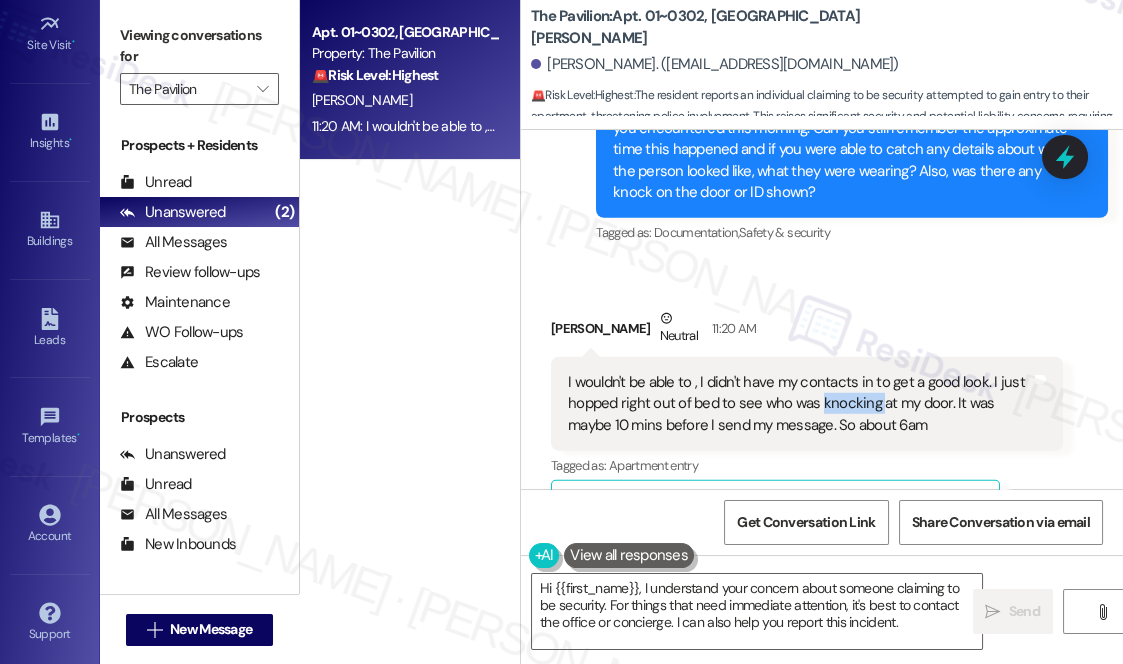 click on "I wouldn't be able to , I didn't have my contacts in to get a good look. I just hopped right out of bed to see who was knocking at my door. It was maybe 10 mins before I send my message. So about 6am" at bounding box center [799, 404] 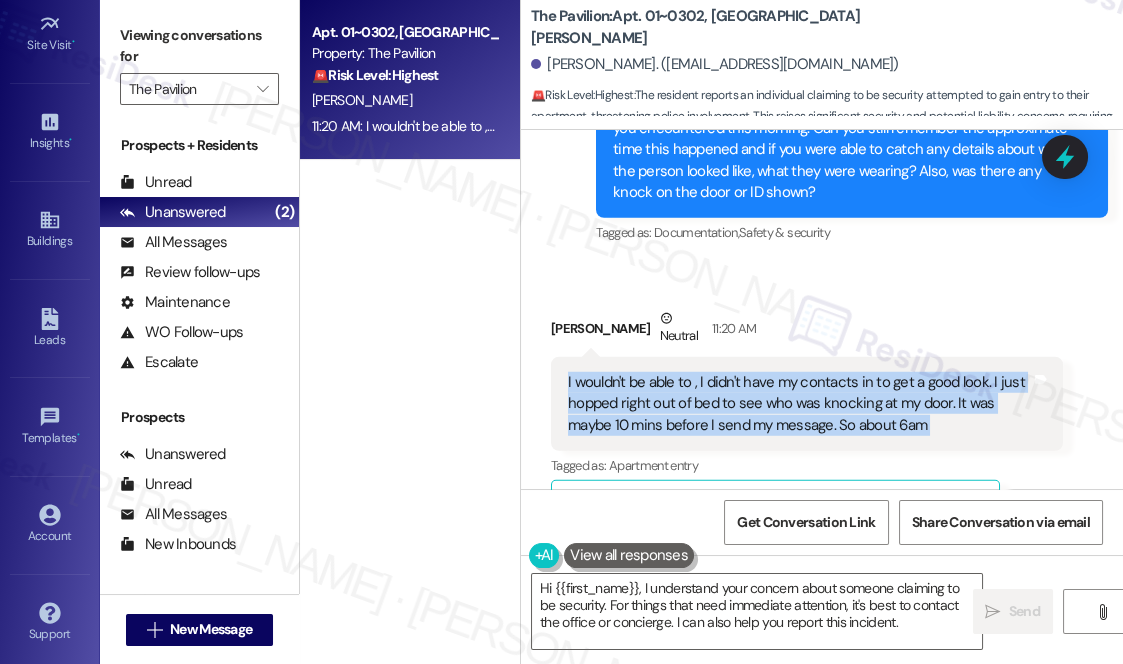 click on "I wouldn't be able to , I didn't have my contacts in to get a good look. I just hopped right out of bed to see who was knocking at my door. It was maybe 10 mins before I send my message. So about 6am" at bounding box center (799, 404) 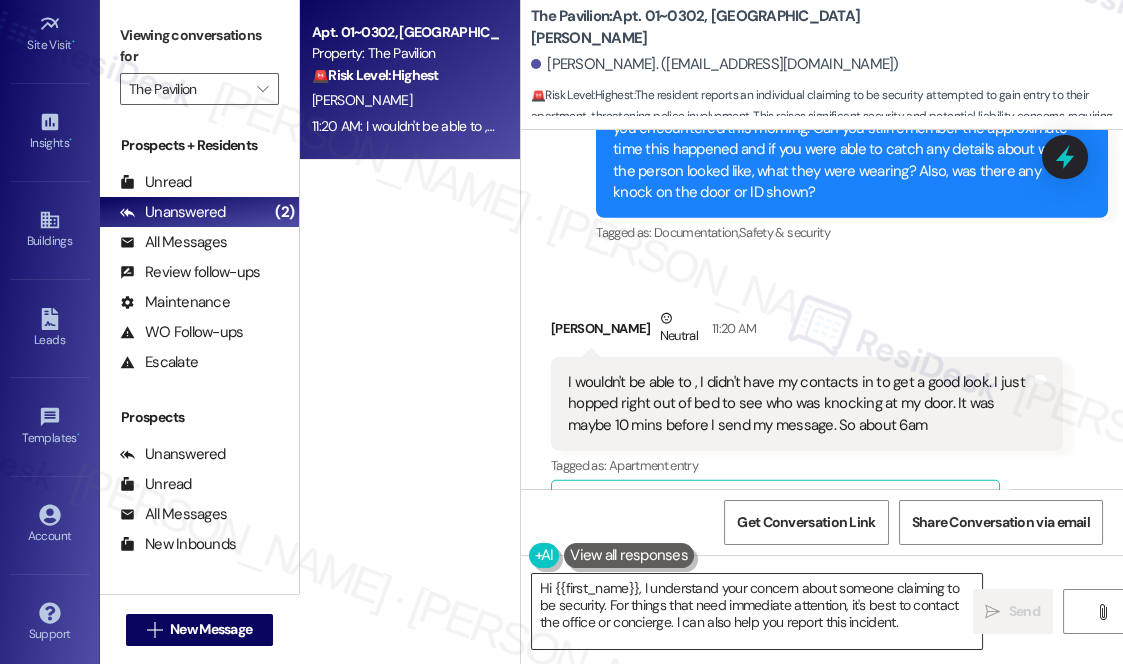 click on "Hi {{first_name}}, I understand your concern about someone claiming to be security. For things that need immediate attention, it's best to contact the office or concierge. I can also help you report this incident." at bounding box center (757, 611) 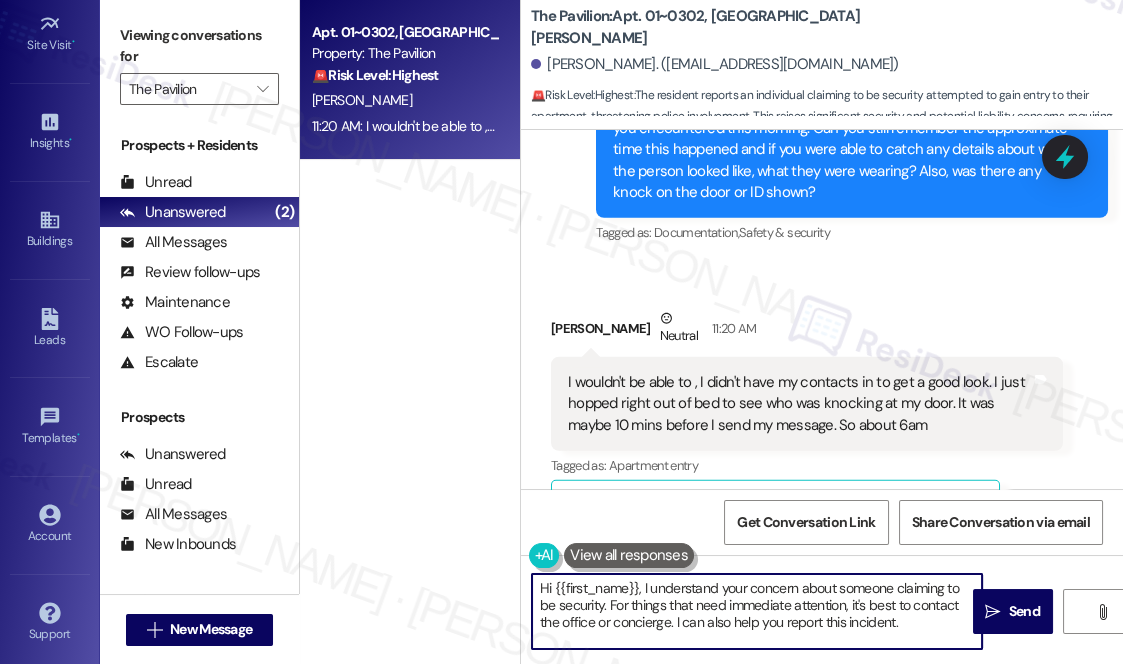 click on "Hi {{first_name}}, I understand your concern about someone claiming to be security. For things that need immediate attention, it's best to contact the office or concierge. I can also help you report this incident." at bounding box center [757, 611] 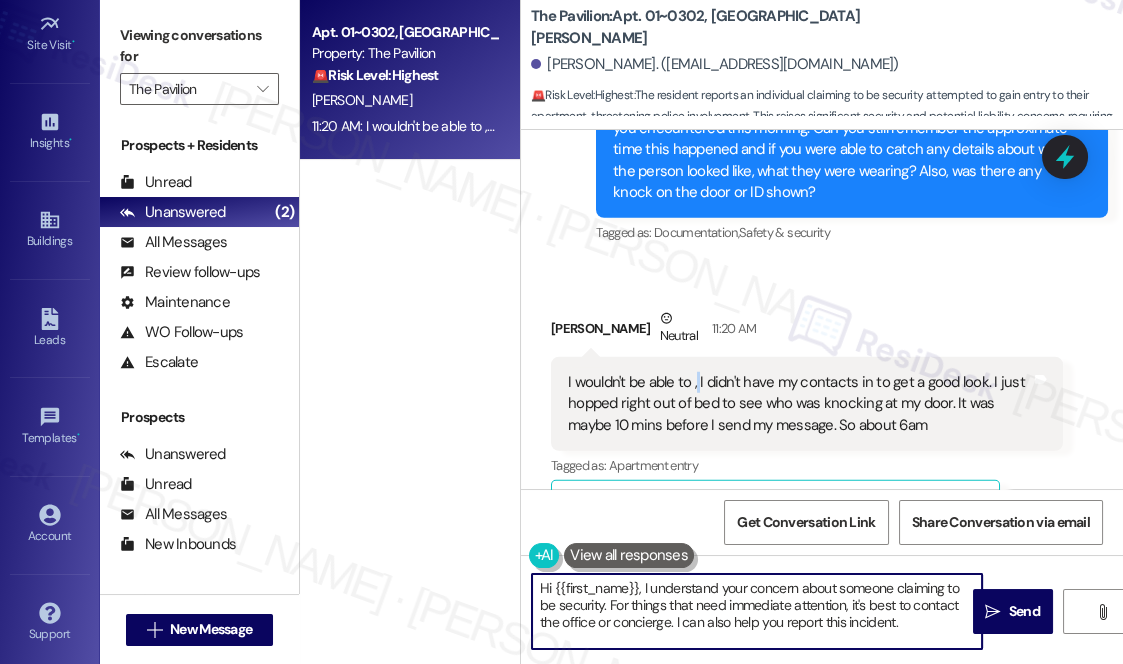 click on "I wouldn't be able to , I didn't have my contacts in to get a good look. I just hopped right out of bed to see who was knocking at my door. It was maybe 10 mins before I send my message. So about 6am" at bounding box center (799, 404) 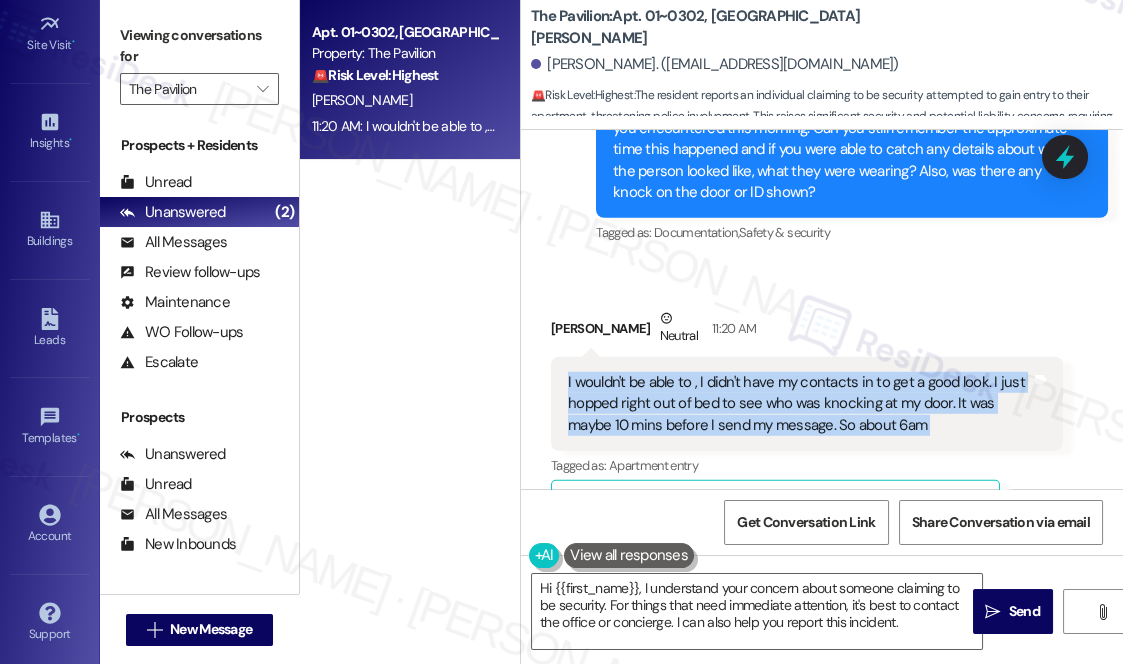 click on "I wouldn't be able to , I didn't have my contacts in to get a good look. I just hopped right out of bed to see who was knocking at my door. It was maybe 10 mins before I send my message. So about 6am" at bounding box center [799, 404] 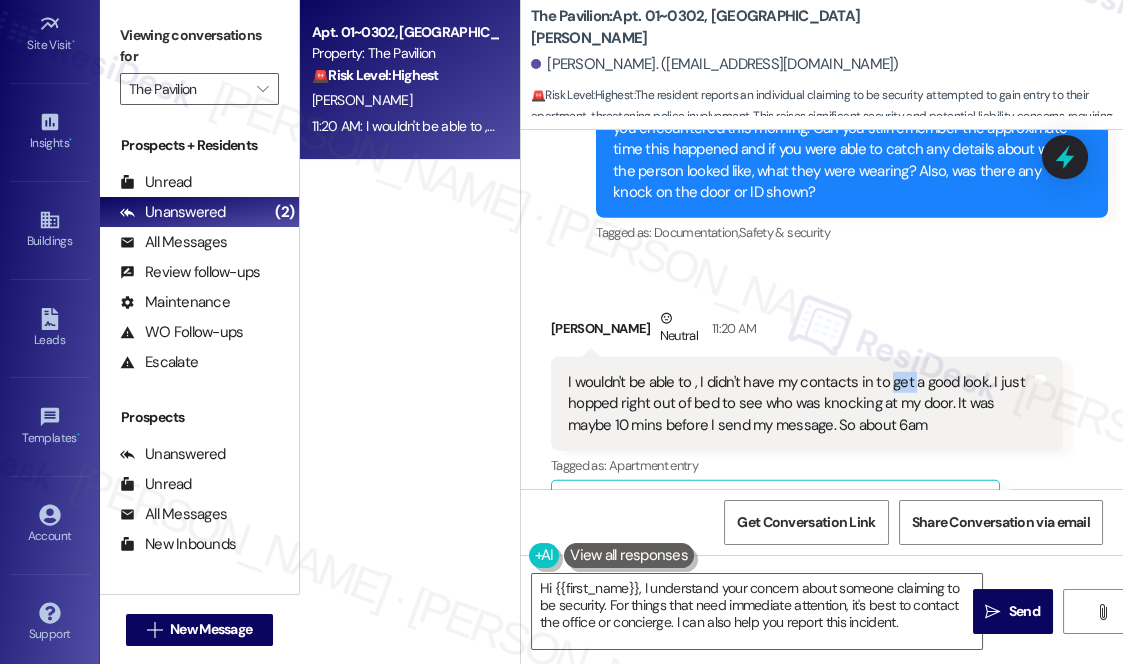 click on "I wouldn't be able to , I didn't have my contacts in to get a good look. I just hopped right out of bed to see who was knocking at my door. It was maybe 10 mins before I send my message. So about 6am" at bounding box center (799, 404) 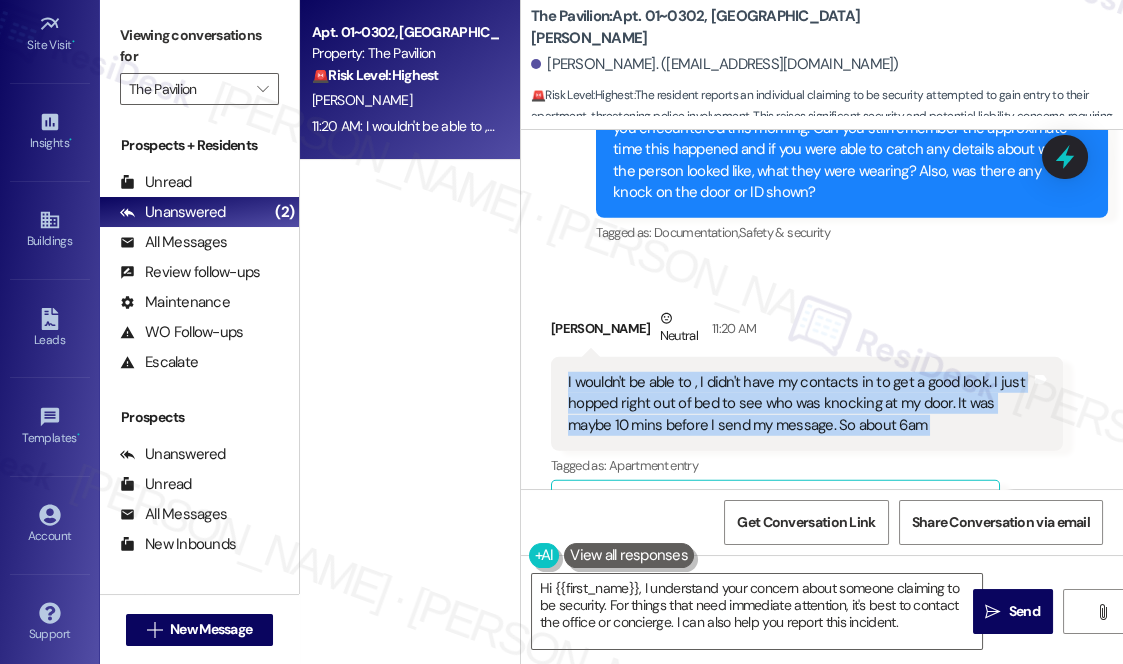 click on "I wouldn't be able to , I didn't have my contacts in to get a good look. I just hopped right out of bed to see who was knocking at my door. It was maybe 10 mins before I send my message. So about 6am" at bounding box center (799, 404) 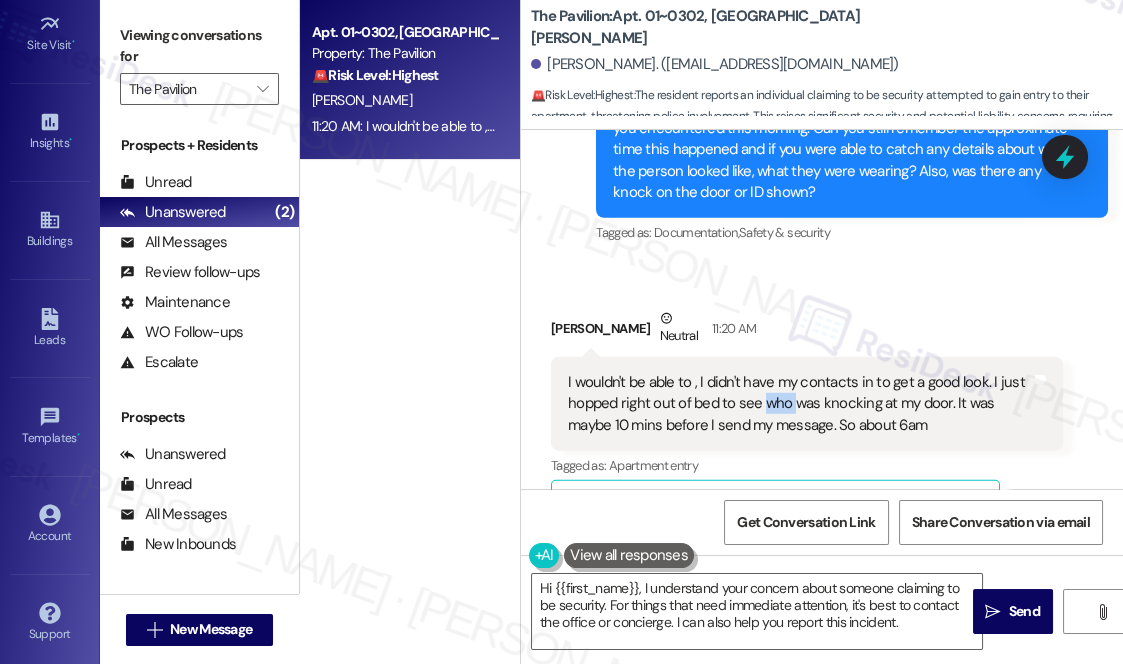 click on "I wouldn't be able to , I didn't have my contacts in to get a good look. I just hopped right out of bed to see who was knocking at my door. It was maybe 10 mins before I send my message. So about 6am" at bounding box center (799, 404) 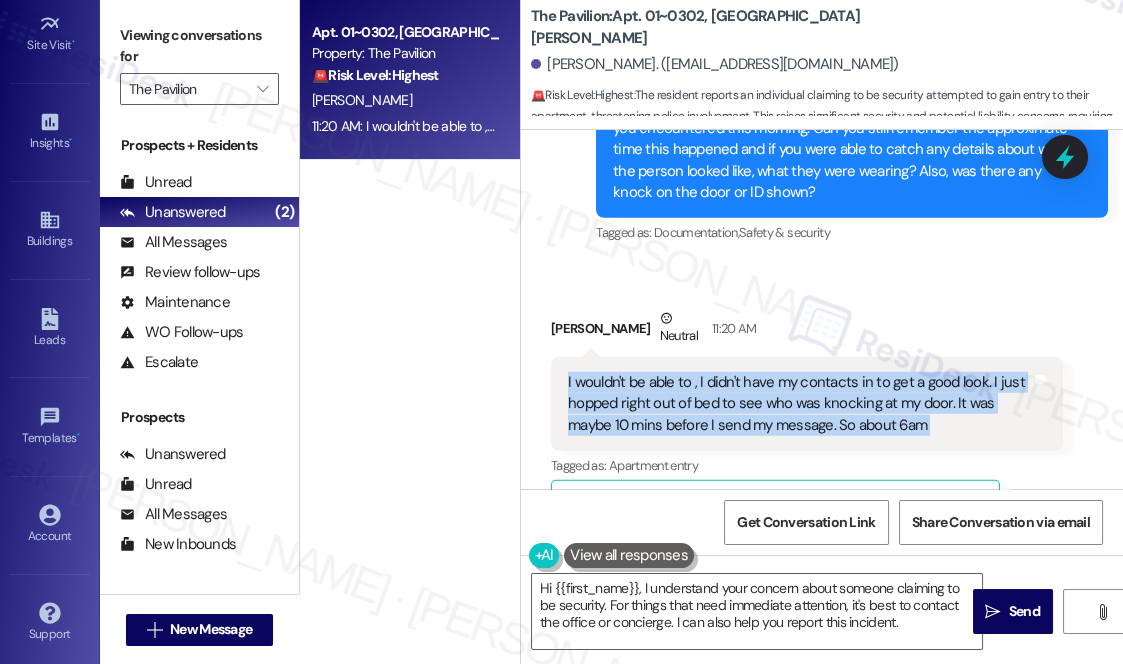 click on "I wouldn't be able to , I didn't have my contacts in to get a good look. I just hopped right out of bed to see who was knocking at my door. It was maybe 10 mins before I send my message. So about 6am" at bounding box center (799, 404) 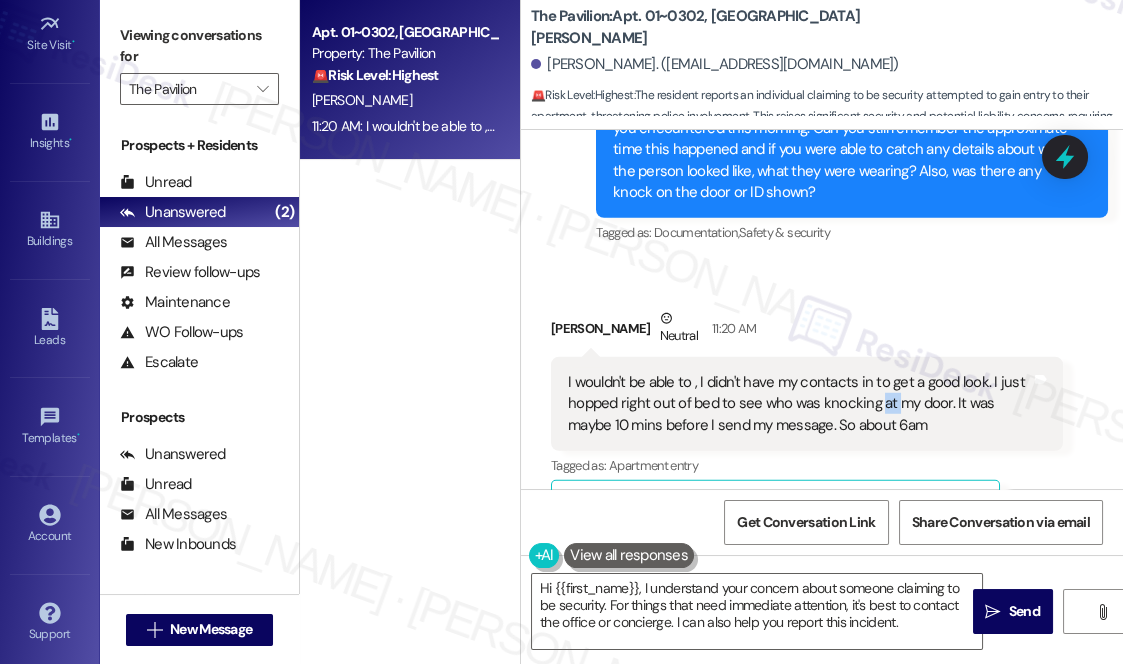 click on "I wouldn't be able to , I didn't have my contacts in to get a good look. I just hopped right out of bed to see who was knocking at my door. It was maybe 10 mins before I send my message. So about 6am" at bounding box center [799, 404] 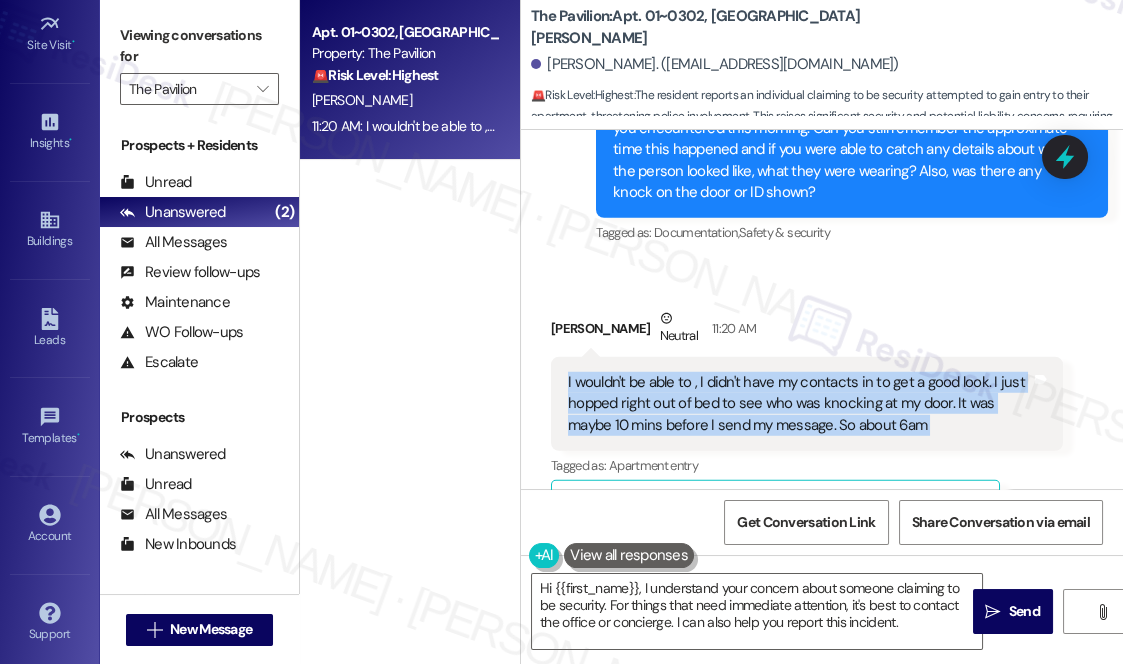 click on "I wouldn't be able to , I didn't have my contacts in to get a good look. I just hopped right out of bed to see who was knocking at my door. It was maybe 10 mins before I send my message. So about 6am" at bounding box center (799, 404) 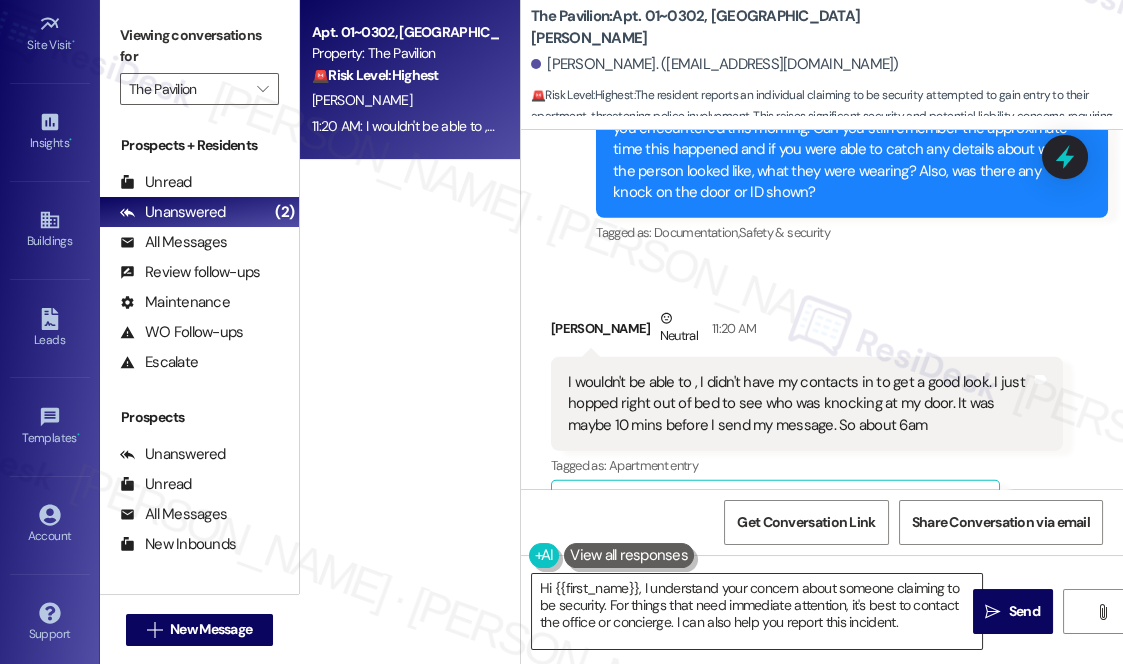 click on "Hi {{first_name}}, I understand your concern about someone claiming to be security. For things that need immediate attention, it's best to contact the office or concierge. I can also help you report this incident." at bounding box center [757, 611] 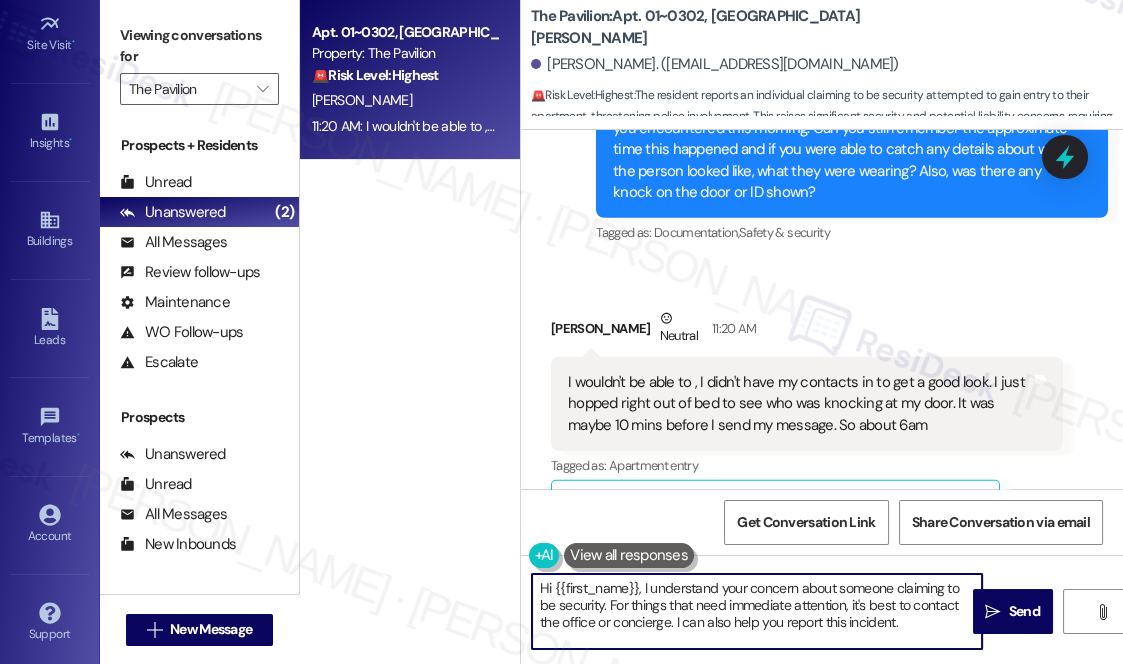 click on "Hi {{first_name}}, I understand your concern about someone claiming to be security. For things that need immediate attention, it's best to contact the office or concierge. I can also help you report this incident." at bounding box center (757, 611) 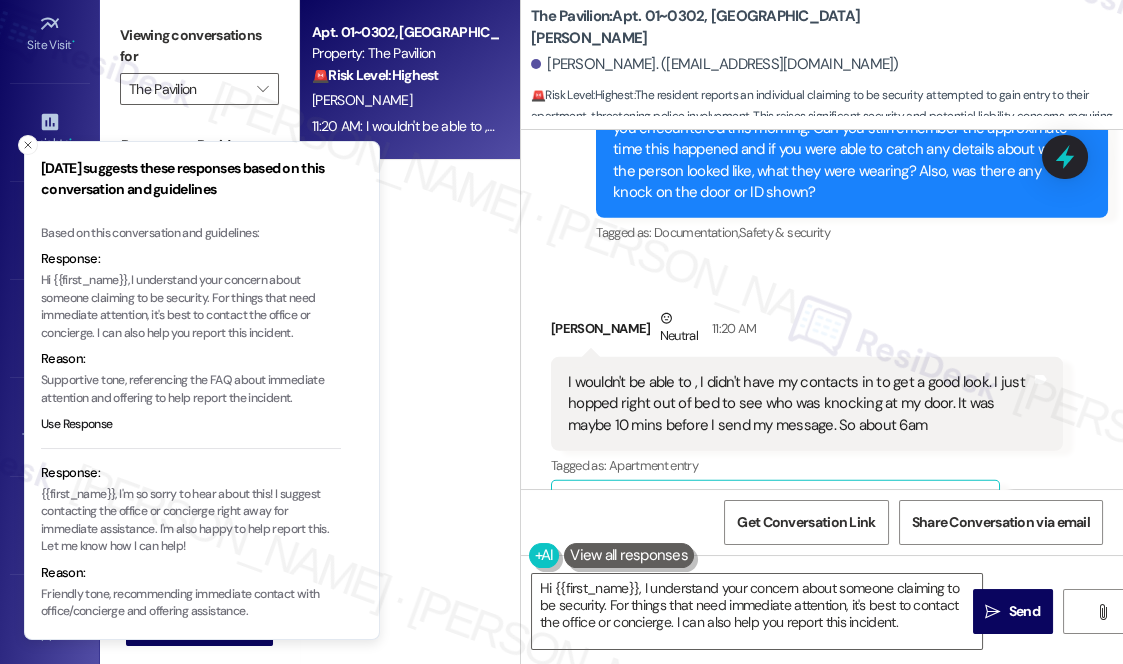 scroll, scrollTop: 233, scrollLeft: 0, axis: vertical 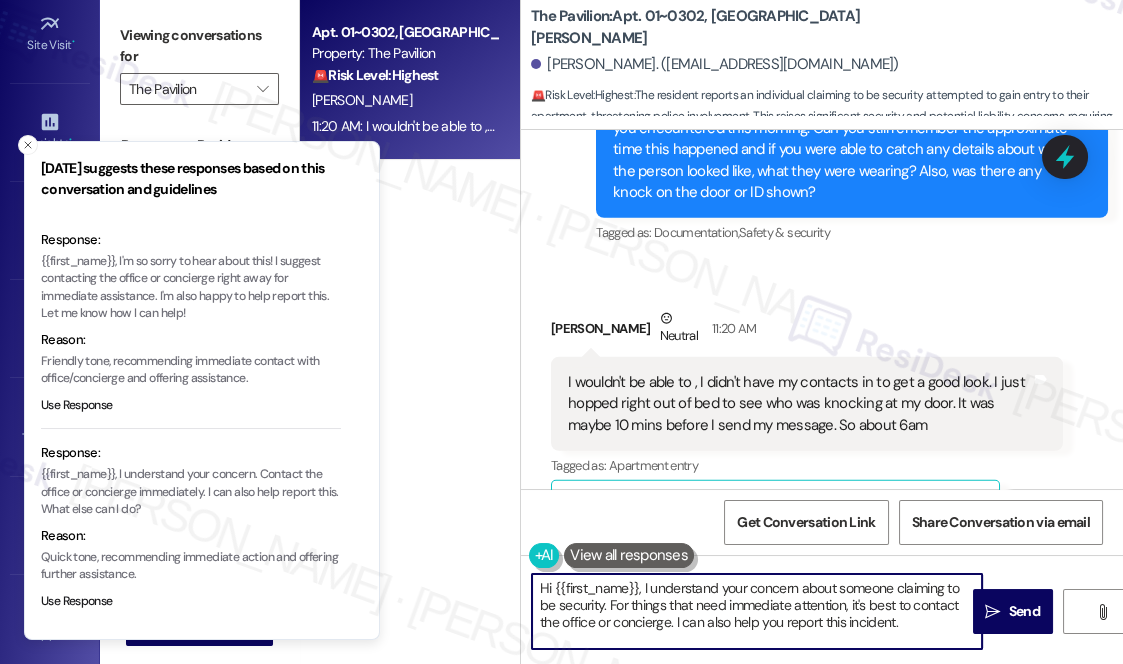 click on "Hi {{first_name}}, I understand your concern about someone claiming to be security. For things that need immediate attention, it's best to contact the office or concierge. I can also help you report this incident." at bounding box center [757, 611] 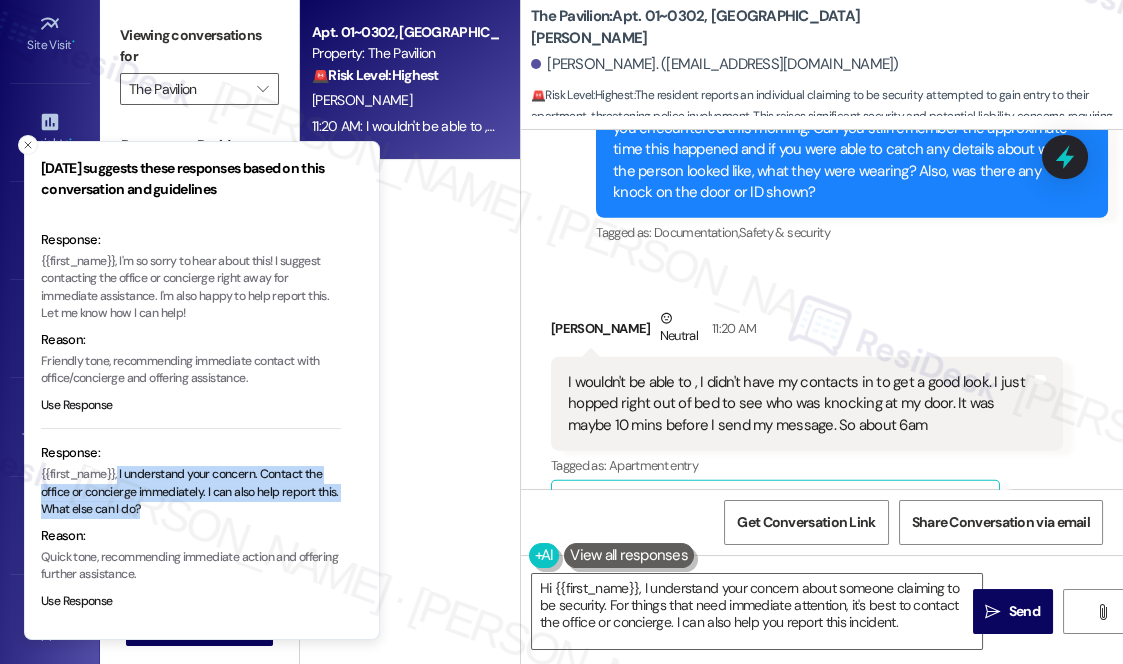 drag, startPoint x: 118, startPoint y: 476, endPoint x: 209, endPoint y: 514, distance: 98.61542 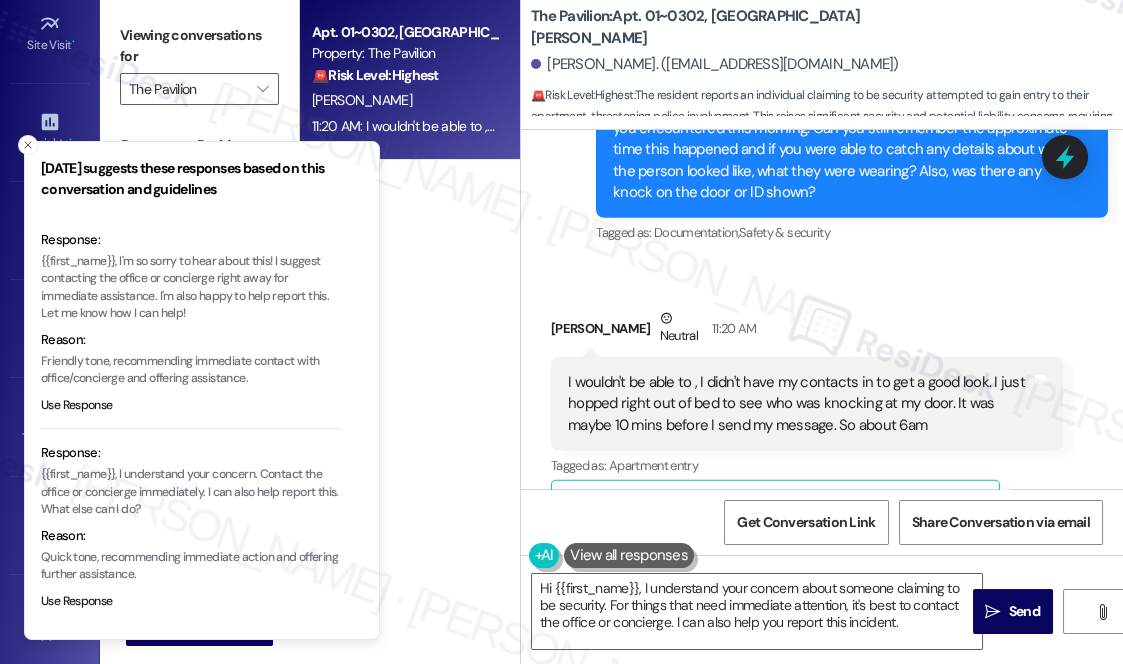 click on "I wouldn't be able to , I didn't have my contacts in to get a good look. I just hopped right out of bed to see who was knocking at my door. It was maybe 10 mins before I send my message. So about 6am" at bounding box center (799, 404) 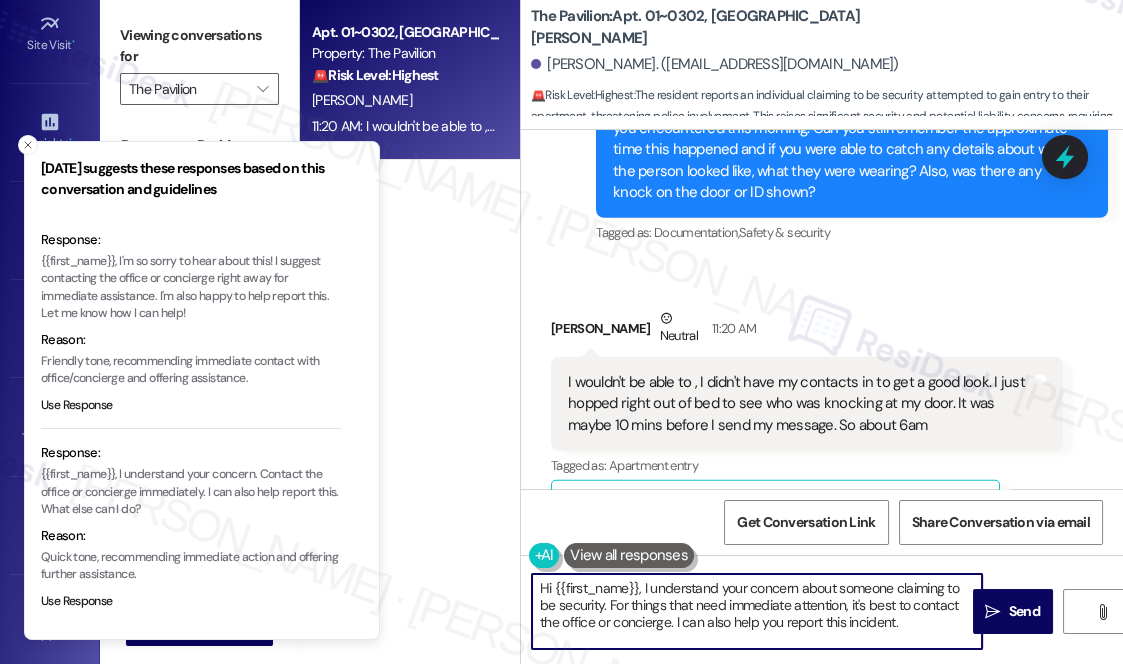 click on "I wouldn't be able to , I didn't have my contacts in to get a good look. I just hopped right out of bed to see who was knocking at my door. It was maybe 10 mins before I send my message. So about 6am" at bounding box center [799, 404] 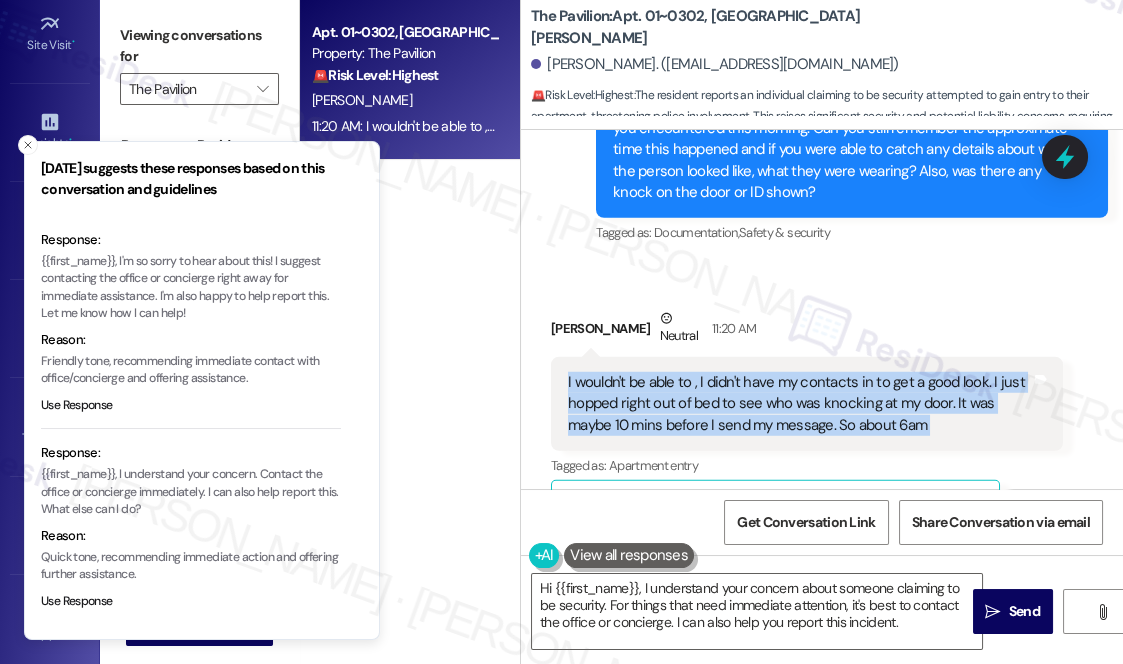 click on "I wouldn't be able to , I didn't have my contacts in to get a good look. I just hopped right out of bed to see who was knocking at my door. It was maybe 10 mins before I send my message. So about 6am" at bounding box center (799, 404) 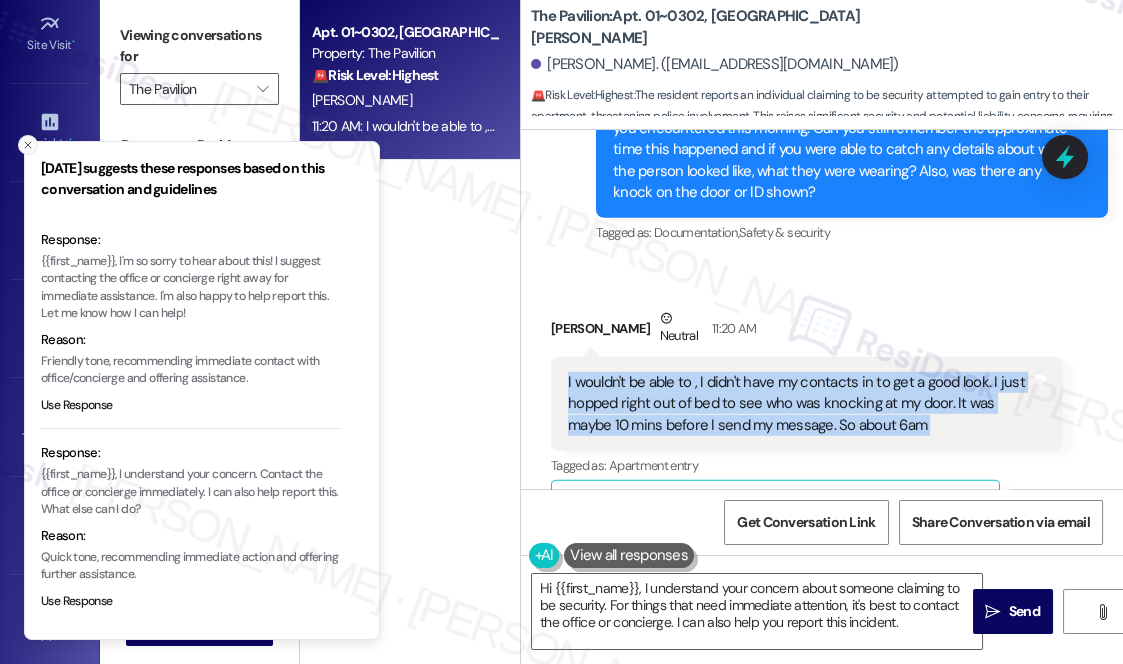 click 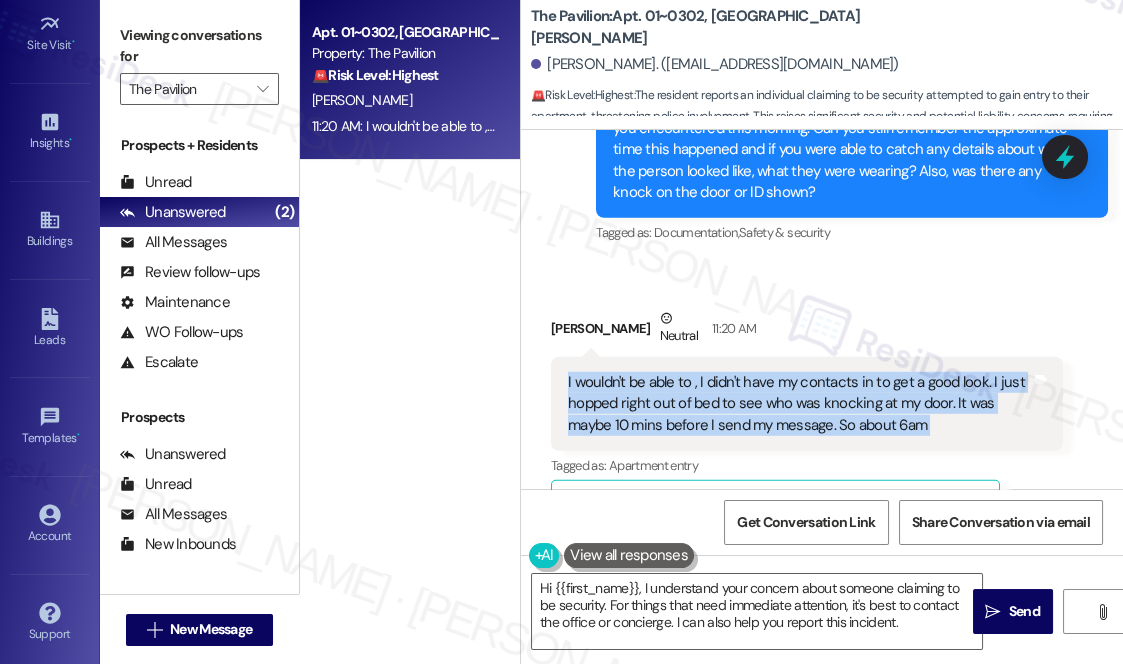 click on "I wouldn't be able to , I didn't have my contacts in to get a good look. I just hopped right out of bed to see who was knocking at my door. It was maybe 10 mins before I send my message. So about 6am" at bounding box center (799, 404) 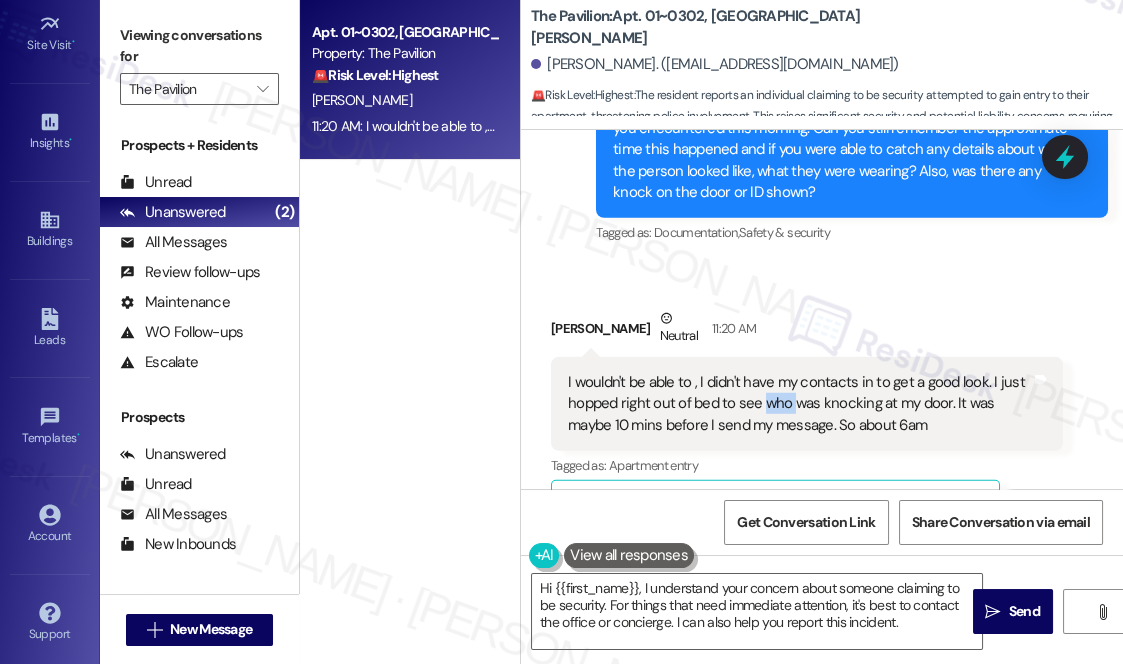 click on "I wouldn't be able to , I didn't have my contacts in to get a good look. I just hopped right out of bed to see who was knocking at my door. It was maybe 10 mins before I send my message. So about 6am" at bounding box center (799, 404) 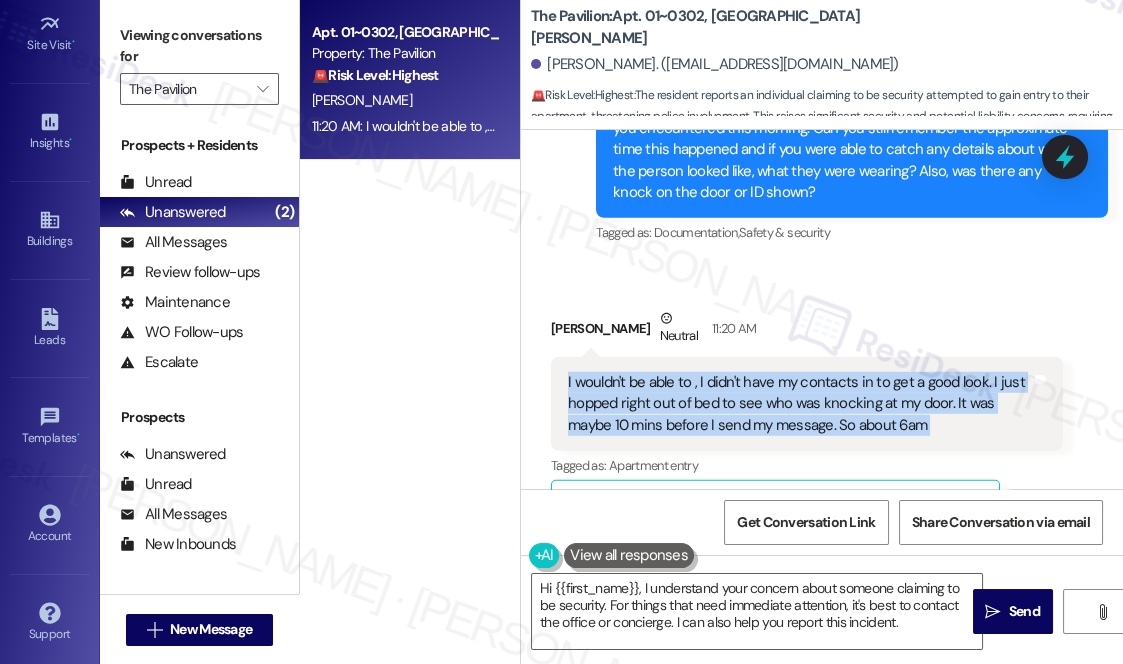 click on "I wouldn't be able to , I didn't have my contacts in to get a good look. I just hopped right out of bed to see who was knocking at my door. It was maybe 10 mins before I send my message. So about 6am" at bounding box center (799, 404) 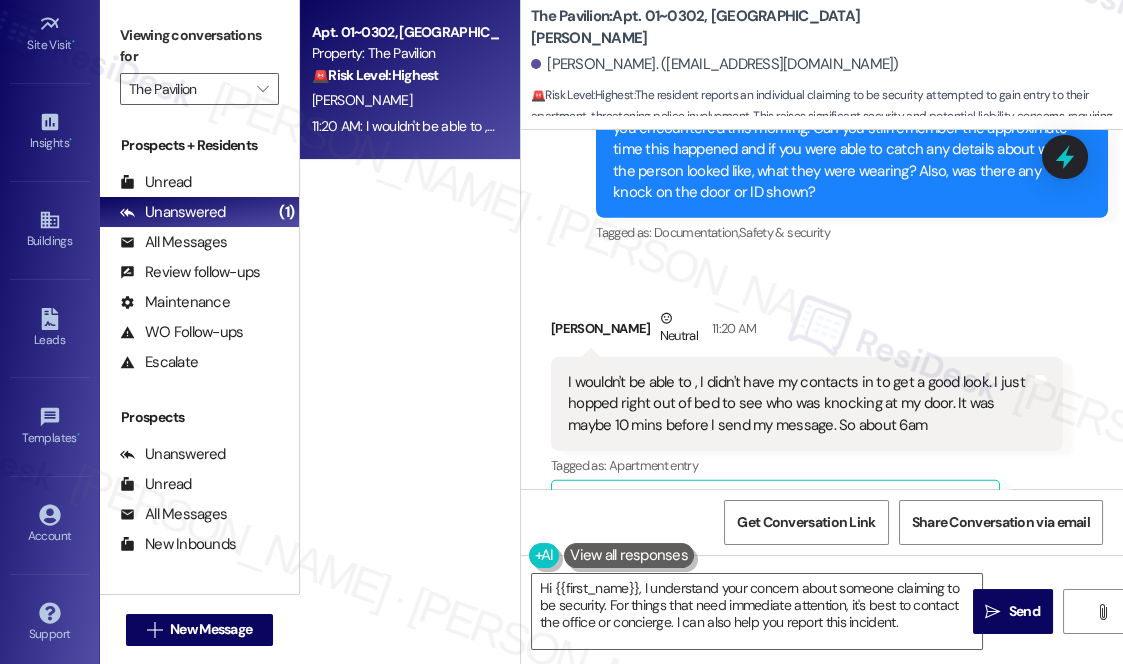drag, startPoint x: 888, startPoint y: 263, endPoint x: 856, endPoint y: 277, distance: 34.928497 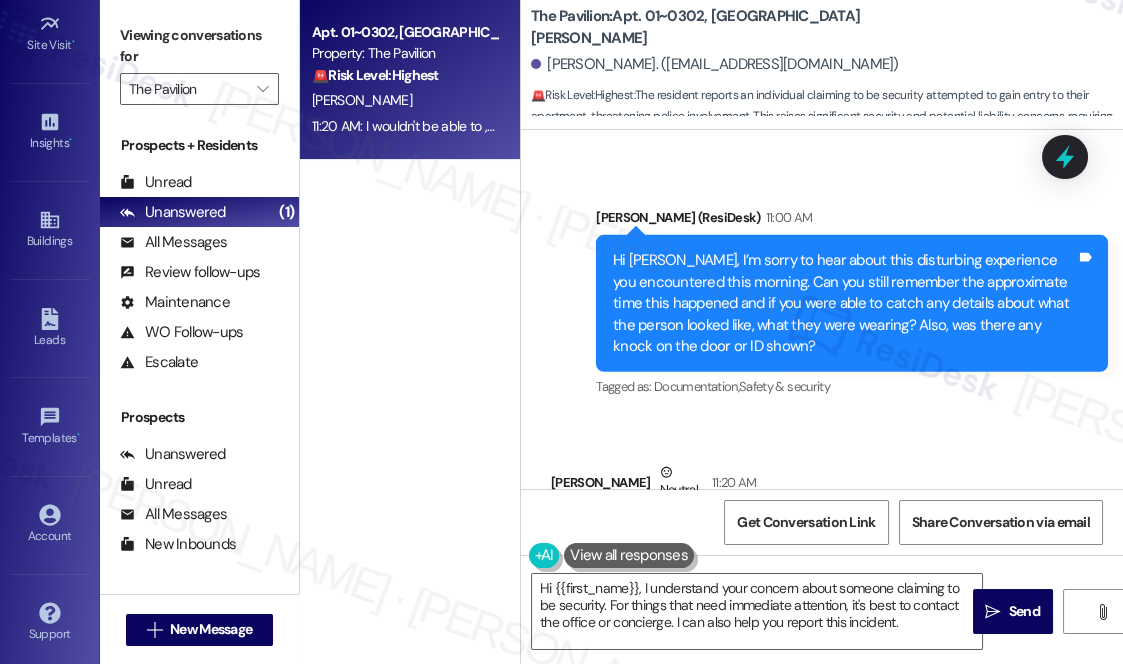 scroll, scrollTop: 8842, scrollLeft: 0, axis: vertical 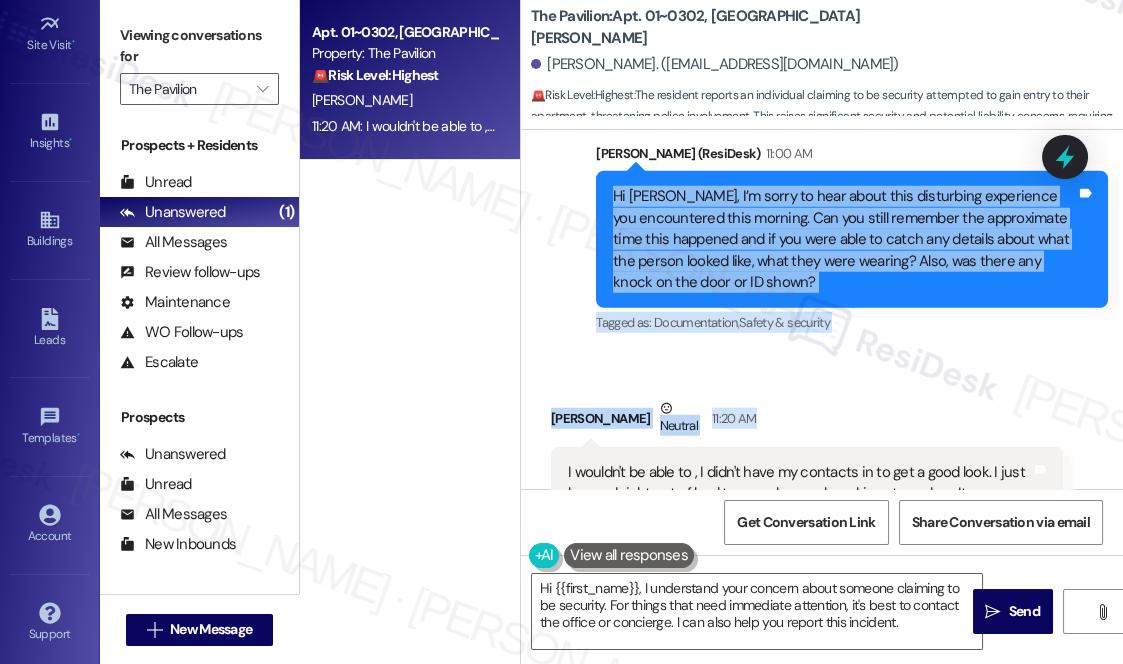 drag, startPoint x: 599, startPoint y: 307, endPoint x: 809, endPoint y: 328, distance: 211.0474 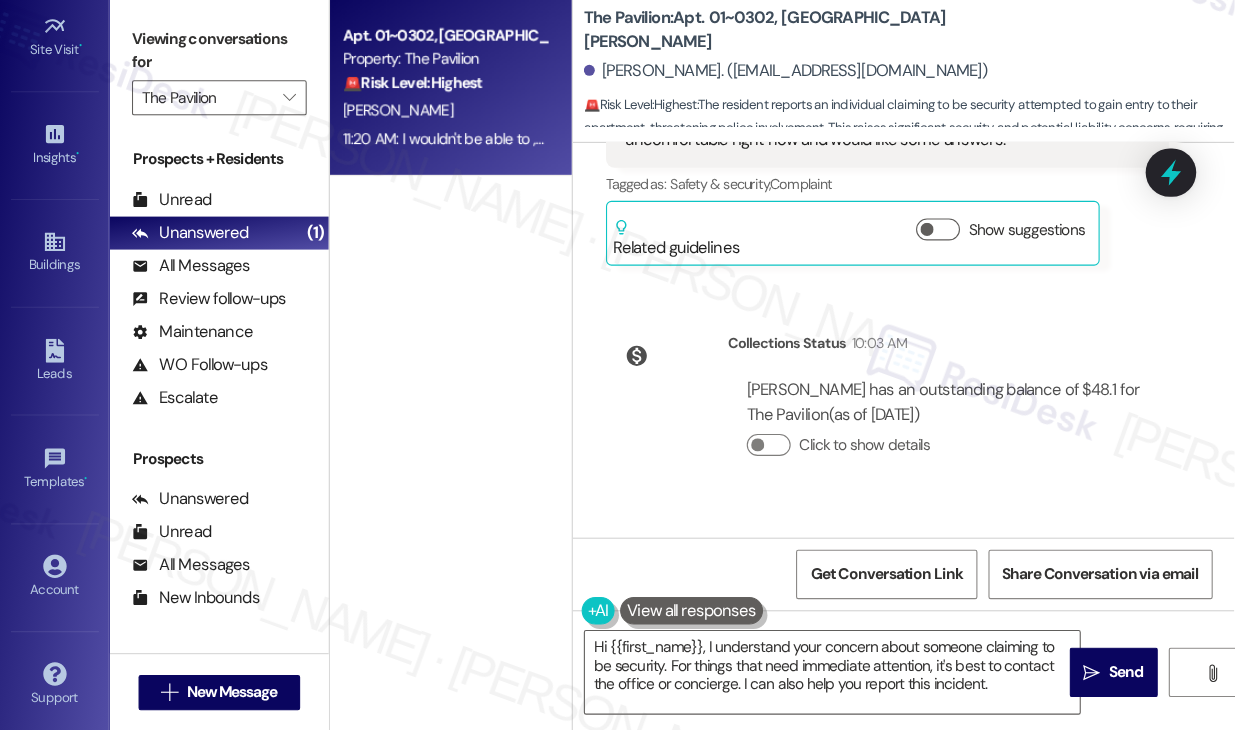 scroll, scrollTop: 8478, scrollLeft: 0, axis: vertical 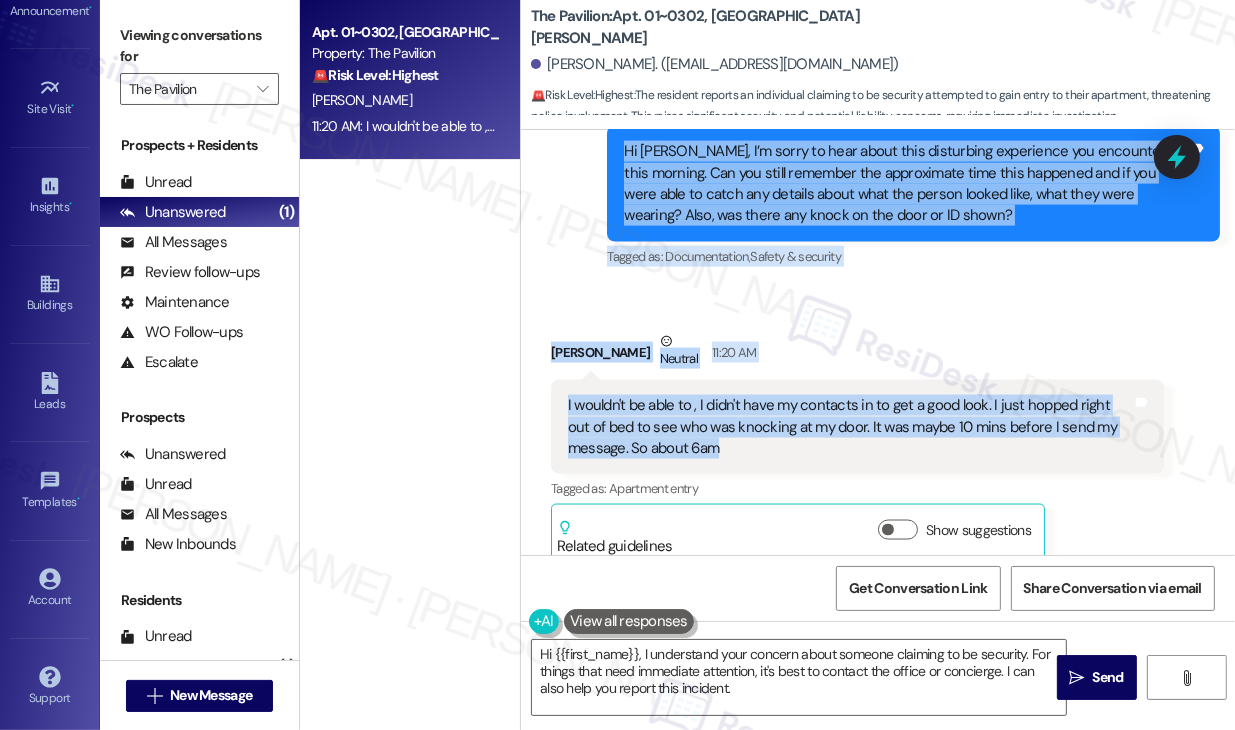 drag, startPoint x: 560, startPoint y: 273, endPoint x: 776, endPoint y: 444, distance: 275.4941 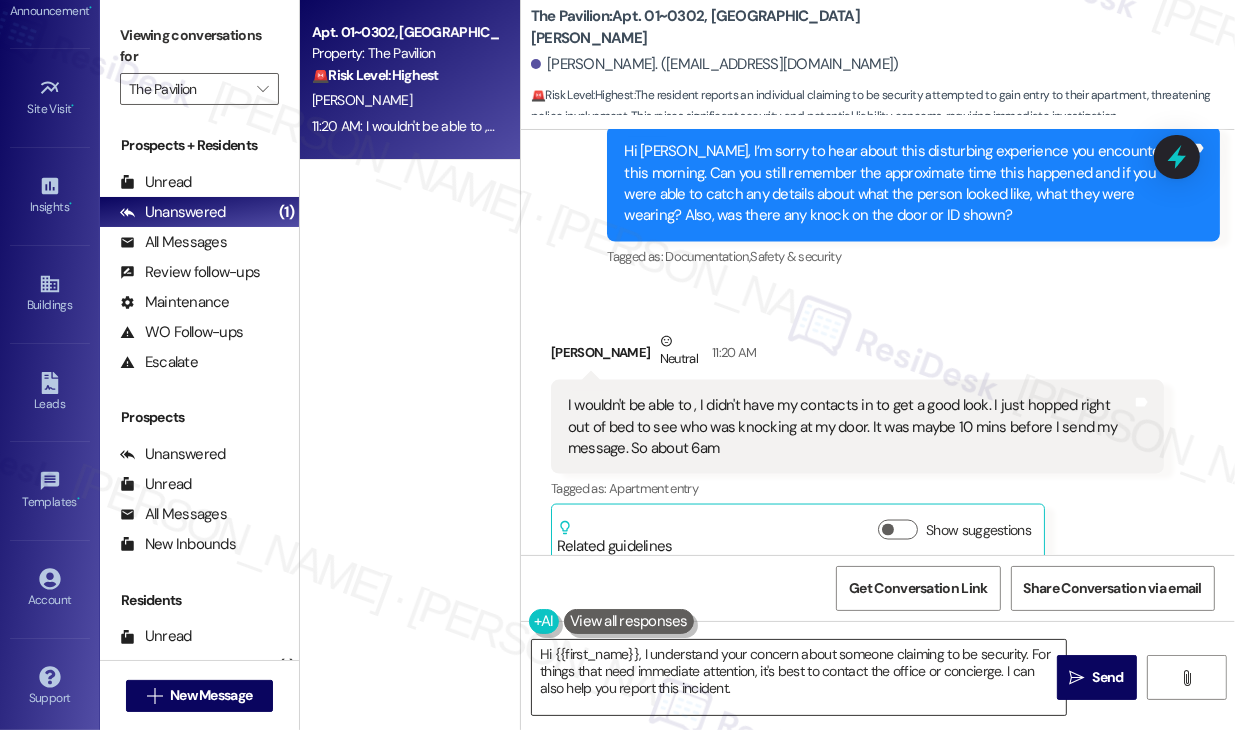 click on "Hi {{first_name}}, I understand your concern about someone claiming to be security. For things that need immediate attention, it's best to contact the office or concierge. I can also help you report this incident." at bounding box center [799, 677] 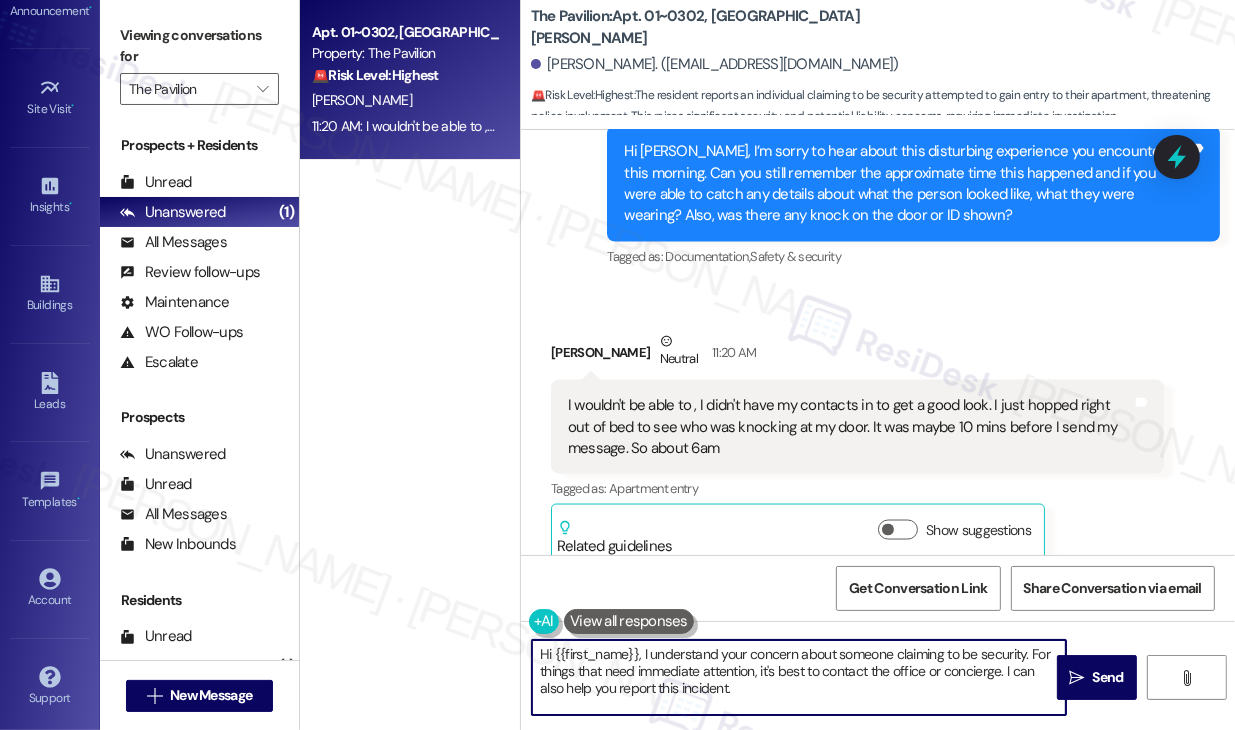 drag, startPoint x: 773, startPoint y: 685, endPoint x: 524, endPoint y: 651, distance: 251.31056 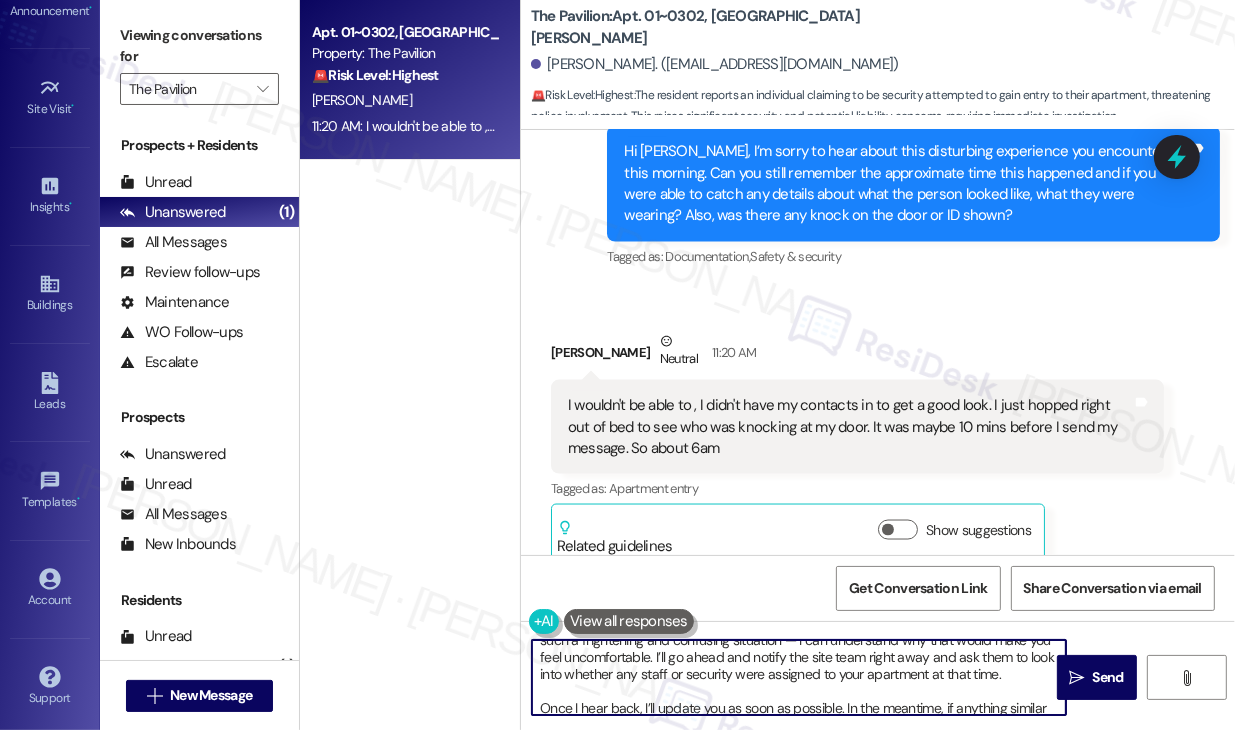 scroll, scrollTop: 0, scrollLeft: 0, axis: both 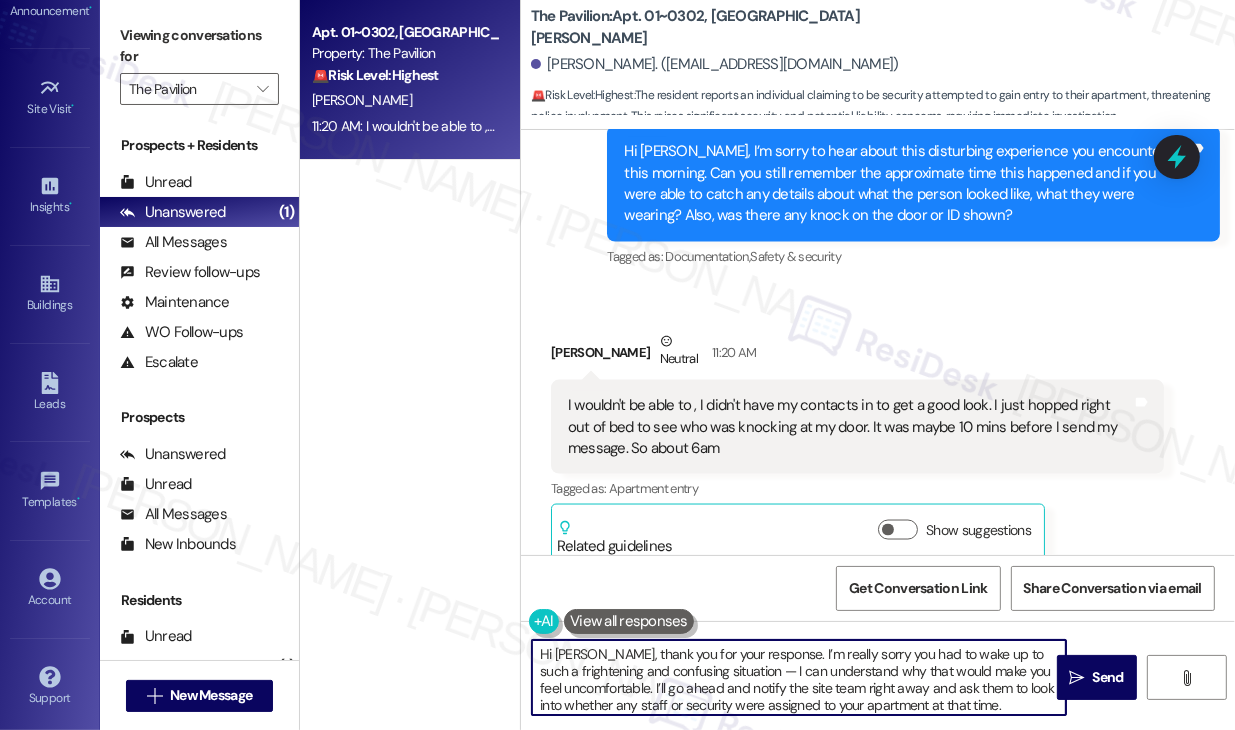 drag, startPoint x: 606, startPoint y: 653, endPoint x: 504, endPoint y: 653, distance: 102 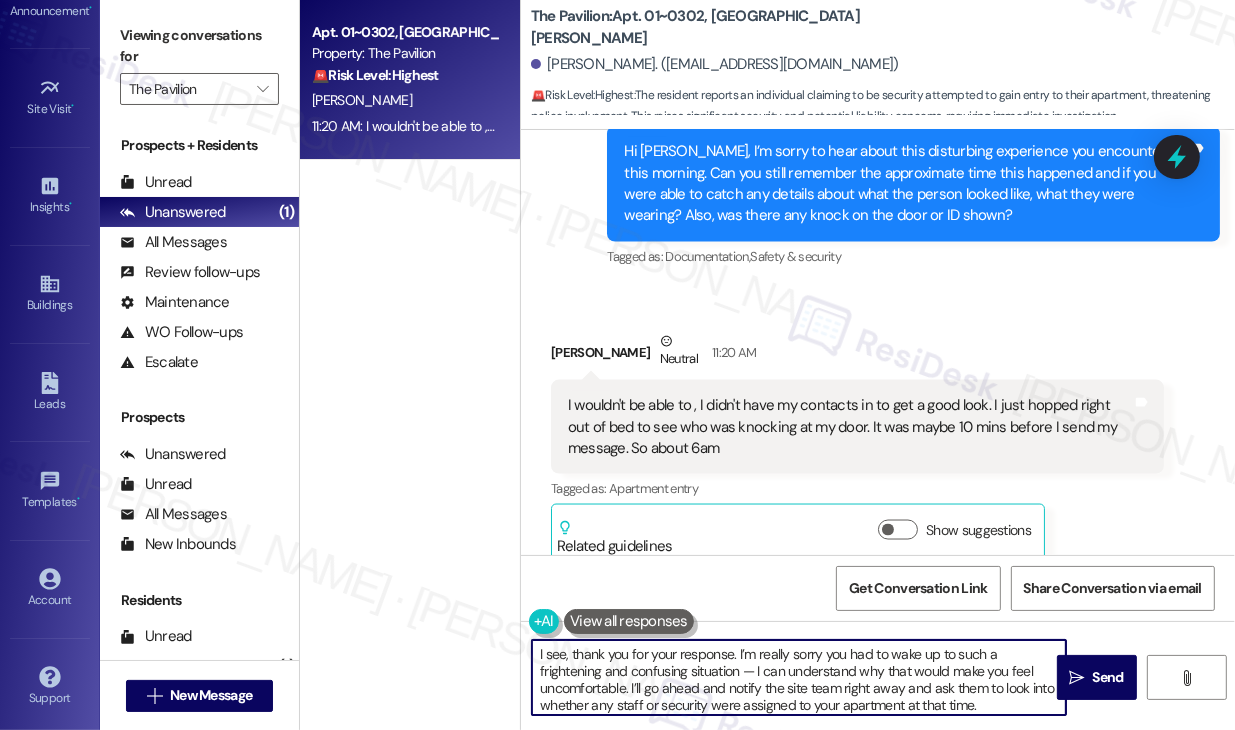 click on "I see, thank you for your response. I’m really sorry you had to wake up to such a frightening and confusing situation — I can understand why that would make you feel uncomfortable. I’ll go ahead and notify the site team right away and ask them to look into whether any staff or security were assigned to your apartment at that time.
Once I hear back, I’ll update you as soon as possible. In the meantime, if anything similar happens again, please don’t hesitate to contact" at bounding box center [799, 677] 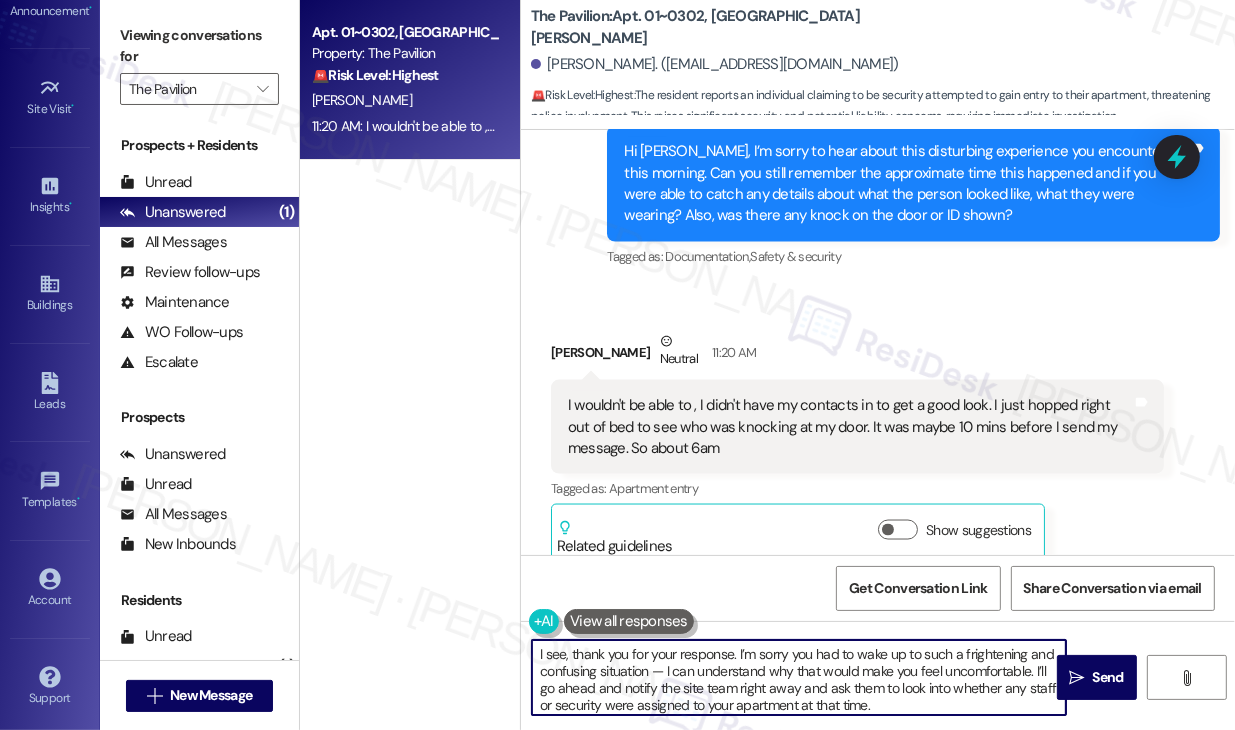 drag, startPoint x: 736, startPoint y: 650, endPoint x: 767, endPoint y: 650, distance: 31 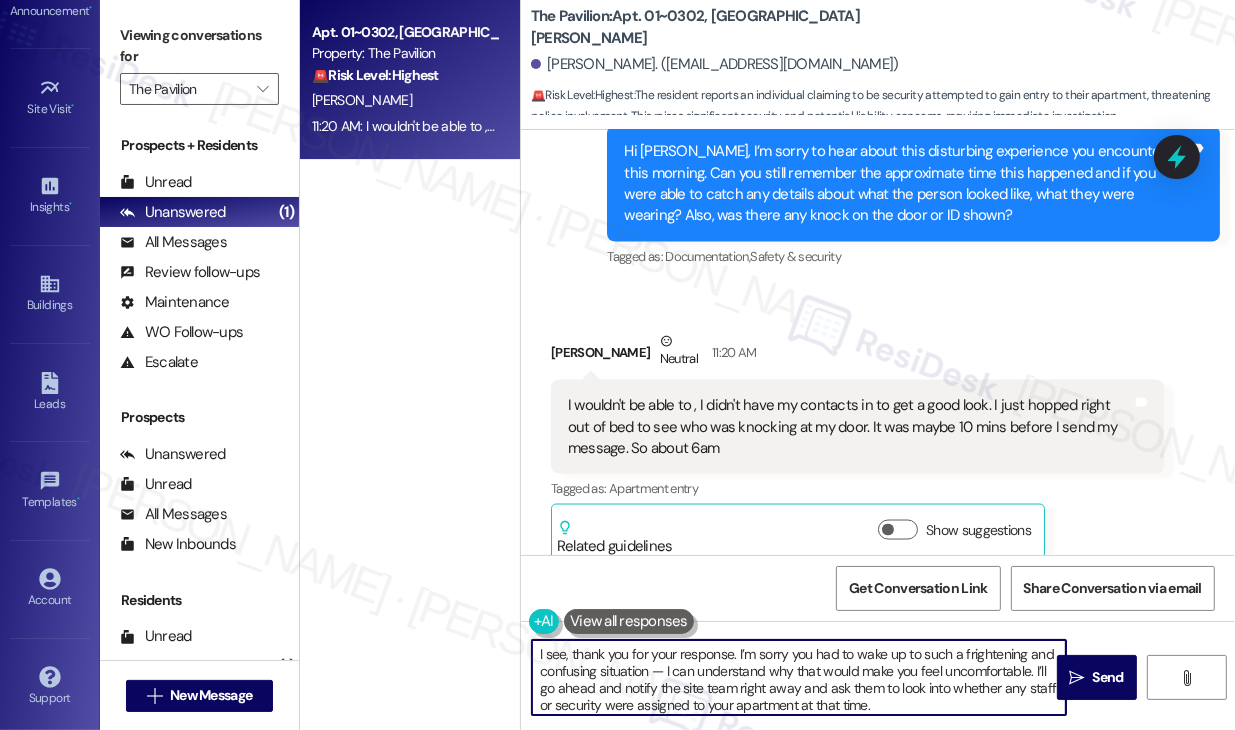 drag, startPoint x: 738, startPoint y: 652, endPoint x: 1037, endPoint y: 675, distance: 299.8833 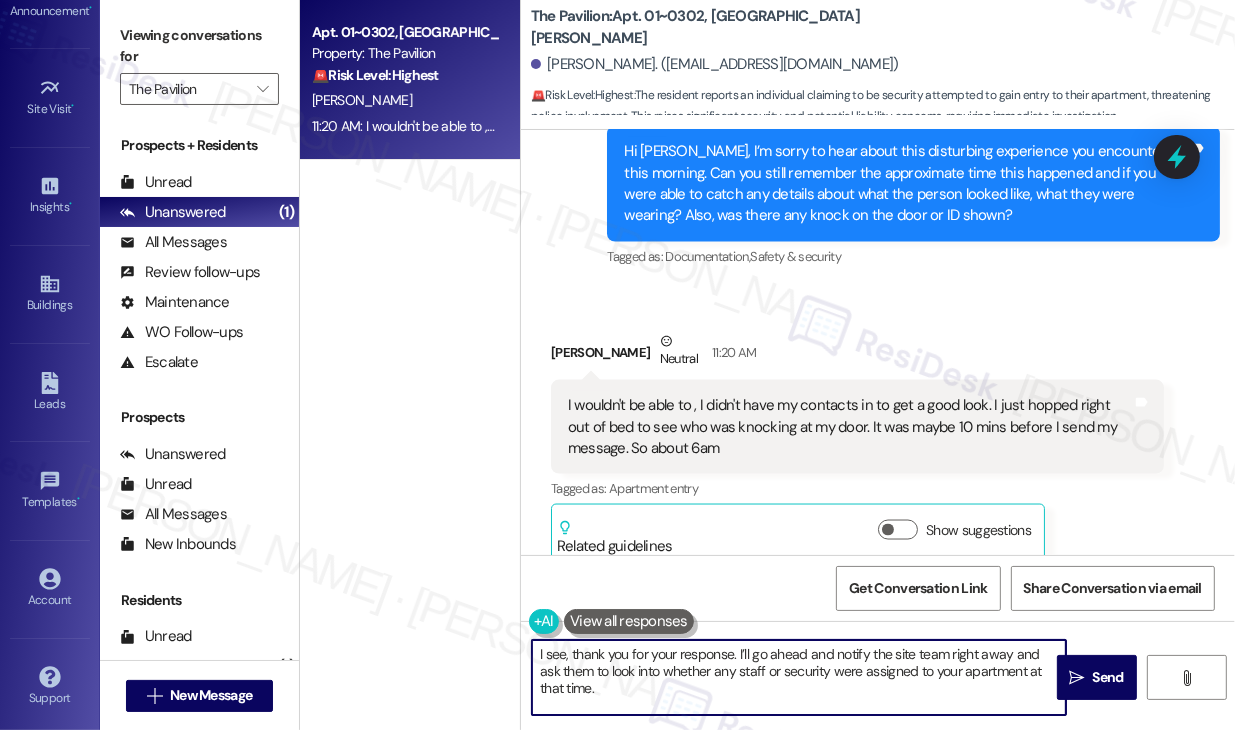 click on "I see, thank you for your response. I’ll go ahead and notify the site team right away and ask them to look into whether any staff or security were assigned to your apartment at that time.
Once I hear back, I’ll update you as soon as possible. In the meantime, if anything similar happens again, please don’t hesitate to contact" at bounding box center (799, 677) 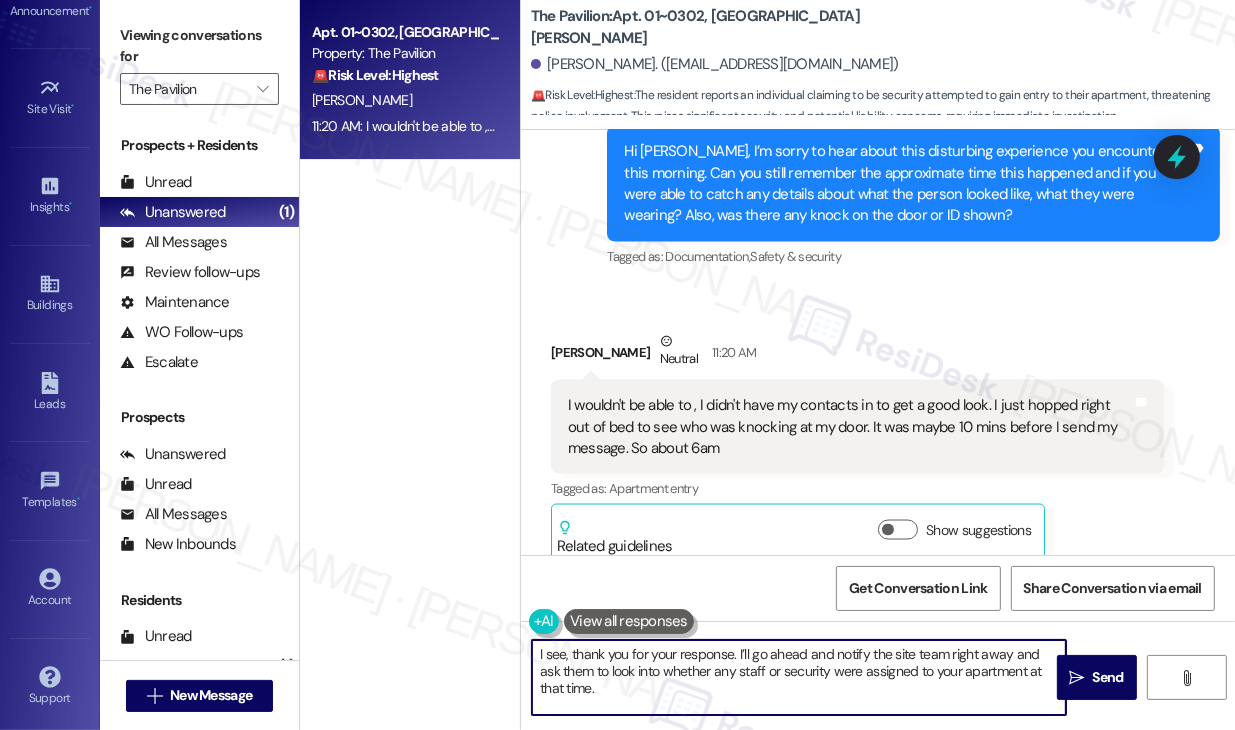 drag, startPoint x: 728, startPoint y: 655, endPoint x: 573, endPoint y: 652, distance: 155.02902 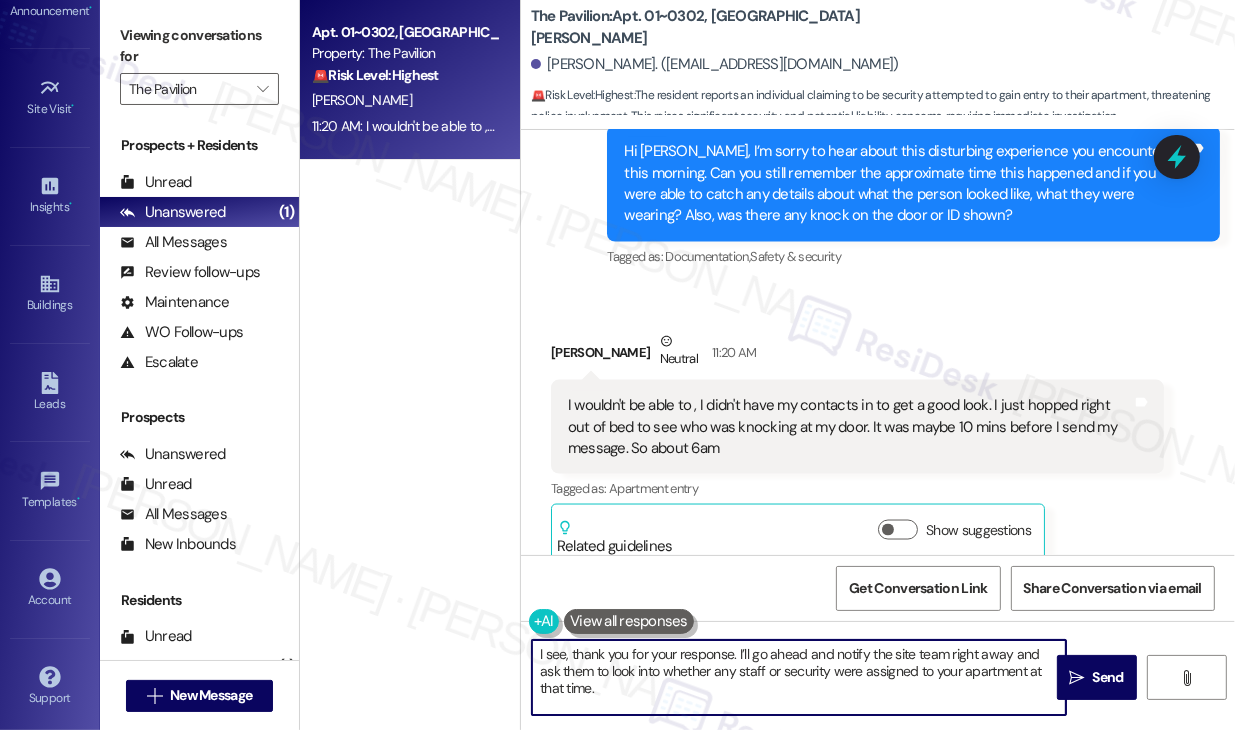 click on "I see, thank you for your response. I’ll go ahead and notify the site team right away and ask them to look into whether any staff or security were assigned to your apartment at that time.
Once I hear back, I’ll update you as soon as possible. In the meantime, if anything similar happens again, please don’t hesitate to contact" at bounding box center [799, 677] 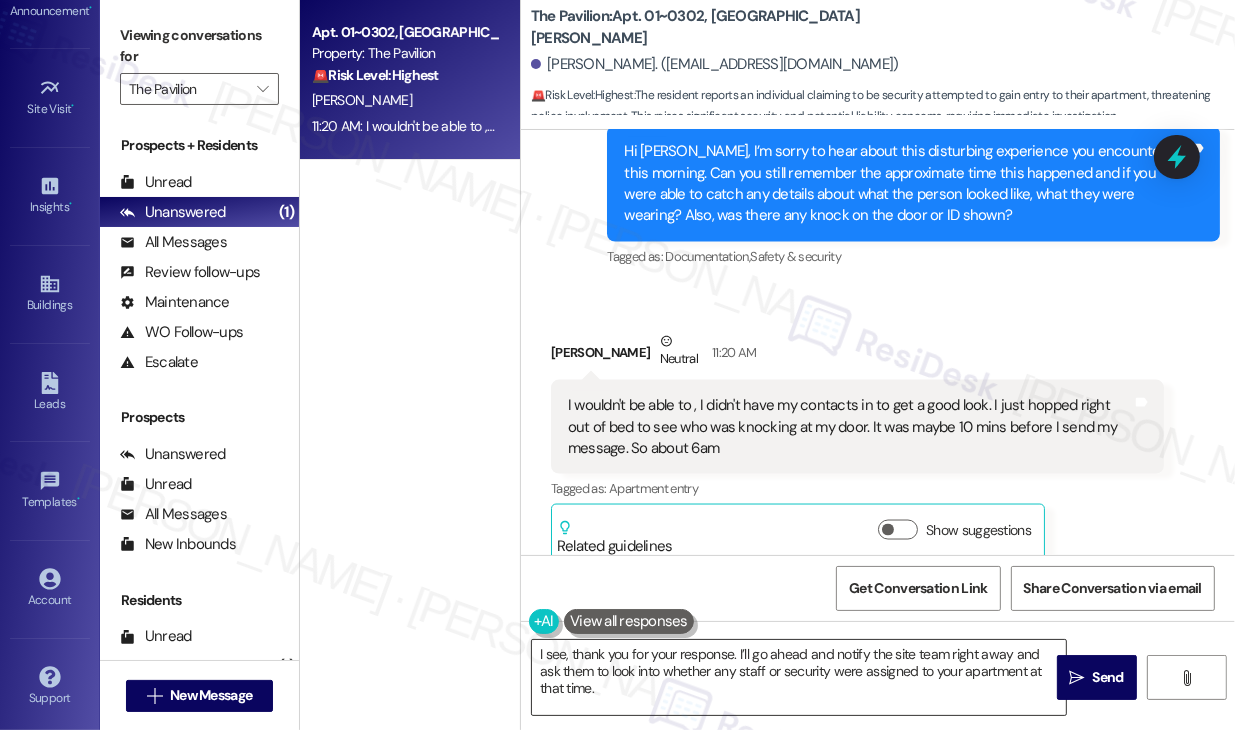 click on "I see, thank you for your response. I’ll go ahead and notify the site team right away and ask them to look into whether any staff or security were assigned to your apartment at that time.
Once I hear back, I’ll update you as soon as possible. In the meantime, if anything similar happens again, please don’t hesitate to contact" at bounding box center (799, 677) 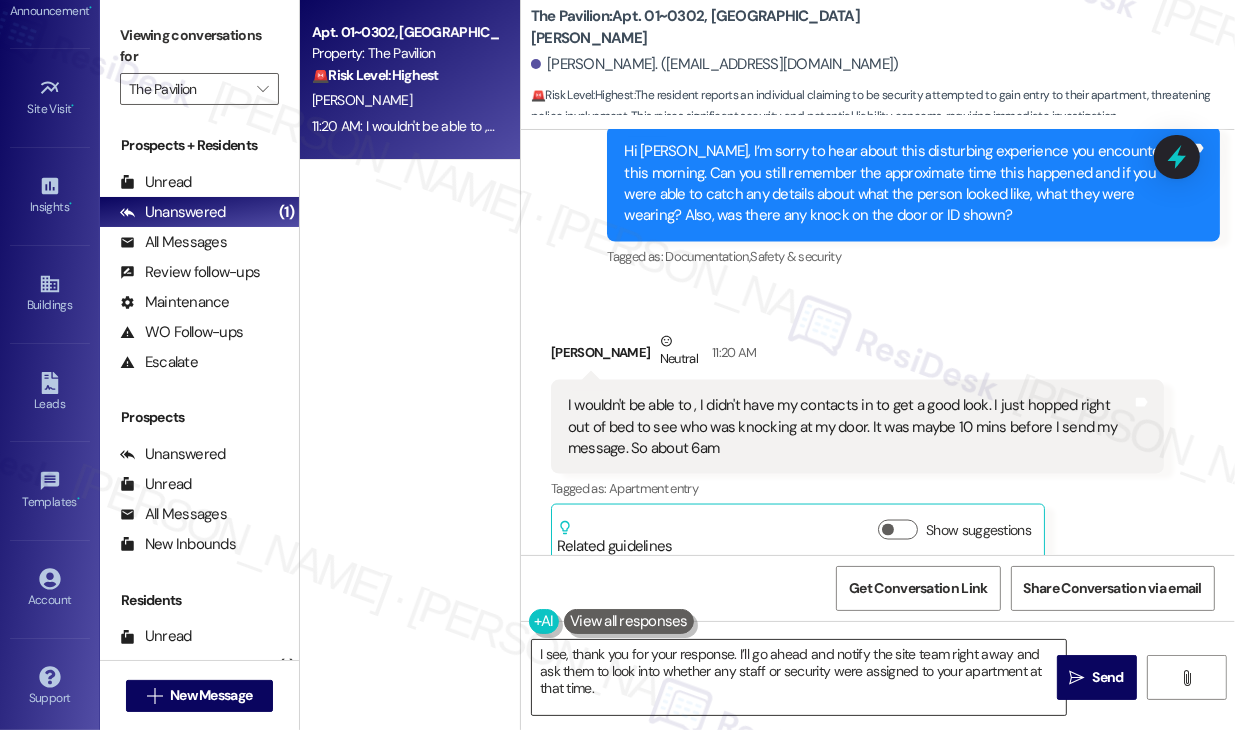 click on "I see, thank you for your response. I’ll go ahead and notify the site team right away and ask them to look into whether any staff or security were assigned to your apartment at that time.
Once I hear back, I’ll update you as soon as possible. In the meantime, if anything similar happens again, please don’t hesitate to contact" at bounding box center [799, 677] 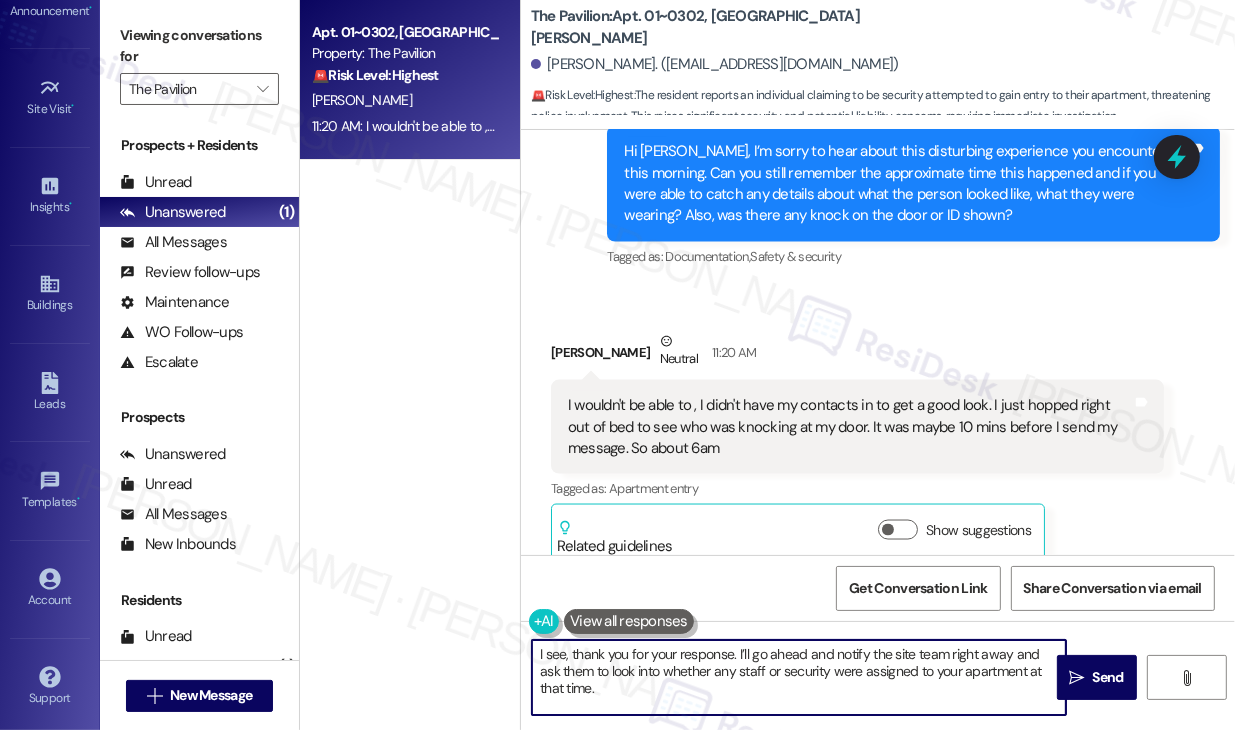 paste on "if anything similar happens again, please don’t hesitate to contact" 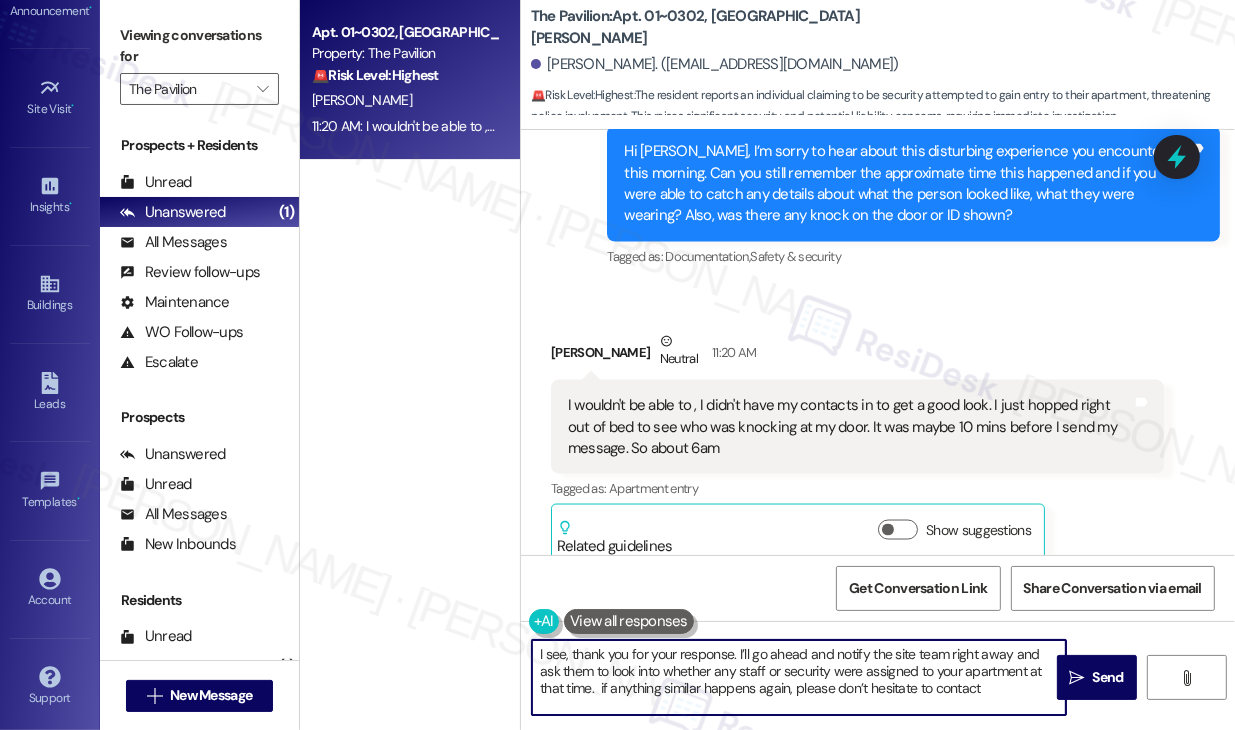 click on "I see, thank you for your response. I’ll go ahead and notify the site team right away and ask them to look into whether any staff or security were assigned to your apartment at that time.  if anything similar happens again, please don’t hesitate to contact
Once I hear back, I’ll update you as soon as possible. In the meantime, if anything similar happens again, please don’t hesitate to contact" at bounding box center [799, 677] 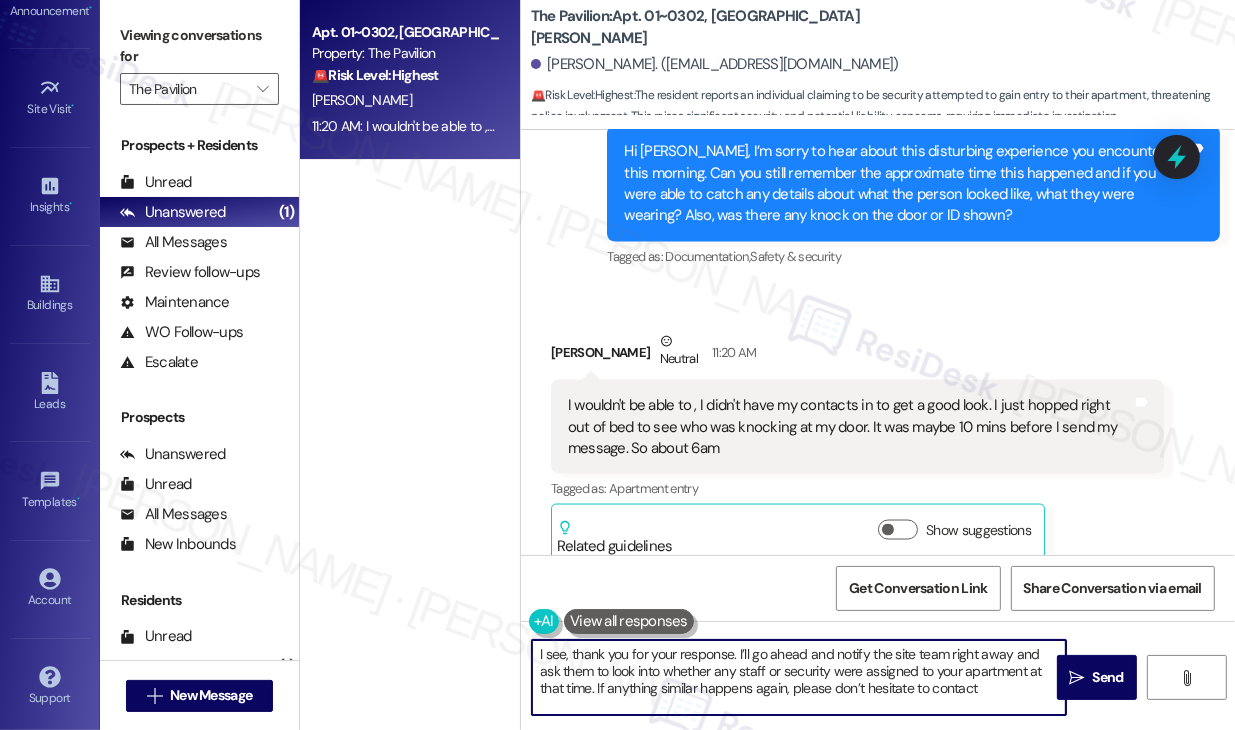 click on "I see, thank you for your response. I’ll go ahead and notify the site team right away and ask them to look into whether any staff or security were assigned to your apartment at that time. If anything similar happens again, please don’t hesitate to contact
Once I hear back, I’ll update you as soon as possible. In the meantime, if anything similar happens again, please don’t hesitate to contact" at bounding box center [799, 677] 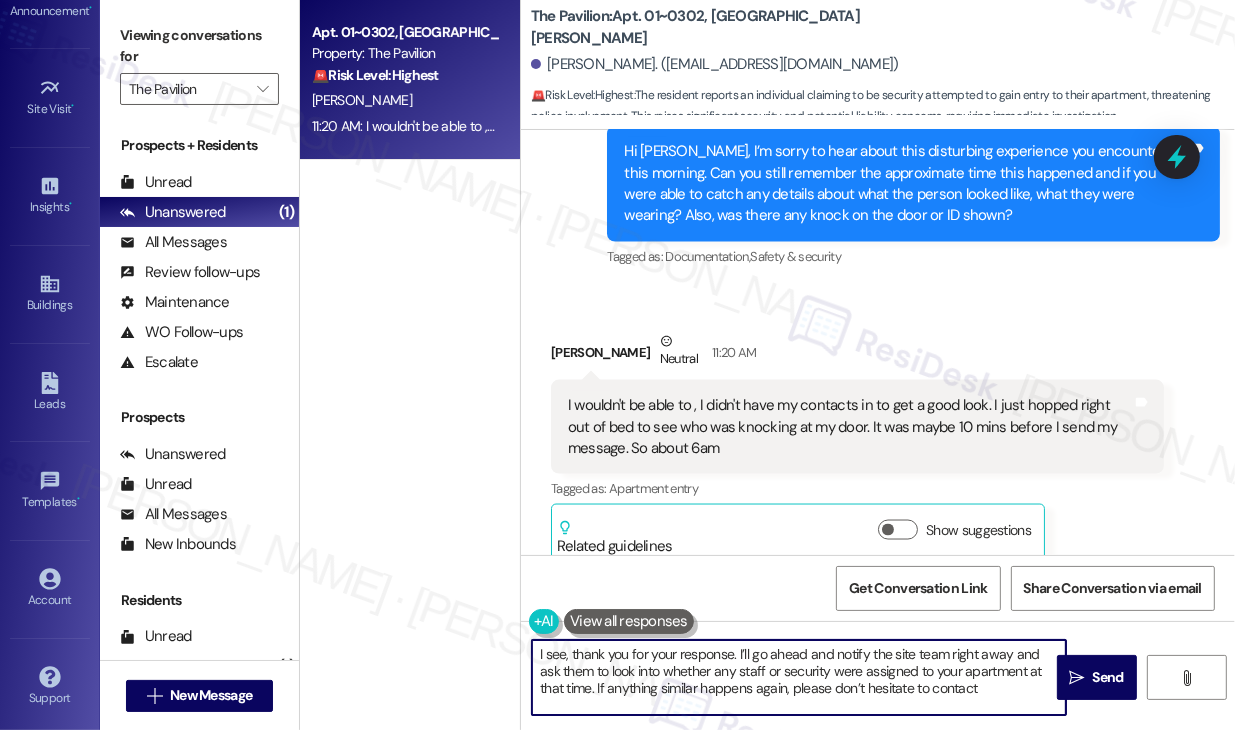 click on "I wouldn't be able to , I didn't have my contacts in to get a good look. I just hopped right out of bed to see who was knocking at my door. It was maybe 10 mins before I send my message. So about 6am" at bounding box center [850, 427] 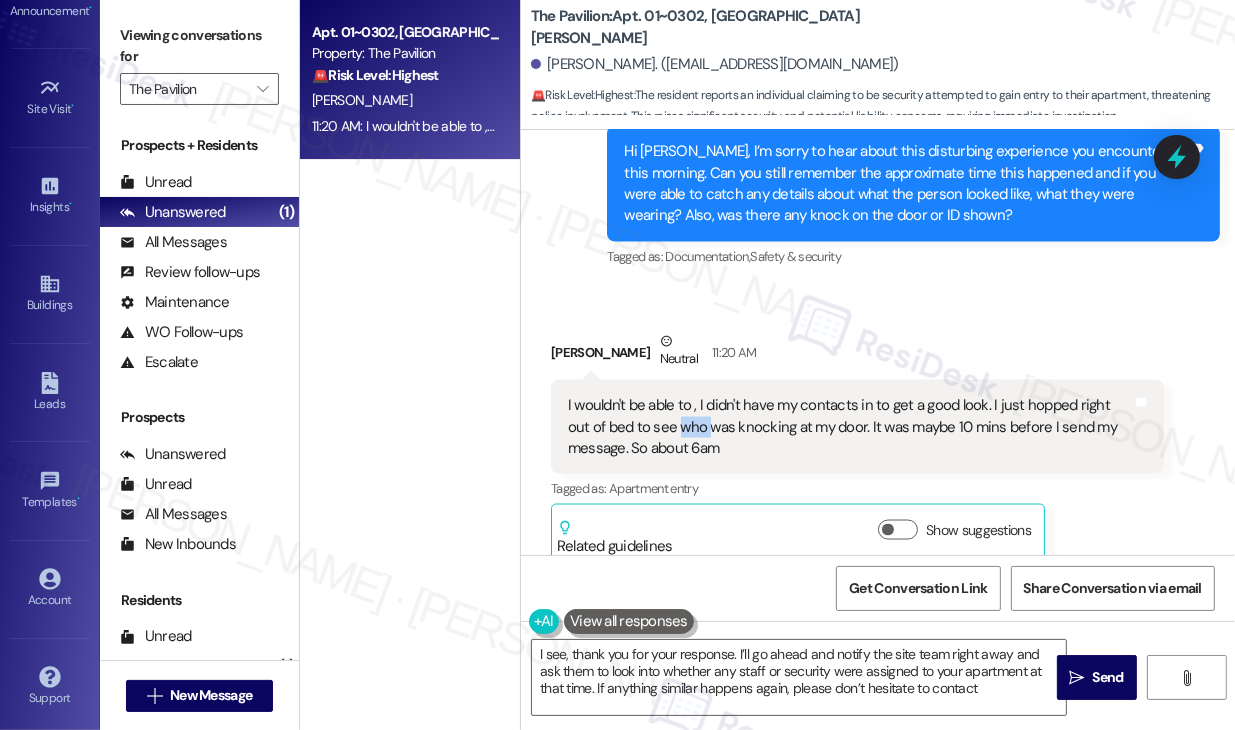 click on "I wouldn't be able to , I didn't have my contacts in to get a good look. I just hopped right out of bed to see who was knocking at my door. It was maybe 10 mins before I send my message. So about 6am" at bounding box center [850, 427] 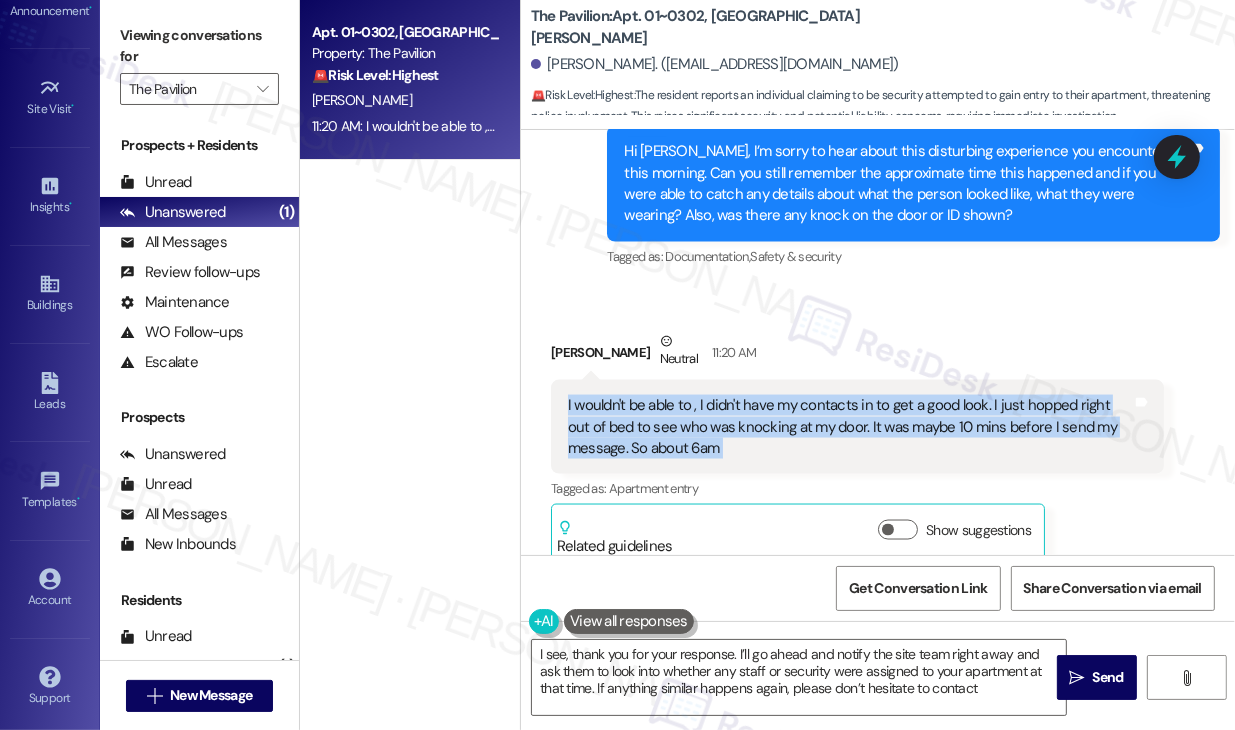 click on "I wouldn't be able to , I didn't have my contacts in to get a good look. I just hopped right out of bed to see who was knocking at my door. It was maybe 10 mins before I send my message. So about 6am" at bounding box center [850, 427] 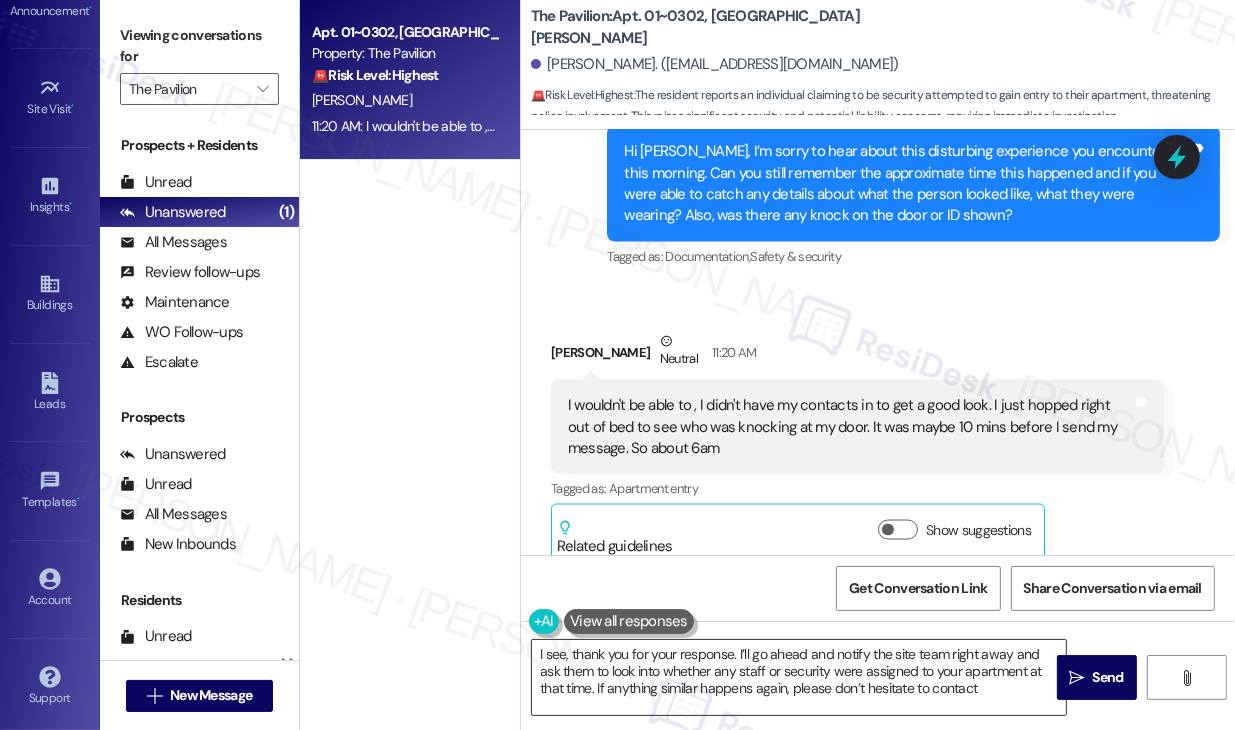 click on "I see, thank you for your response. I’ll go ahead and notify the site team right away and ask them to look into whether any staff or security were assigned to your apartment at that time. If anything similar happens again, please don’t hesitate to contact
Once I hear back, I’ll update you as soon as possible. In the meantime, if anything similar happens again, please don’t hesitate to contact" at bounding box center [799, 677] 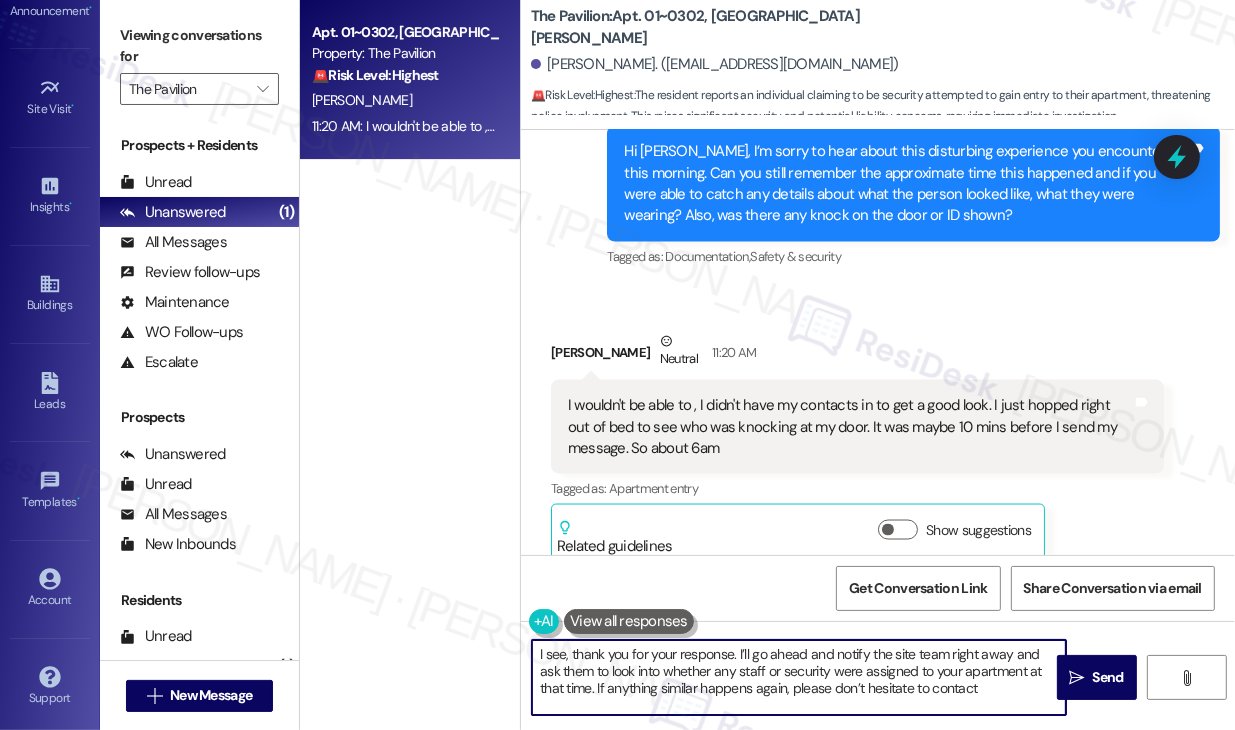 click on "I see, thank you for your response. I’ll go ahead and notify the site team right away and ask them to look into whether any staff or security were assigned to your apartment at that time. If anything similar happens again, please don’t hesitate to contact
Once I hear back, I’ll update you as soon as possible. In the meantime, if anything similar happens again, please don’t hesitate to contact" at bounding box center (799, 677) 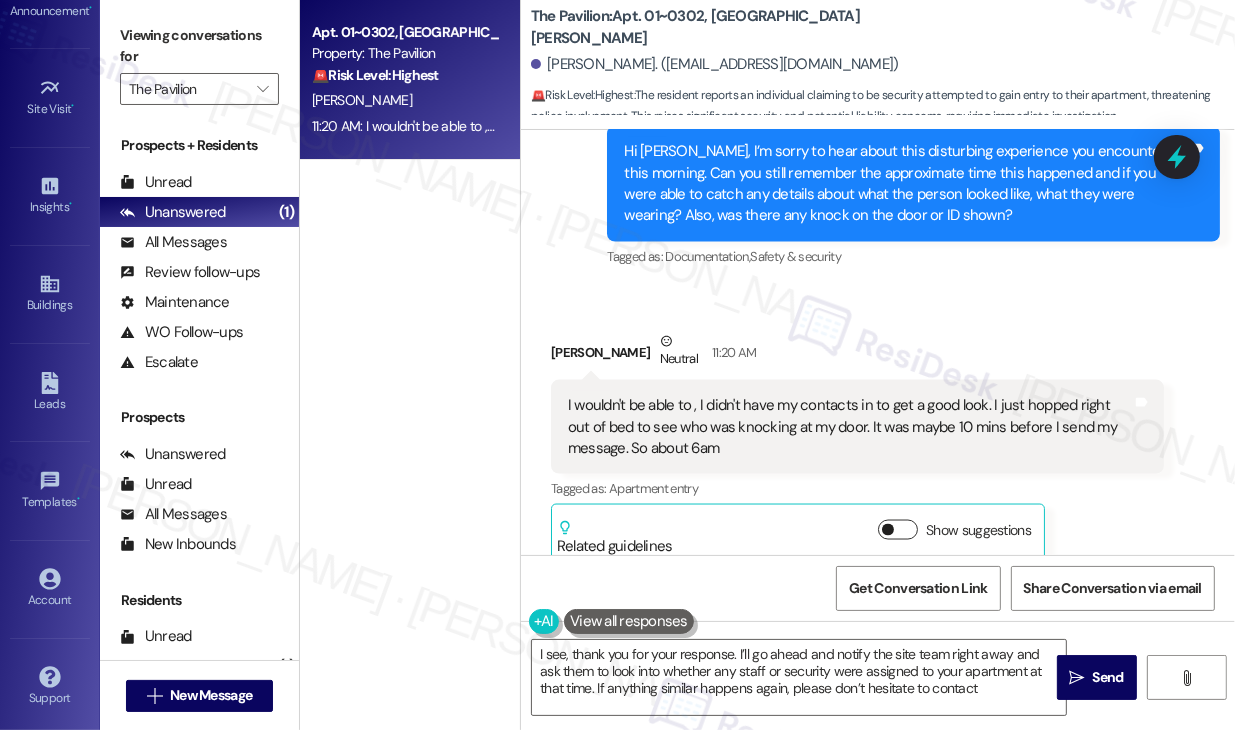 click on "Show suggestions" at bounding box center [898, 530] 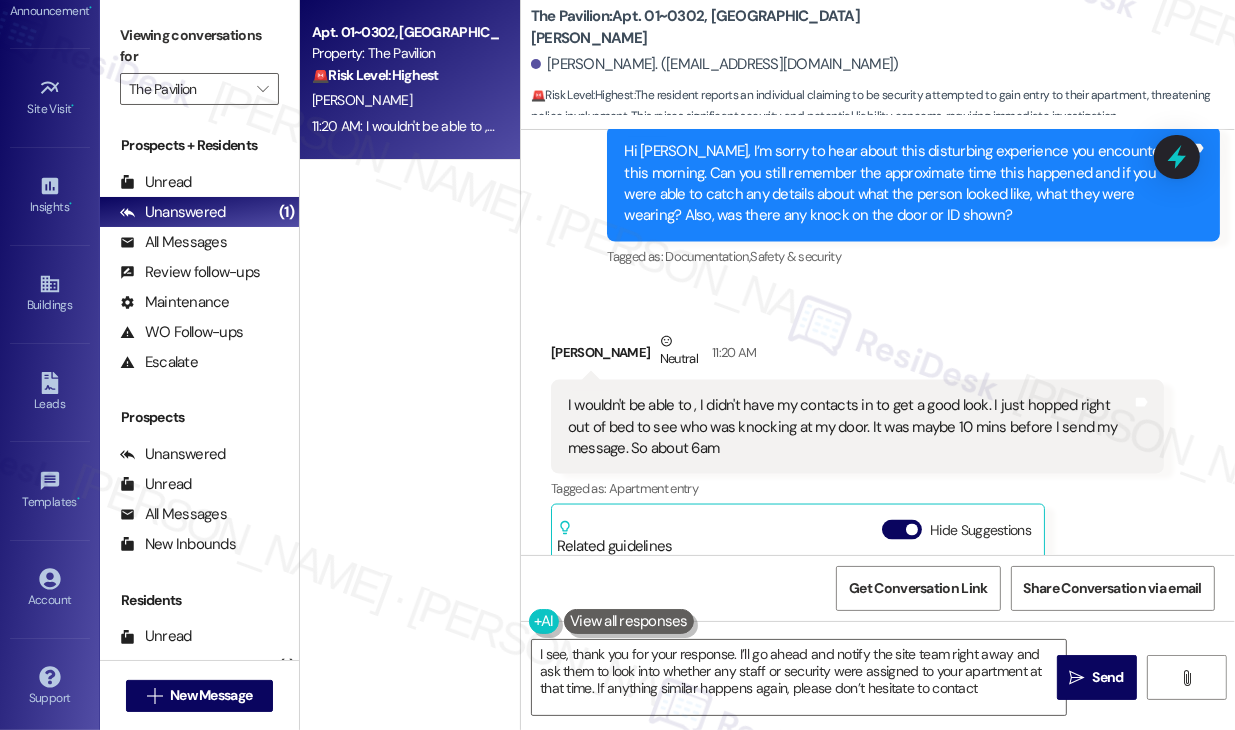 scroll, scrollTop: 8997, scrollLeft: 0, axis: vertical 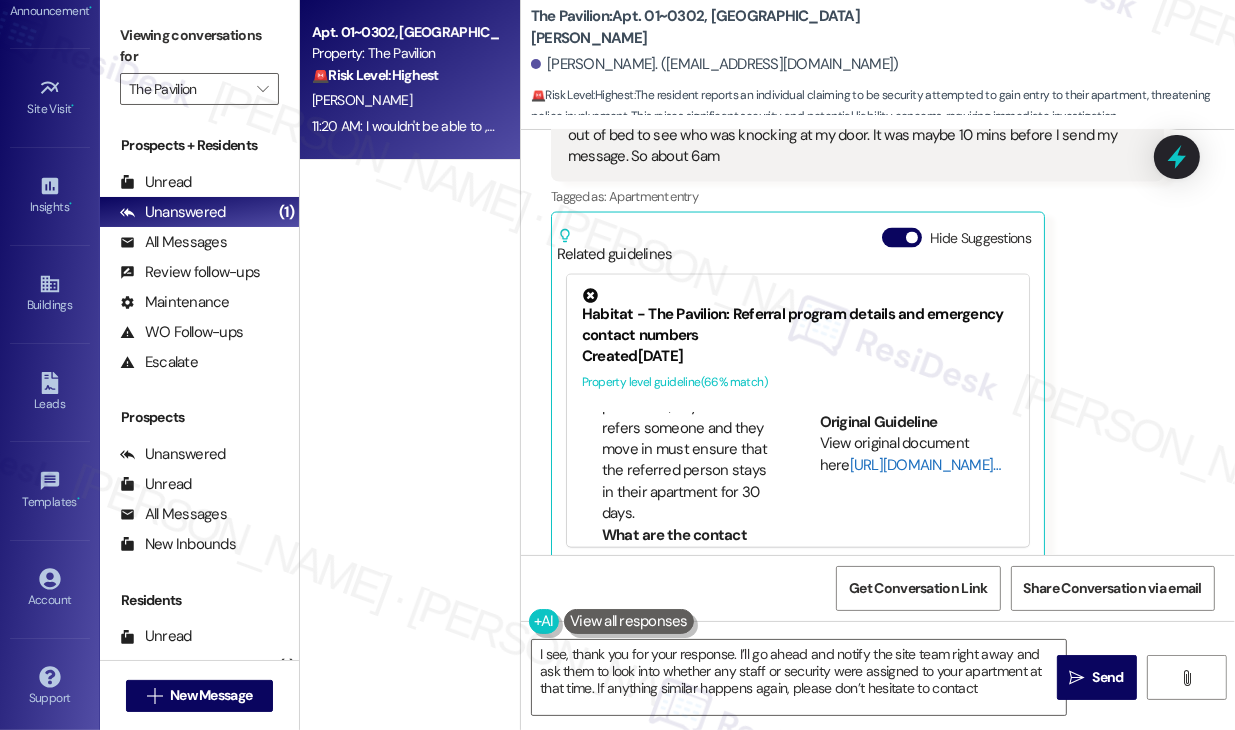 click on "[URL][DOMAIN_NAME]…" at bounding box center (925, 465) 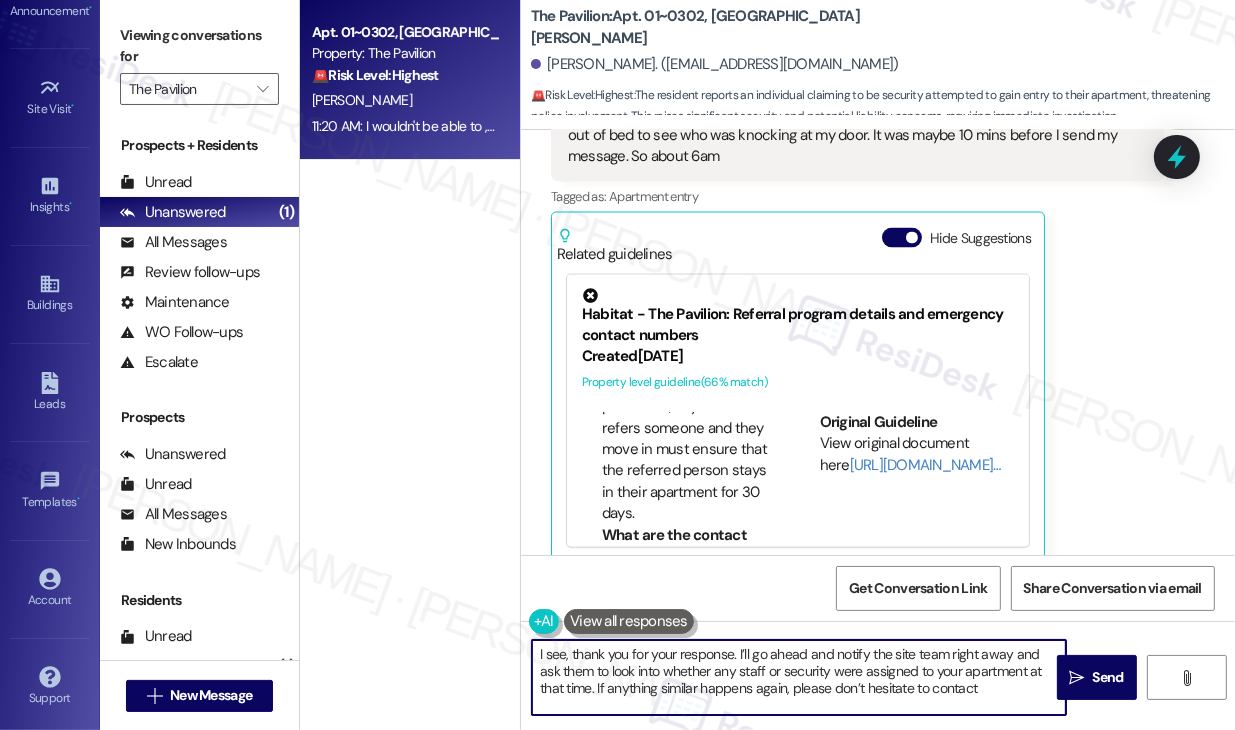 drag, startPoint x: 990, startPoint y: 685, endPoint x: 597, endPoint y: 692, distance: 393.06235 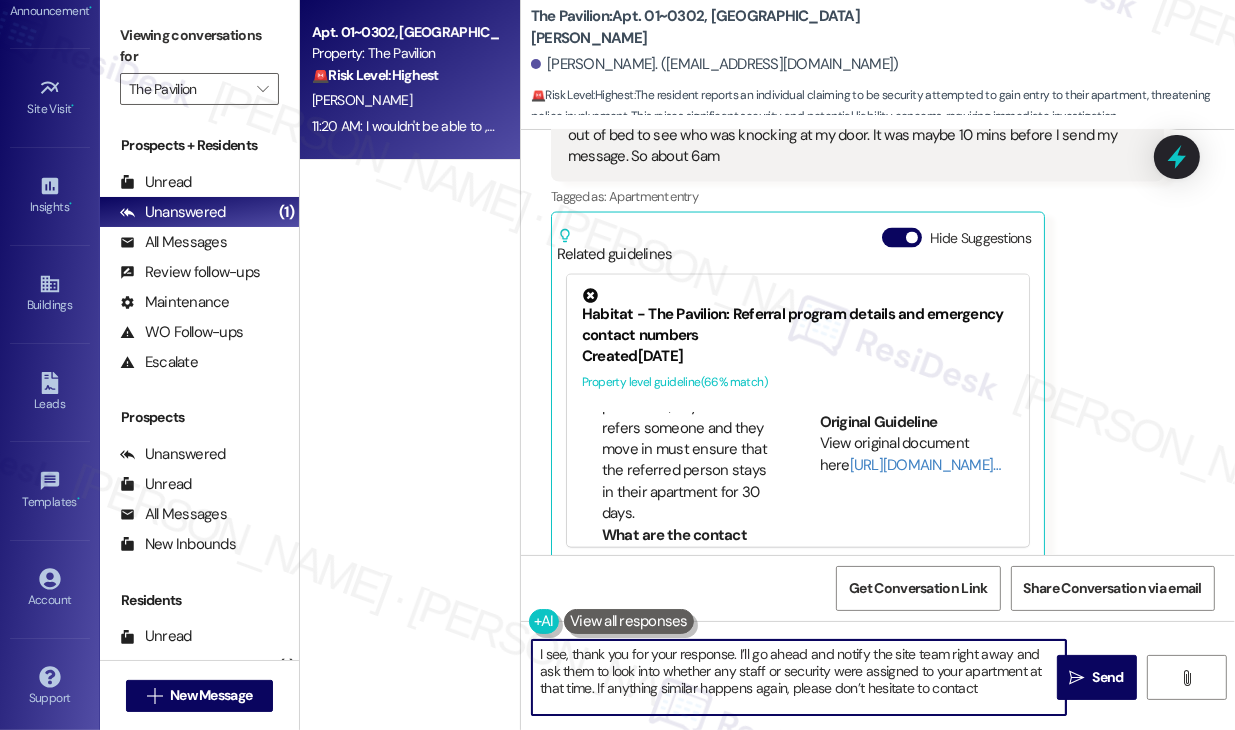paste on "[PHONE_NUMBER]" 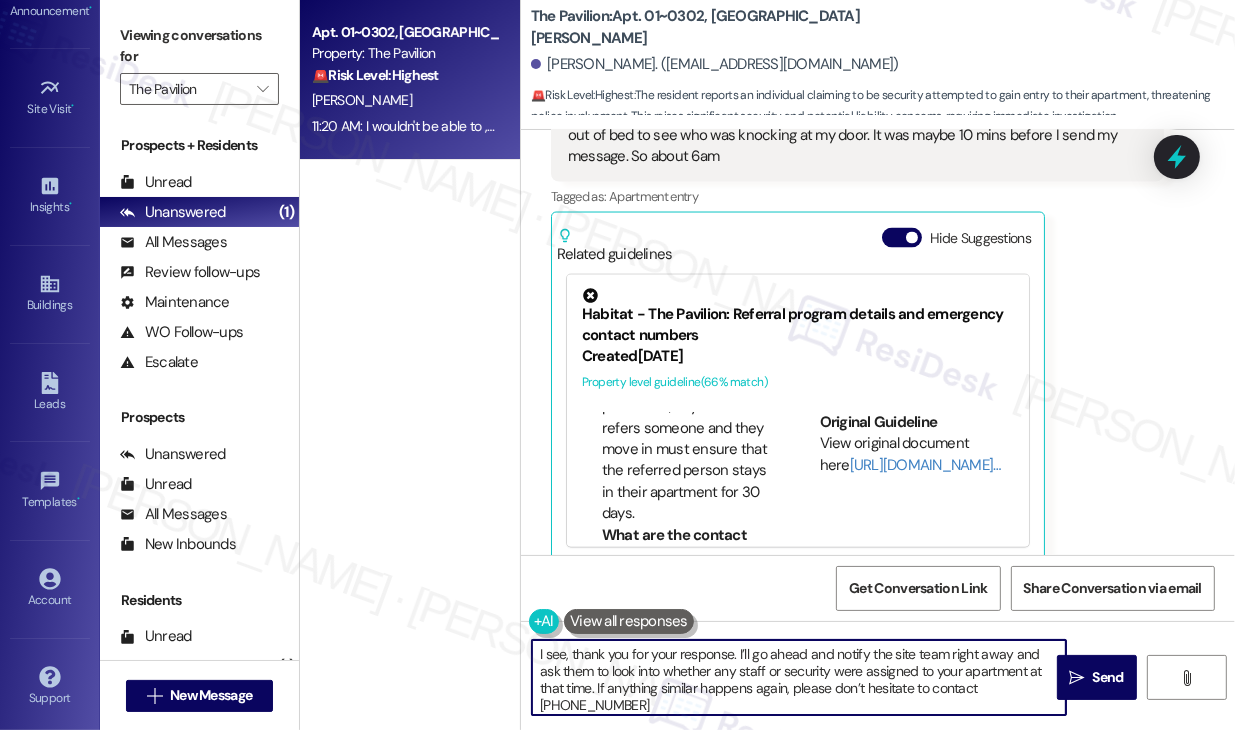 click on "I see, thank you for your response. I’ll go ahead and notify the site team right away and ask them to look into whether any staff or security were assigned to your apartment at that time. If anything similar happens again, please don’t hesitate to contact [PHONE_NUMBER]
Once I hear back, I’ll update you as soon as possible. In the meantime, if anything similar happens again, please don’t hesitate to contact" at bounding box center (799, 677) 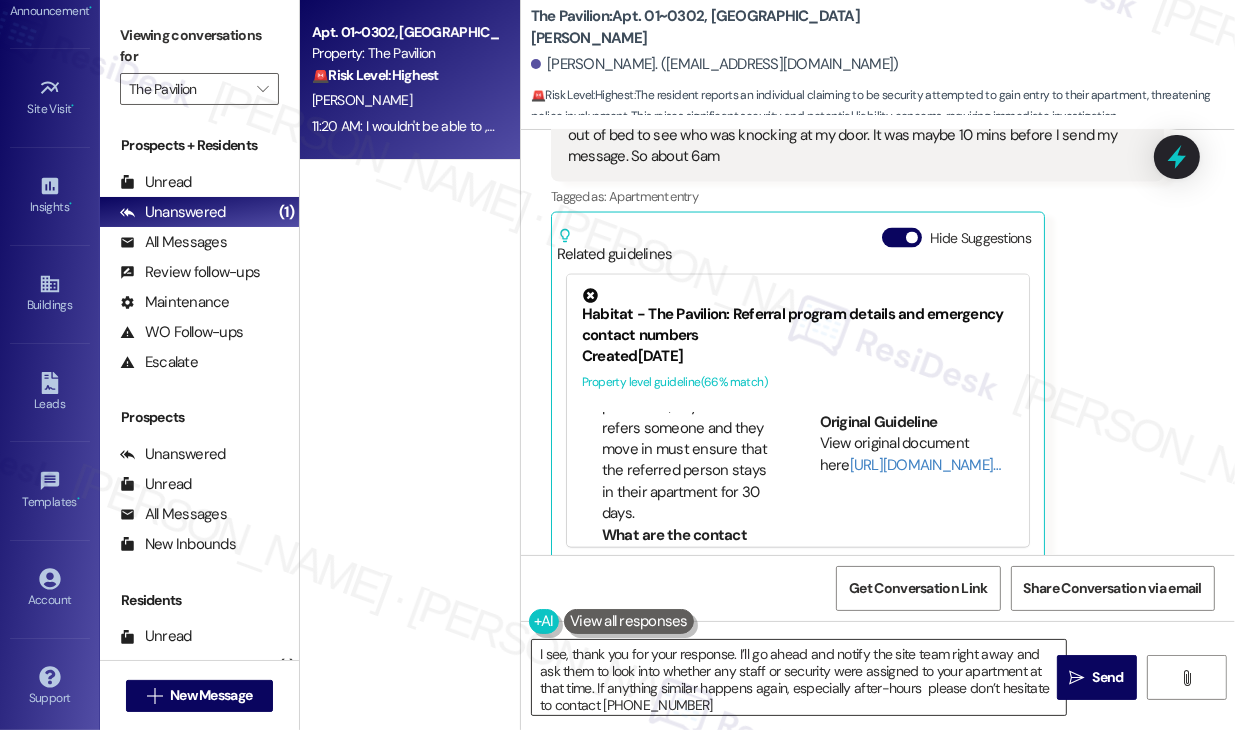 click on "I see, thank you for your response. I’ll go ahead and notify the site team right away and ask them to look into whether any staff or security were assigned to your apartment at that time. If anything similar happens again, especially after-hours  please don’t hesitate to contact [PHONE_NUMBER]
Once I hear back, I’ll update you as soon as possible. In the meantime, if anything similar happens again, please don’t hesitate to contact" at bounding box center (799, 677) 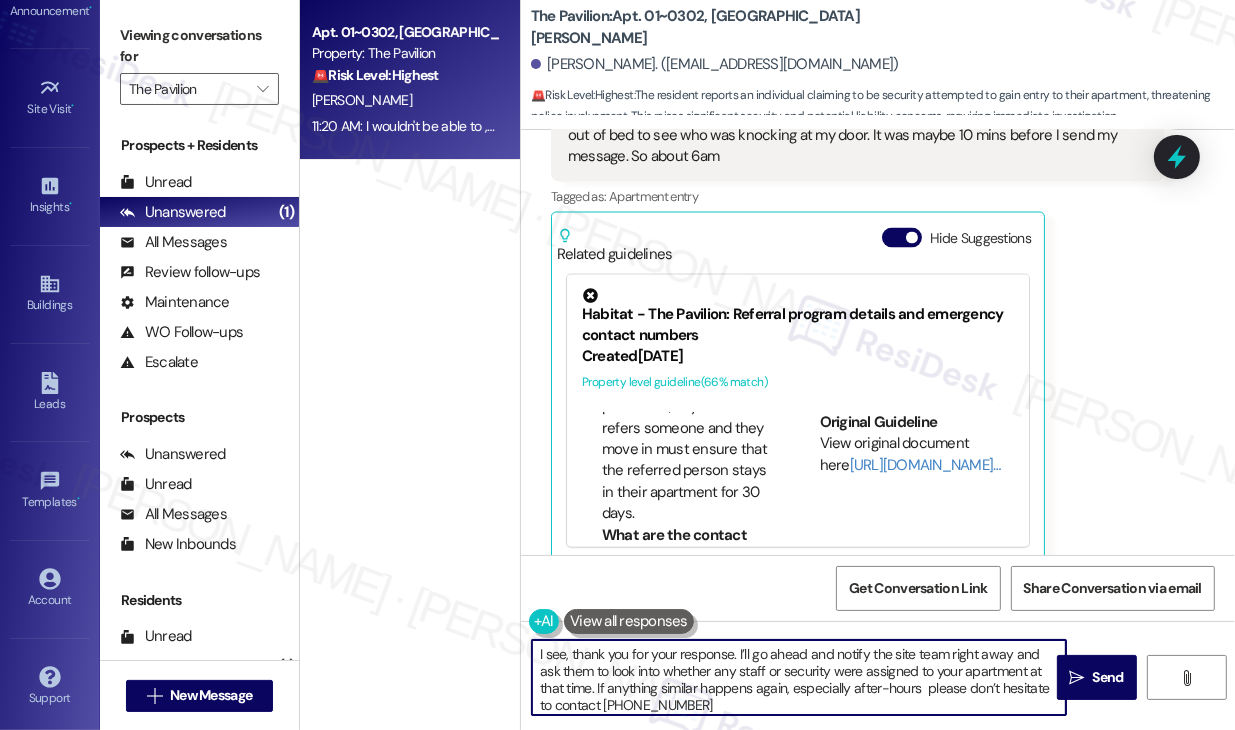 click on "I see, thank you for your response. I’ll go ahead and notify the site team right away and ask them to look into whether any staff or security were assigned to your apartment at that time. If anything similar happens again, especially after-hours  please don’t hesitate to contact [PHONE_NUMBER]
Once I hear back, I’ll update you as soon as possible. In the meantime, if anything similar happens again, please don’t hesitate to contact" at bounding box center [799, 677] 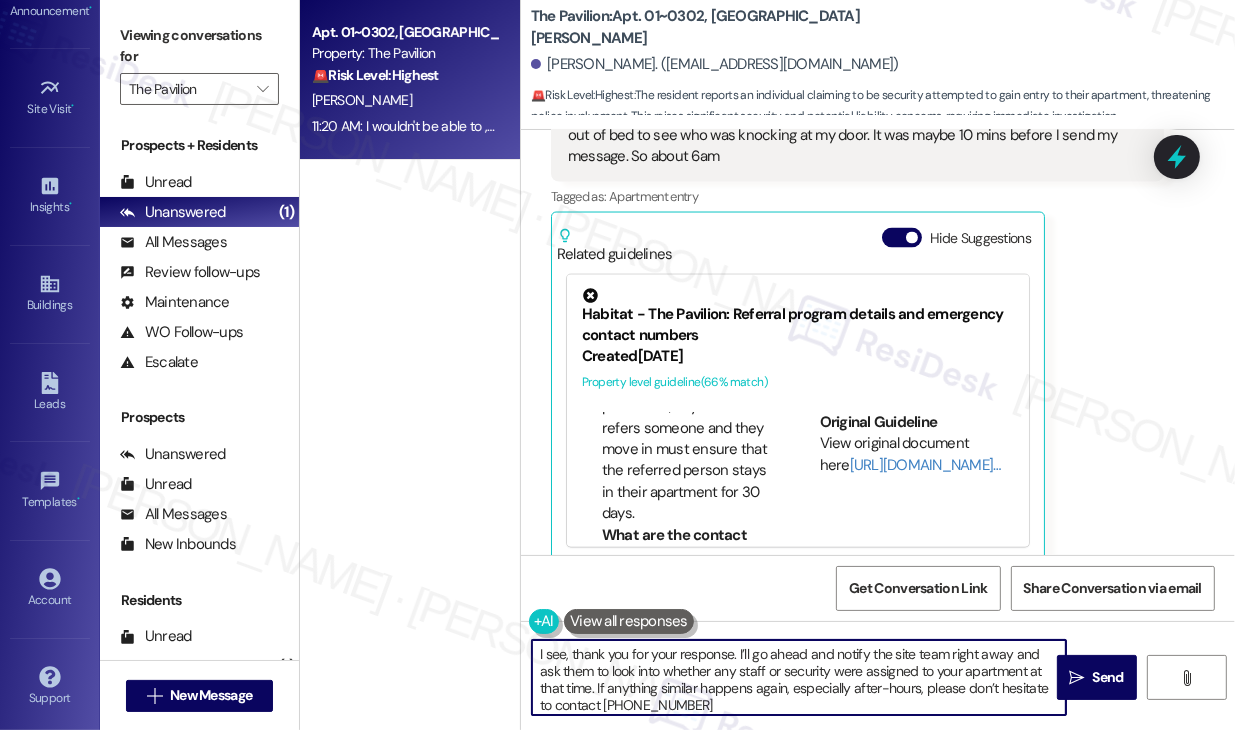 click on "I see, thank you for your response. I’ll go ahead and notify the site team right away and ask them to look into whether any staff or security were assigned to your apartment at that time. If anything similar happens again, especially after-hours, please don’t hesitate to contact [PHONE_NUMBER]
Once I hear back, I’ll update you as soon as possible. In the meantime, if anything similar happens again, please don’t hesitate to contact" at bounding box center (799, 677) 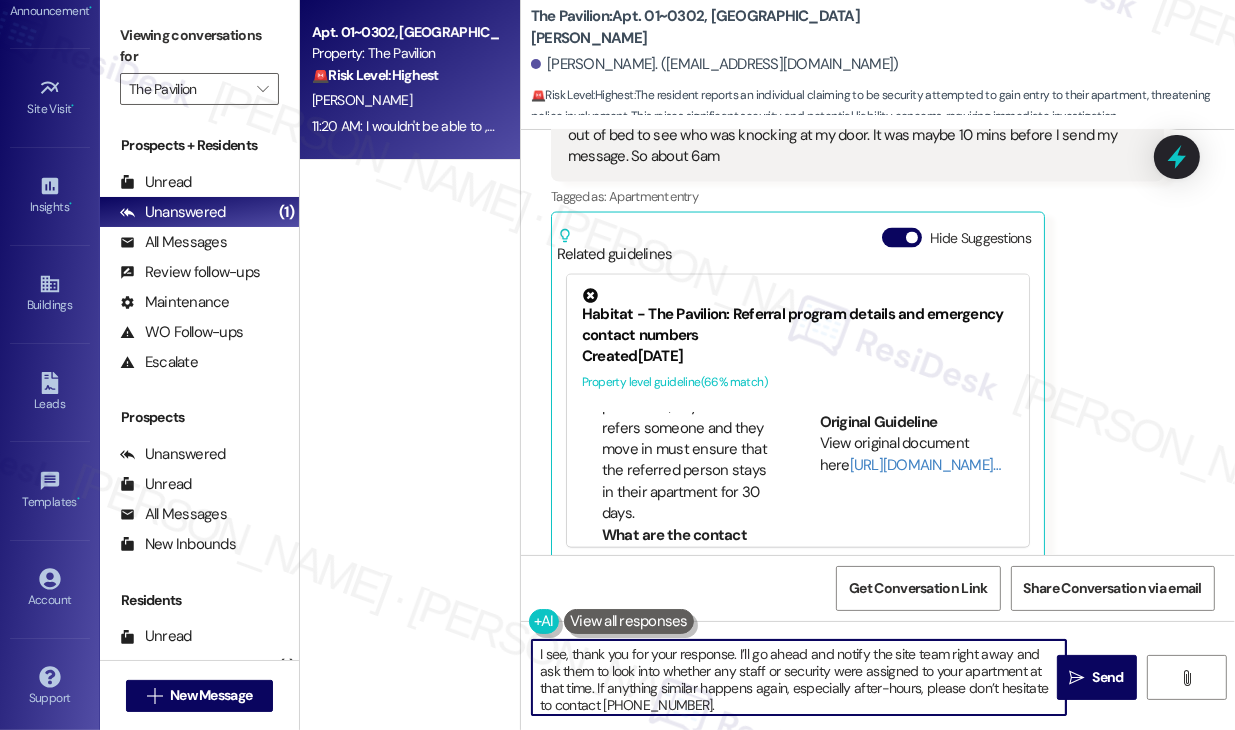type on "I see, thank you for your response. I’ll go ahead and notify the site team right away and ask them to look into whether any staff or security were assigned to your apartment at that time. If anything similar happens again, especially after-hours, please don’t hesitate to contact [PHONE_NUMBER].
Once I hear back, I’ll update you as soon as possible. In the meantime, if anything similar happens again, please don’t hesitate to contact" 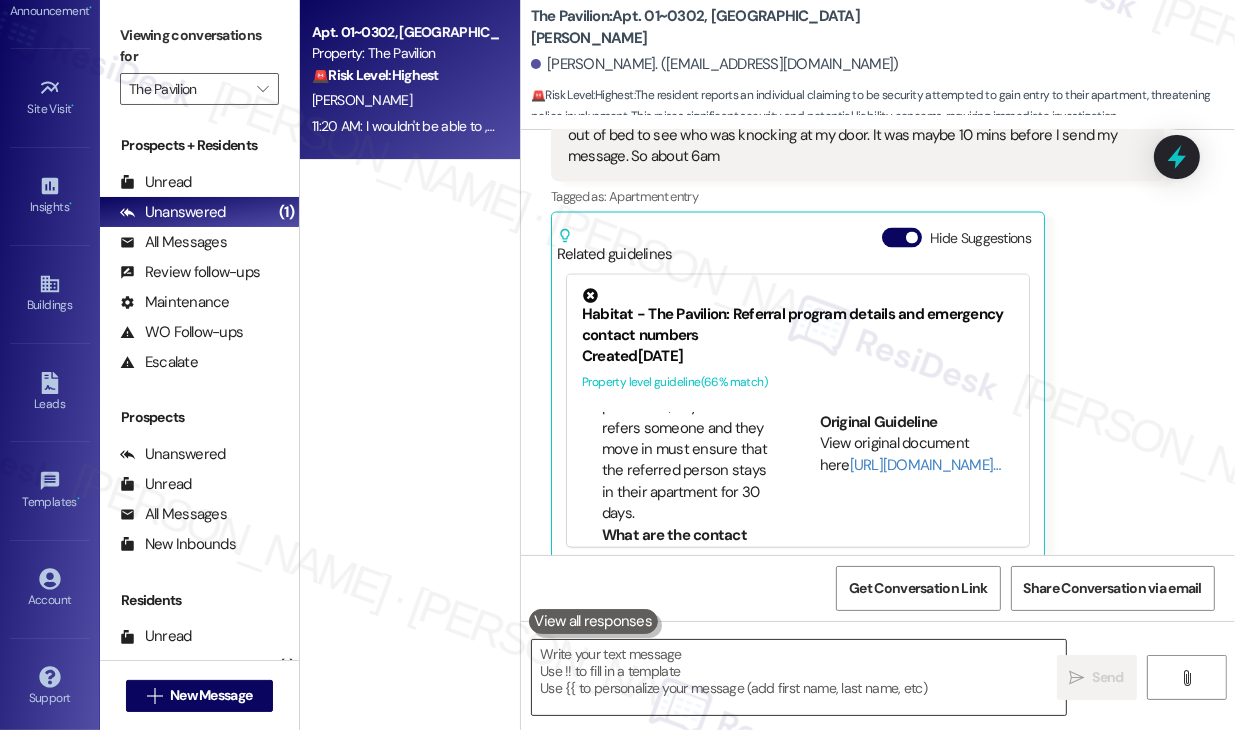 click at bounding box center [799, 677] 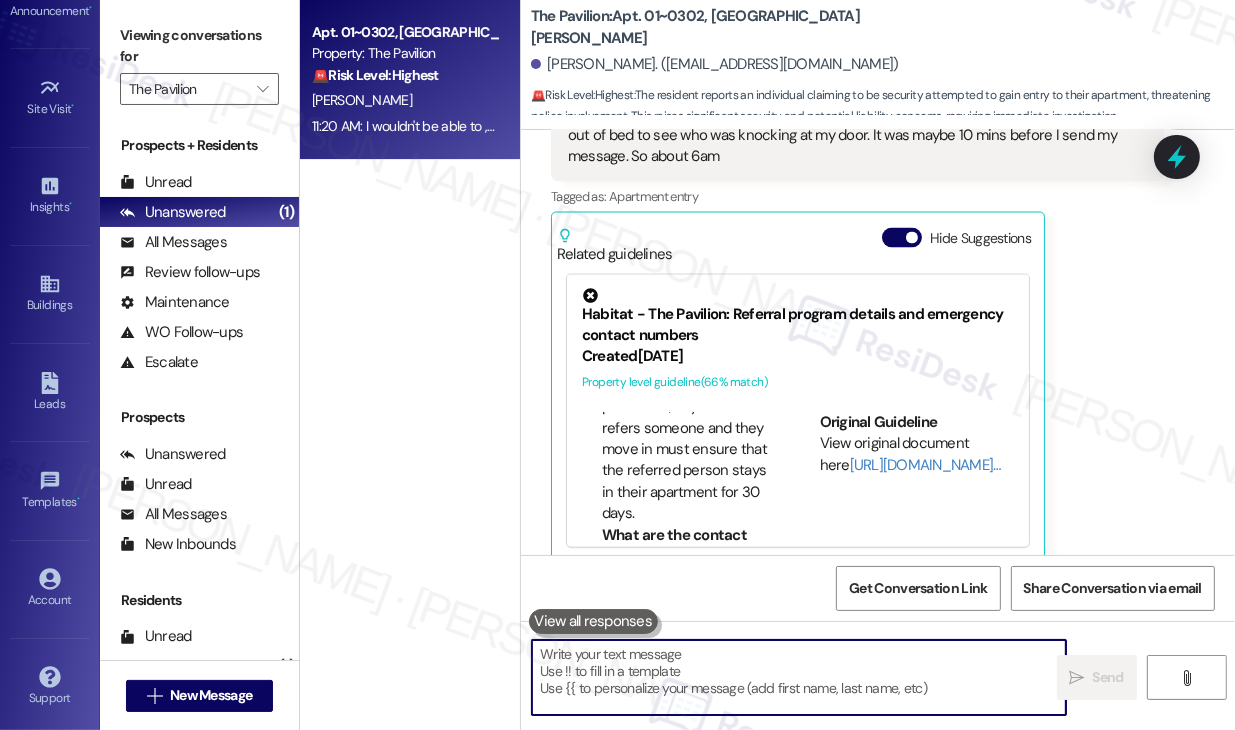 paste on "I see, thanks so much for getting back to me. I’m really sorry you had to deal with that — it sounds unsettling, especially so early in the morning. I’ll go ahead and check with the site team right away to see if anyone from staff or security was supposed to be at your door around that time.
If anything like this happens again, especially after hours, please don’t hesitate to call [PHONE_NUMBER] so someone can assist you right away. I’ll follow up with you as soon as I have more information. And of course, if you need anything else in the meantime, I’m here to help." 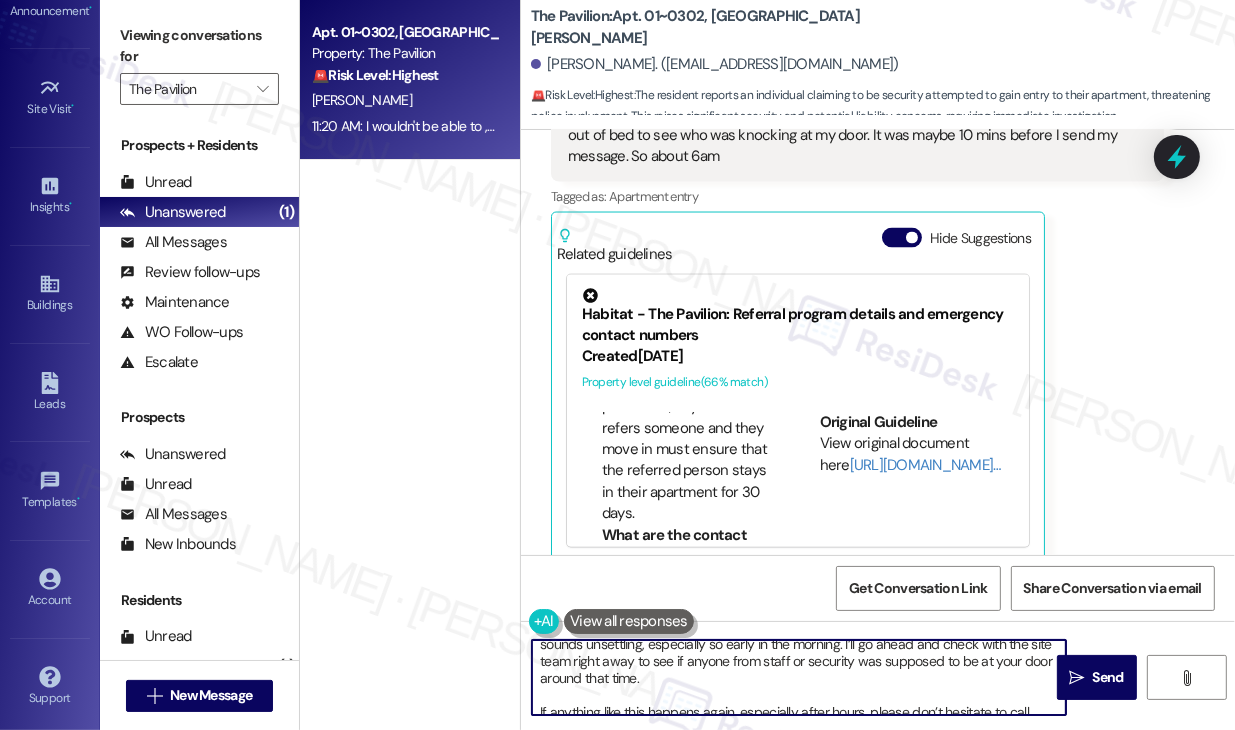 scroll, scrollTop: 0, scrollLeft: 0, axis: both 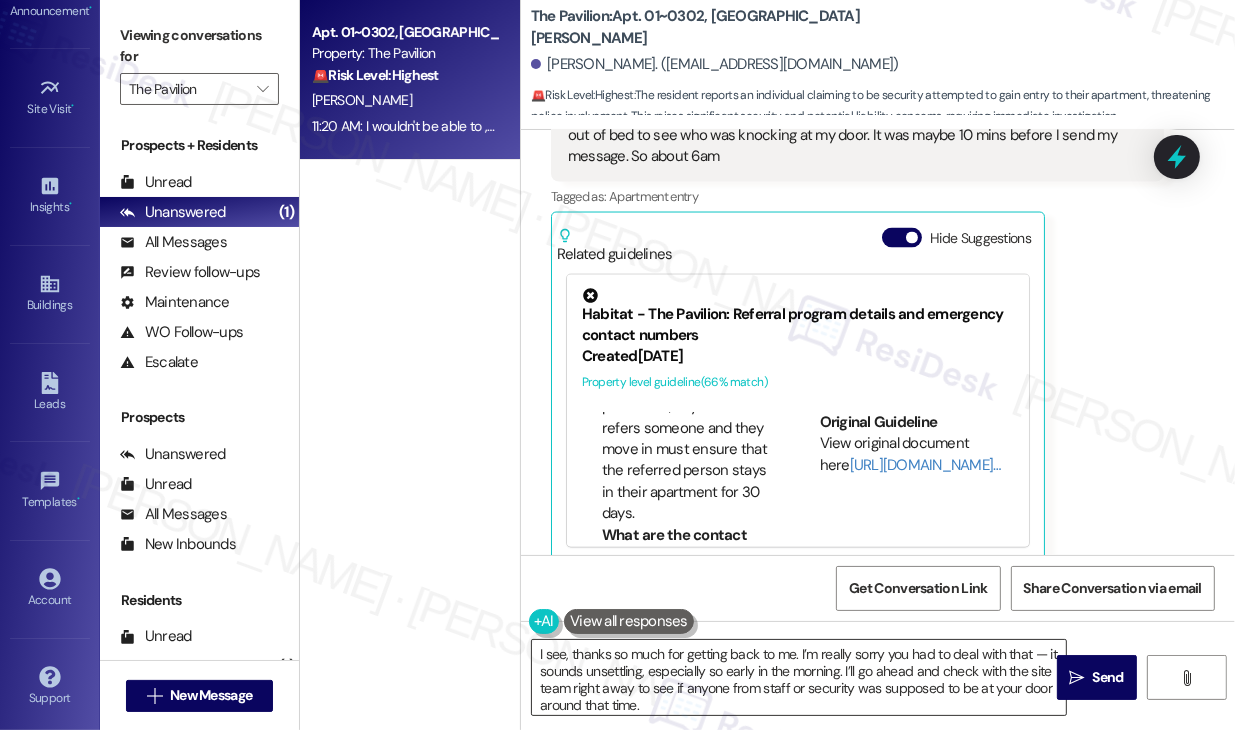 click on "I see, thanks so much for getting back to me. I’m really sorry you had to deal with that — it sounds unsettling, especially so early in the morning. I’ll go ahead and check with the site team right away to see if anyone from staff or security was supposed to be at your door around that time.
If anything like this happens again, especially after hours, please don’t hesitate to call [PHONE_NUMBER] so someone can assist you right away. I’ll follow up with you as soon as I have more information. And of course, if you need anything else in the meantime, I’m here to help." at bounding box center (799, 677) 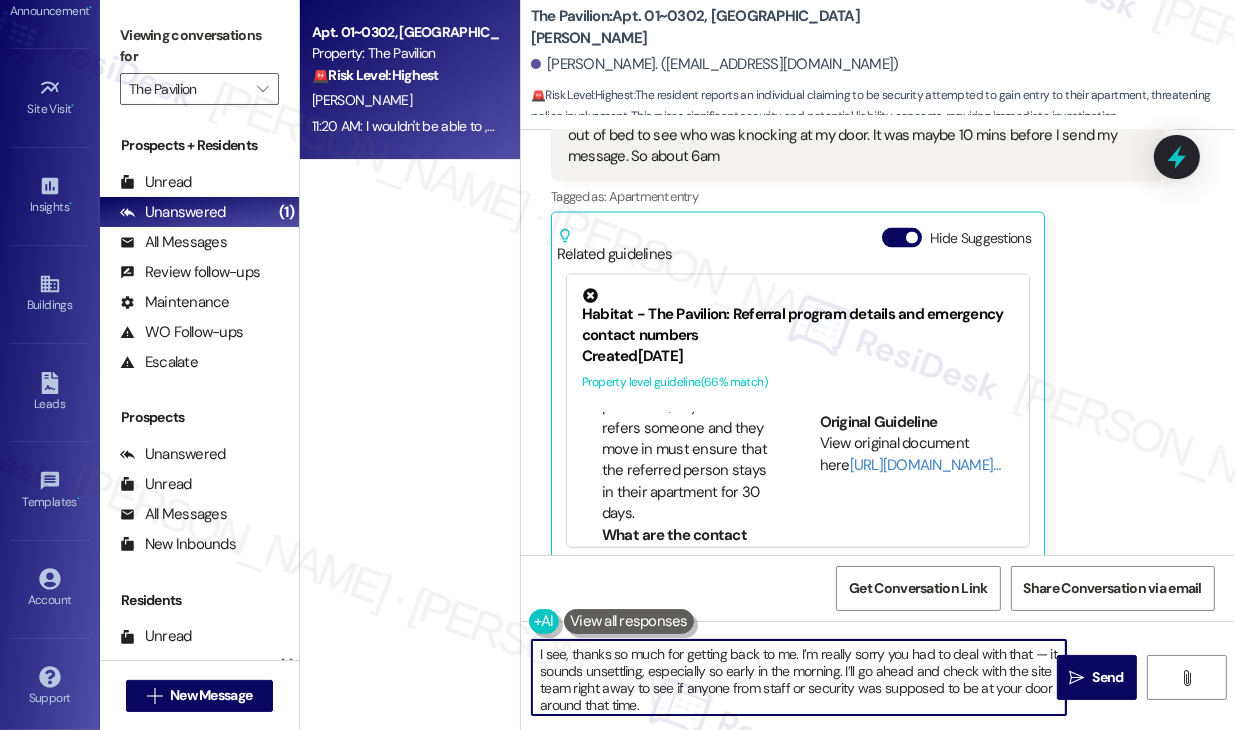 click on "I see, thanks so much for getting back to me. I’m really sorry you had to deal with that — it sounds unsettling, especially so early in the morning. I’ll go ahead and check with the site team right away to see if anyone from staff or security was supposed to be at your door around that time.
If anything like this happens again, especially after hours, please don’t hesitate to call [PHONE_NUMBER] so someone can assist you right away. I’ll follow up with you as soon as I have more information. And of course, if you need anything else in the meantime, I’m here to help." at bounding box center (799, 677) 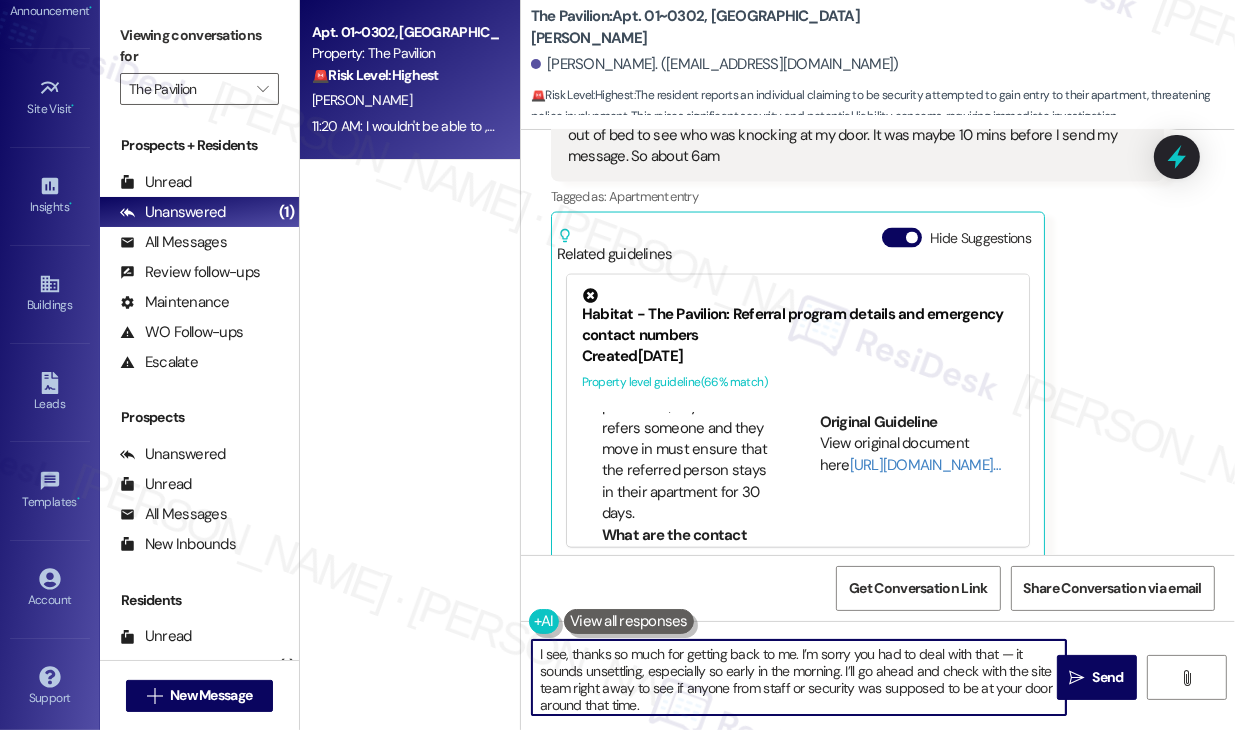 click on "I see, thanks so much for getting back to me. I’m sorry you had to deal with that — it sounds unsettling, especially so early in the morning. I’ll go ahead and check with the site team right away to see if anyone from staff or security was supposed to be at your door around that time.
If anything like this happens again, especially after hours, please don’t hesitate to call [PHONE_NUMBER] so someone can assist you right away. I’ll follow up with you as soon as I have more information. And of course, if you need anything else in the meantime, I’m here to help." at bounding box center (799, 677) 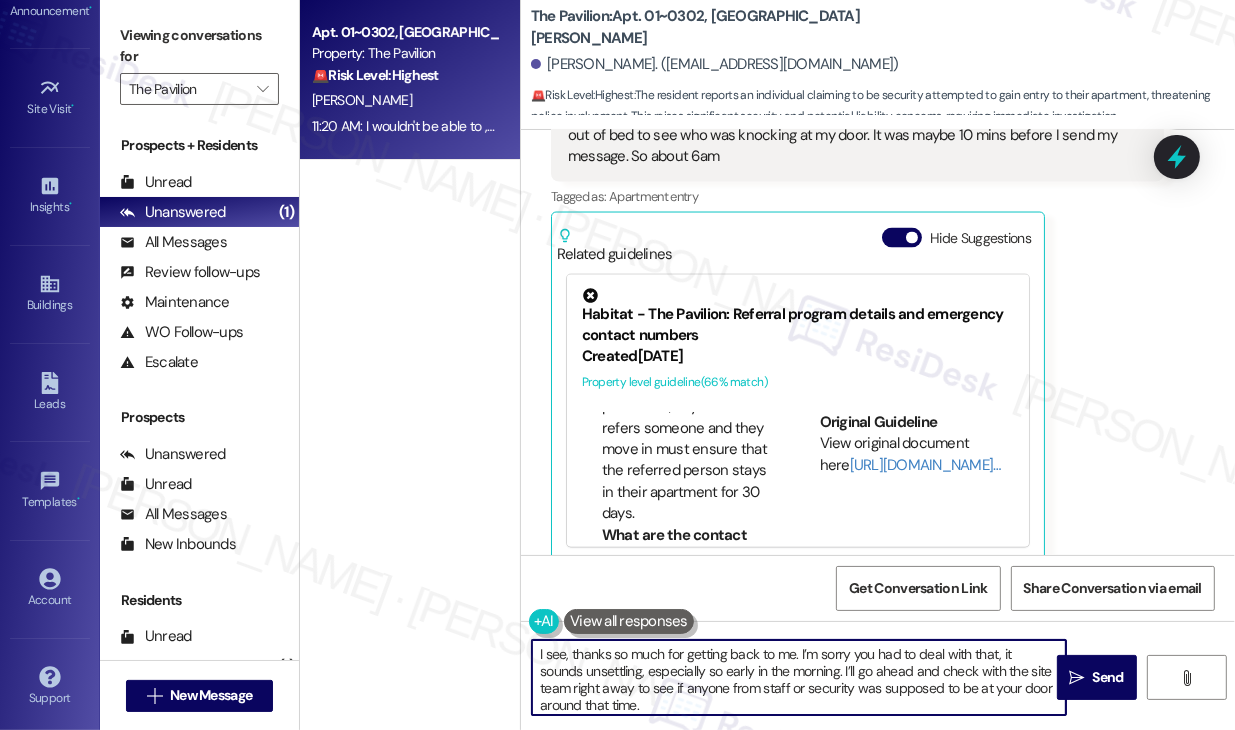 click on "I see, thanks so much for getting back to me. I’m sorry you had to deal with that, it sounds unsettling, especially so early in the morning. I’ll go ahead and check with the site team right away to see if anyone from staff or security was supposed to be at your door around that time.
If anything like this happens again, especially after hours, please don’t hesitate to call [PHONE_NUMBER] so someone can assist you right away. I’ll follow up with you as soon as I have more information. And of course, if you need anything else in the meantime, I’m here to help." at bounding box center [799, 677] 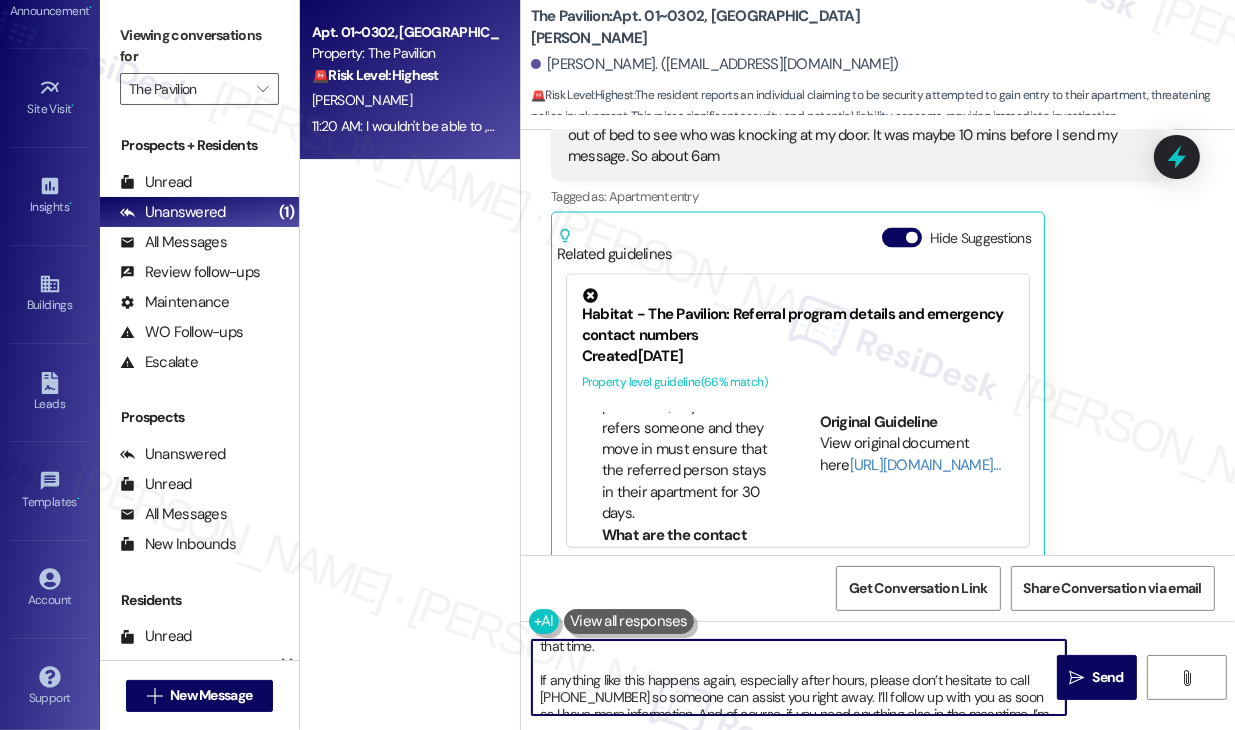 scroll, scrollTop: 89, scrollLeft: 0, axis: vertical 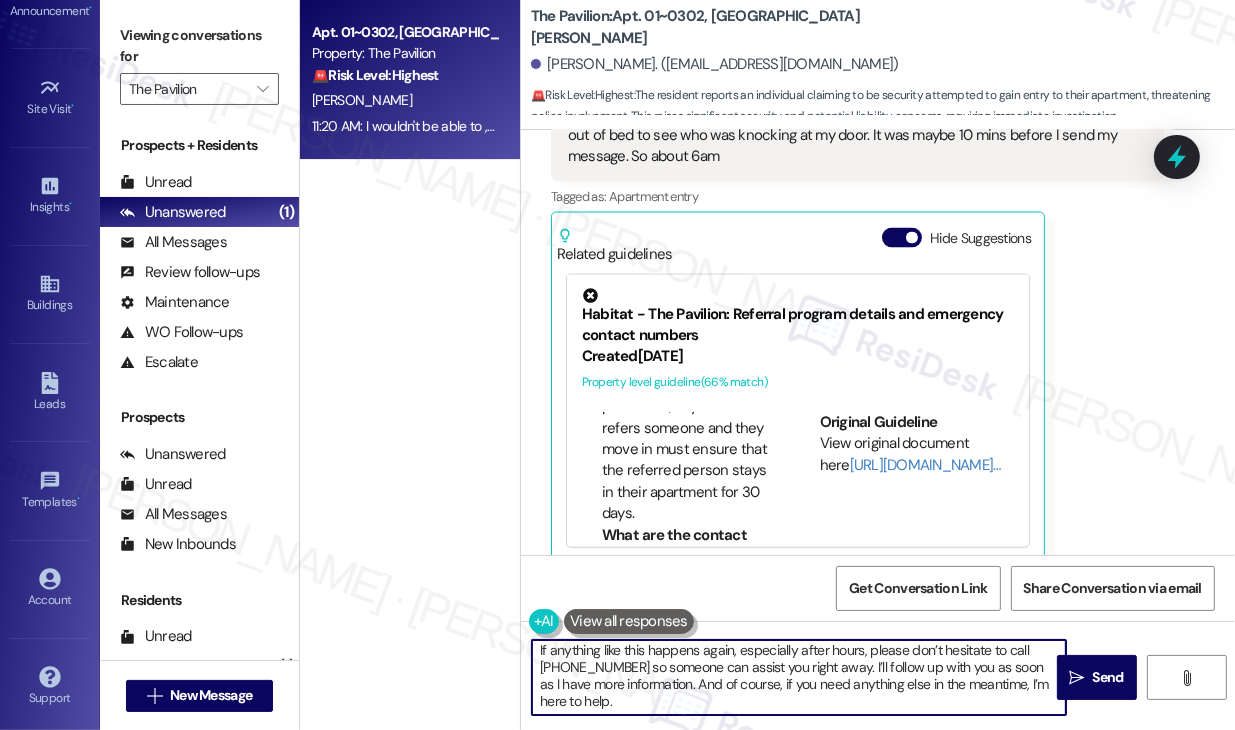 click on "I see, thanks so much for getting back to me. I’m sorry you had to deal with that, it sounds unsettling, especially so early in the morning. I’ll go ahead and check with the site team to see if anyone from staff or security was supposed to be at your door around that time.
If anything like this happens again, especially after hours, please don’t hesitate to call [PHONE_NUMBER] so someone can assist you right away. I’ll follow up with you as soon as I have more information. And of course, if you need anything else in the meantime, I’m here to help." at bounding box center (799, 677) 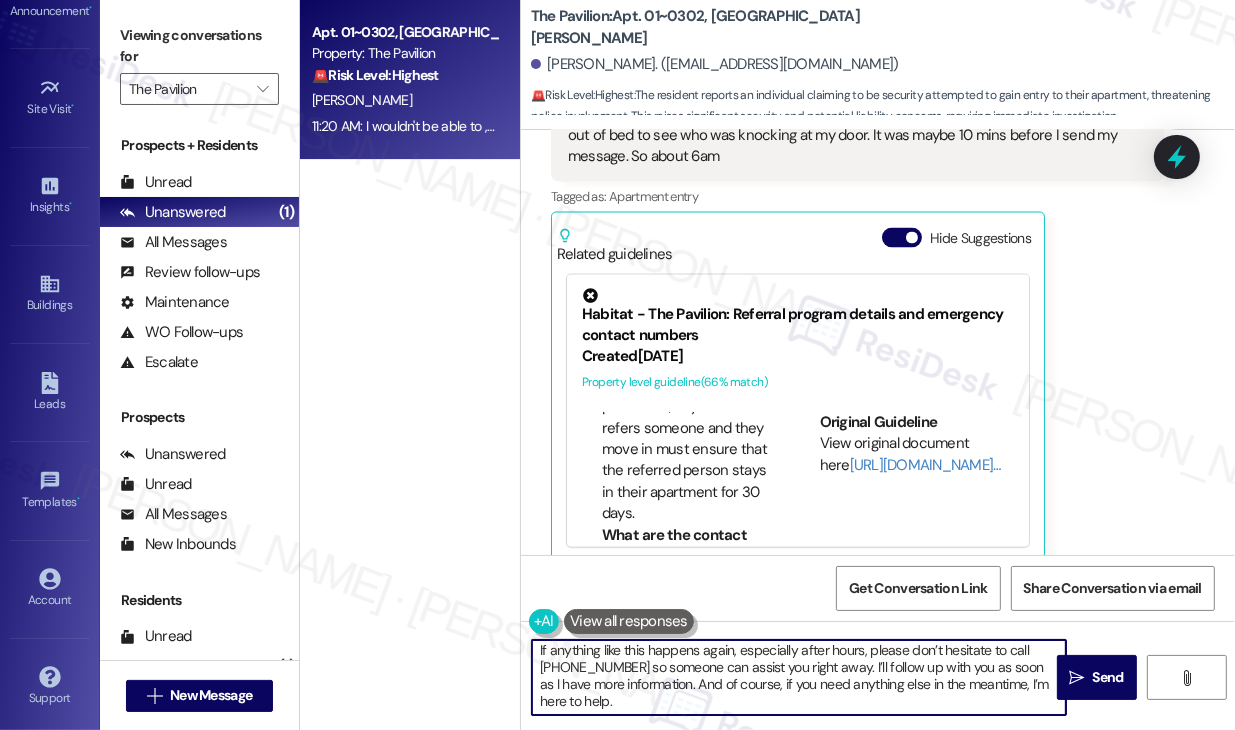 click on "I see, thanks so much for getting back to me. I’m sorry you had to deal with that, it sounds unsettling, especially so early in the morning. I’ll go ahead and check with the site team to see if anyone from staff or security was supposed to be at your door around that time.
If anything like this happens again, especially after hours, please don’t hesitate to call [PHONE_NUMBER] so someone can assist you right away. I’ll follow up with you as soon as I have more information. And of course, if you need anything else in the meantime, I’m here to help." at bounding box center (799, 677) 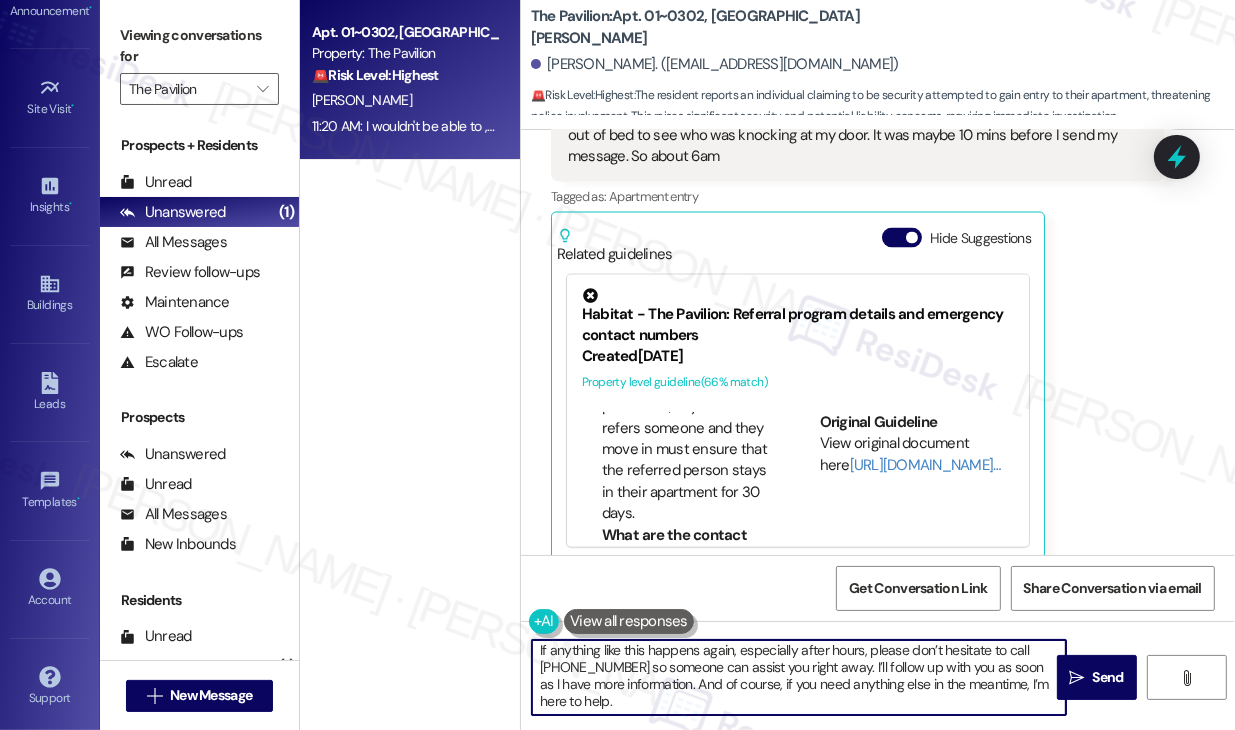 drag, startPoint x: 676, startPoint y: 683, endPoint x: 785, endPoint y: 697, distance: 109.89541 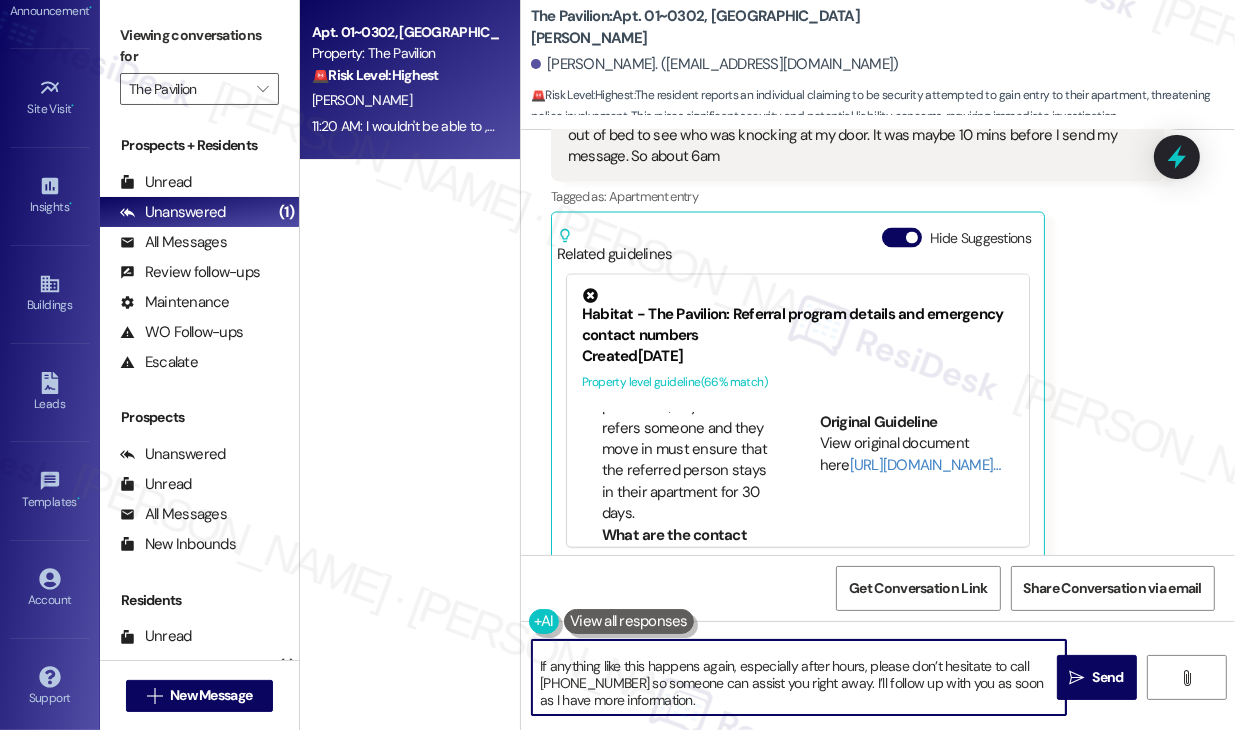 scroll, scrollTop: 72, scrollLeft: 0, axis: vertical 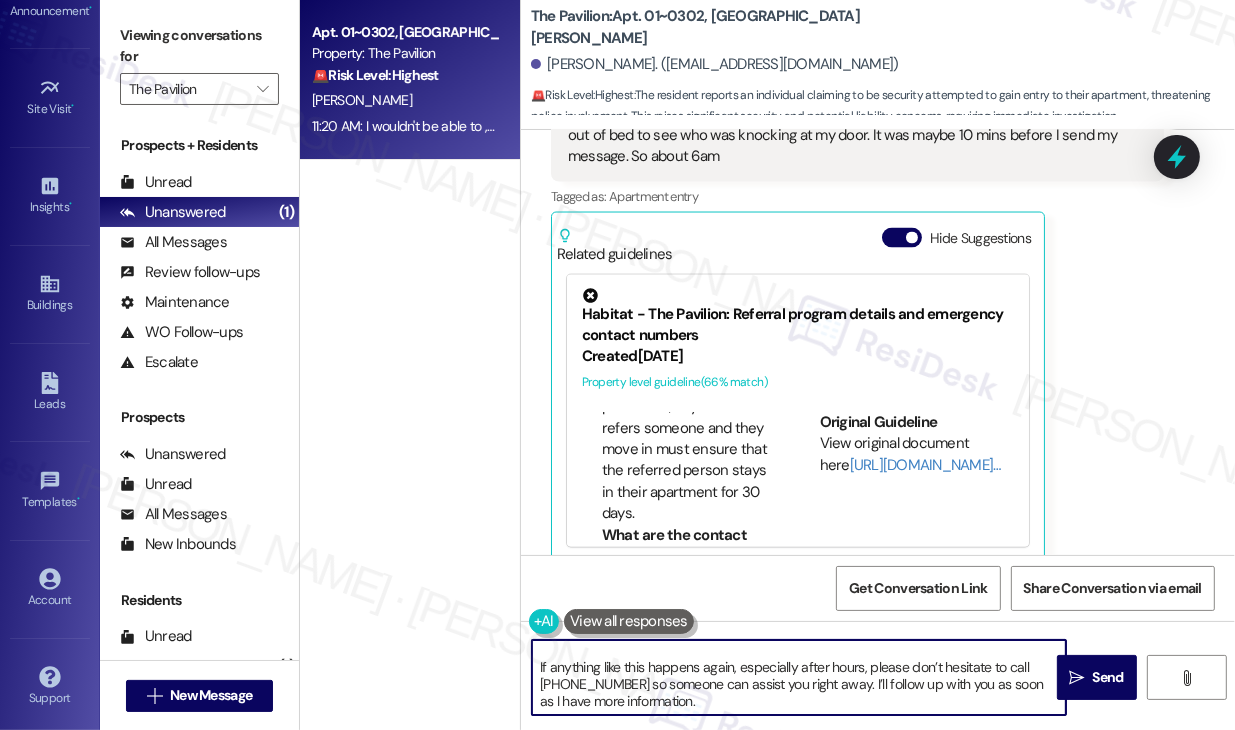 click on "I see, thanks so much for getting back to me. I’m sorry you had to deal with that, it sounds unsettling, especially so early in the morning. I’ll go ahead and check with the site team to see if anyone from staff or security was supposed to be at your door around that time.
If anything like this happens again, especially after hours, please don’t hesitate to call [PHONE_NUMBER] so someone can assist you right away. I’ll follow up with you as soon as I have more information." at bounding box center (799, 677) 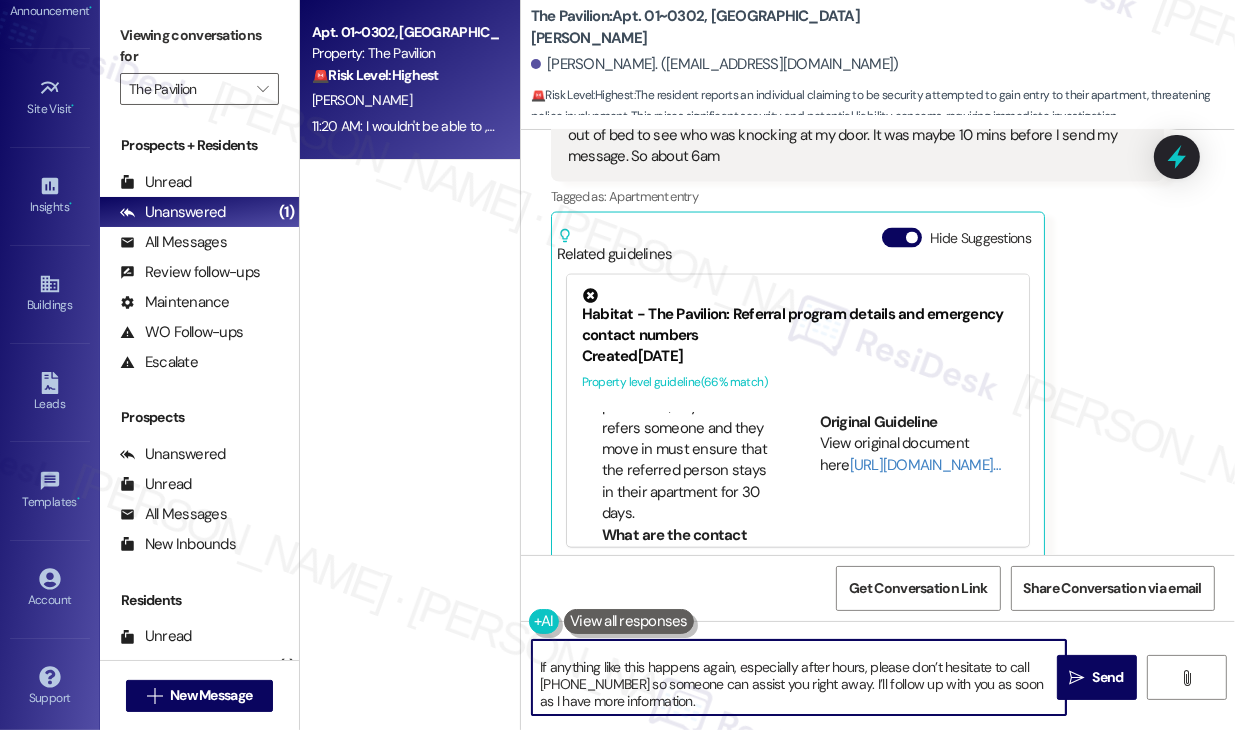 scroll, scrollTop: 0, scrollLeft: 0, axis: both 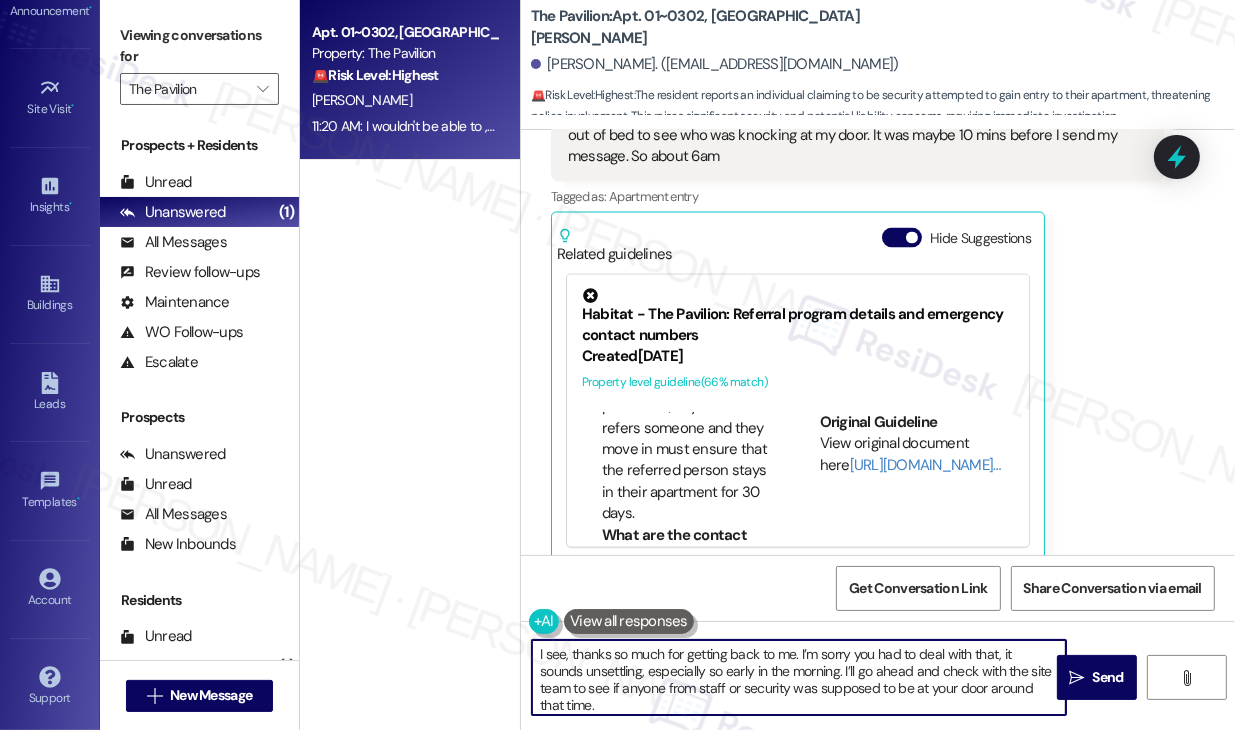 click on "I see, thanks so much for getting back to me. I’m sorry you had to deal with that, it sounds unsettling, especially so early in the morning. I’ll go ahead and check with the site team to see if anyone from staff or security was supposed to be at your door around that time.
If anything like this happens again, especially after hours, please don’t hesitate to call [PHONE_NUMBER] so someone can assist you right away. I’ll follow up with you as soon as I have more information." at bounding box center [799, 677] 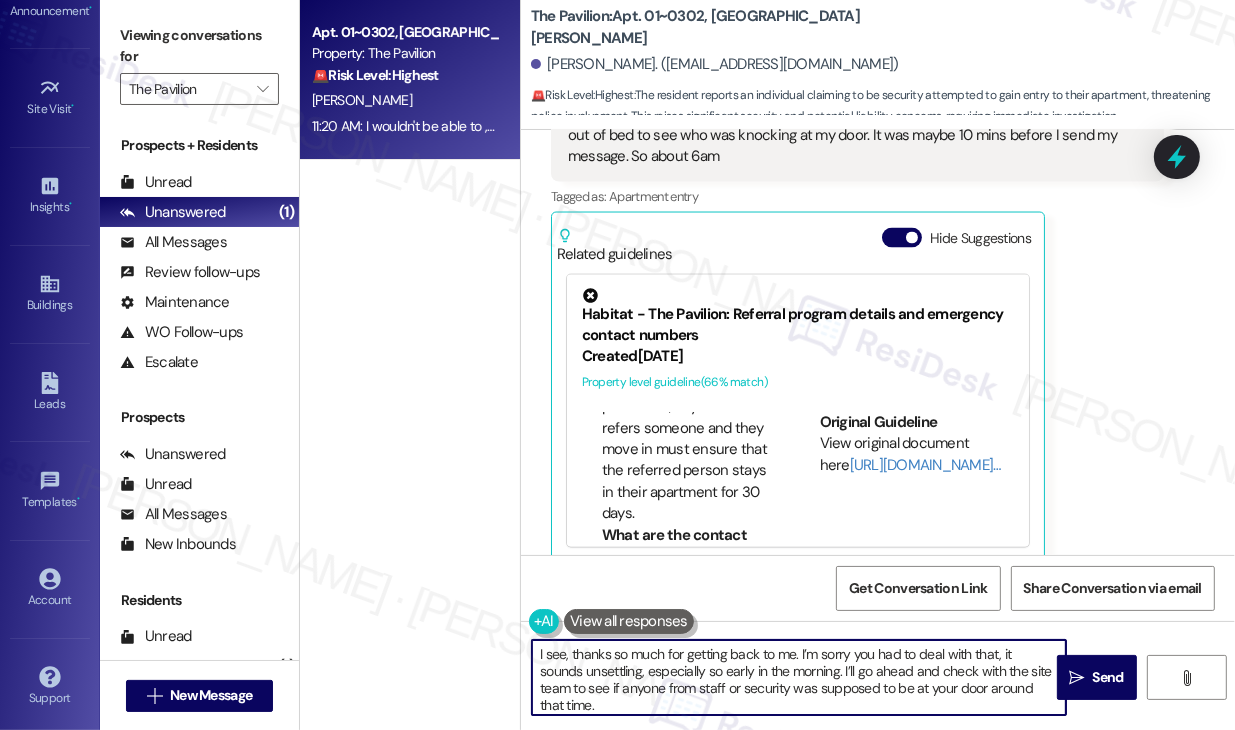 scroll, scrollTop: 72, scrollLeft: 0, axis: vertical 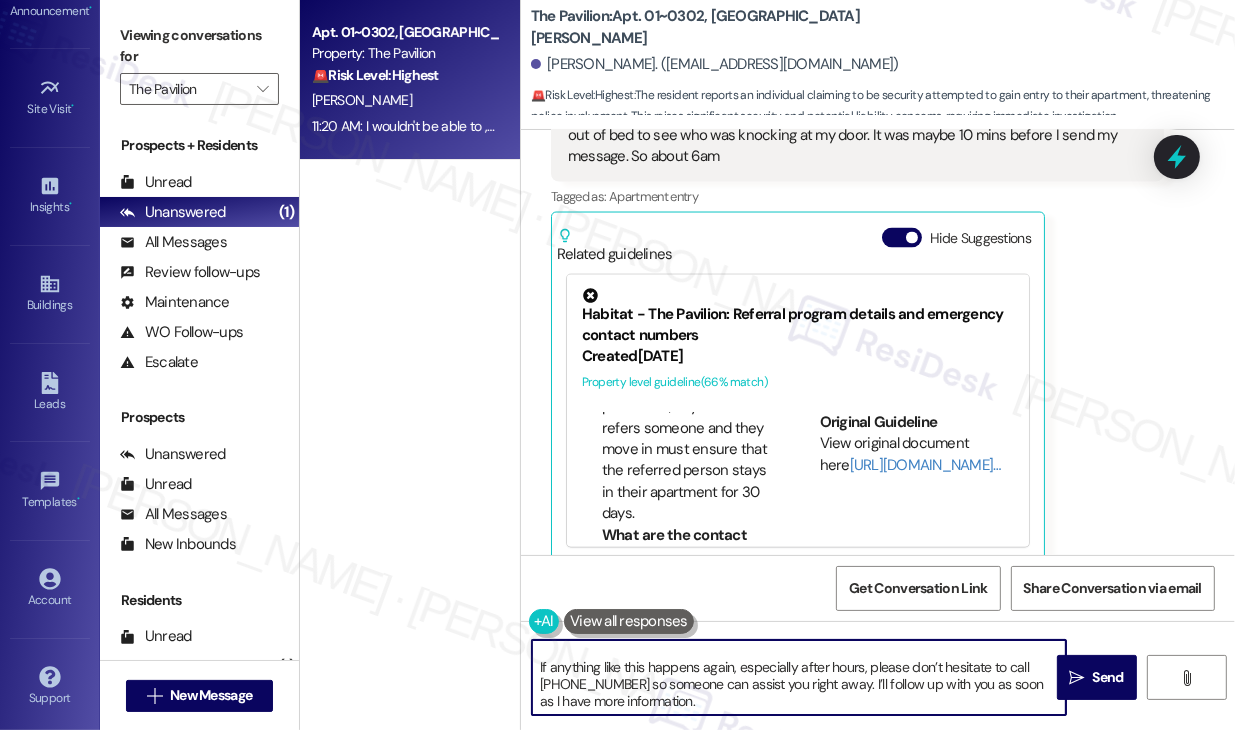 click on "I see, thanks so much for getting back to me. I’m sorry you had to deal with that, it sounds unsettling, especially so early in the morning. I’ll go ahead and check with the site team to see if anyone from staff or security was supposed to be at your door around that time.
If anything like this happens again, especially after hours, please don’t hesitate to call [PHONE_NUMBER] so someone can assist you right away. I’ll follow up with you as soon as I have more information." at bounding box center [799, 677] 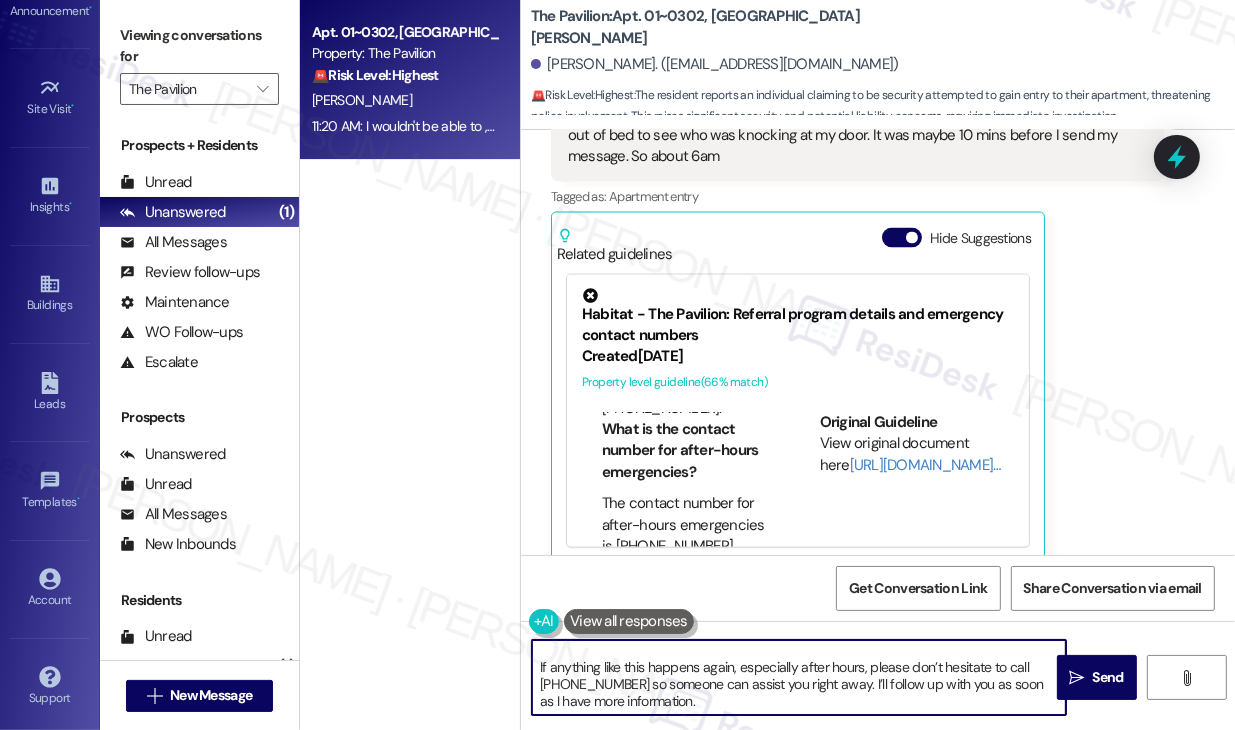 scroll, scrollTop: 856, scrollLeft: 0, axis: vertical 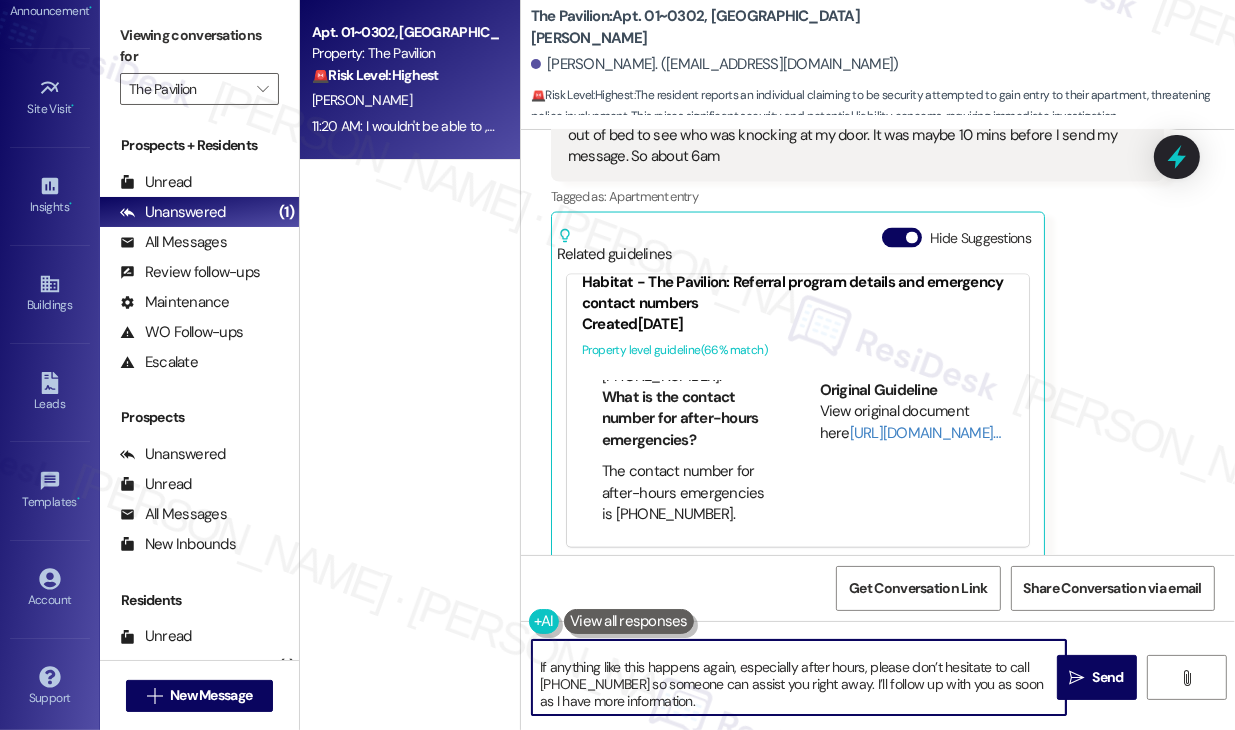click on "I see, thanks so much for getting back to me. I’m sorry you had to deal with that, it sounds unsettling, especially so early in the morning. I’ll go ahead and check with the site team to see if anyone from staff or security was supposed to be at your door around that time.
If anything like this happens again, especially after hours, please don’t hesitate to call [PHONE_NUMBER] so someone can assist you right away. I’ll follow up with you as soon as I have more information." at bounding box center [799, 677] 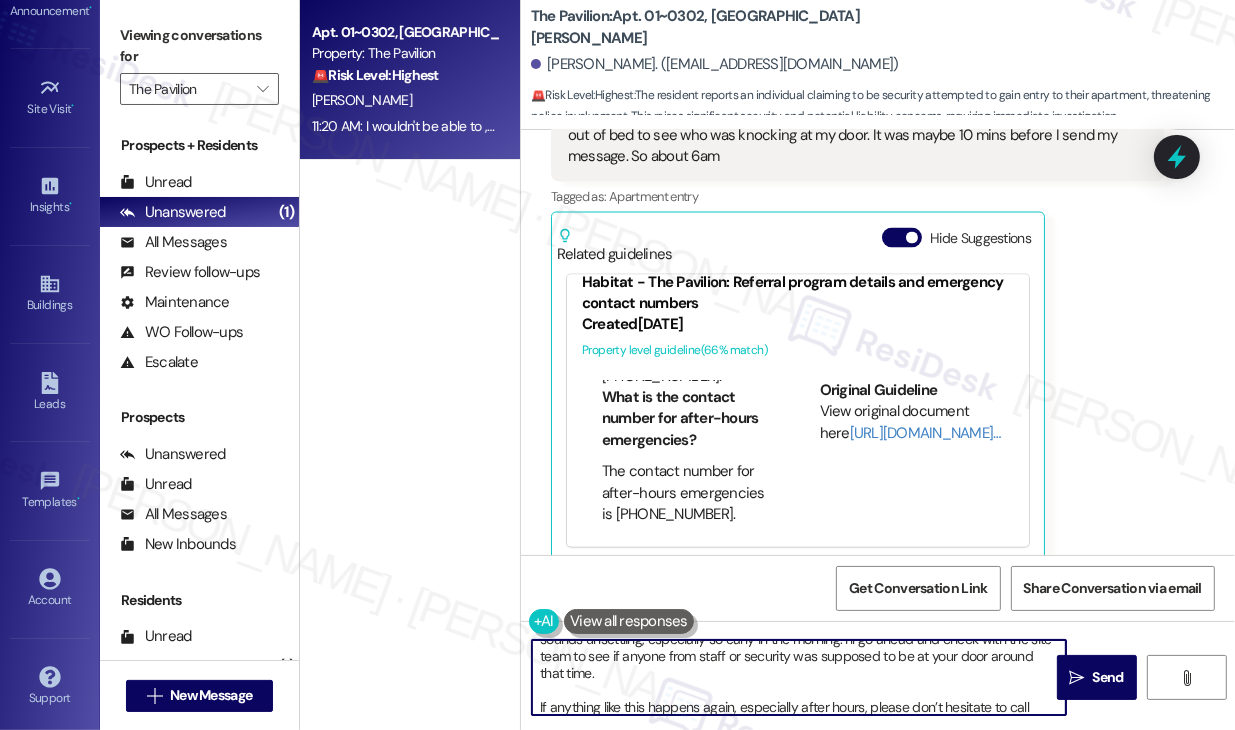 scroll, scrollTop: 0, scrollLeft: 0, axis: both 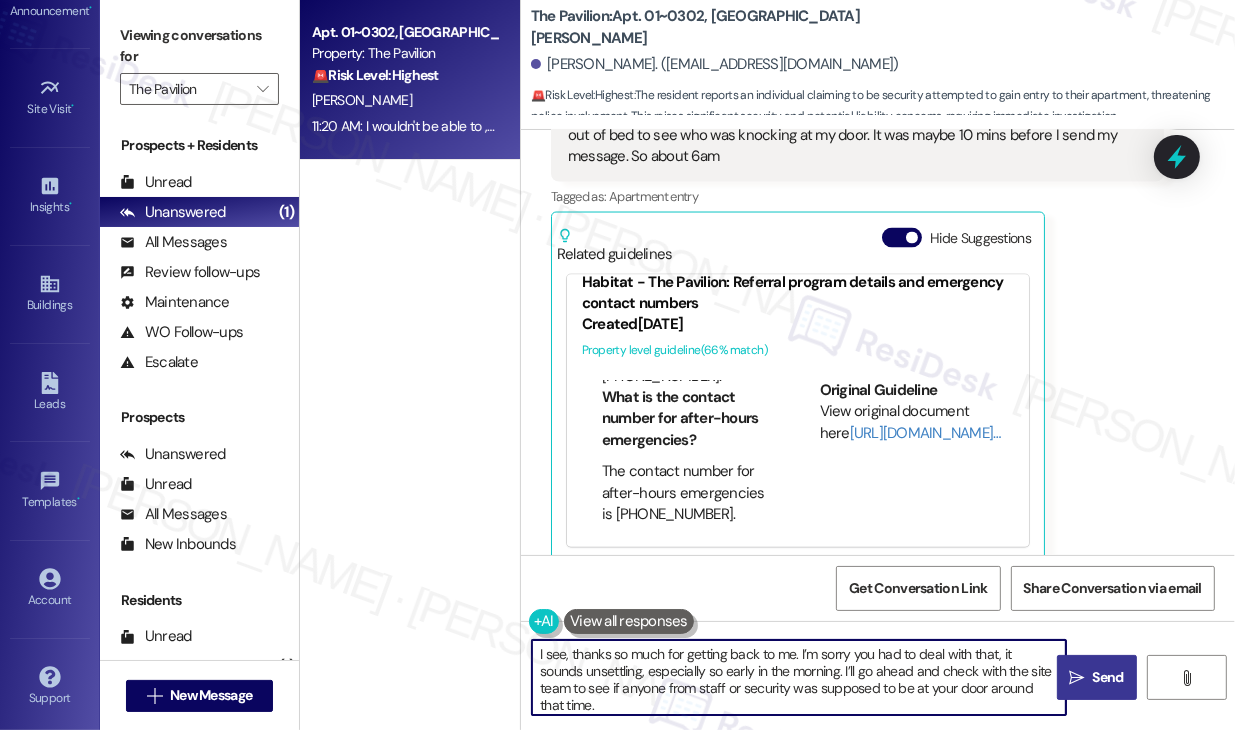 type on "I see, thanks so much for getting back to me. I’m sorry you had to deal with that, it sounds unsettling, especially so early in the morning. I’ll go ahead and check with the site team to see if anyone from staff or security was supposed to be at your door around that time.
If anything like this happens again, especially after hours, please don’t hesitate to call [PHONE_NUMBER] so someone can assist you right away. I’ll follow up with you as soon as I have more information." 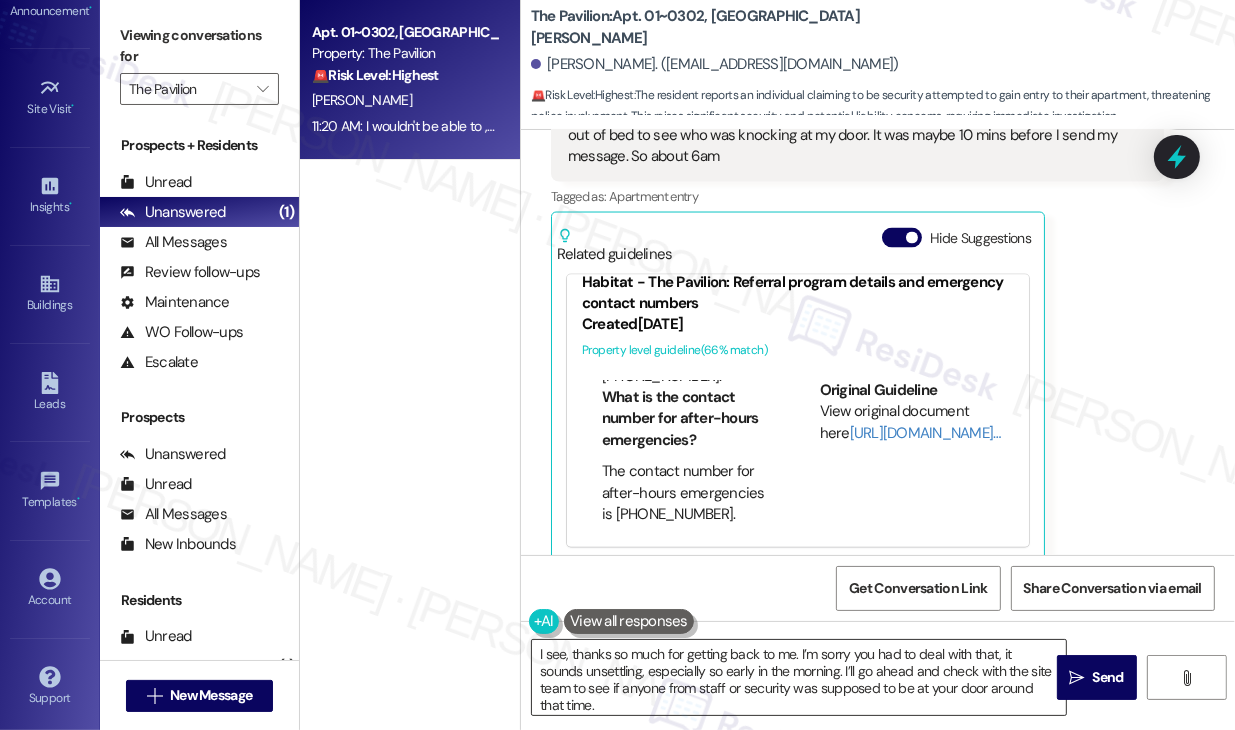 drag, startPoint x: 1101, startPoint y: 663, endPoint x: 764, endPoint y: 670, distance: 337.0727 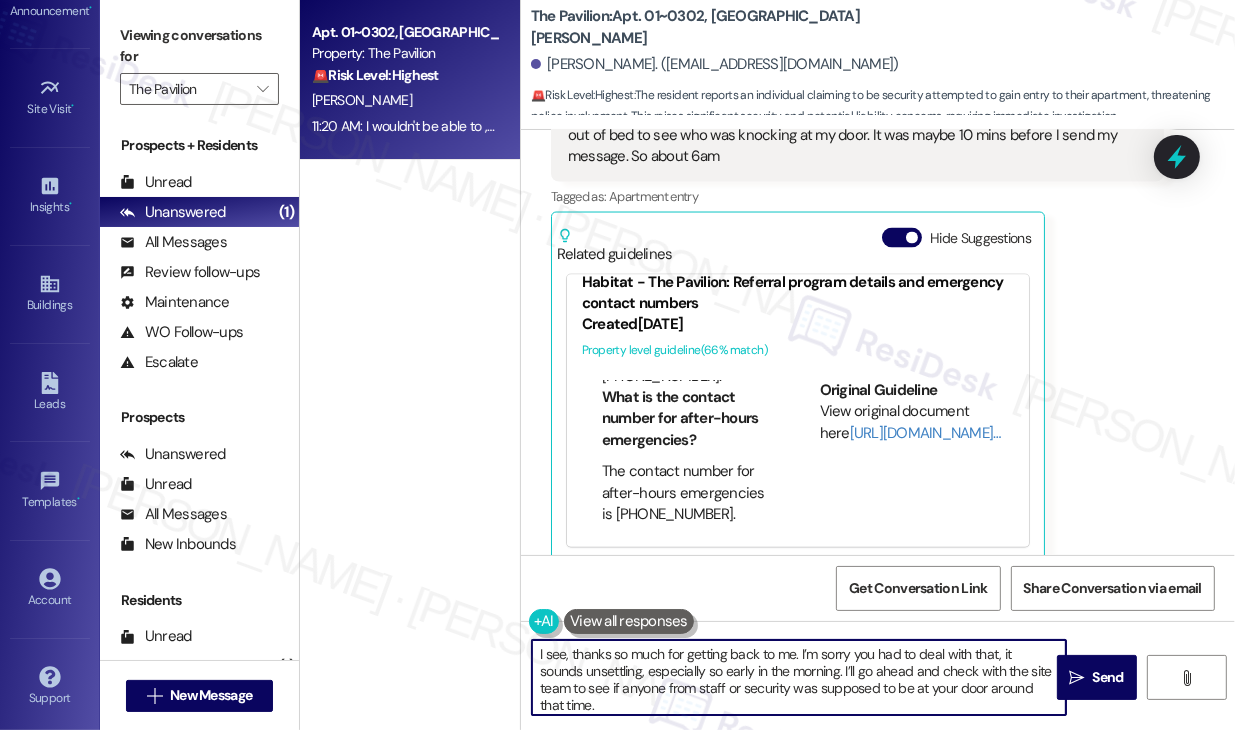click on "I see, thanks so much for getting back to me. I’m sorry you had to deal with that, it sounds unsettling, especially so early in the morning. I’ll go ahead and check with the site team to see if anyone from staff or security was supposed to be at your door around that time.
If anything like this happens again, especially after hours, please don’t hesitate to call [PHONE_NUMBER] so someone can assist you right away. I’ll follow up with you as soon as I have more information." at bounding box center (799, 677) 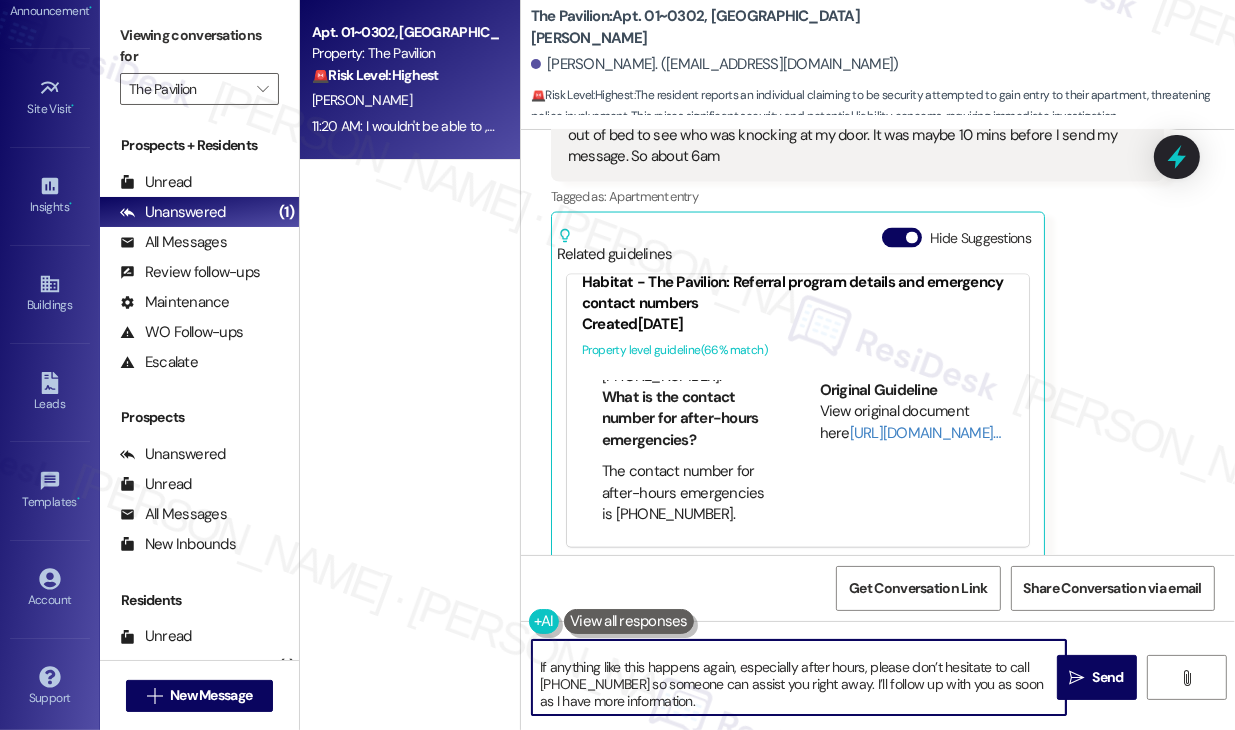 scroll, scrollTop: 72, scrollLeft: 0, axis: vertical 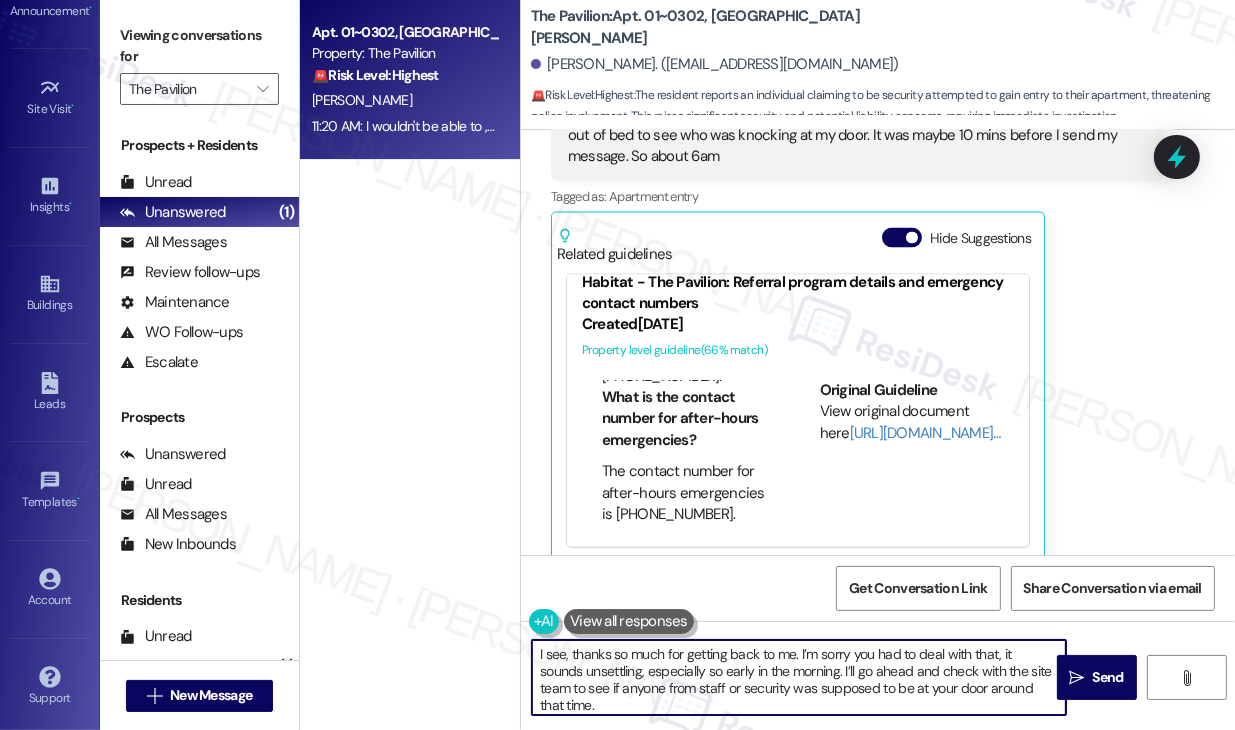 click on "I see, thanks so much for getting back to me. I’m sorry you had to deal with that, it sounds unsettling, especially so early in the morning. I’ll go ahead and check with the site team to see if anyone from staff or security was supposed to be at your door around that time.
If anything like this happens again, especially after hours, please don’t hesitate to call [PHONE_NUMBER] so someone can assist you right away. I’ll follow up with you as soon as I have more information." at bounding box center (799, 677) 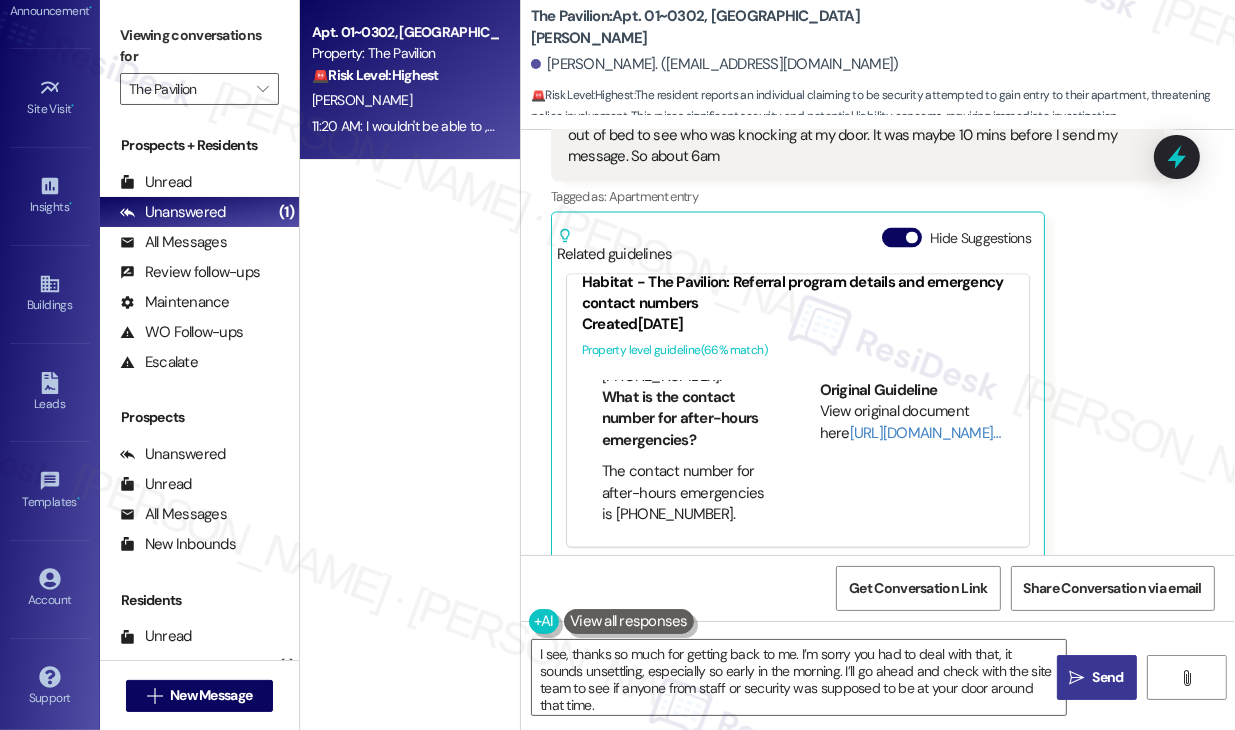click on "Send" at bounding box center [1108, 677] 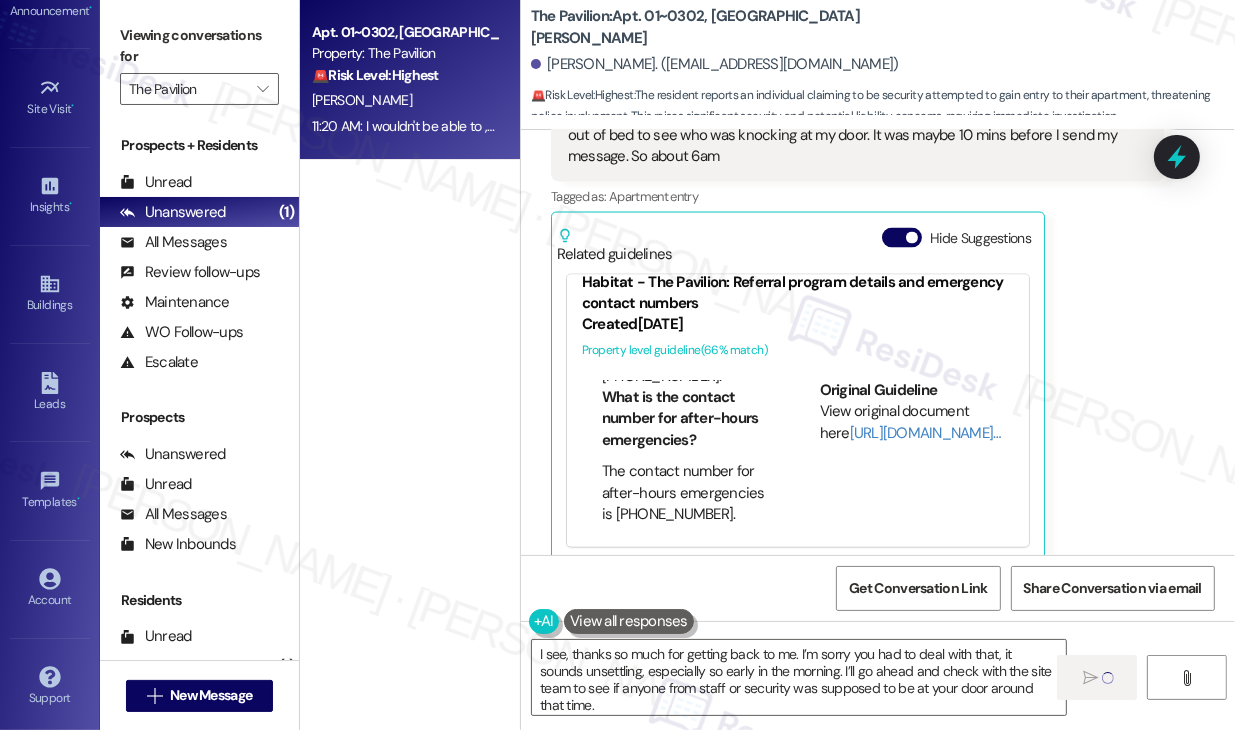 type 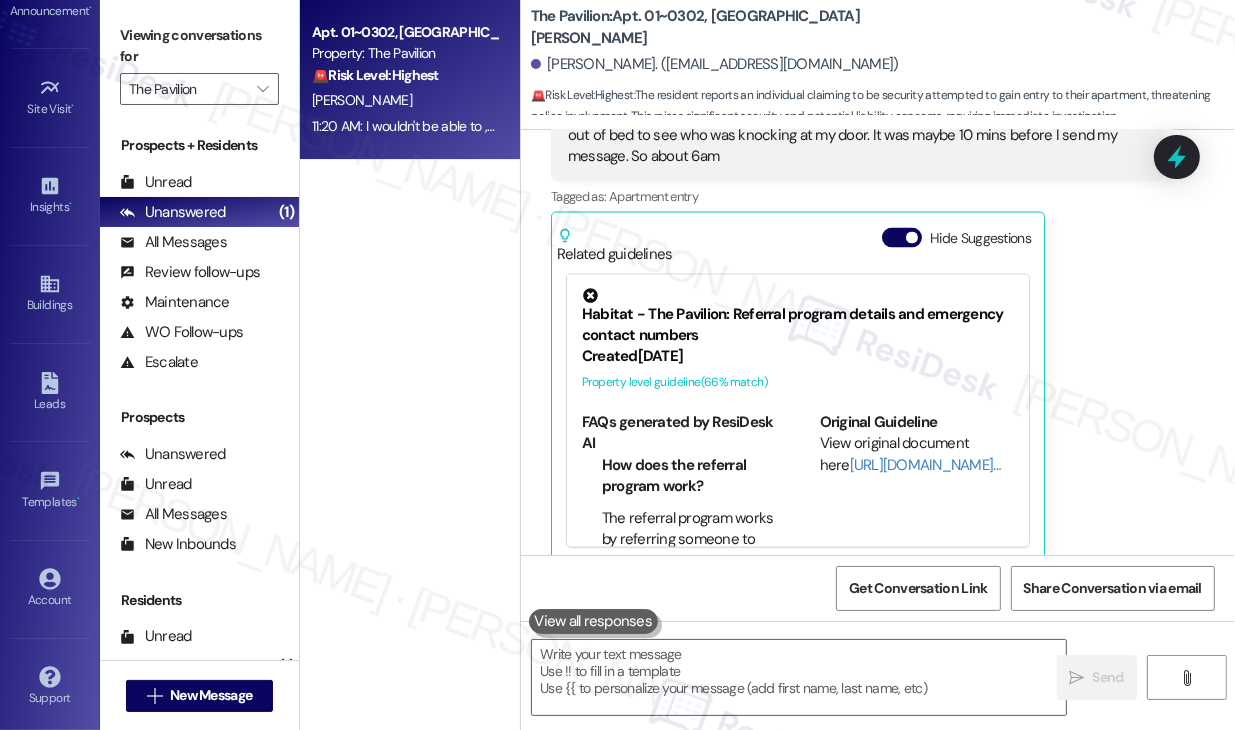 scroll, scrollTop: 8996, scrollLeft: 0, axis: vertical 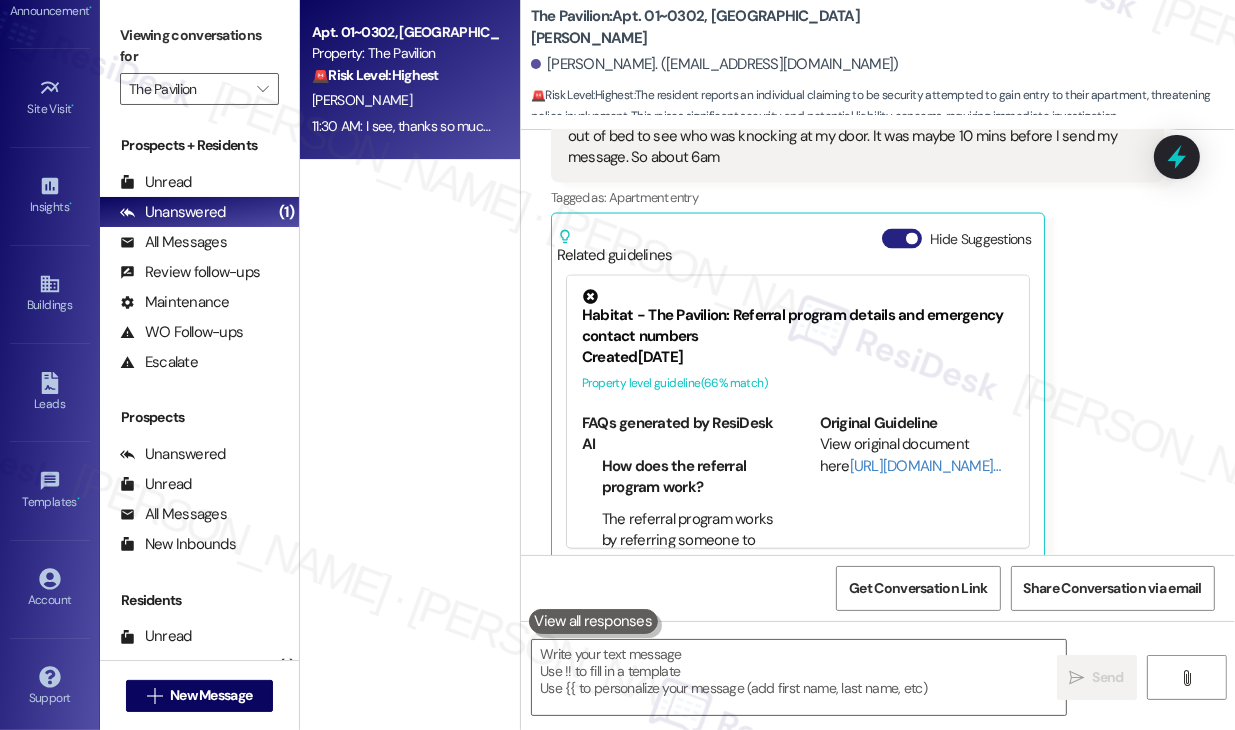 click on "Hide Suggestions" at bounding box center [902, 239] 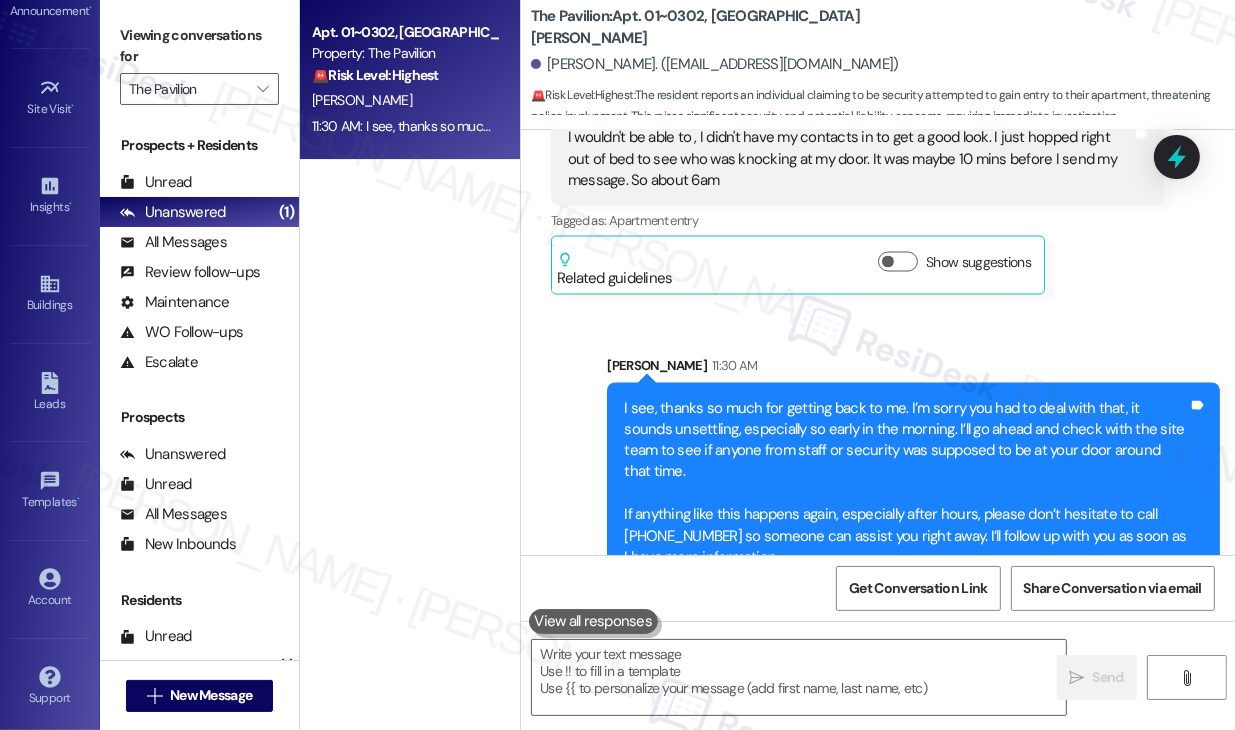 click on "I see, thanks so much for getting back to me. I’m sorry you had to deal with that, it sounds unsettling, especially so early in the morning. I’ll go ahead and check with the site team to see if anyone from staff or security was supposed to be at your door around that time.
If anything like this happens again, especially after hours, please don’t hesitate to call [PHONE_NUMBER] so someone can assist you right away. I’ll follow up with you as soon as I have more information." at bounding box center [906, 483] 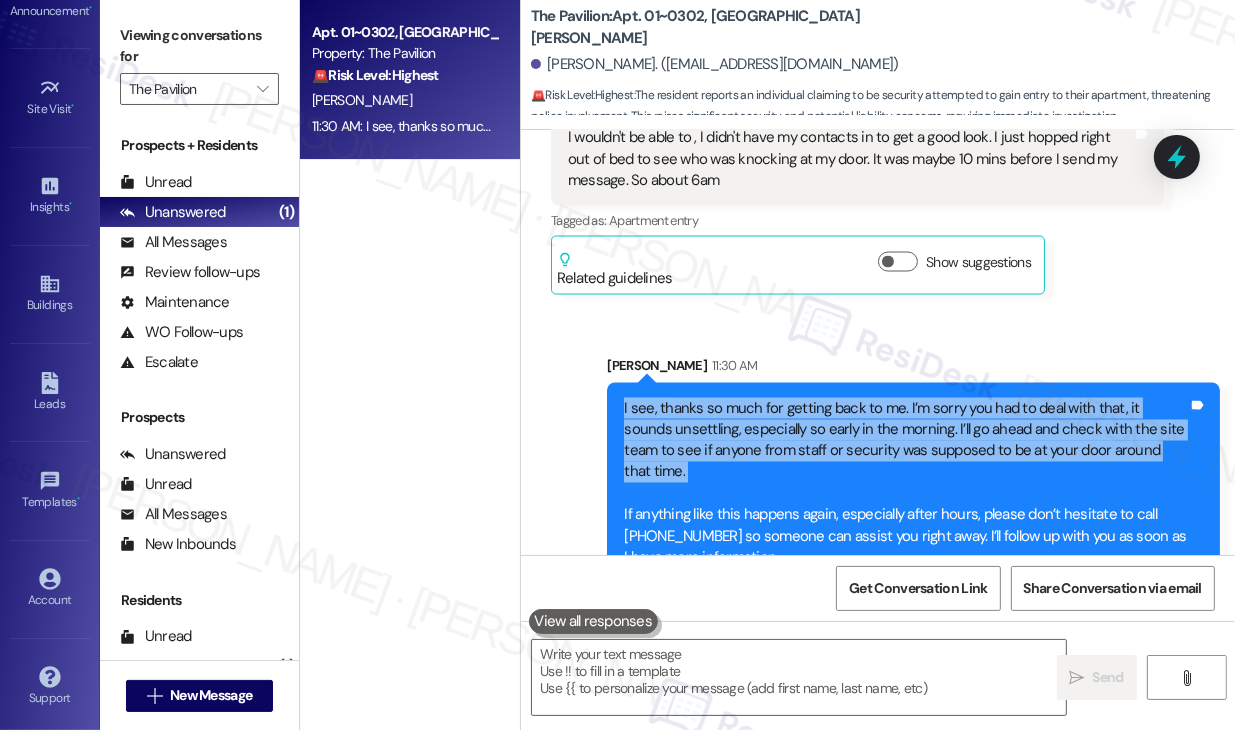 click on "I see, thanks so much for getting back to me. I’m sorry you had to deal with that, it sounds unsettling, especially so early in the morning. I’ll go ahead and check with the site team to see if anyone from staff or security was supposed to be at your door around that time.
If anything like this happens again, especially after hours, please don’t hesitate to call [PHONE_NUMBER] so someone can assist you right away. I’ll follow up with you as soon as I have more information." at bounding box center (906, 483) 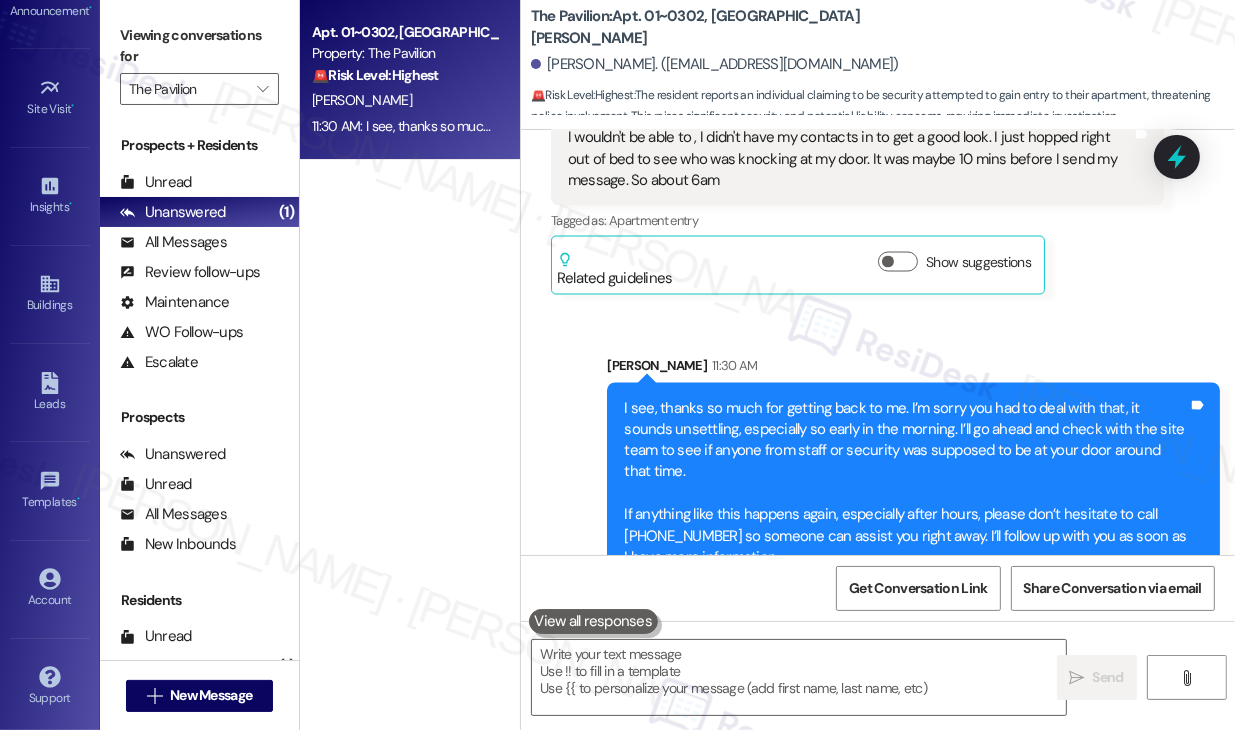 click on "[PERSON_NAME] 11:30 AM" at bounding box center (913, 369) 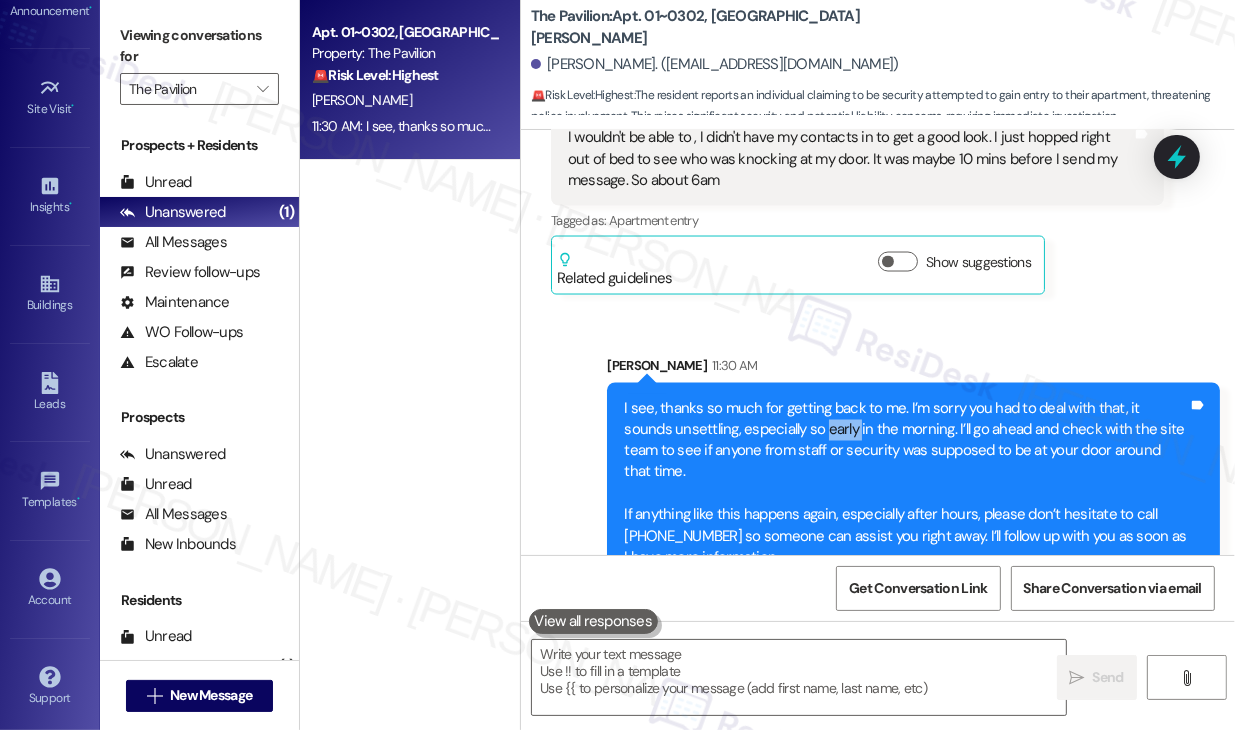 click on "I see, thanks so much for getting back to me. I’m sorry you had to deal with that, it sounds unsettling, especially so early in the morning. I’ll go ahead and check with the site team to see if anyone from staff or security was supposed to be at your door around that time.
If anything like this happens again, especially after hours, please don’t hesitate to call [PHONE_NUMBER] so someone can assist you right away. I’ll follow up with you as soon as I have more information." at bounding box center (906, 483) 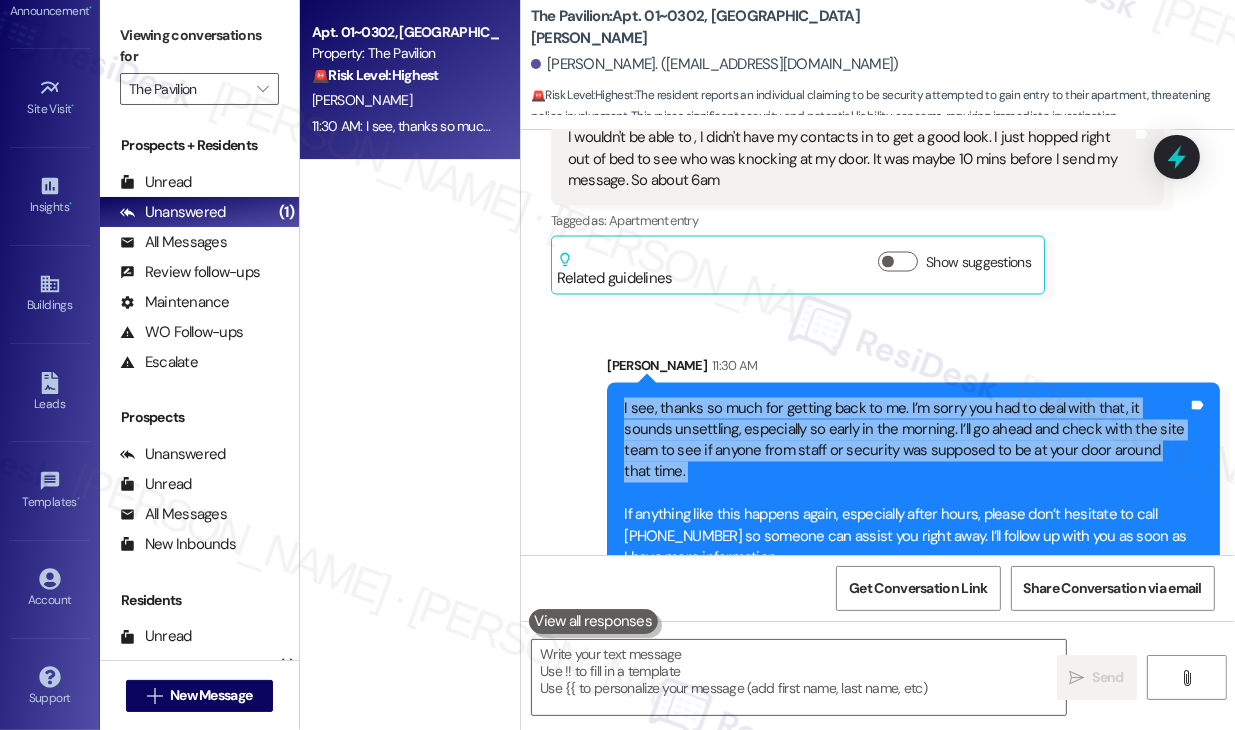 click on "I see, thanks so much for getting back to me. I’m sorry you had to deal with that, it sounds unsettling, especially so early in the morning. I’ll go ahead and check with the site team to see if anyone from staff or security was supposed to be at your door around that time.
If anything like this happens again, especially after hours, please don’t hesitate to call [PHONE_NUMBER] so someone can assist you right away. I’ll follow up with you as soon as I have more information." at bounding box center [906, 483] 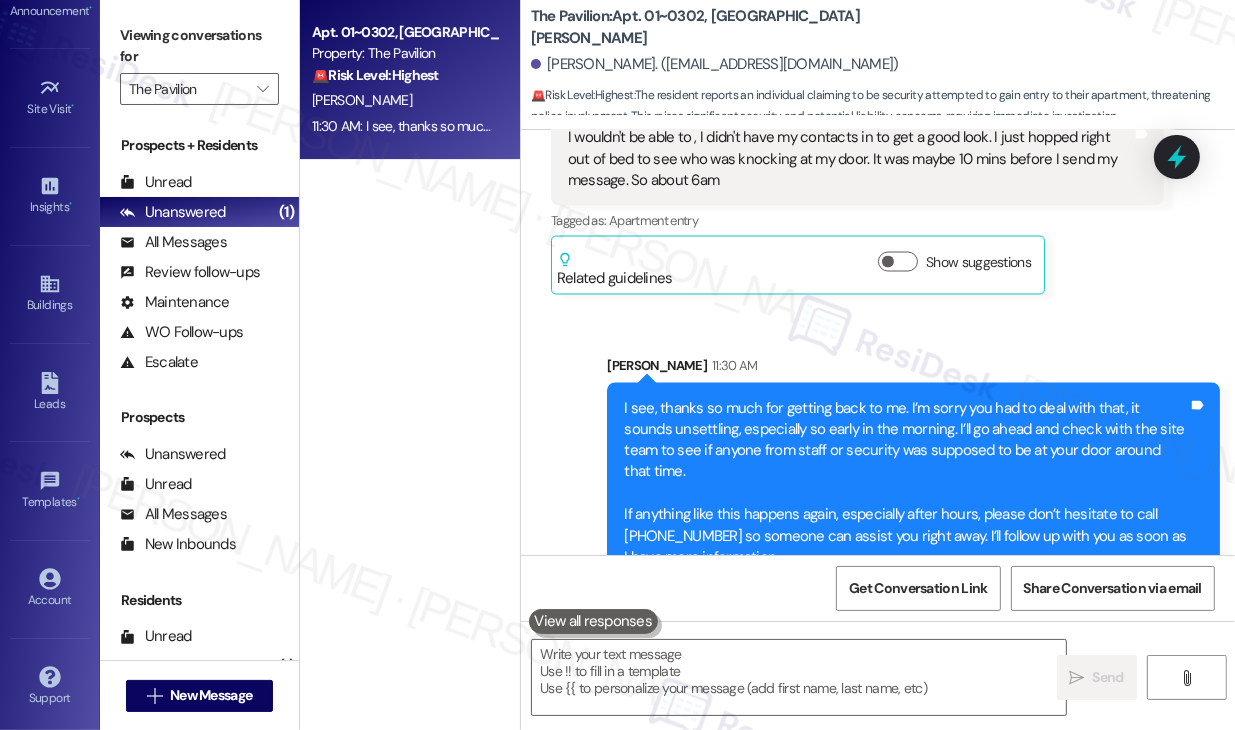 click on "[PERSON_NAME] 11:30 AM" at bounding box center [913, 369] 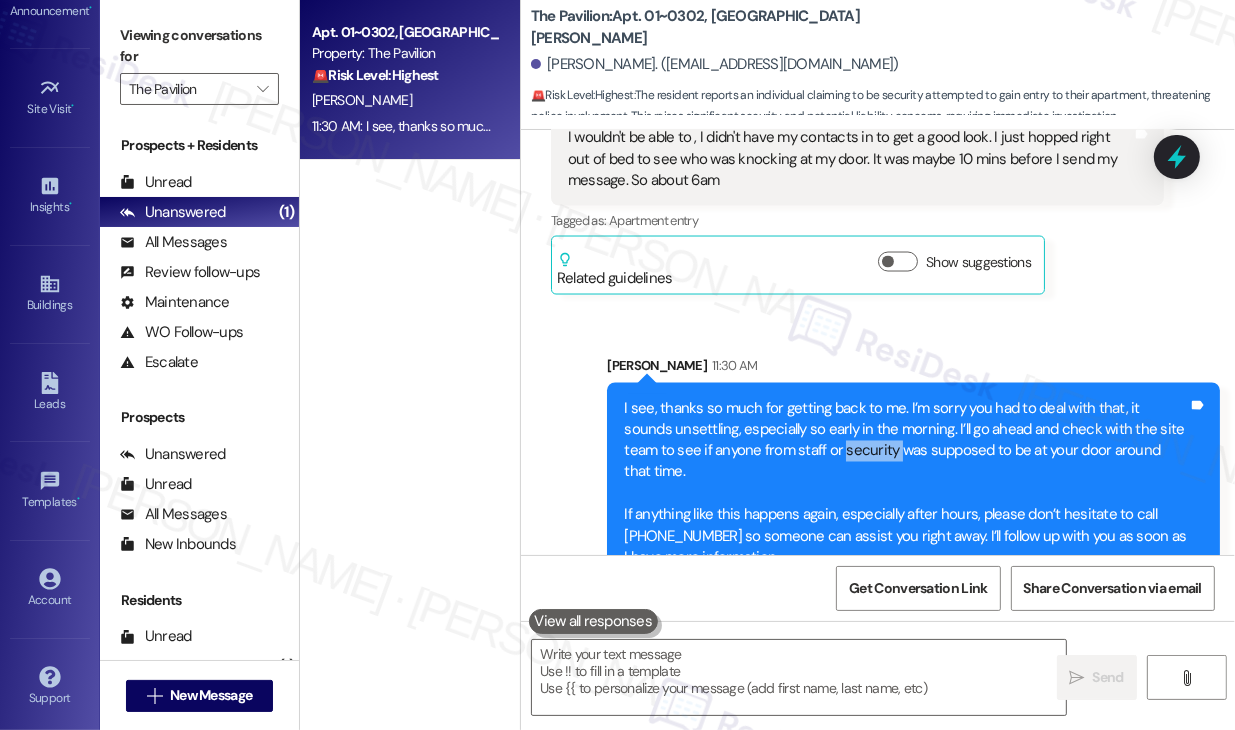 click on "I see, thanks so much for getting back to me. I’m sorry you had to deal with that, it sounds unsettling, especially so early in the morning. I’ll go ahead and check with the site team to see if anyone from staff or security was supposed to be at your door around that time.
If anything like this happens again, especially after hours, please don’t hesitate to call [PHONE_NUMBER] so someone can assist you right away. I’ll follow up with you as soon as I have more information." at bounding box center [906, 483] 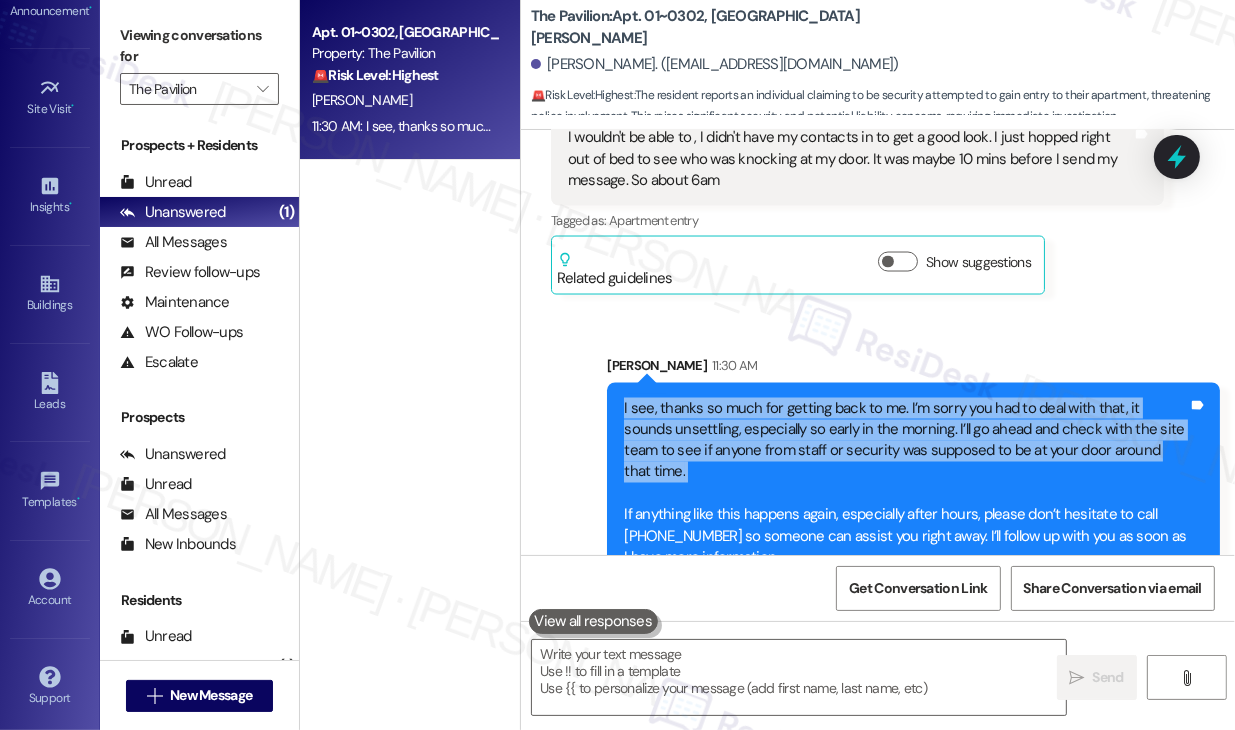 click on "I see, thanks so much for getting back to me. I’m sorry you had to deal with that, it sounds unsettling, especially so early in the morning. I’ll go ahead and check with the site team to see if anyone from staff or security was supposed to be at your door around that time.
If anything like this happens again, especially after hours, please don’t hesitate to call [PHONE_NUMBER] so someone can assist you right away. I’ll follow up with you as soon as I have more information." at bounding box center [906, 483] 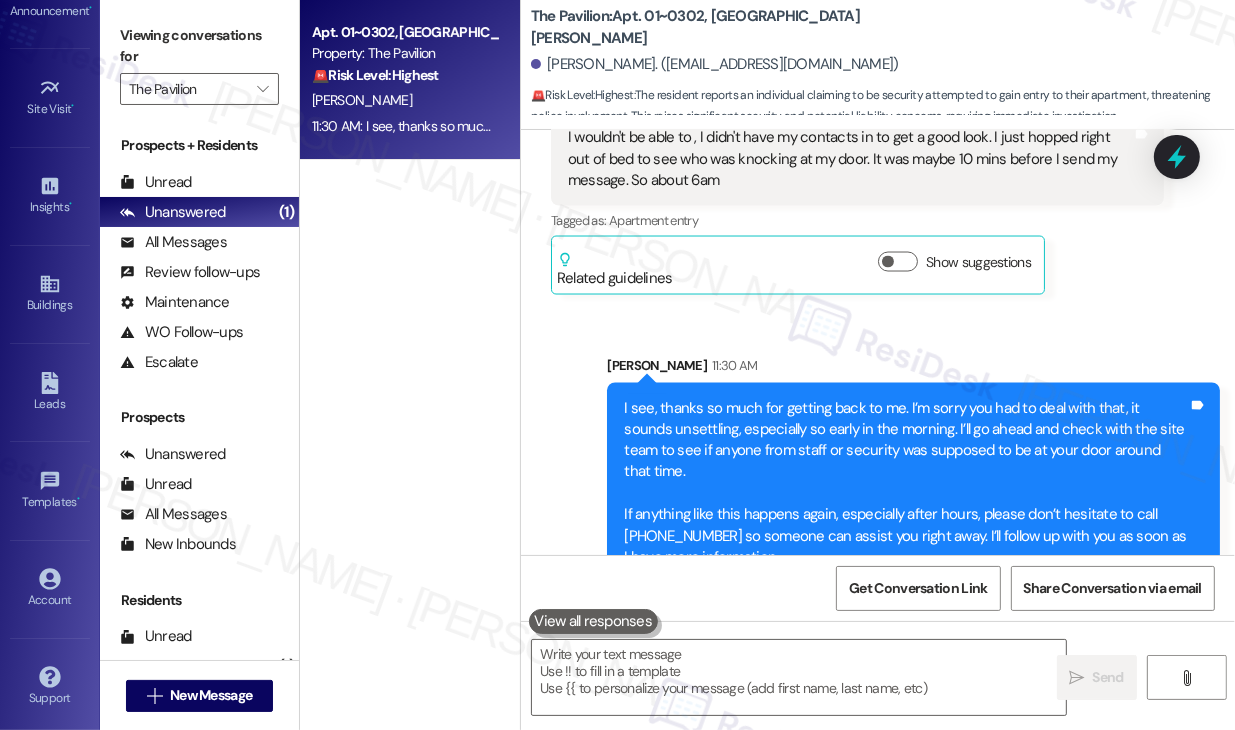click on "[PERSON_NAME] 11:30 AM" at bounding box center [913, 369] 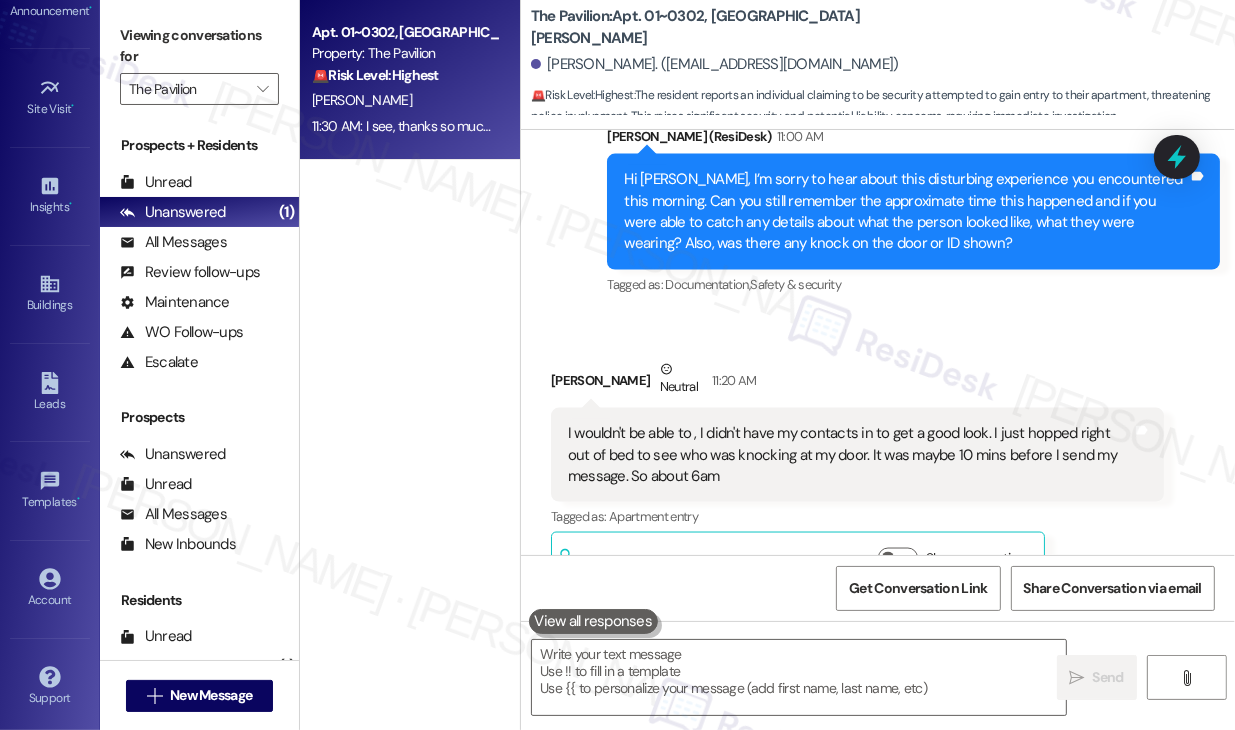 scroll, scrollTop: 8473, scrollLeft: 0, axis: vertical 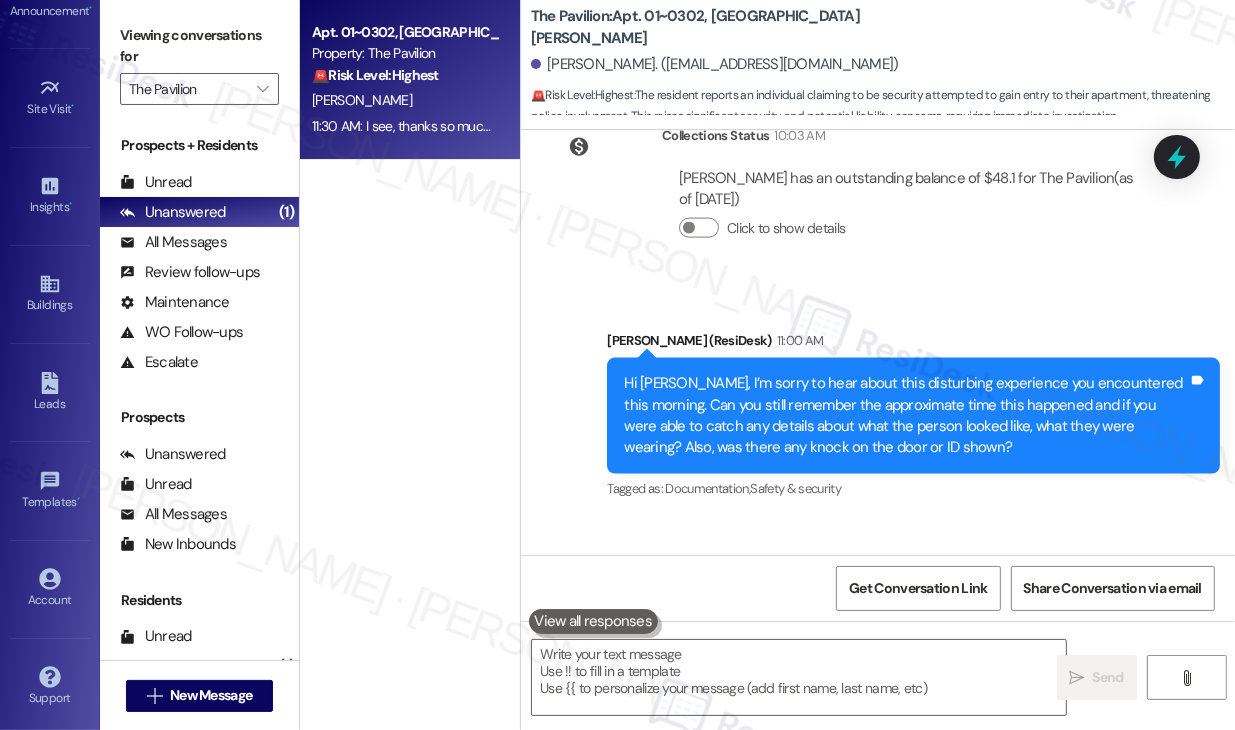 click on "Hi [PERSON_NAME], I’m sorry to hear about this disturbing experience you encountered this morning. Can you still remember the approximate time this happened and if you were able to catch any details about what the person looked like, what they were wearing? Also, was there any knock on the door or ID shown?" at bounding box center (906, 416) 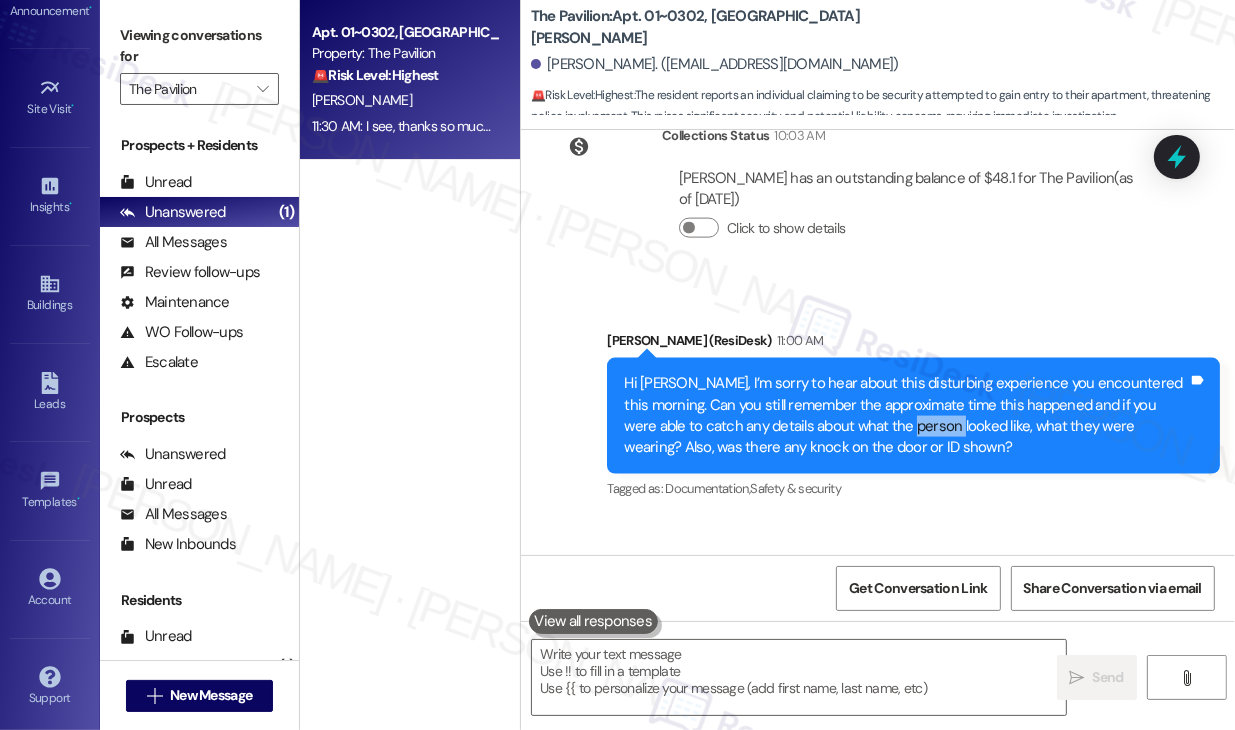 click on "Hi [PERSON_NAME], I’m sorry to hear about this disturbing experience you encountered this morning. Can you still remember the approximate time this happened and if you were able to catch any details about what the person looked like, what they were wearing? Also, was there any knock on the door or ID shown?" at bounding box center (906, 416) 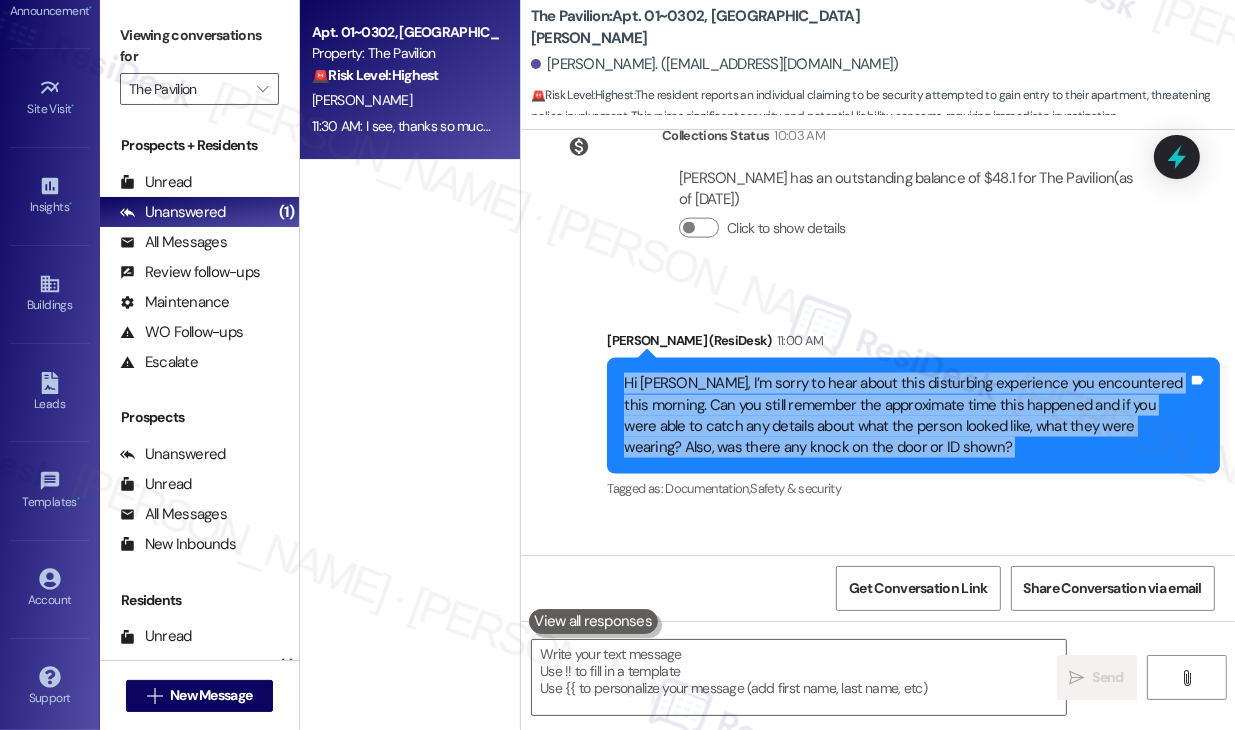 click on "Hi [PERSON_NAME], I’m sorry to hear about this disturbing experience you encountered this morning. Can you still remember the approximate time this happened and if you were able to catch any details about what the person looked like, what they were wearing? Also, was there any knock on the door or ID shown?" at bounding box center [906, 416] 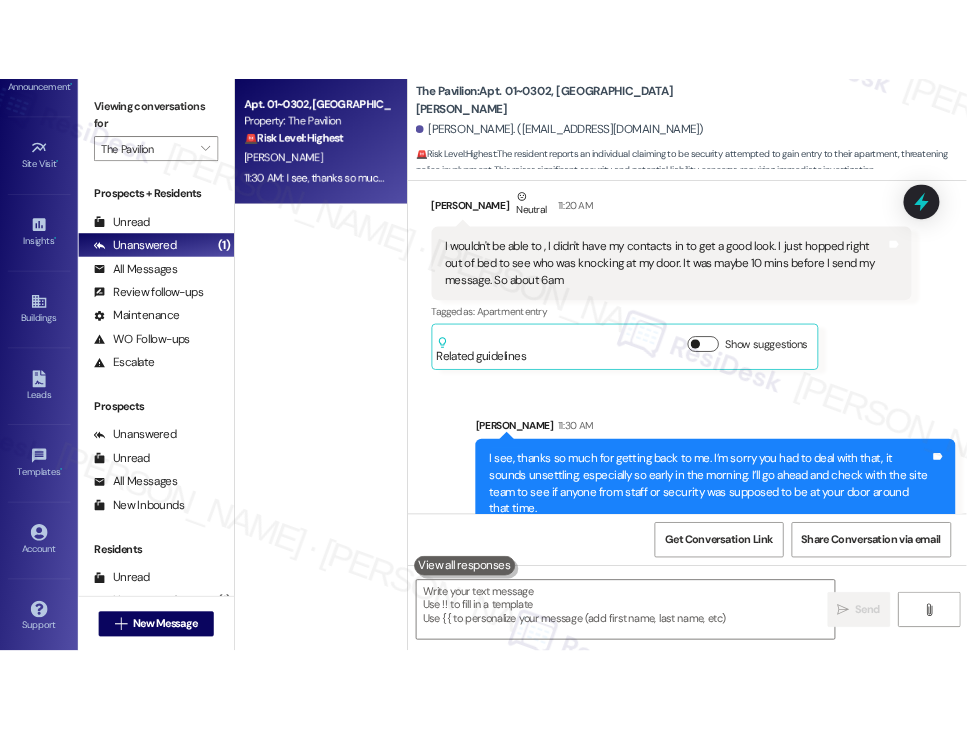 scroll, scrollTop: 8973, scrollLeft: 0, axis: vertical 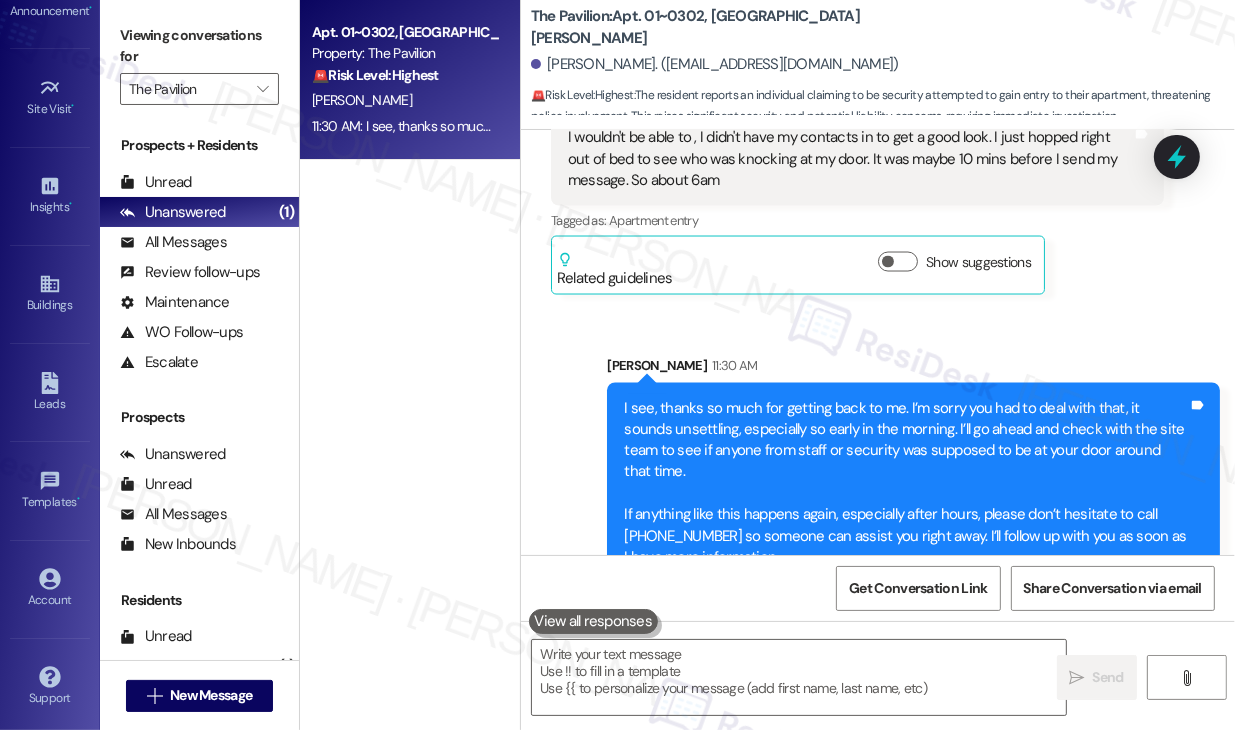 click on "I see, thanks so much for getting back to me. I’m sorry you had to deal with that, it sounds unsettling, especially so early in the morning. I’ll go ahead and check with the site team to see if anyone from staff or security was supposed to be at your door around that time.
If anything like this happens again, especially after hours, please don’t hesitate to call [PHONE_NUMBER] so someone can assist you right away. I’ll follow up with you as soon as I have more information." at bounding box center (906, 483) 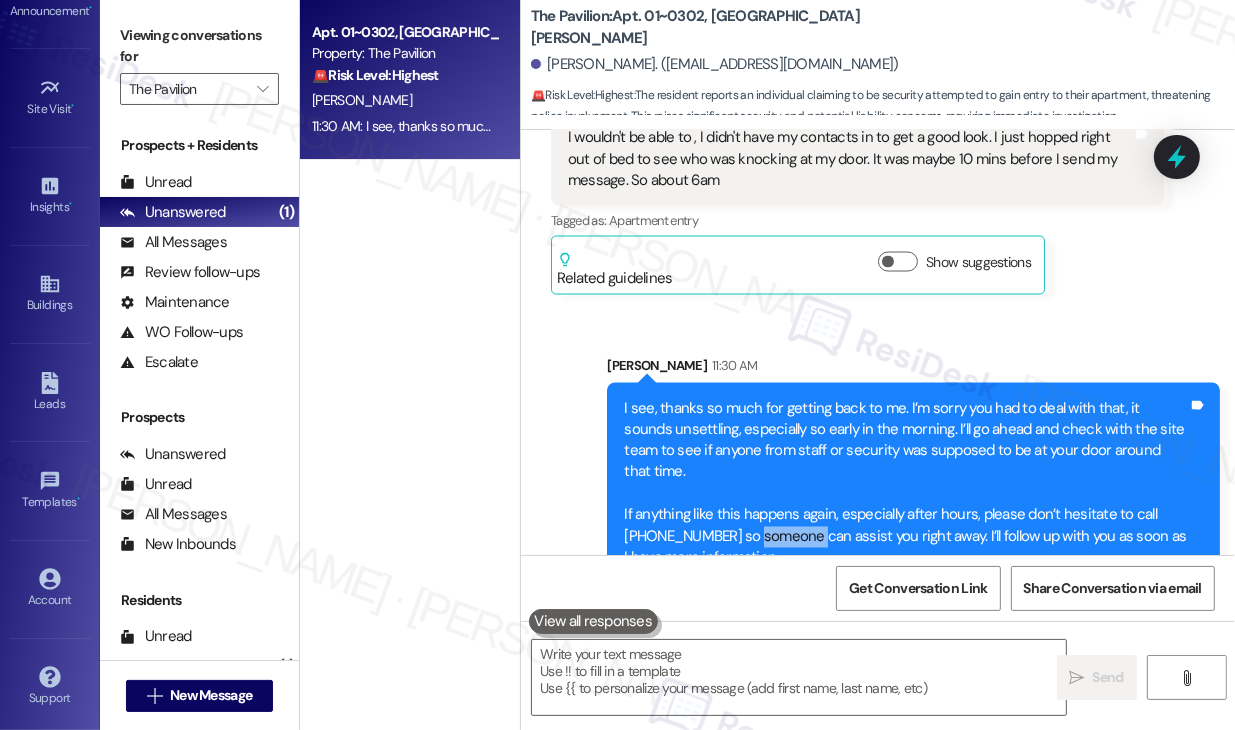 click on "I see, thanks so much for getting back to me. I’m sorry you had to deal with that, it sounds unsettling, especially so early in the morning. I’ll go ahead and check with the site team to see if anyone from staff or security was supposed to be at your door around that time.
If anything like this happens again, especially after hours, please don’t hesitate to call [PHONE_NUMBER] so someone can assist you right away. I’ll follow up with you as soon as I have more information." at bounding box center [906, 483] 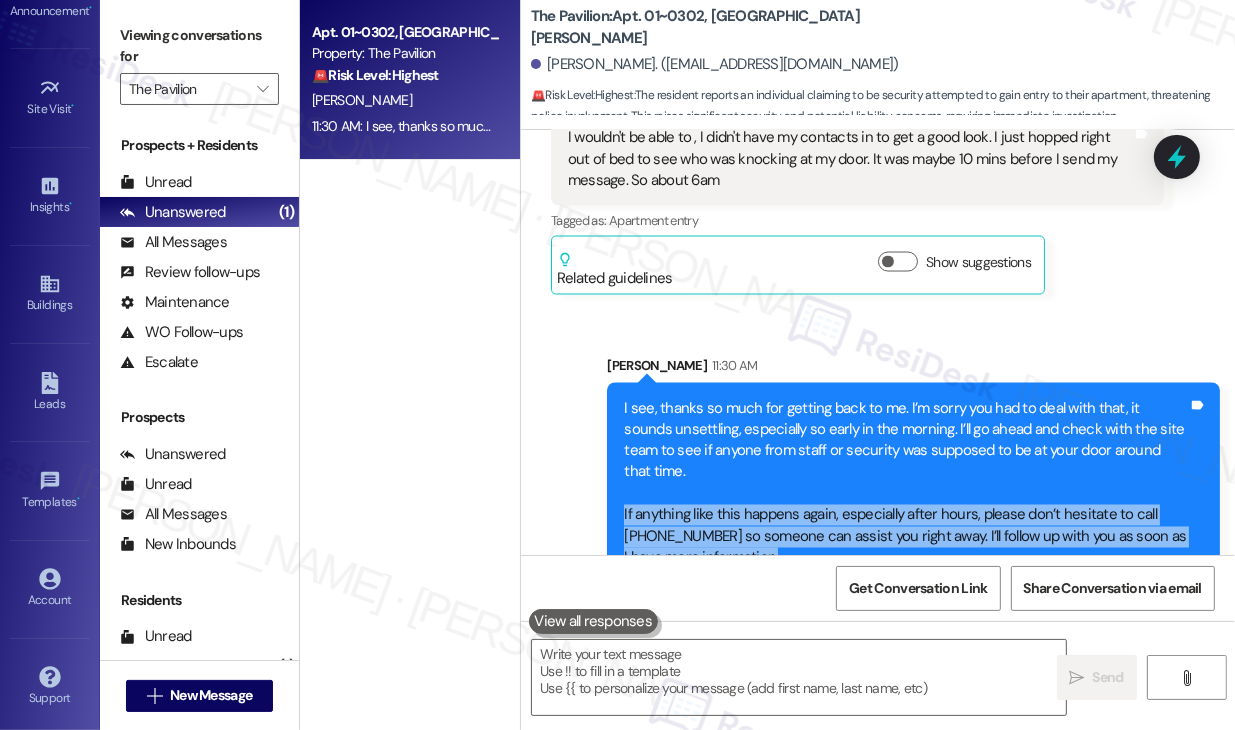 click on "I see, thanks so much for getting back to me. I’m sorry you had to deal with that, it sounds unsettling, especially so early in the morning. I’ll go ahead and check with the site team to see if anyone from staff or security was supposed to be at your door around that time.
If anything like this happens again, especially after hours, please don’t hesitate to call [PHONE_NUMBER] so someone can assist you right away. I’ll follow up with you as soon as I have more information." at bounding box center (906, 483) 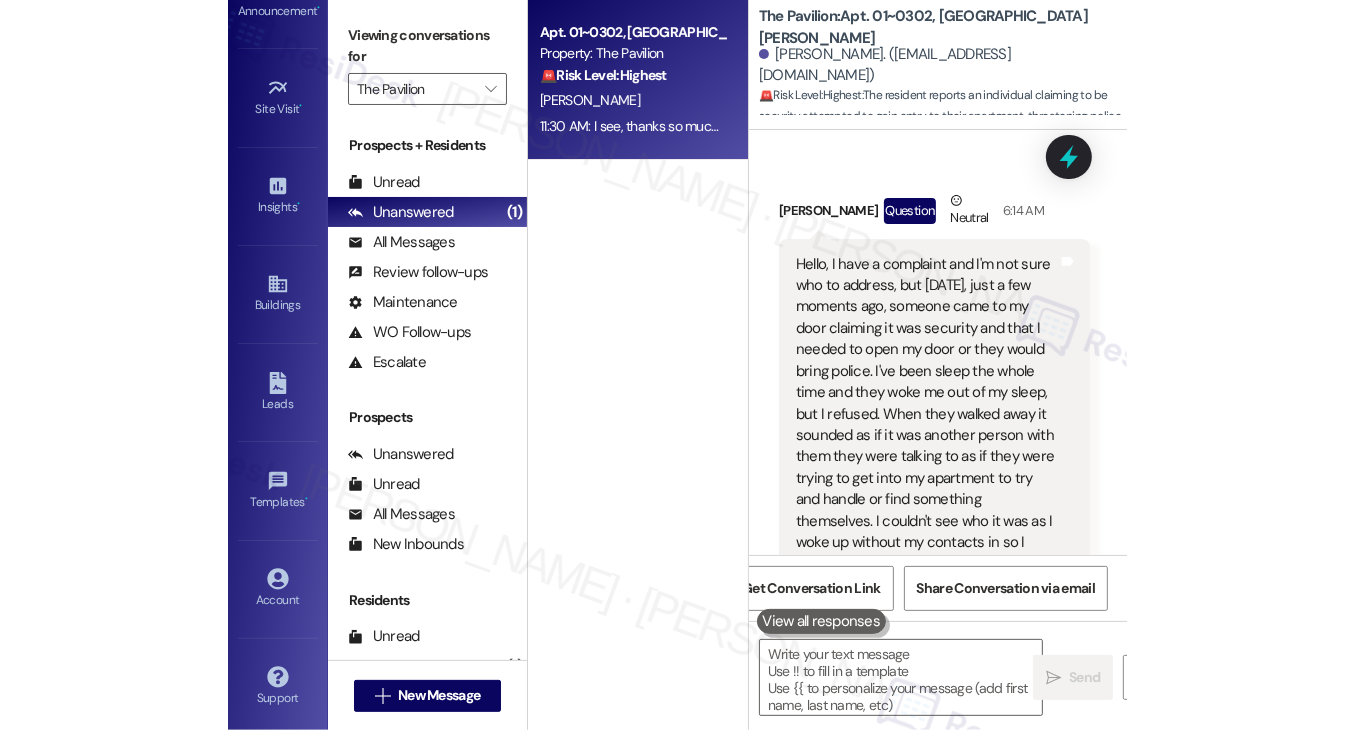 scroll, scrollTop: 12166, scrollLeft: 0, axis: vertical 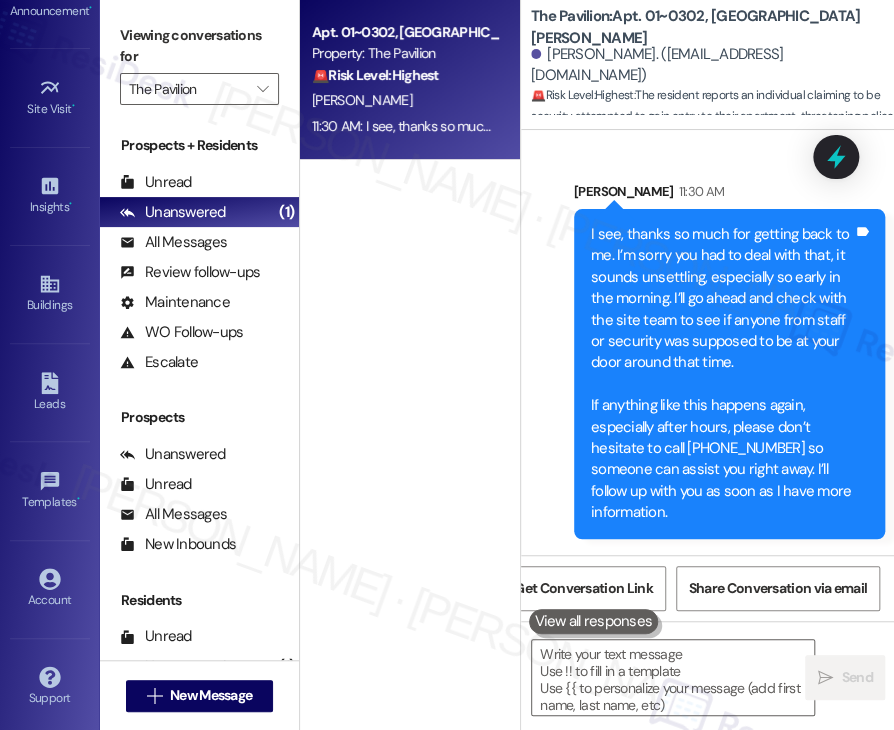 click on "I wouldn't be able to , I didn't have my contacts in to get a good look. I just hopped right out of bed to see who was knocking at my door. It was maybe 10 mins before I send my message. So about 6am" at bounding box center (699, -47) 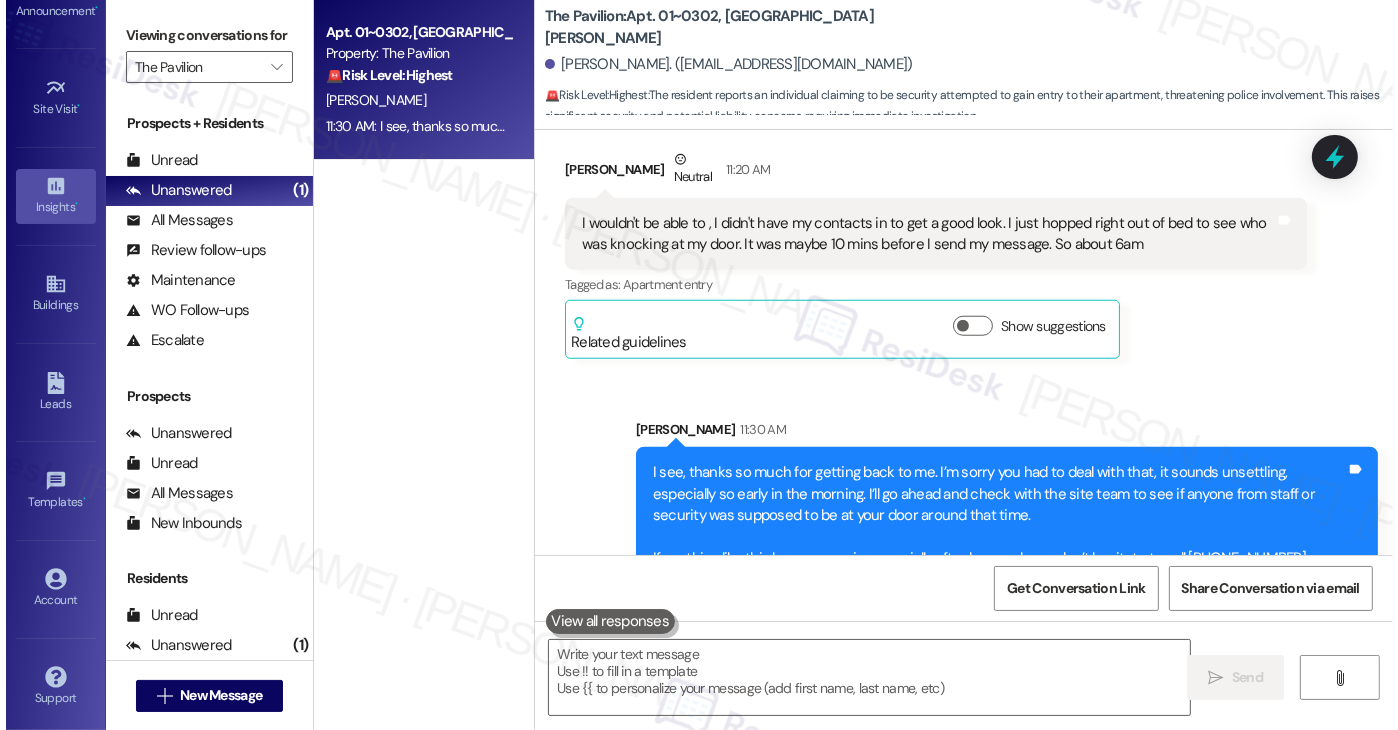 scroll, scrollTop: 8630, scrollLeft: 0, axis: vertical 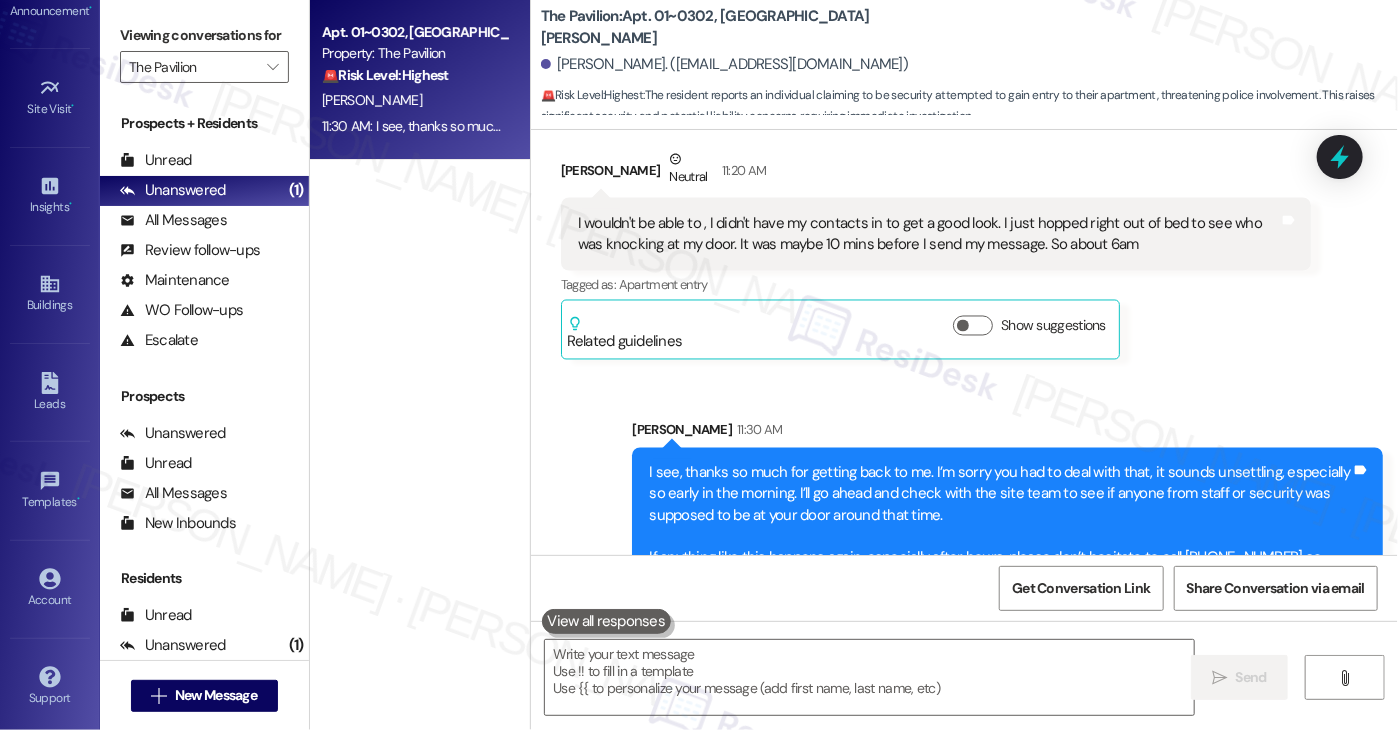 click on "Sent via SMS [PERSON_NAME] 11:30 AM I see, thanks so much for getting back to me. I’m sorry you had to deal with that, it sounds unsettling, especially so early in the morning. I’ll go ahead and check with the site team to see if anyone from staff or security was supposed to be at your door around that time.
If anything like this happens again, especially after hours, please don’t hesitate to call [PHONE_NUMBER] so someone can assist you right away. I’ll follow up with you as soon as I have more information. Tags and notes" at bounding box center (964, 498) 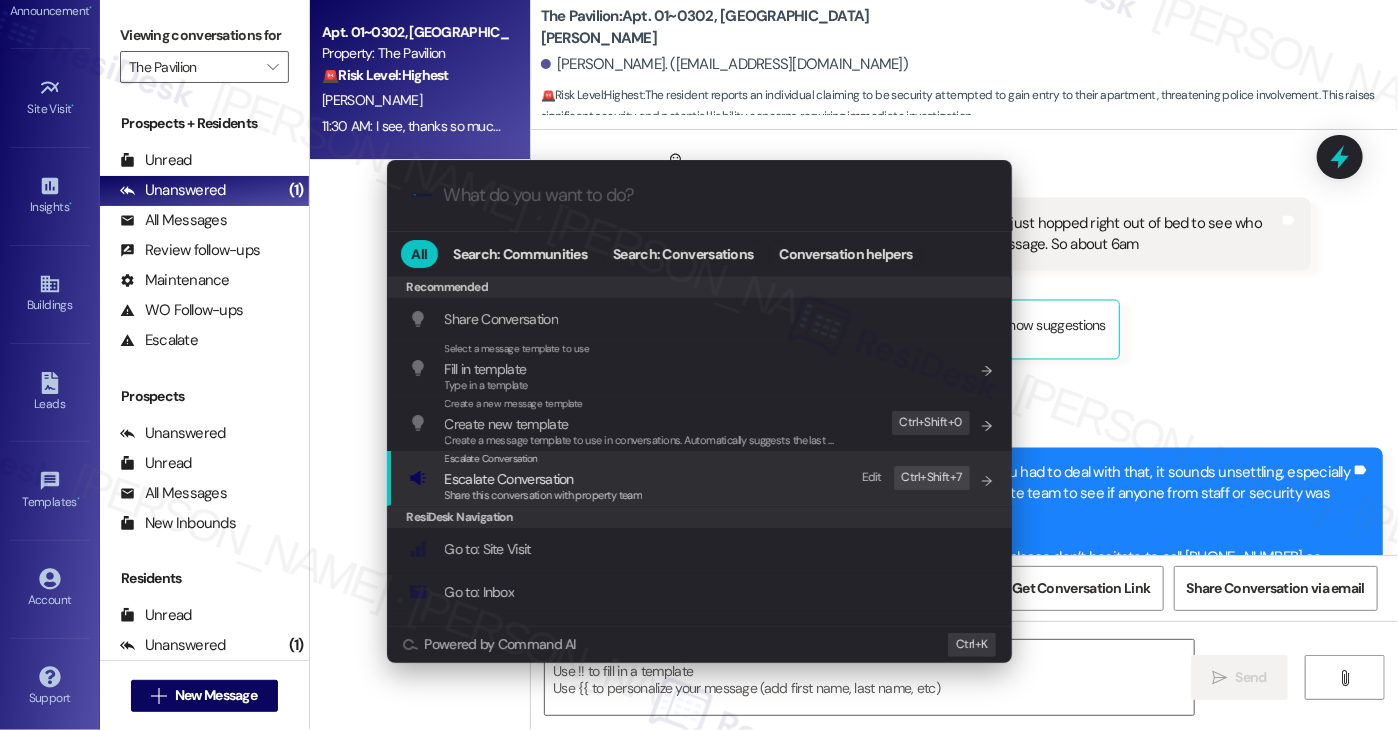 click on "Escalate Conversation" at bounding box center [544, 479] 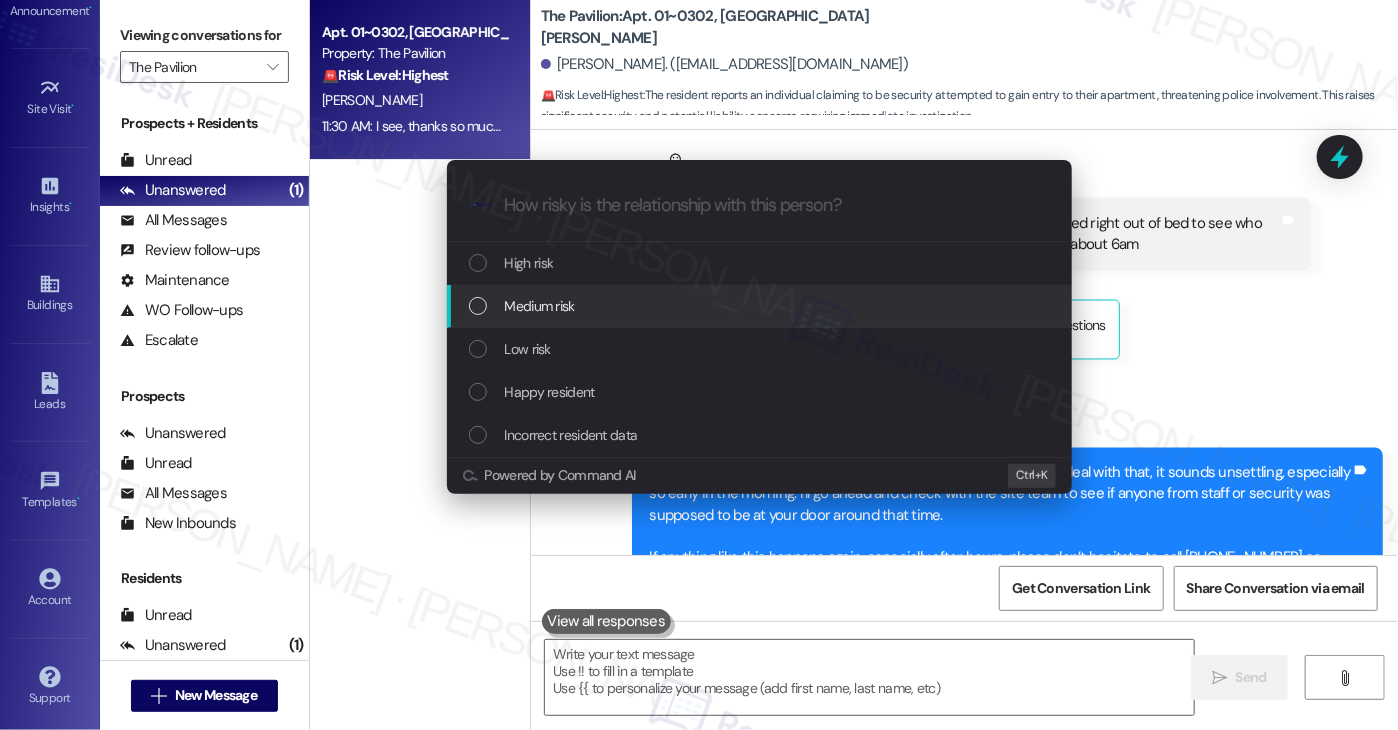 click on "Medium risk" at bounding box center [761, 306] 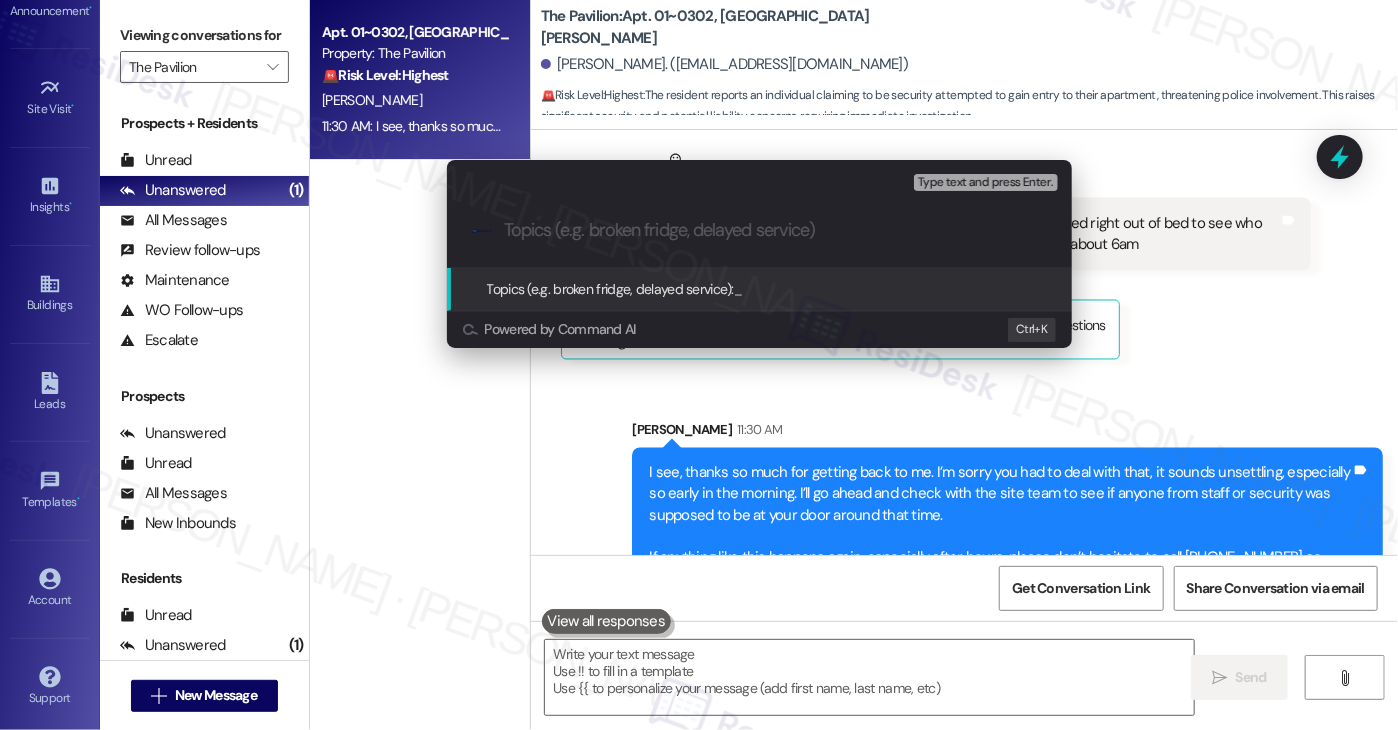 paste on "Concern Regarding Early Morning Security Incident at Your Door" 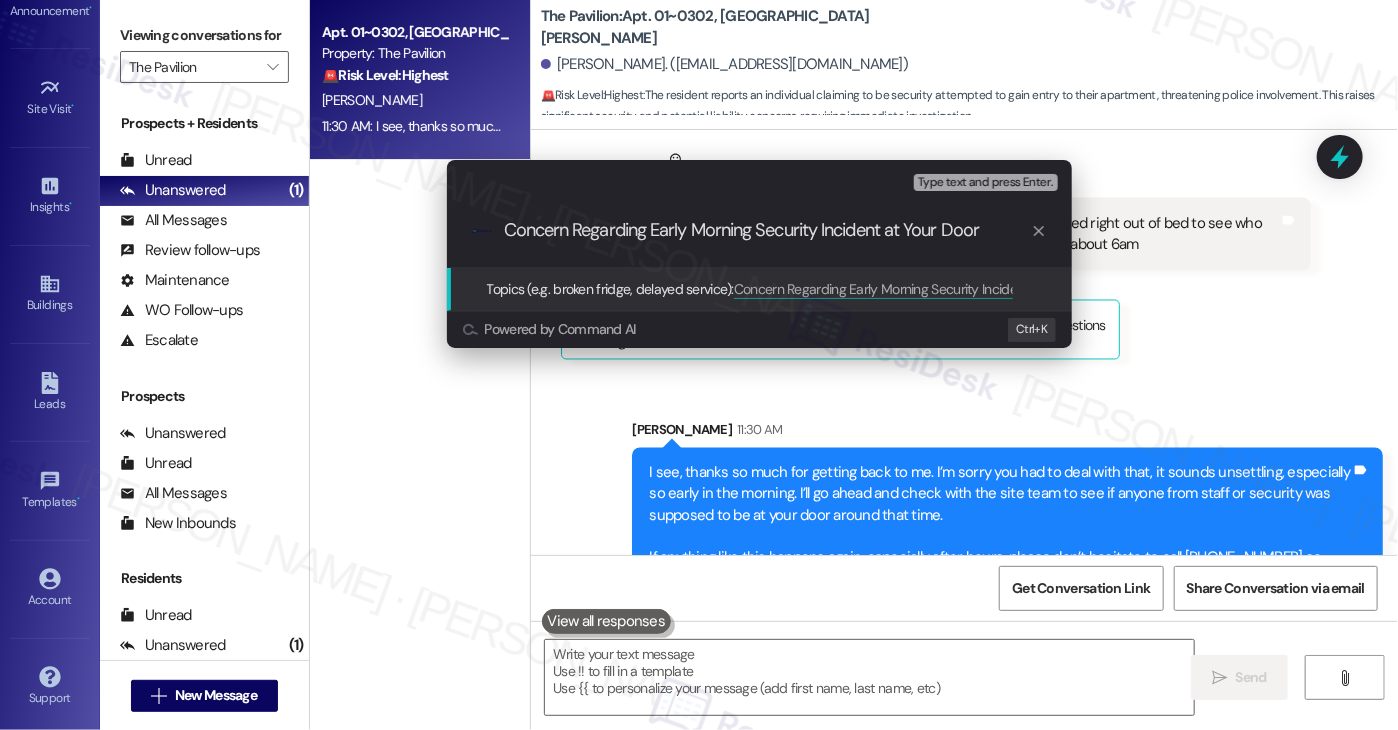 click on ".cls-1{fill:#0a055f;}.cls-2{fill:#0cc4c4;} resideskLogoBlueOrange Concern Regarding Early Morning Security Incident at Your Door" at bounding box center [759, 230] 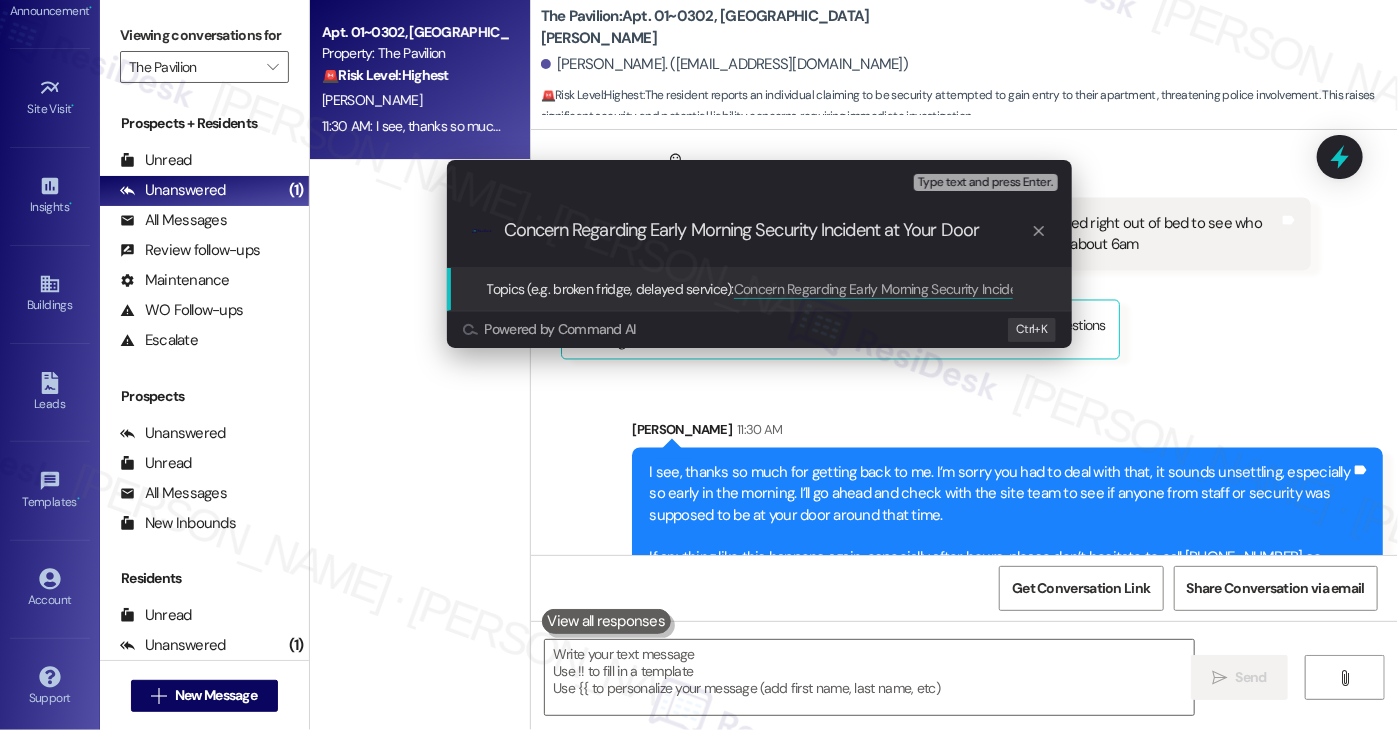 click on "Concern Regarding Early Morning Security Incident at Your Door" at bounding box center [767, 230] 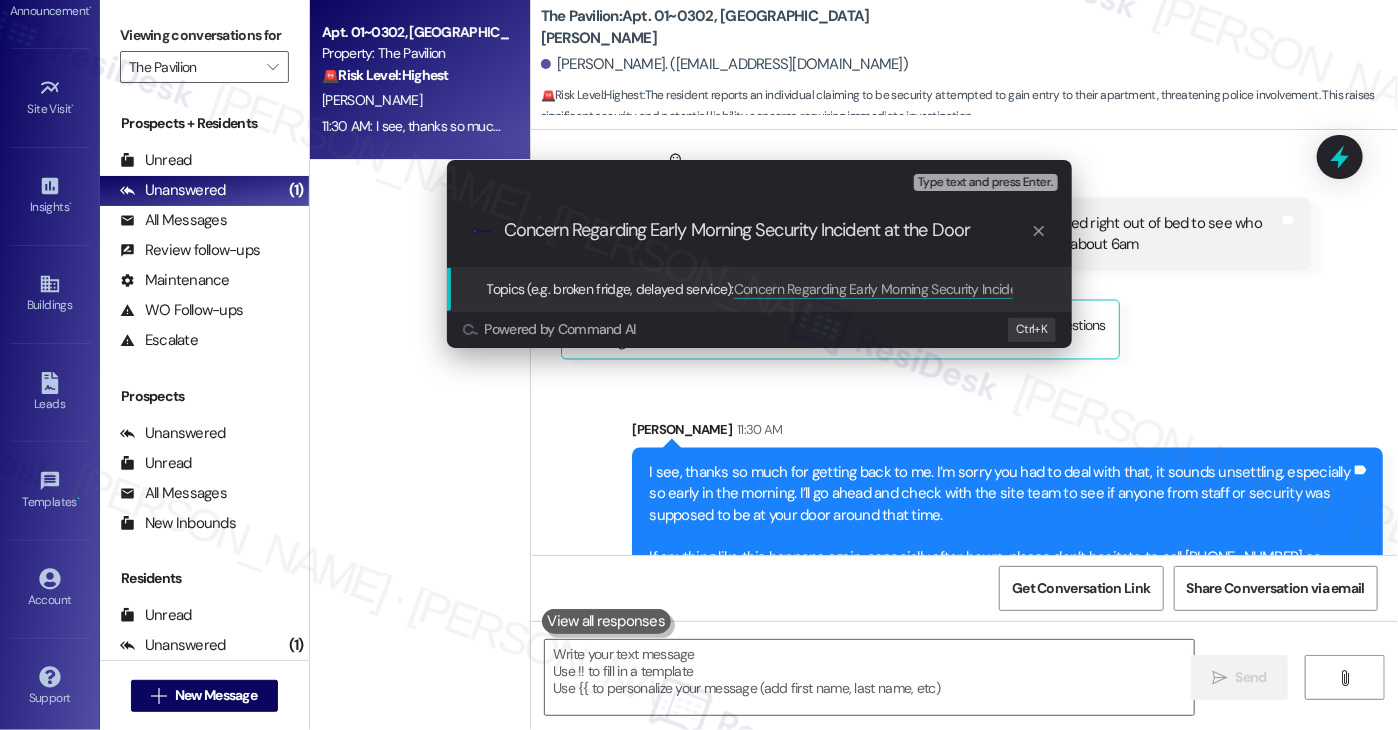 drag, startPoint x: 692, startPoint y: 233, endPoint x: 852, endPoint y: 233, distance: 160 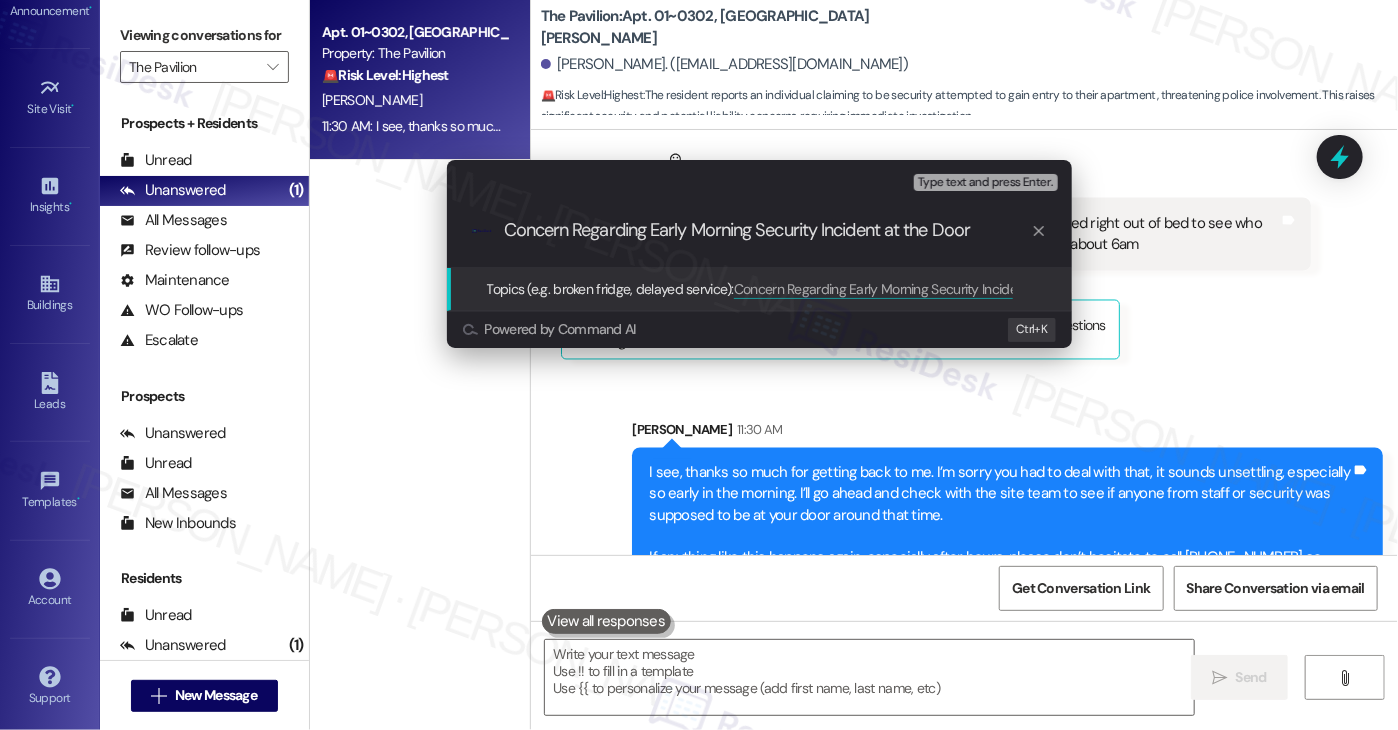 click on "Concern Regarding Early Morning Security Incident at the Door" at bounding box center [767, 230] 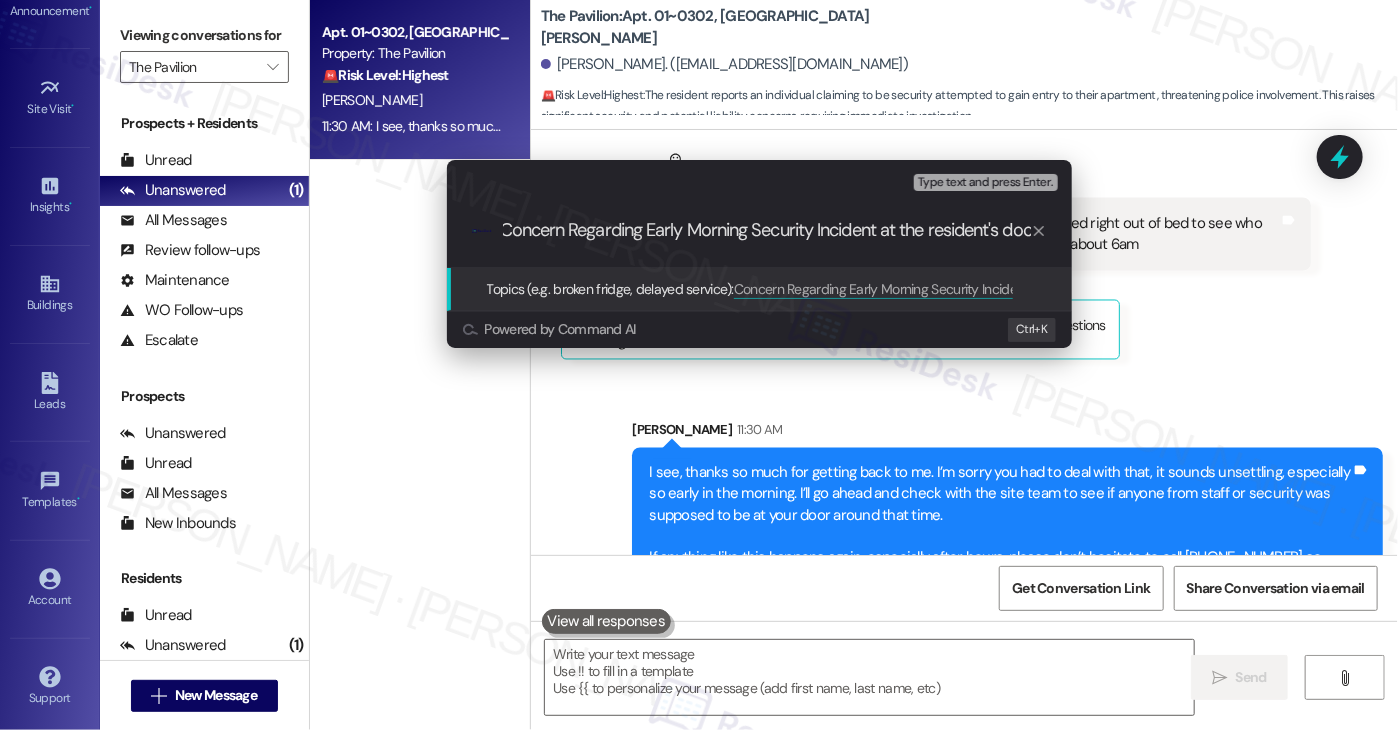 type on "Concern Regarding Early Morning Security Incident at the resident's door" 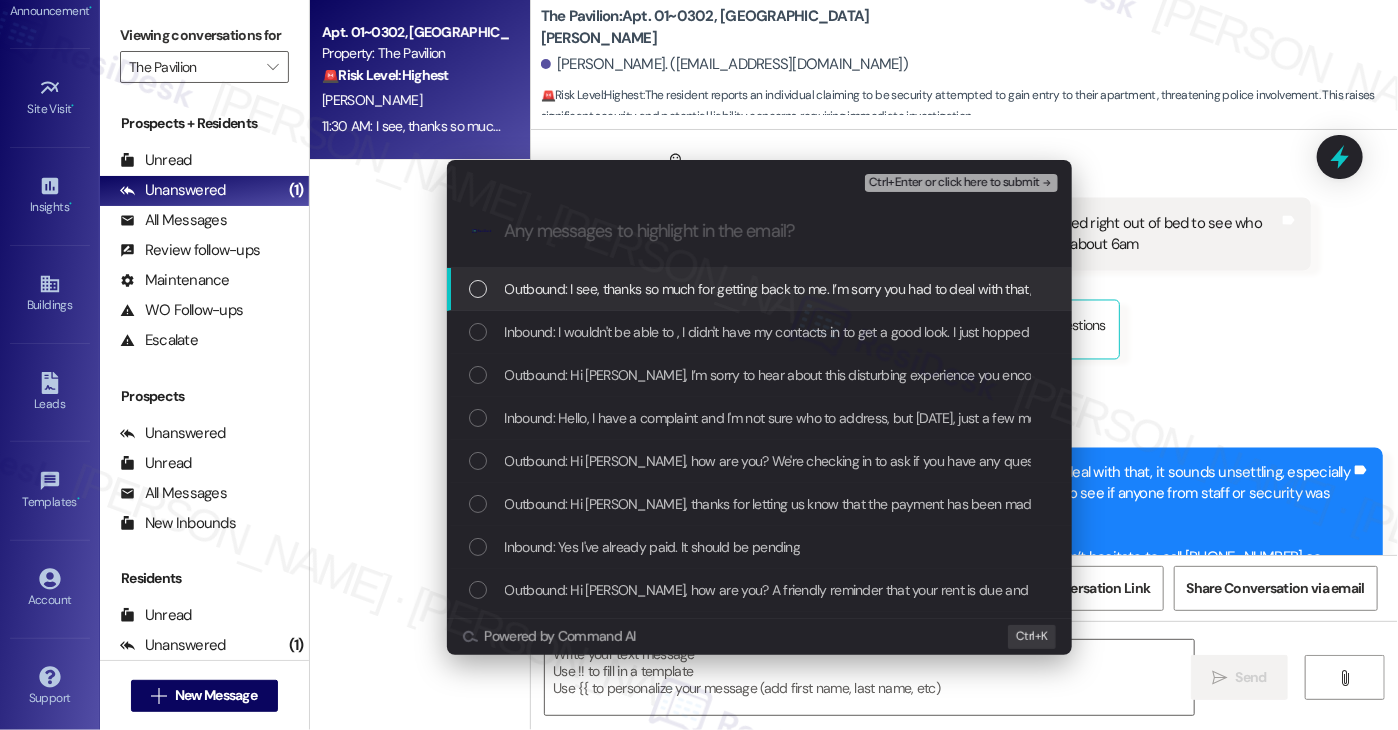 scroll, scrollTop: 0, scrollLeft: 0, axis: both 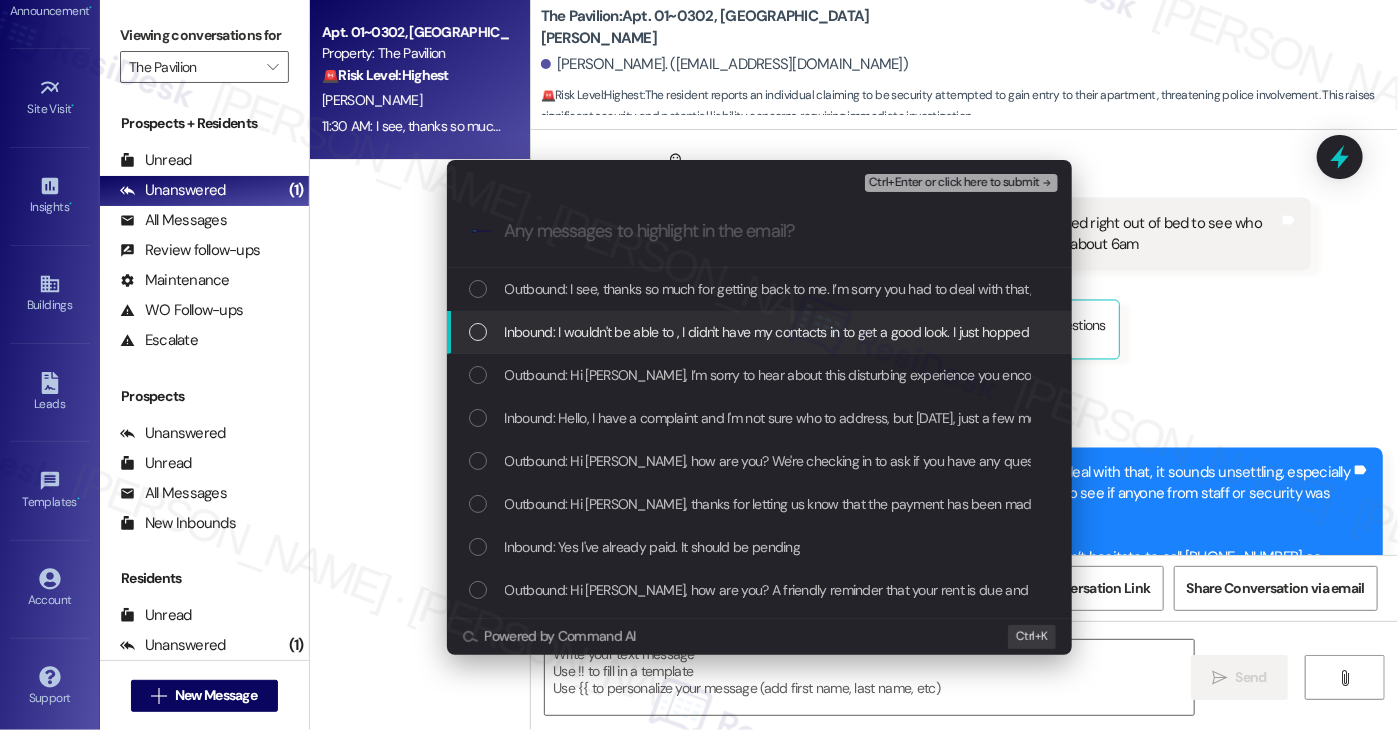 type 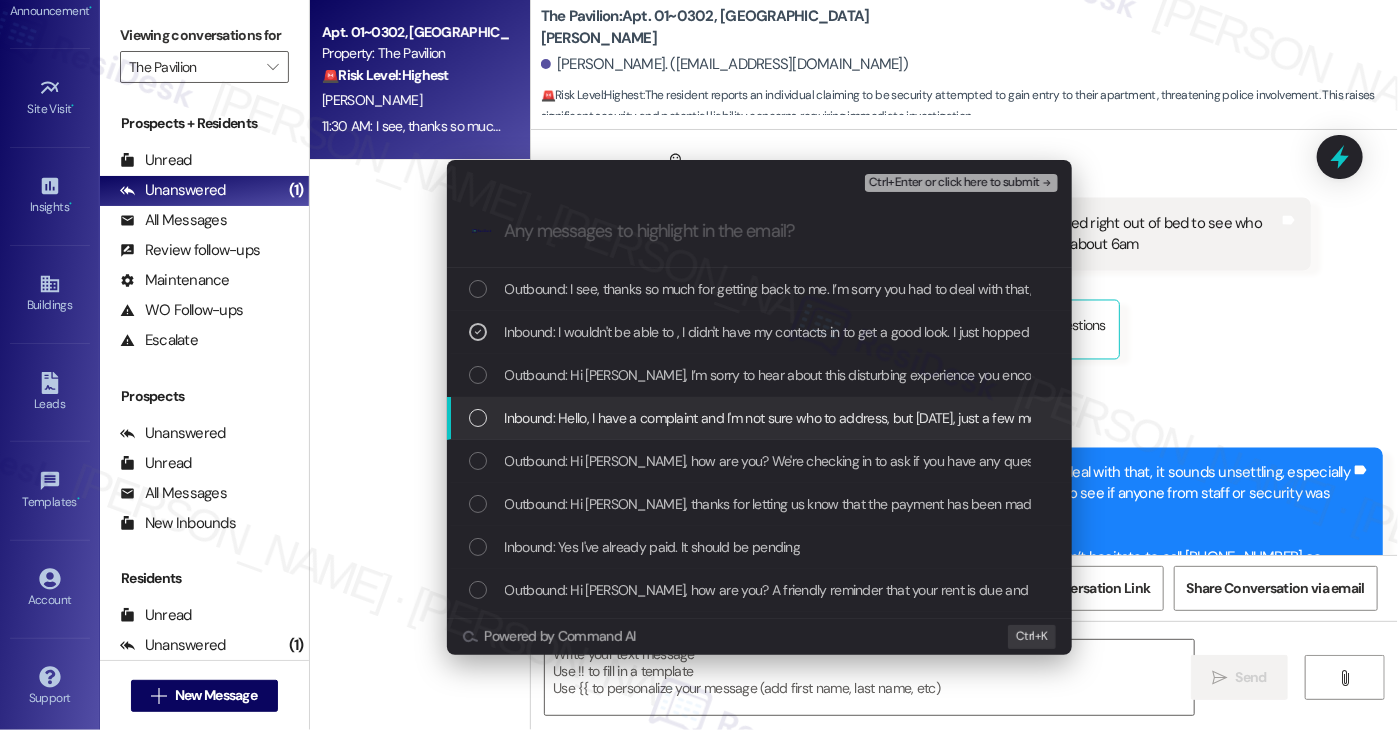 click on "Inbound: Hello, I have a complaint and I'm not sure who to address, but [DATE], just a few moments ago, someone came to my door claiming it was security and that I needed to open my door or they would bring police. I've been sleep the whole time and they woke me out of my sleep, but I refused. When they walked away it sounded as if it was another person with them they were talking to as if they were trying to get into my apartment to try and handle or find something themselves. I couldn't see who it was as I woke up without my contacts in so I couldn't even see if it was truly security in the first place. I don't know what's going on, but I feel very uncomfortable right now and would like some answers." at bounding box center (2553, 418) 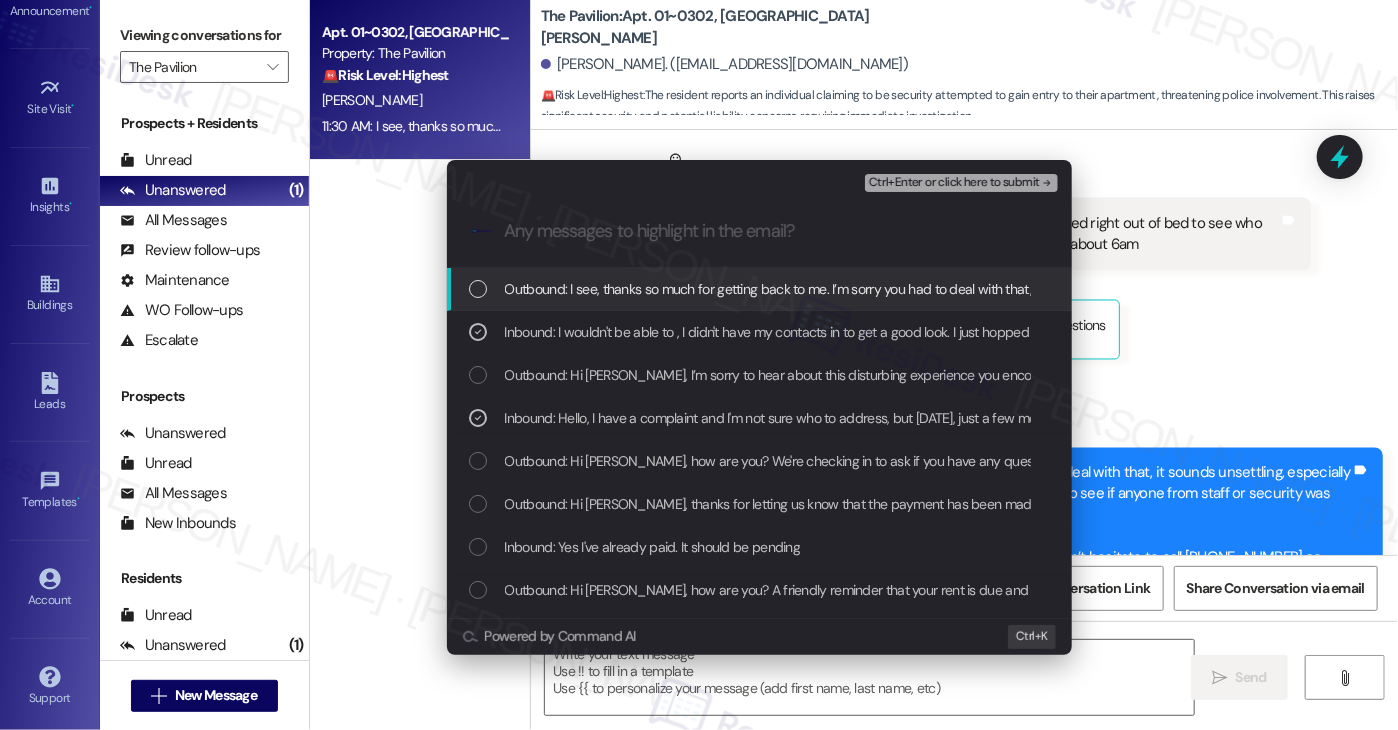 click on "Ctrl+Enter or click here to submit" at bounding box center (954, 183) 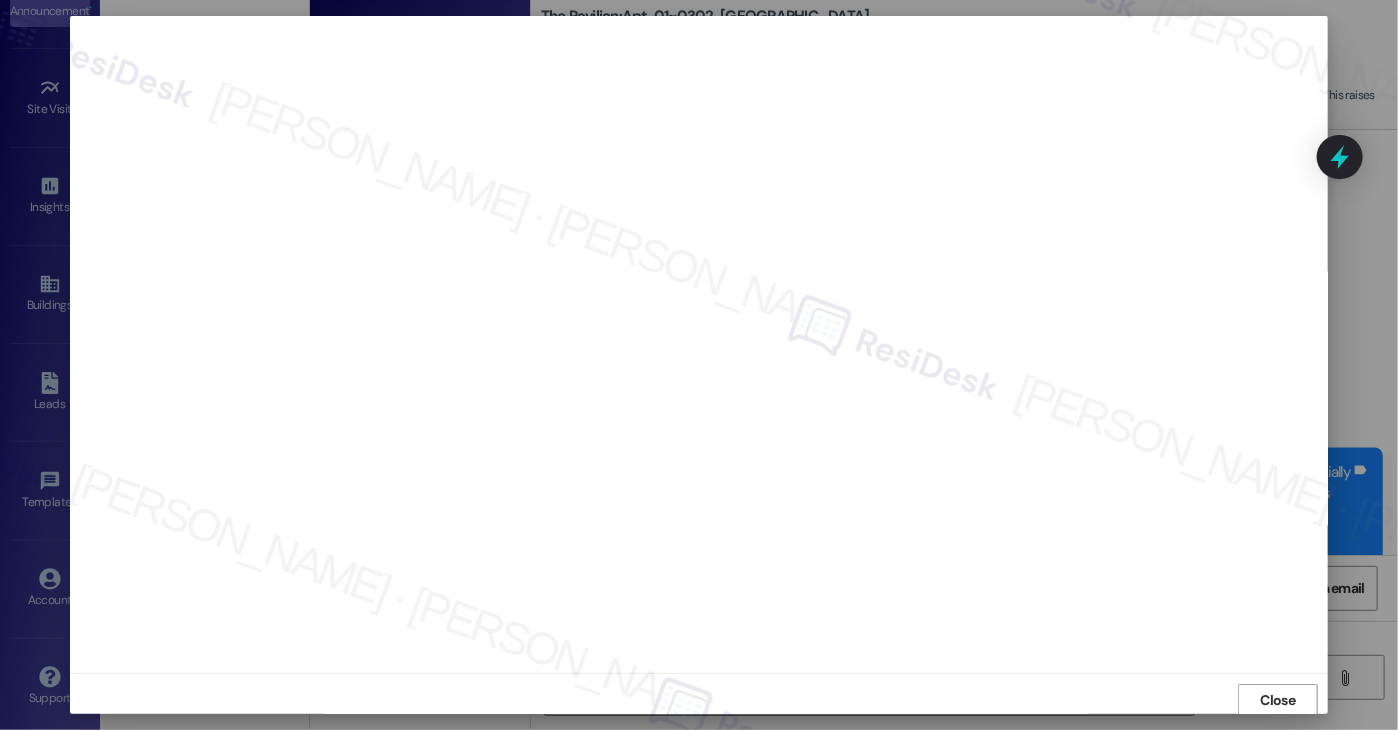 scroll, scrollTop: 1, scrollLeft: 0, axis: vertical 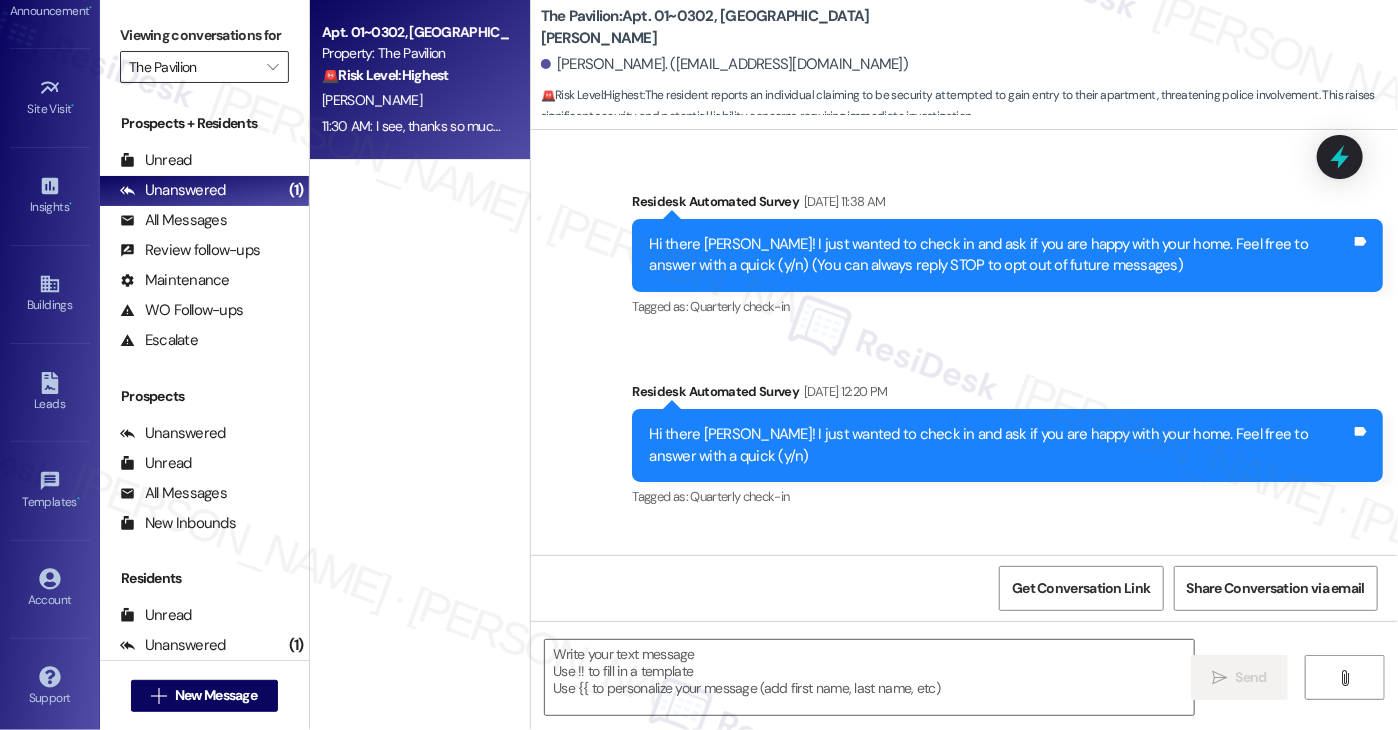 click on "The Pavilion" at bounding box center [193, 67] 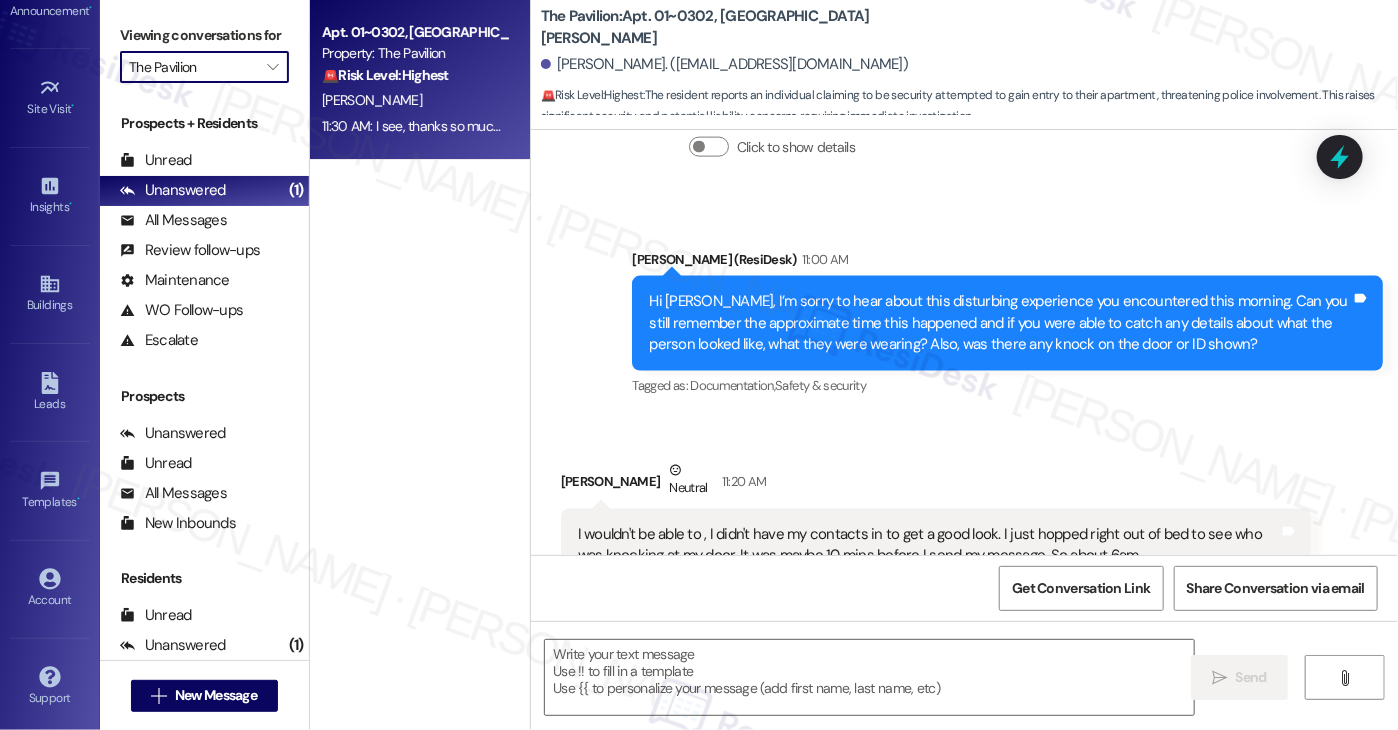 type on "Fetching suggested responses. Please feel free to read through the conversation in the meantime." 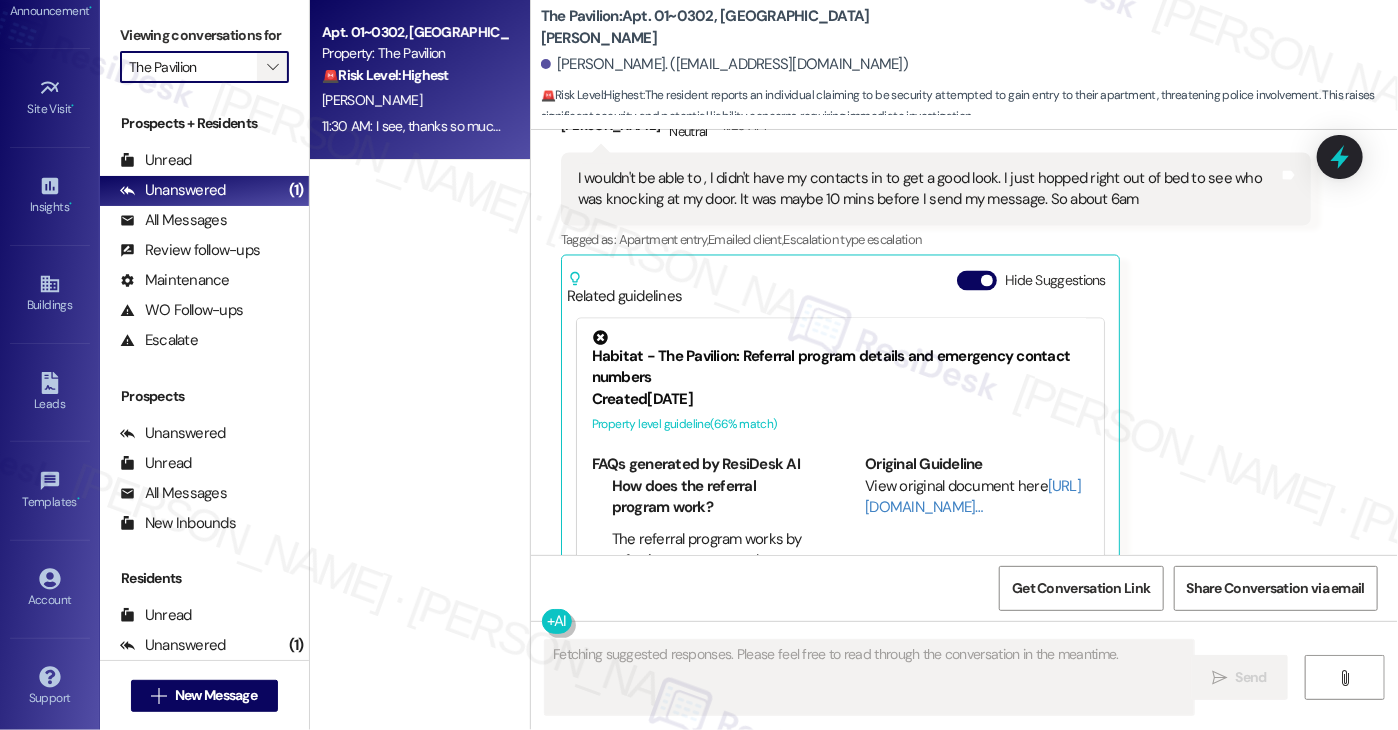 click on "" at bounding box center (273, 67) 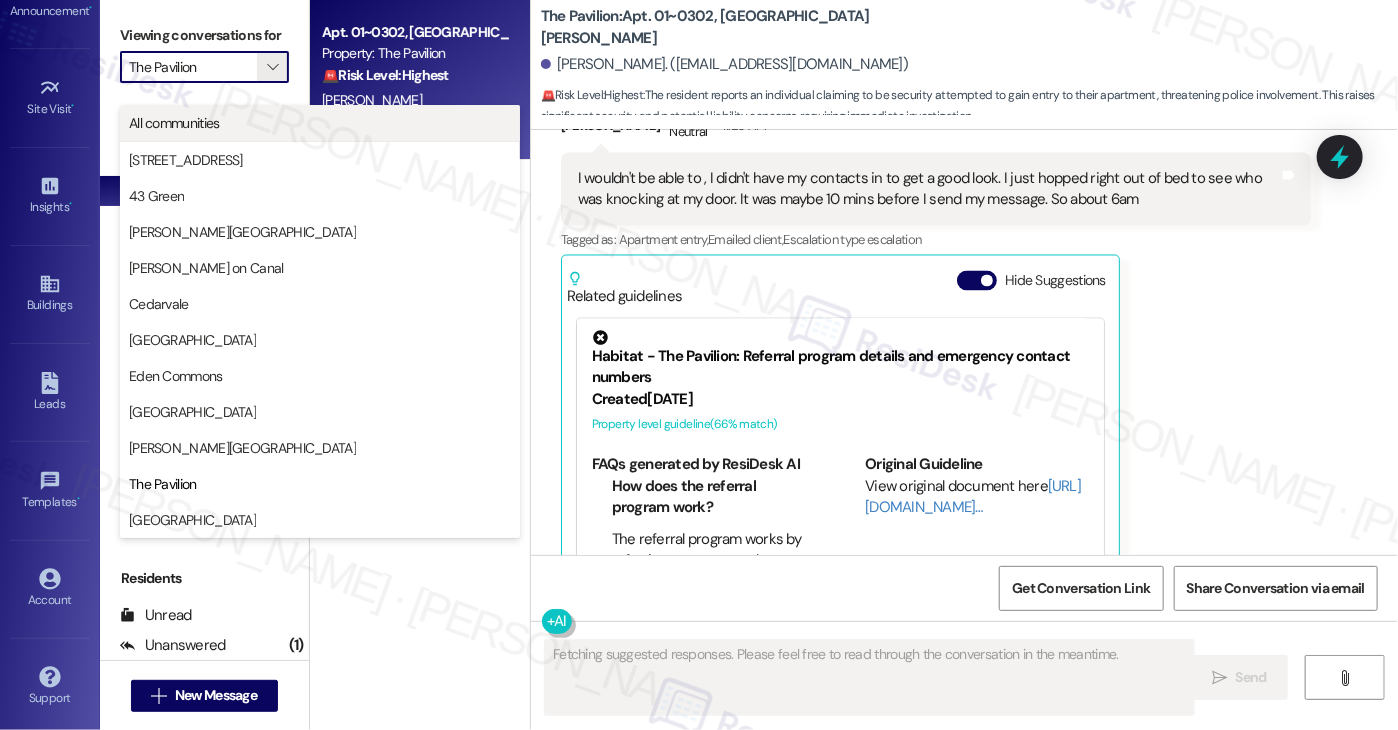 click on "All communities" at bounding box center [174, 123] 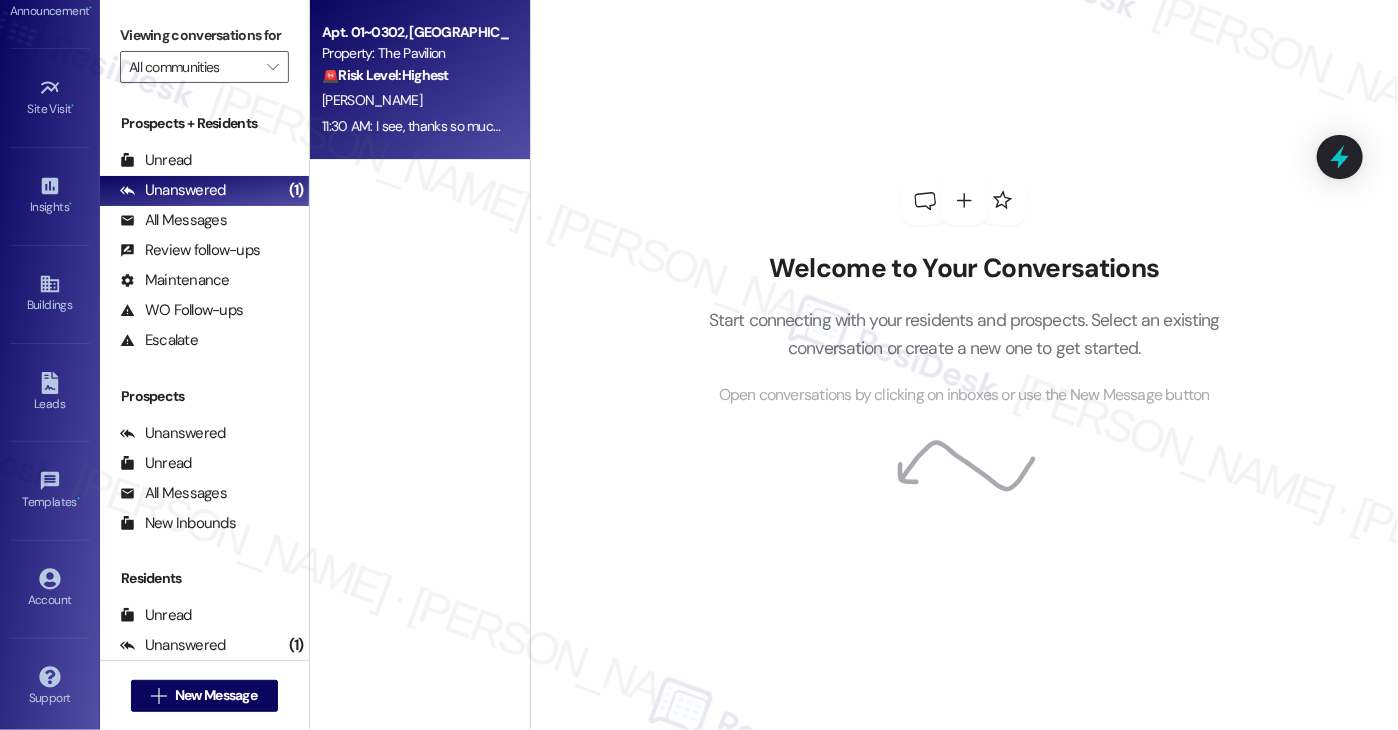 click on "11:30 AM: I see, thanks so much for getting back to me. I’m sorry you had to deal with that, it sounds unsettling, especially so early in the morning. I’ll go ahead and check with the site team to see if anyone from staff or security was supposed to be at your door around that time.
If anything like this happens again, especially after hours, please don’t hesitate to call [PHONE_NUMBER] so someone can assist you right away. I’ll follow up with you as soon as I have more information. 11:30 AM: I see, thanks so much for getting back to me. I’m sorry you had to deal with that, it sounds unsettling, especially so early in the morning. I’ll go ahead and check with the site team to see if anyone from staff or security was supposed to be at your door around that time.
If anything like this happens again, especially after hours, please don’t hesitate to call [PHONE_NUMBER] so someone can assist you right away. I’ll follow up with you as soon as I have more information." at bounding box center (1697, 126) 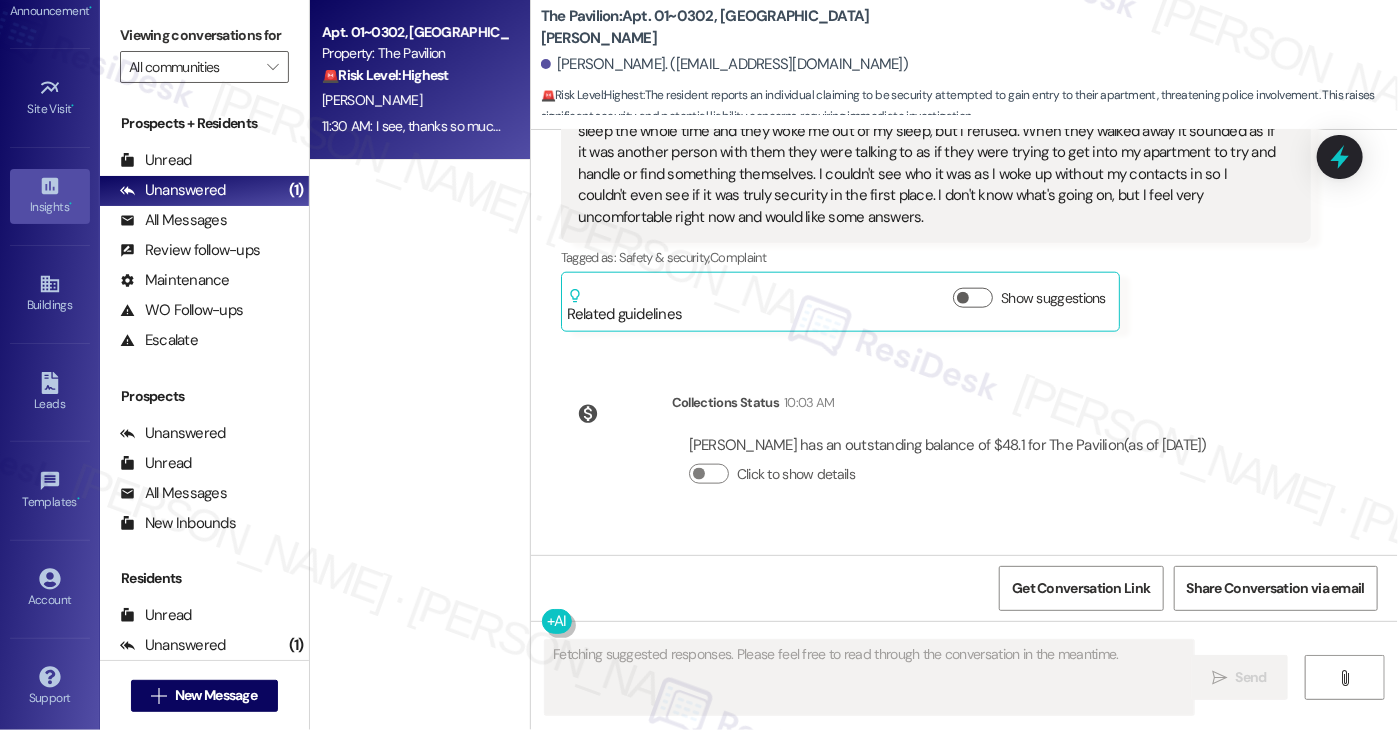 scroll, scrollTop: 8675, scrollLeft: 0, axis: vertical 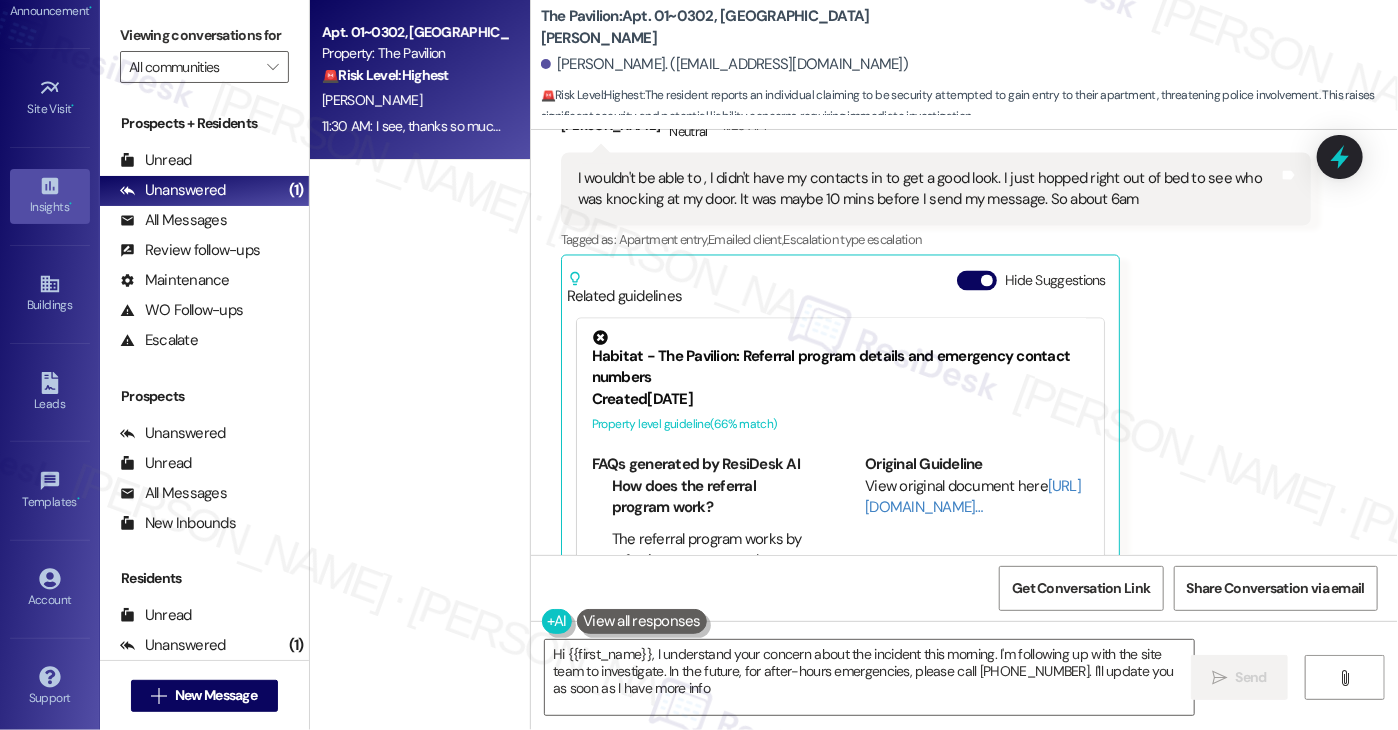 type on "Hi {{first_name}}, I understand your concern about the incident this morning. I'm following up with the site team to investigate. In the future, for after-hours emergencies, please call [PHONE_NUMBER]. I'll update you as soon as I have more info!" 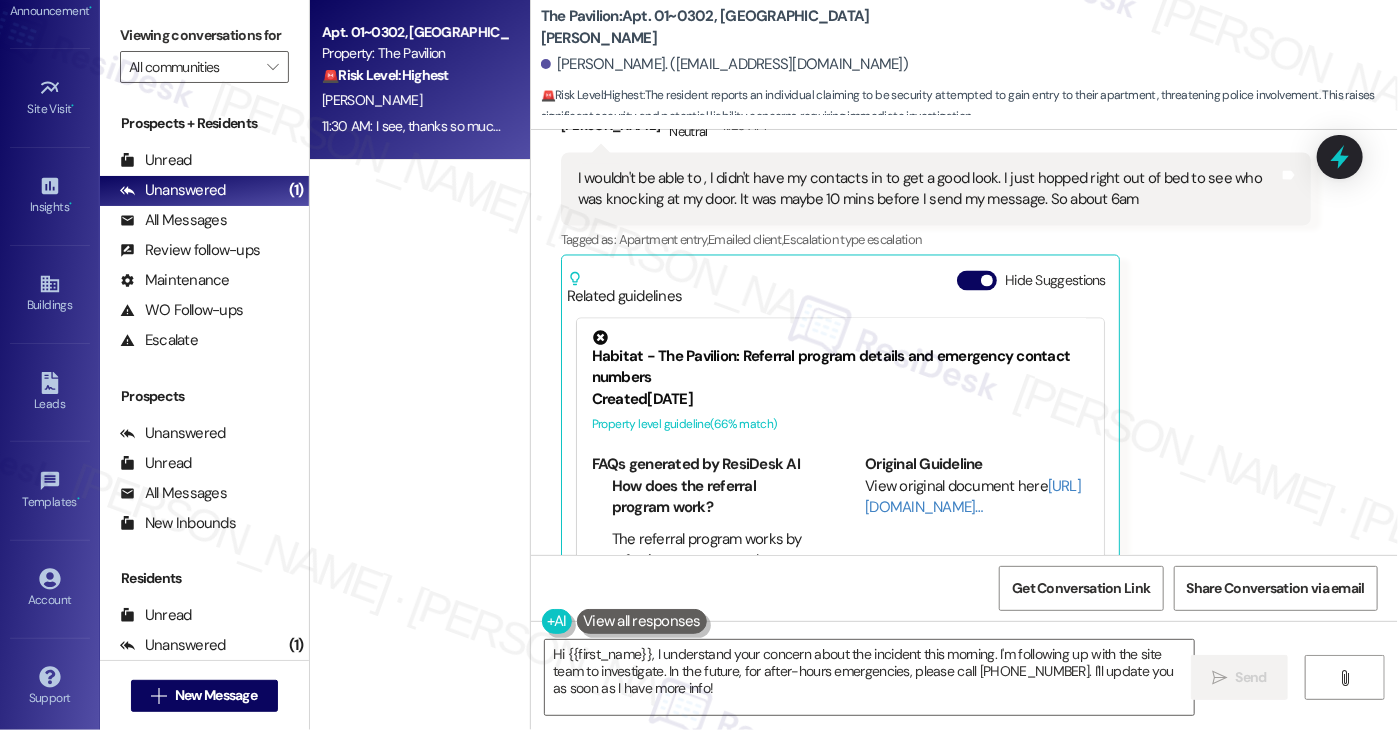click on "[PERSON_NAME]   Neutral 11:20 AM I wouldn't be able to , I didn't have my contacts in to get a good look. I just hopped right out of bed to see who was knocking at my door. It was maybe 10 mins before I send my message. So about 6am Tags and notes Tagged as:   Apartment entry ,  Click to highlight conversations about Apartment entry Emailed client ,  Click to highlight conversations about Emailed client Escalation type escalation Click to highlight conversations about Escalation type escalation  Related guidelines Hide Suggestions Habitat - The Pavilion: Referral program details and emergency contact numbers Created  [DATE] Property level guideline  ( 66 % match) FAQs generated by ResiDesk AI How does the referral program work? The referral program works by referring someone to the leasing office. After the referred person moves in and stays in their apartment for 30 days, the office will apply the referral fee. What are the requirements for the summer referral promotion? Original Guideline" at bounding box center [936, 355] 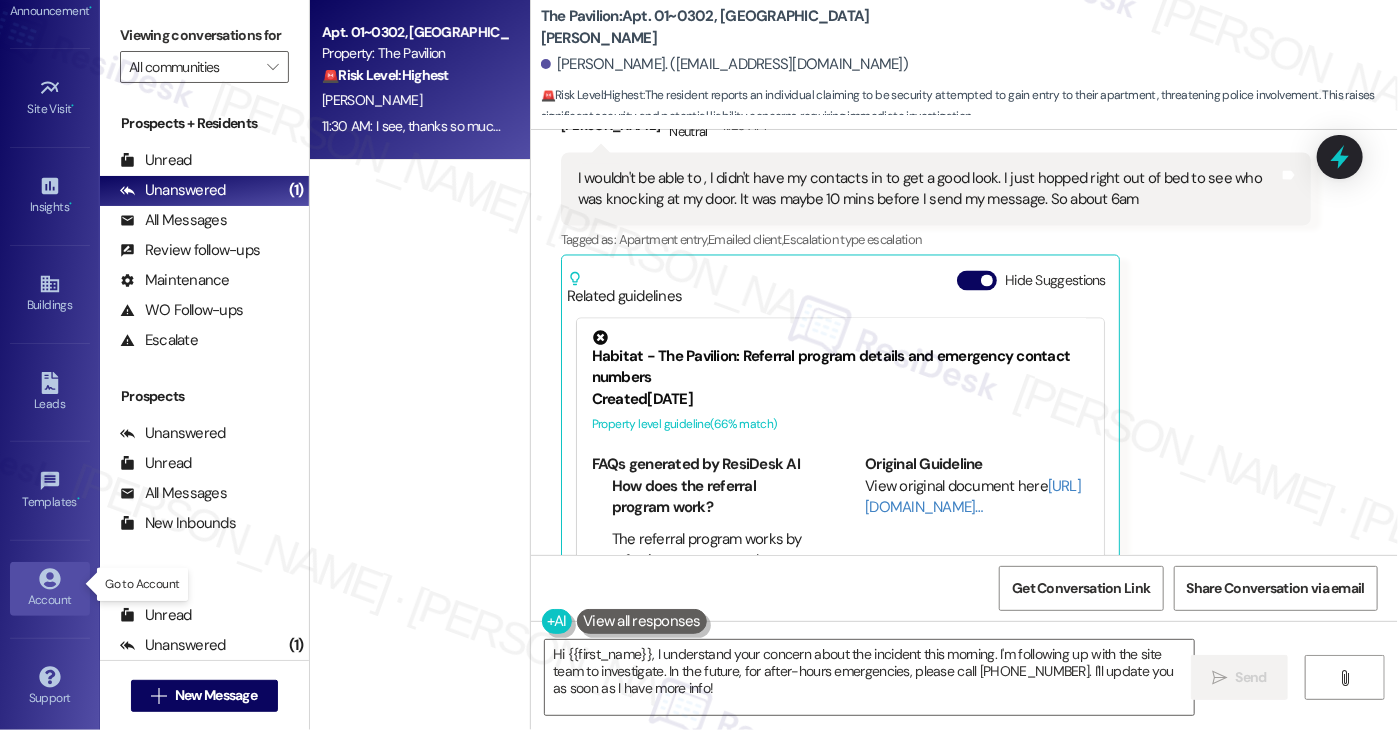 click 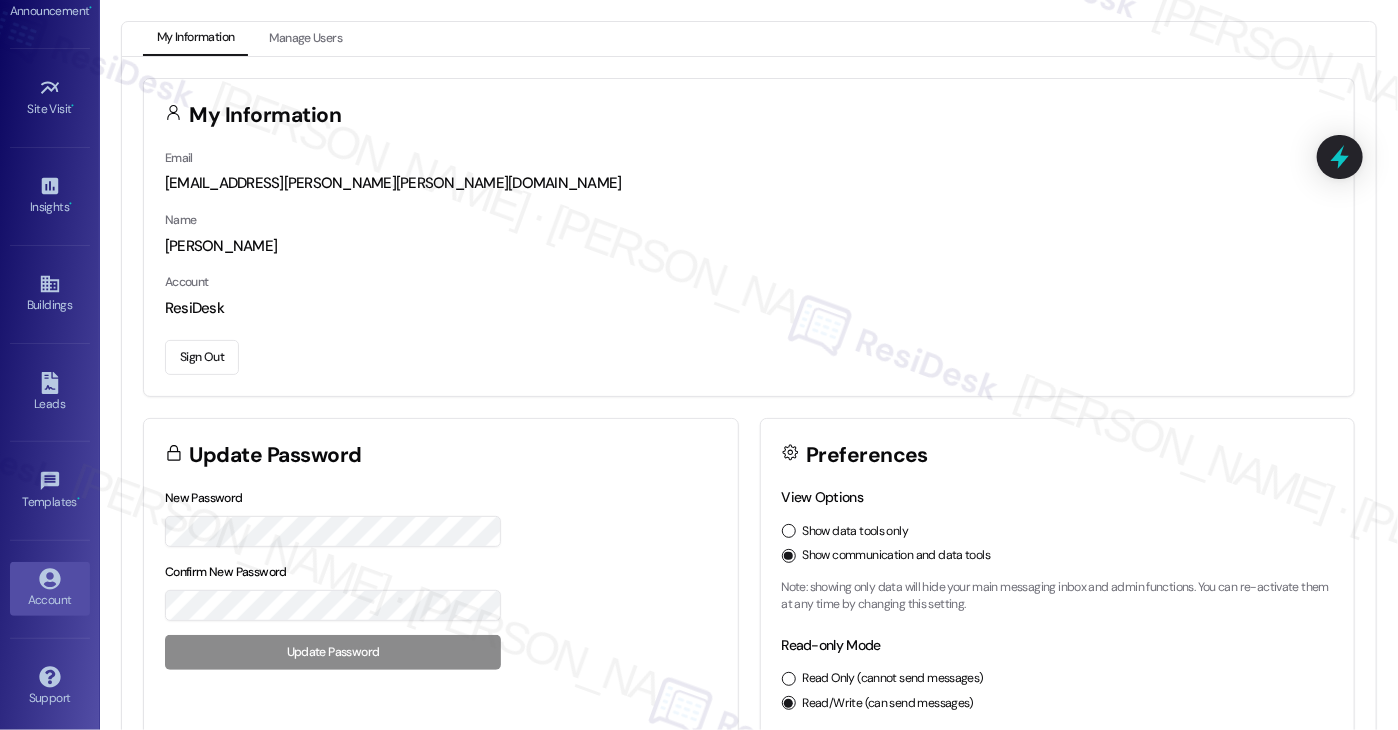 click on "Sign Out" at bounding box center [202, 357] 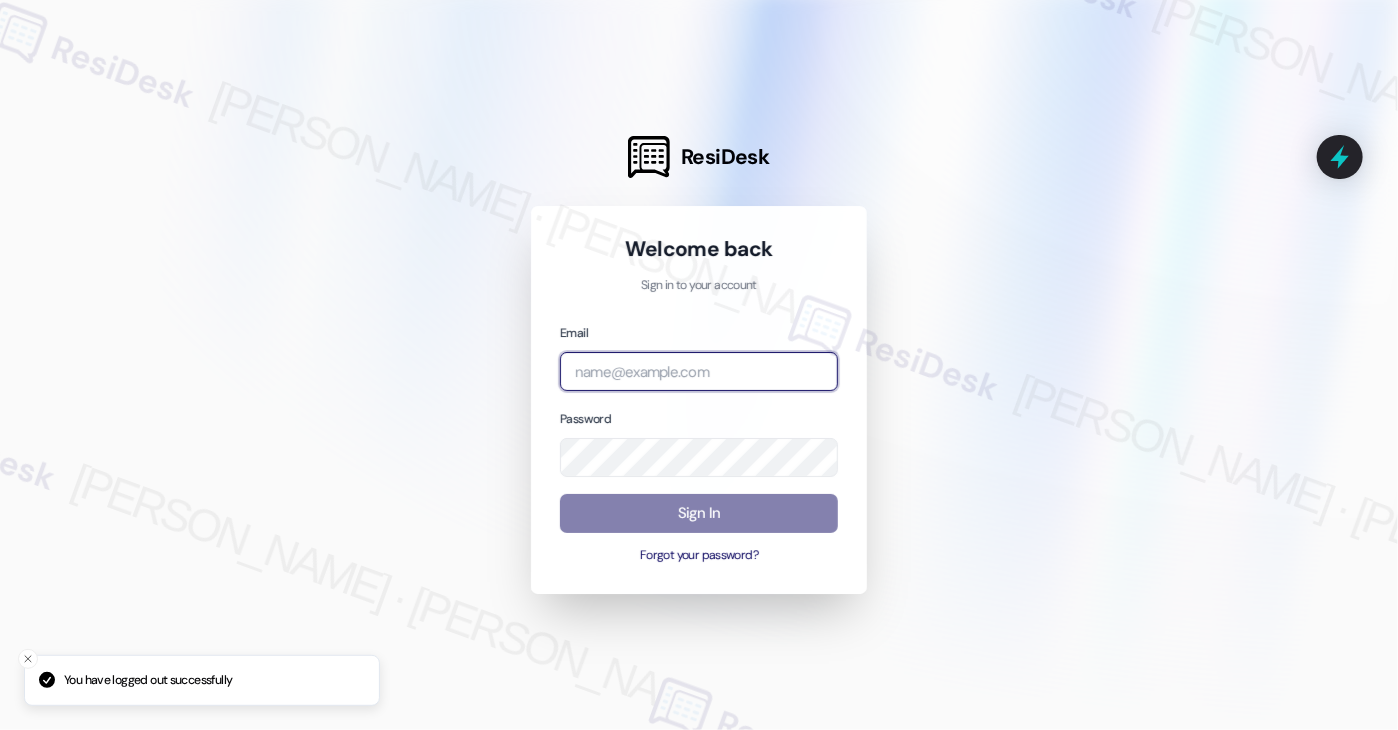 click at bounding box center (699, 371) 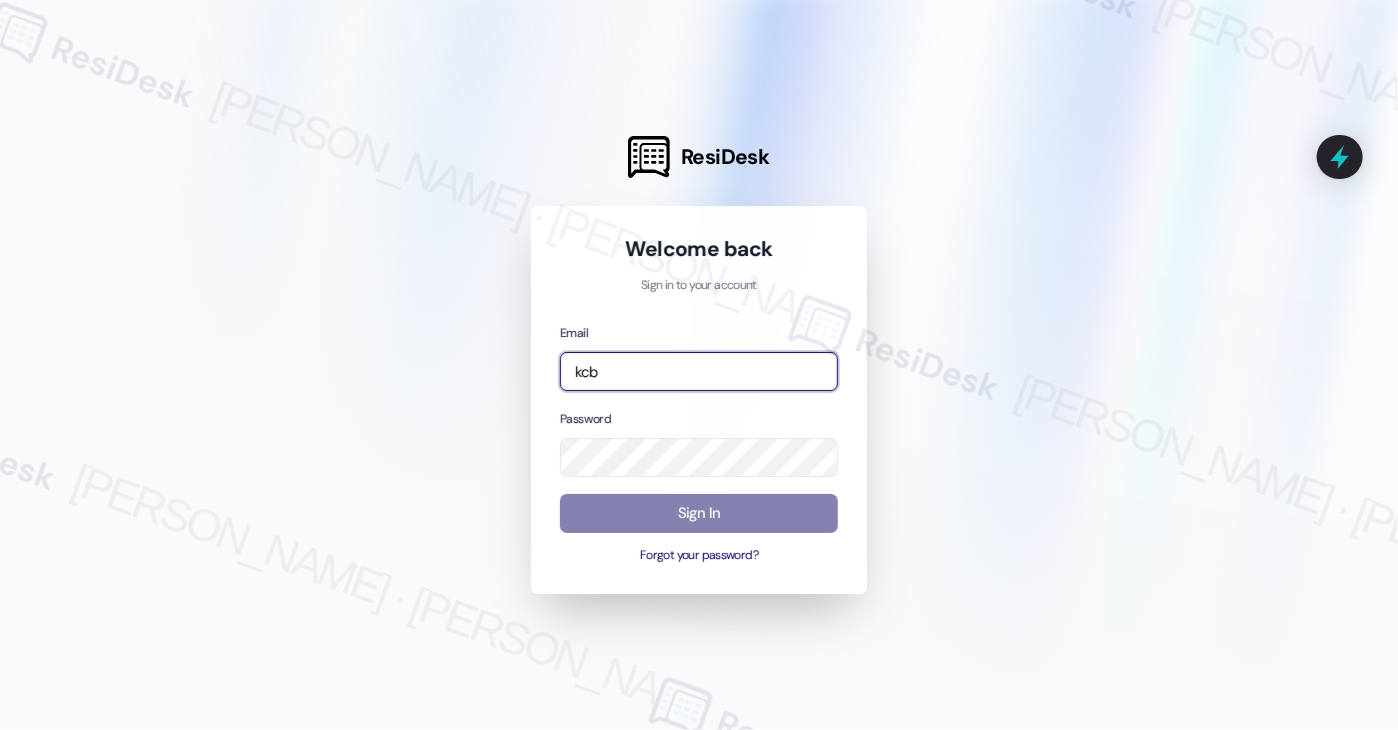 type on "automated-surveys-kcb_lincoln-[PERSON_NAME].[PERSON_NAME]@kcb_[DOMAIN_NAME]" 